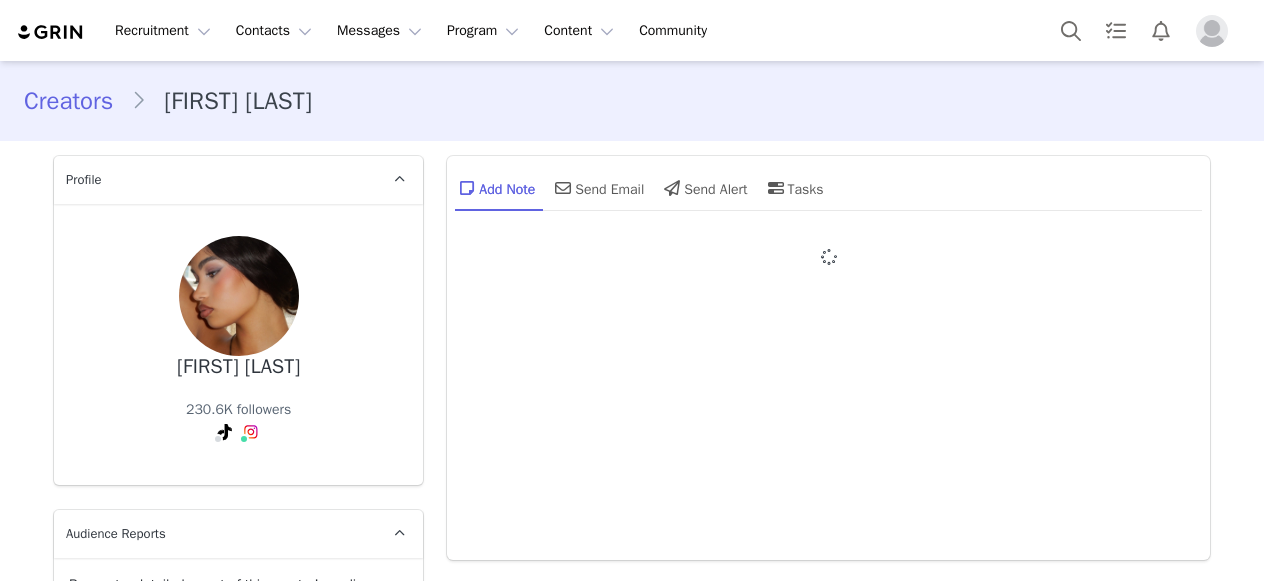 scroll, scrollTop: 0, scrollLeft: 0, axis: both 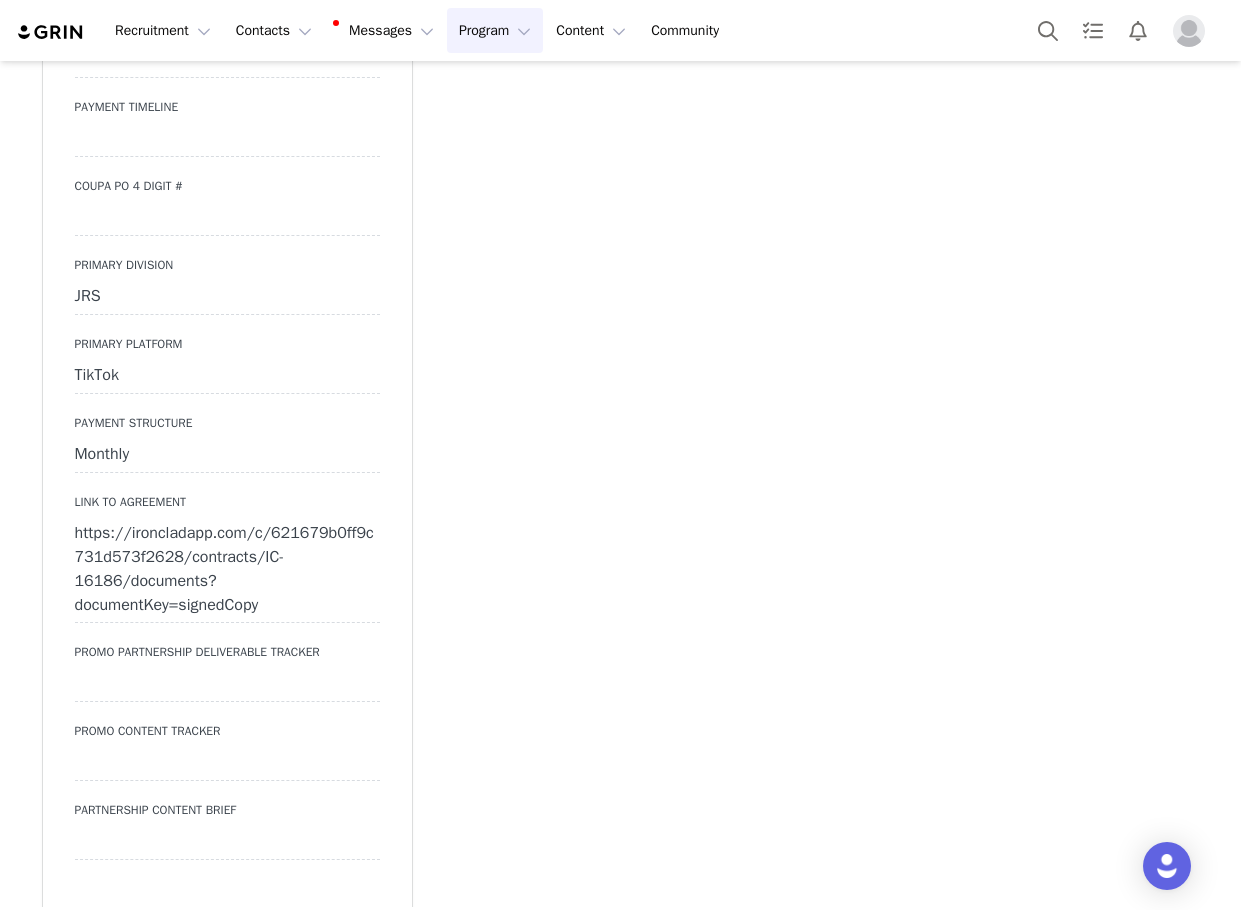 click at bounding box center [227, 218] 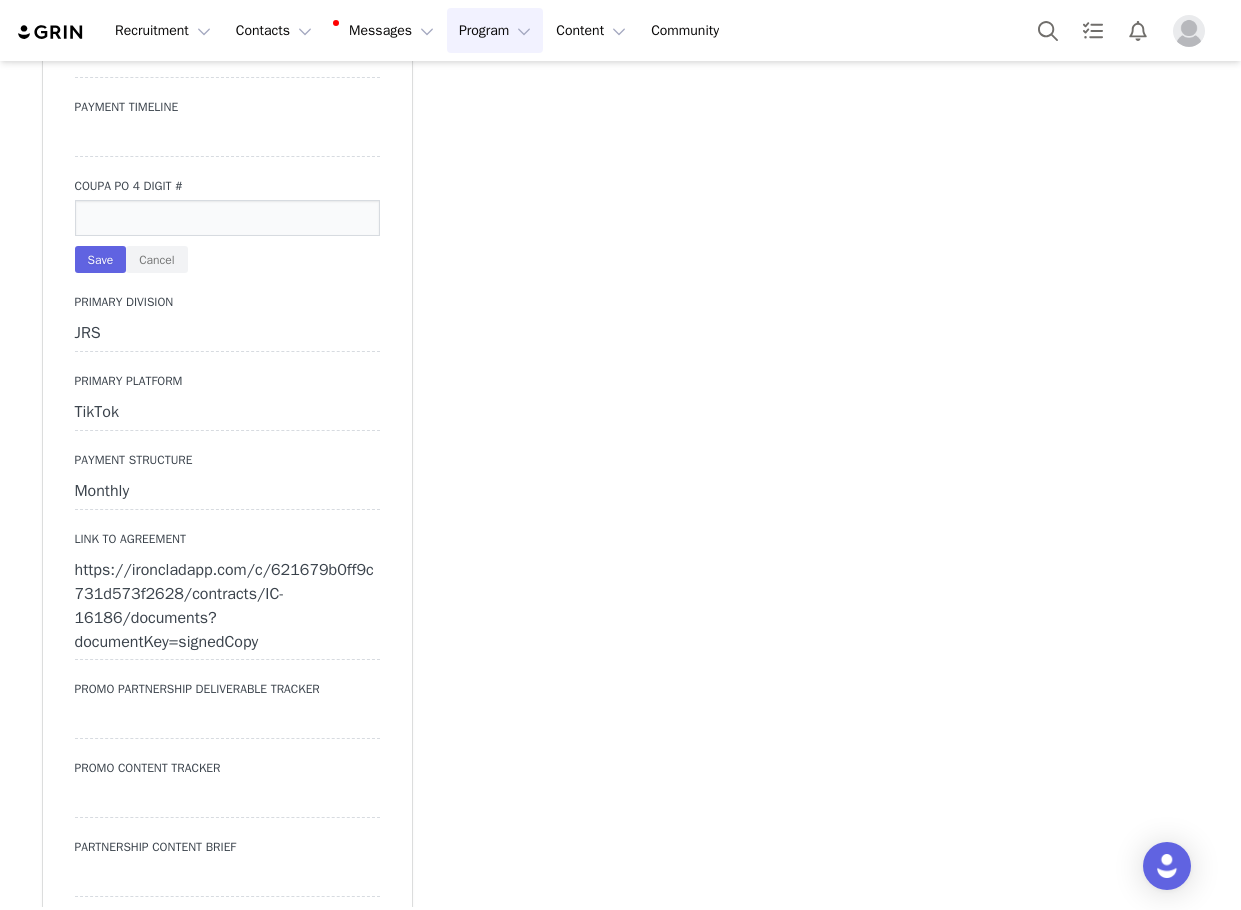 click at bounding box center [227, 218] 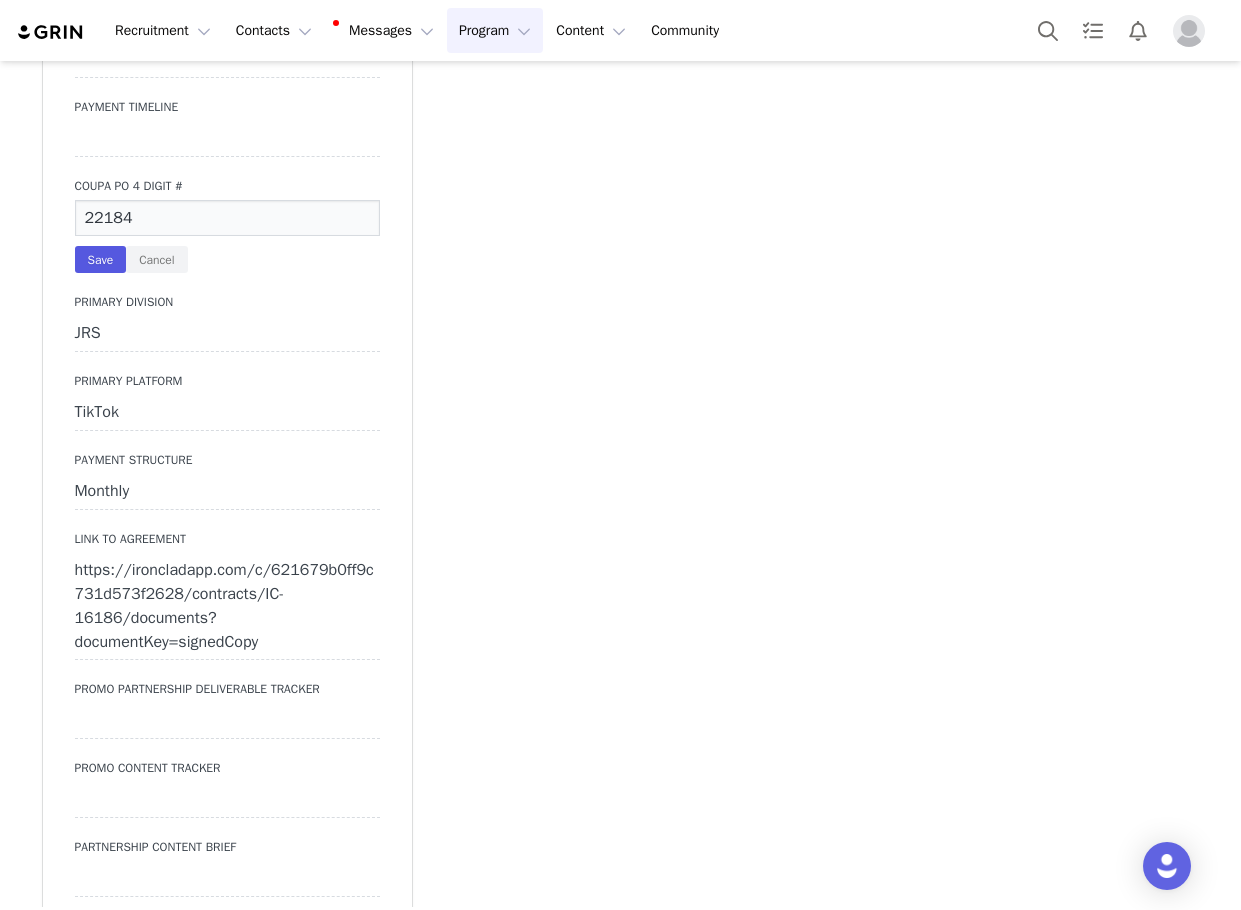 type on "22184" 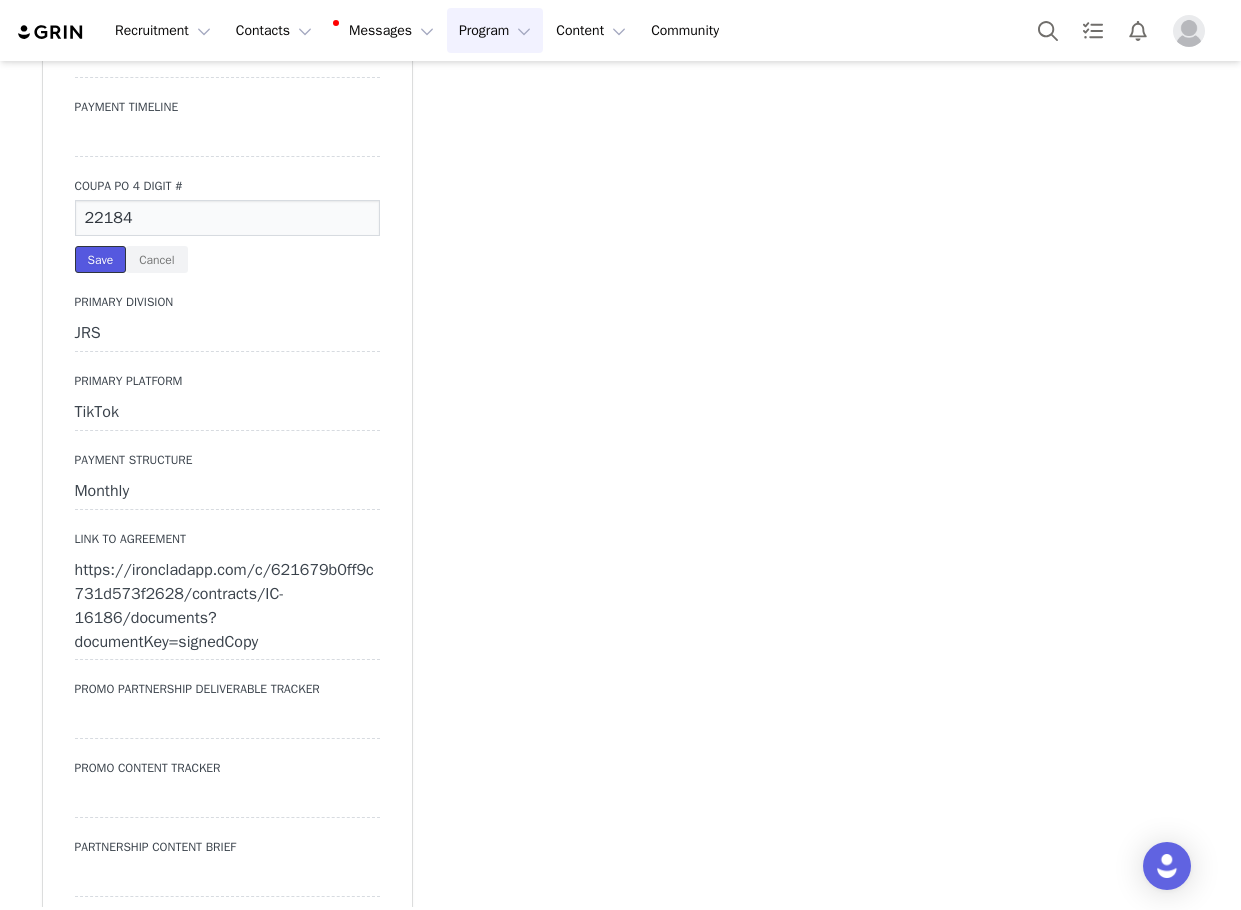 click on "Save" at bounding box center [101, 259] 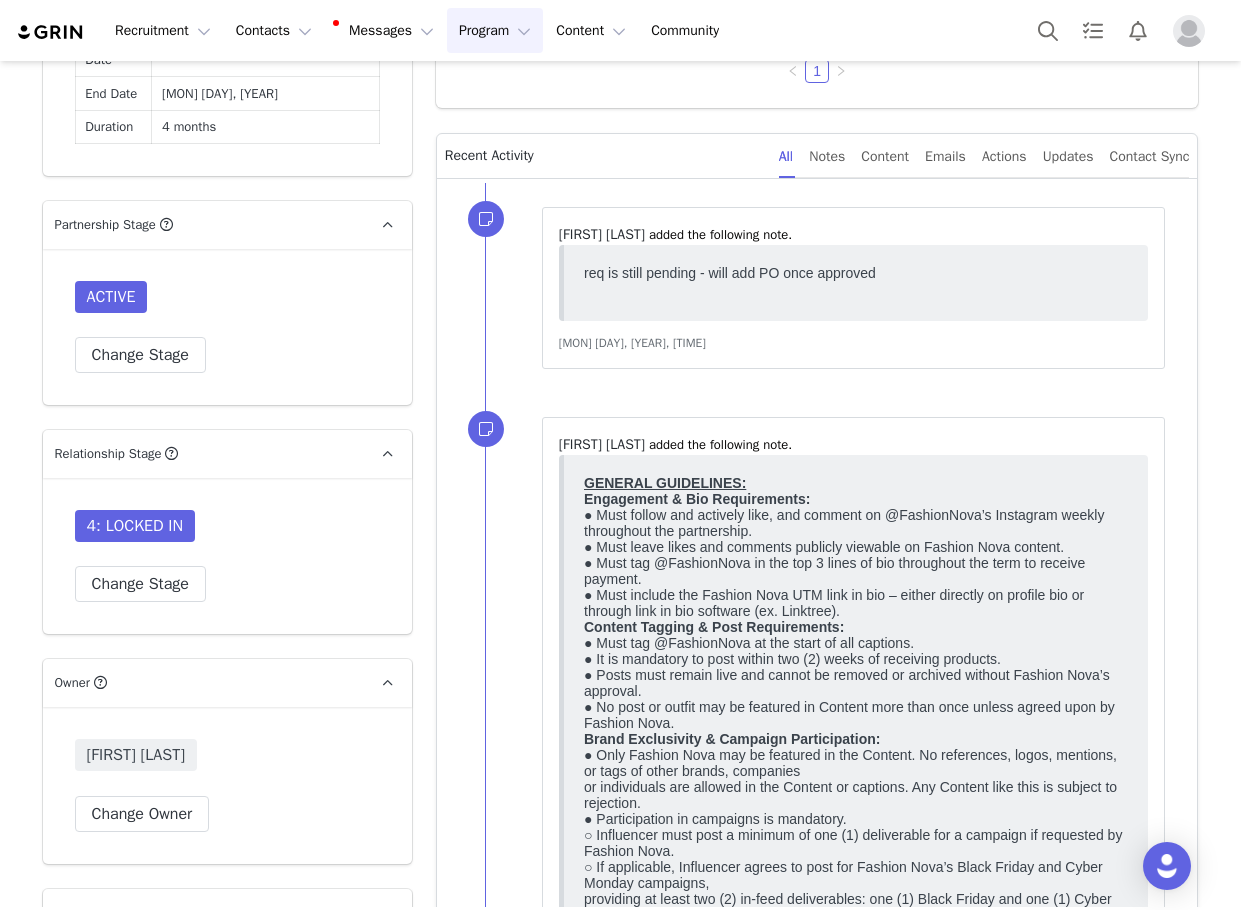 scroll, scrollTop: 1001, scrollLeft: 0, axis: vertical 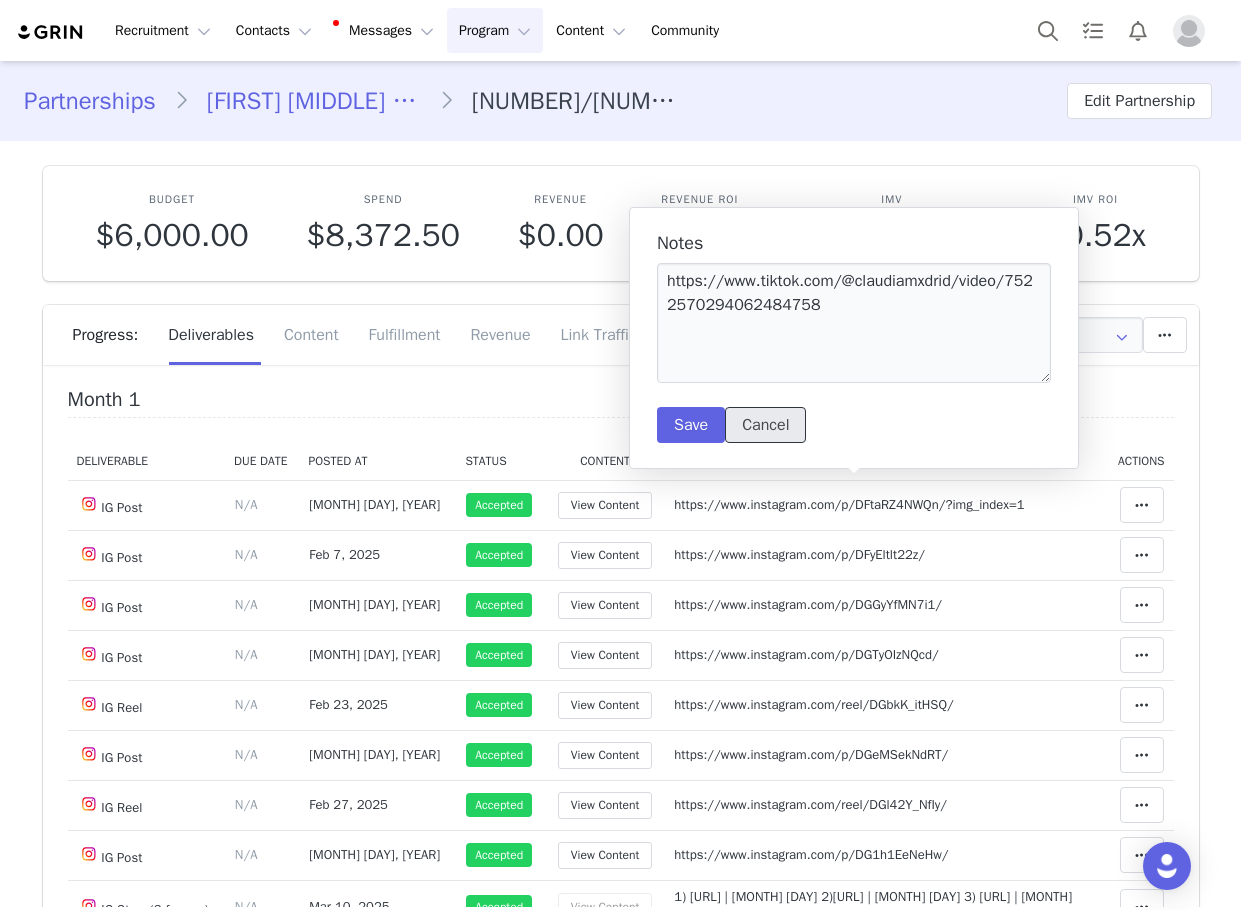 click on "Cancel" at bounding box center (765, 425) 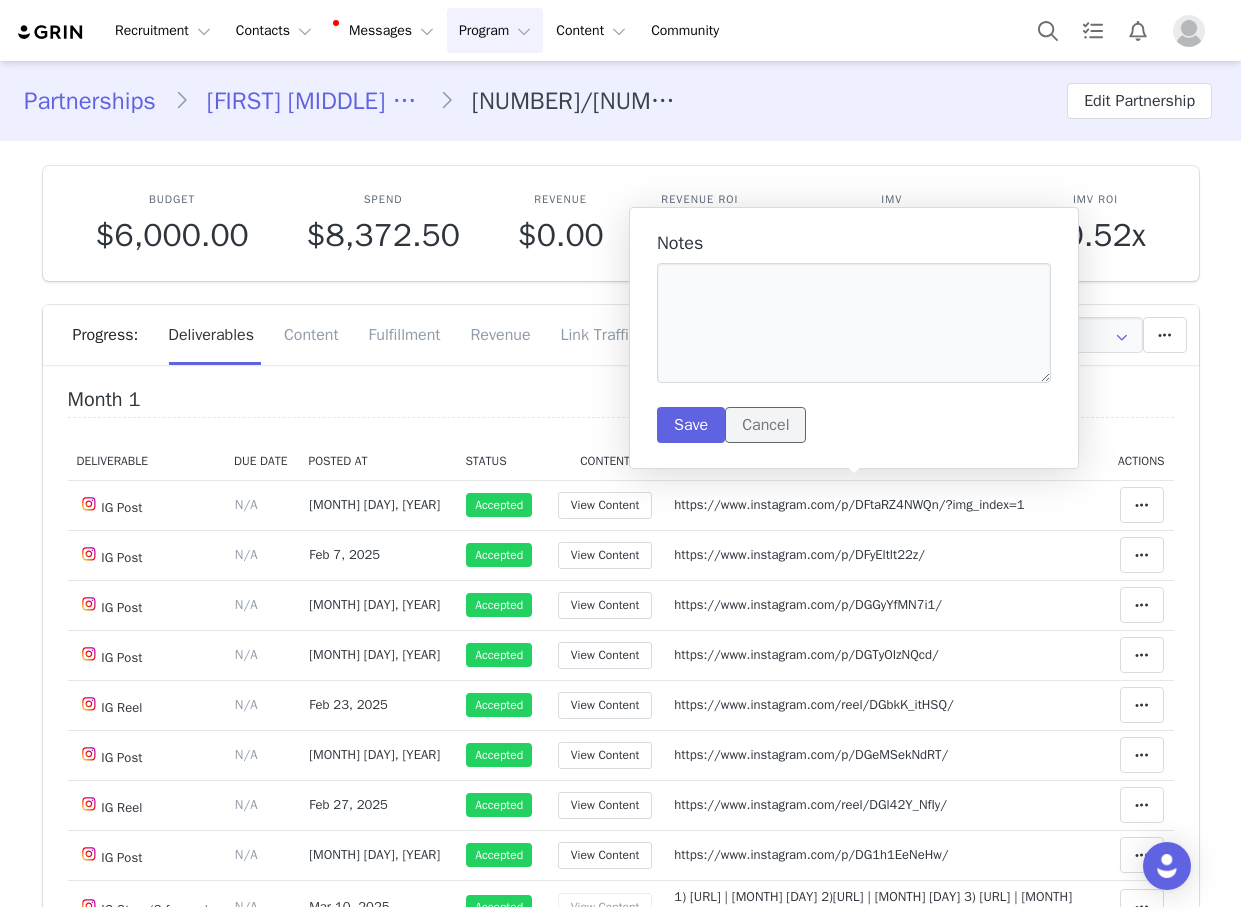 scroll, scrollTop: 0, scrollLeft: 0, axis: both 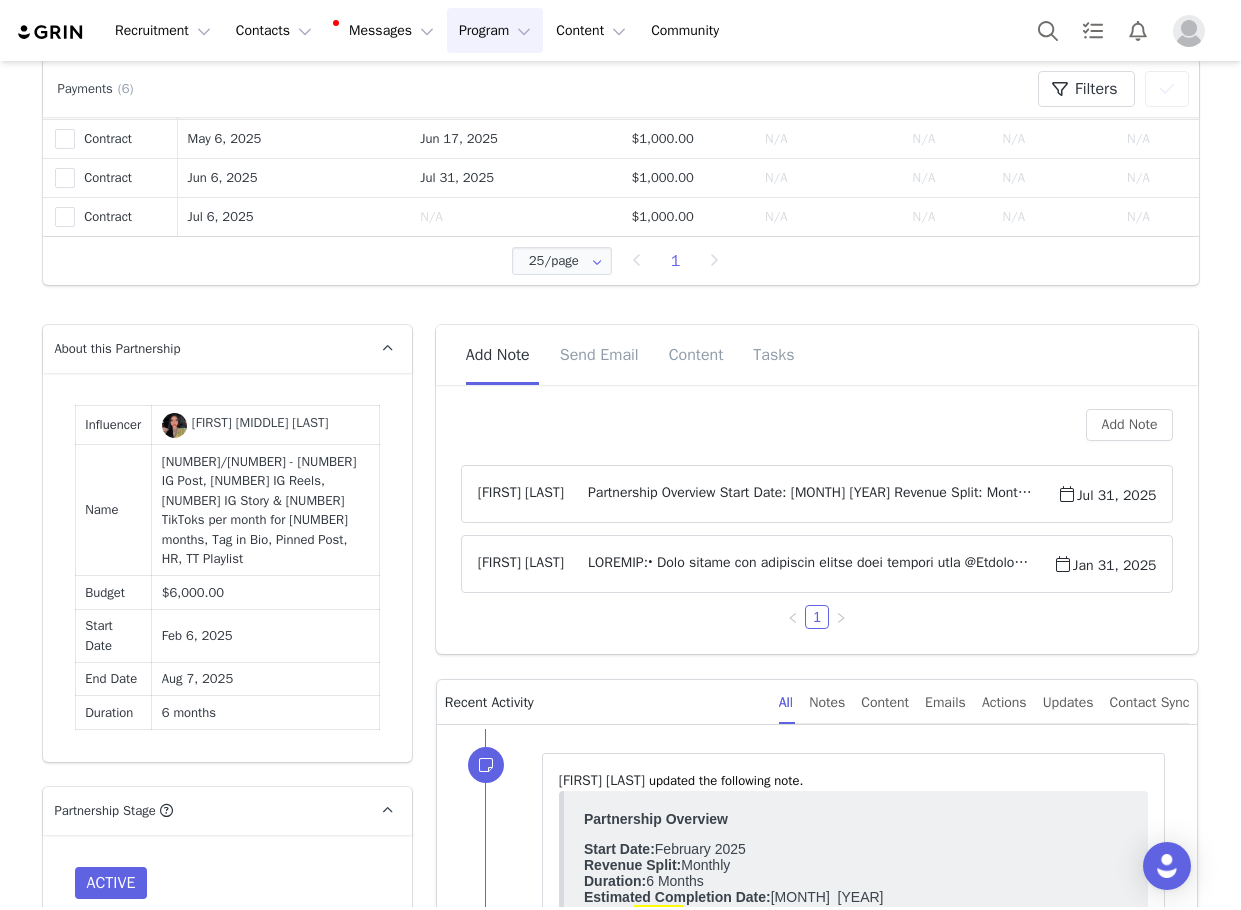click on "Gabrielle Vasquez  Partnership Overview
Start Date: February 2025 Revenue Split: Monthly Duration: 6 Months Estimated Completion Date: August  2025 Broker: Ricki
Deliverables:
(6) IG Posts + (2) IG Reels + (1) IG Story, with 3 frames + (2) TikToks
Tag in Bio ✓| Highlight Reel✓ | Pinned Post ✓| TT Playlist | TT Pinned
Important Notes:
(2/3) - Sent Welcome Email
Current Remaining Deliverables:
Month 5 |  (6) IG Posts + (2) IG Reels + (1) IG Story, with 3 frames + (2) TikToks
Payment History:
Payment 1 - Submitted 2/4
Payment 2 - Submitted 3/20
Payment 3 - Submitted 4/28
Payment 4 - Submitted 6/17
Payment 5 - Submitted 7/31
Payment 6 - TBA
Jul 31, 2025" at bounding box center [817, 494] 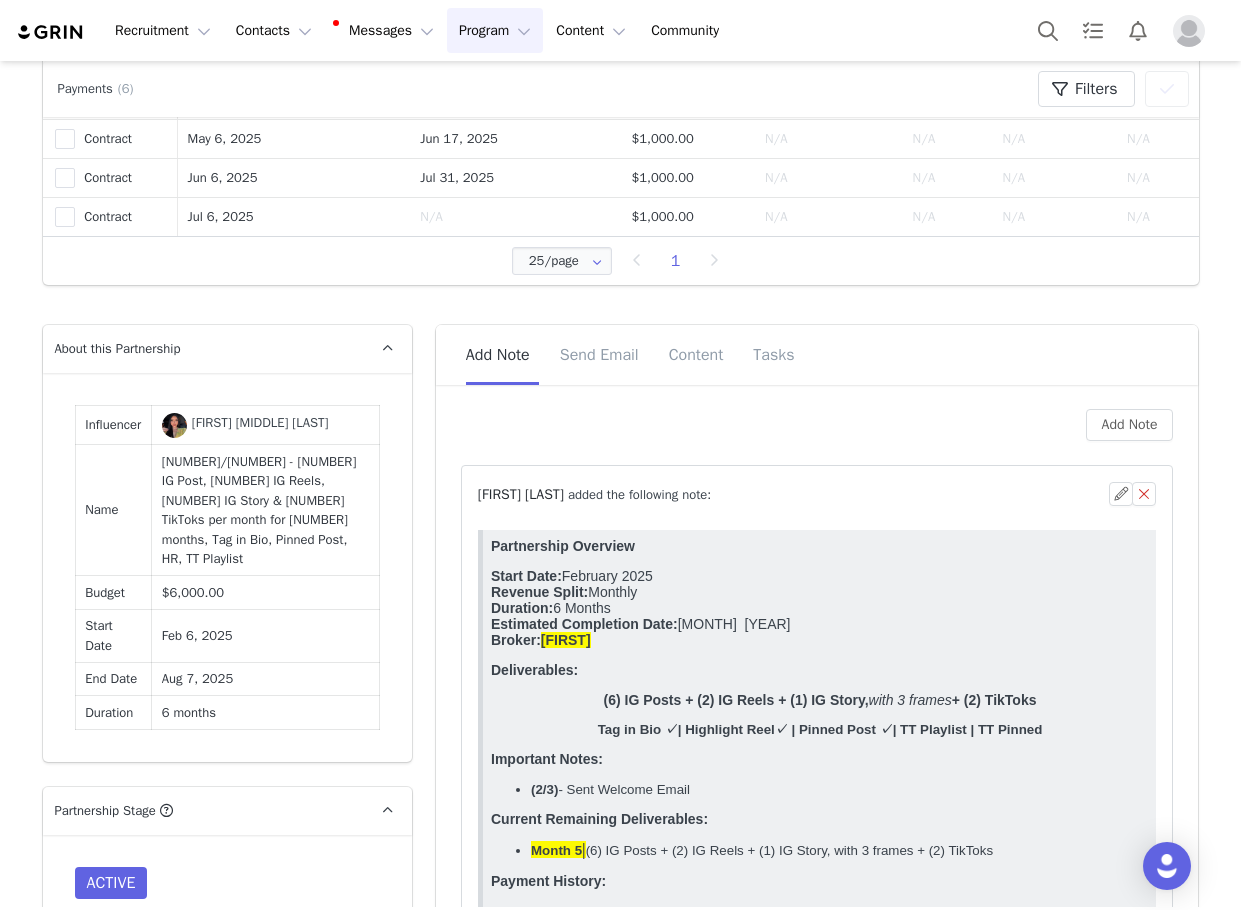 scroll, scrollTop: 0, scrollLeft: 0, axis: both 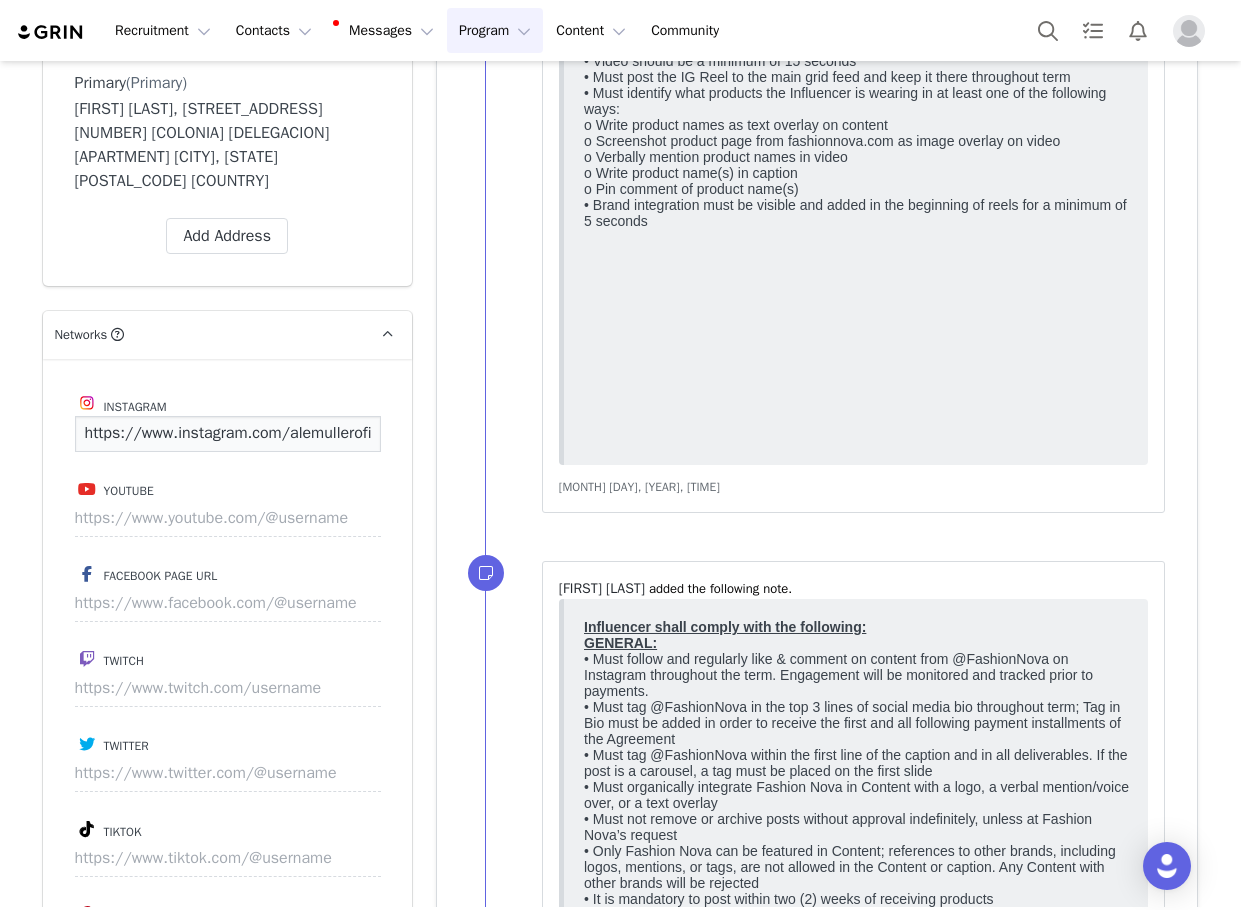 click on "https://www.instagram.com/alemulleroficial/" at bounding box center [228, 434] 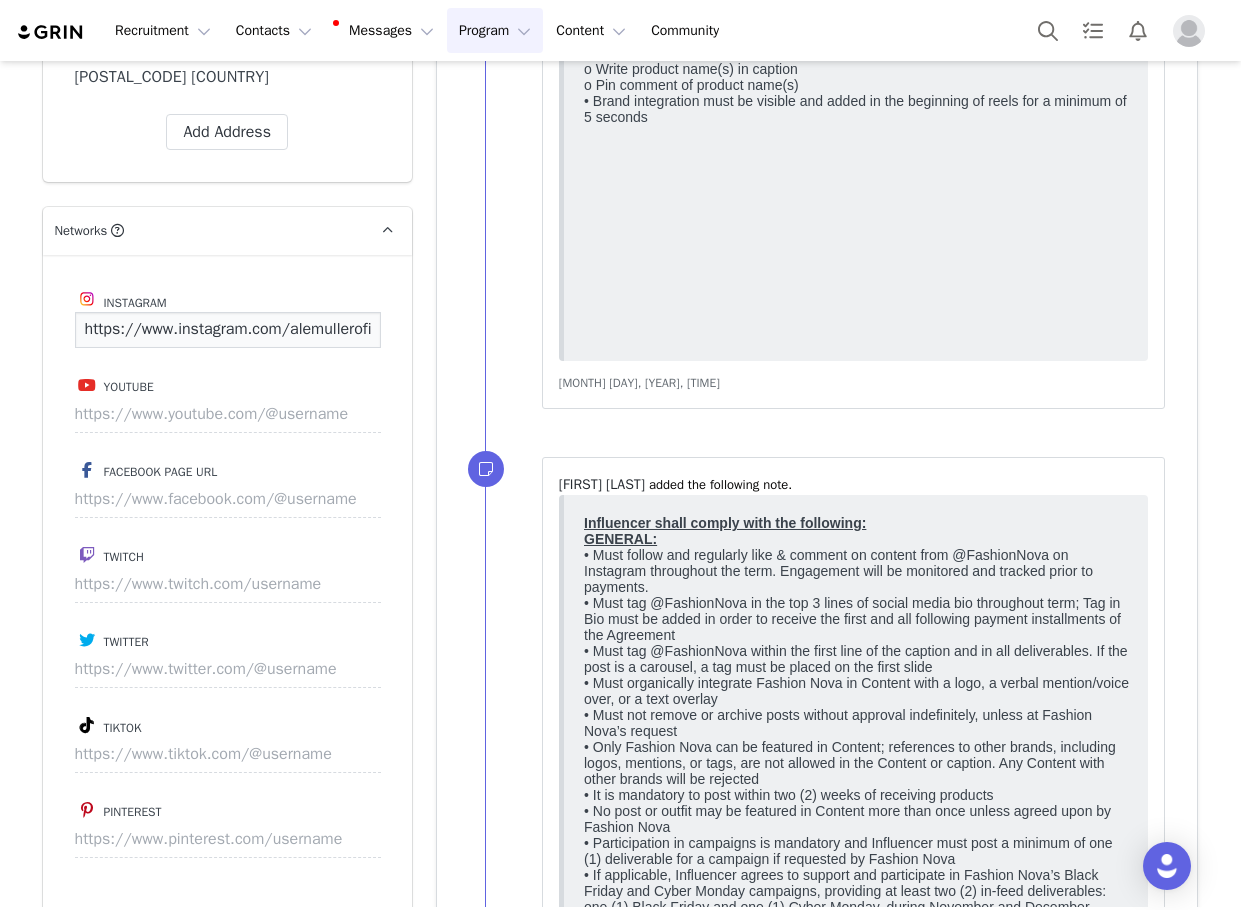 scroll, scrollTop: 3600, scrollLeft: 0, axis: vertical 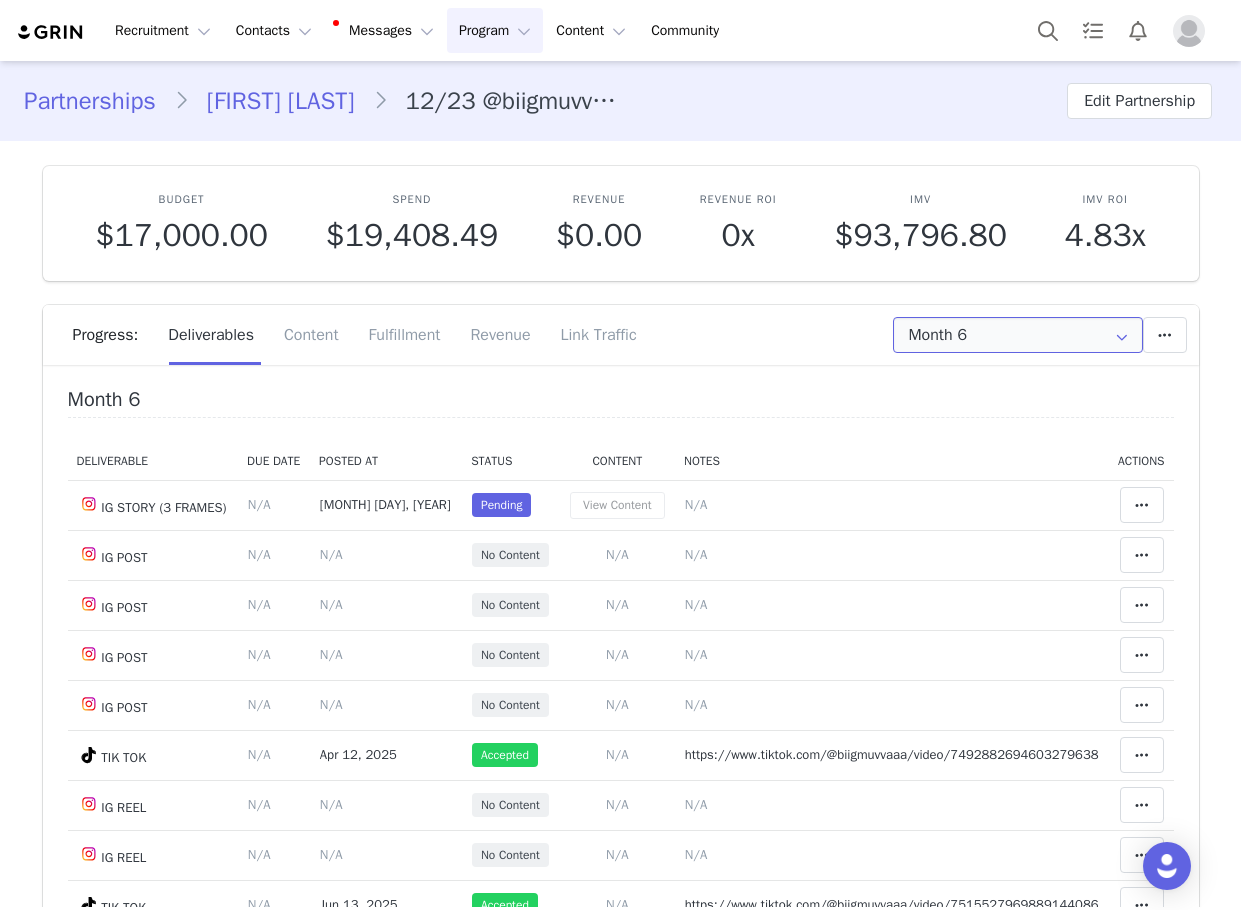 click on "Month 6" at bounding box center (1018, 335) 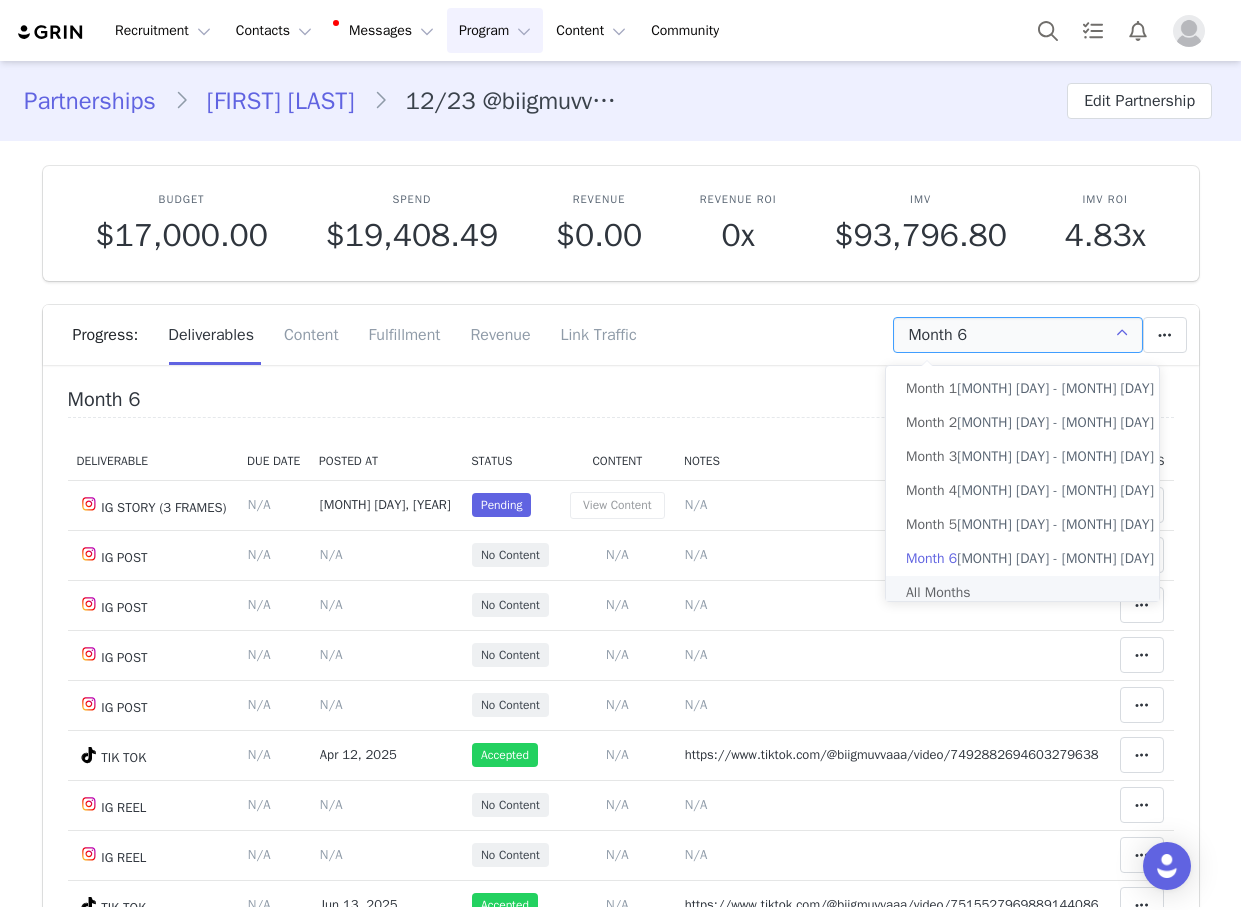 click on "All Months" at bounding box center [1030, 593] 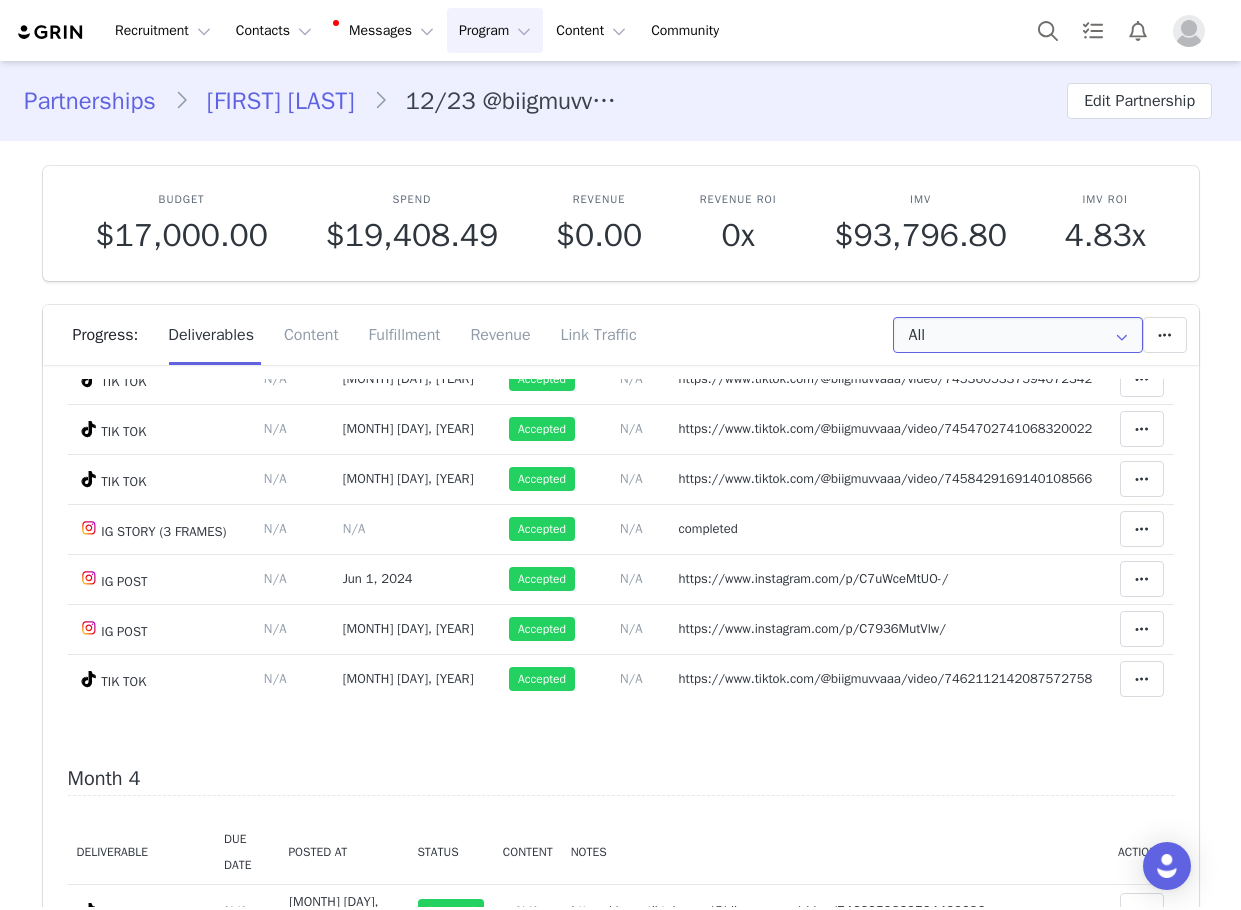 scroll, scrollTop: 2700, scrollLeft: 0, axis: vertical 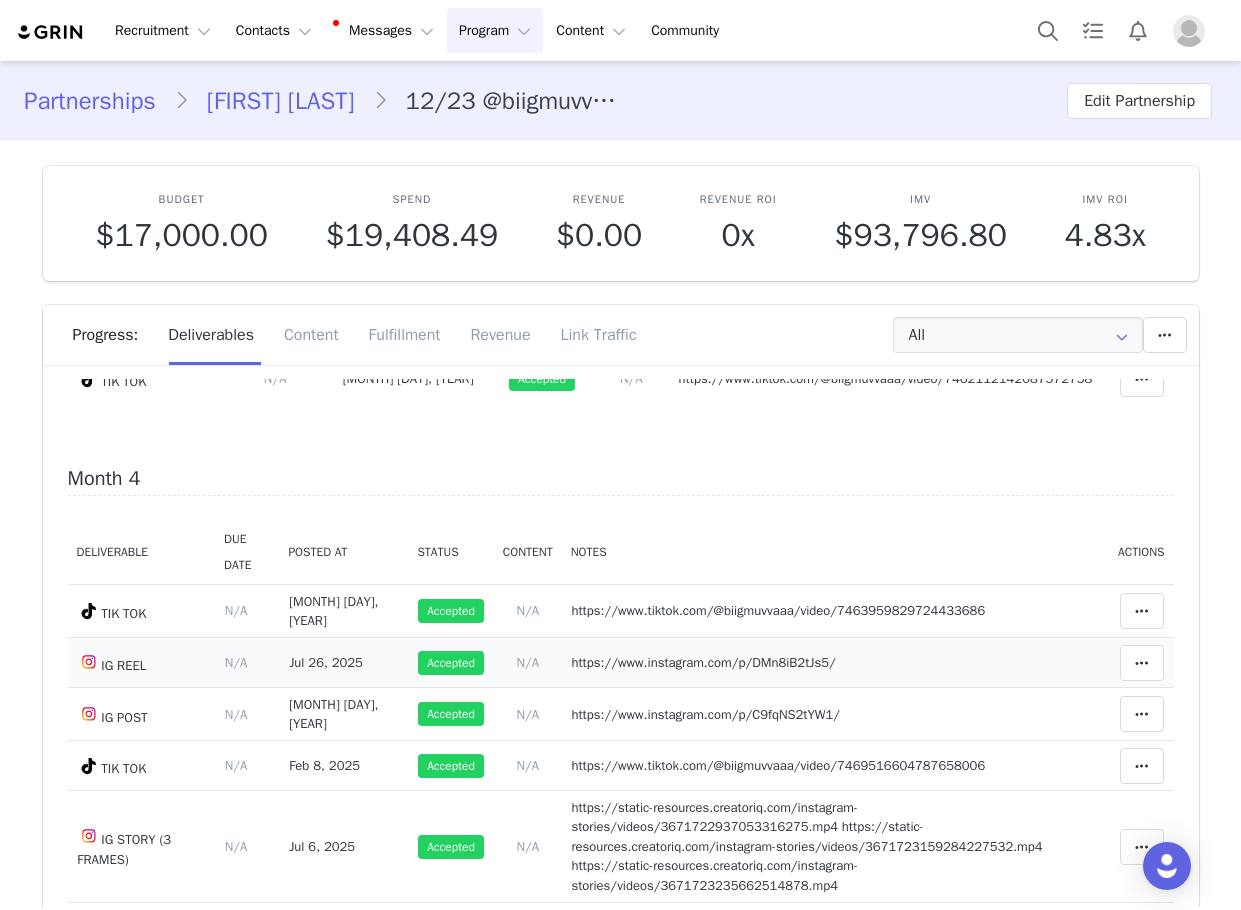 click on "https://www.instagram.com/p/DMn8iB2tJs5/" at bounding box center [703, 662] 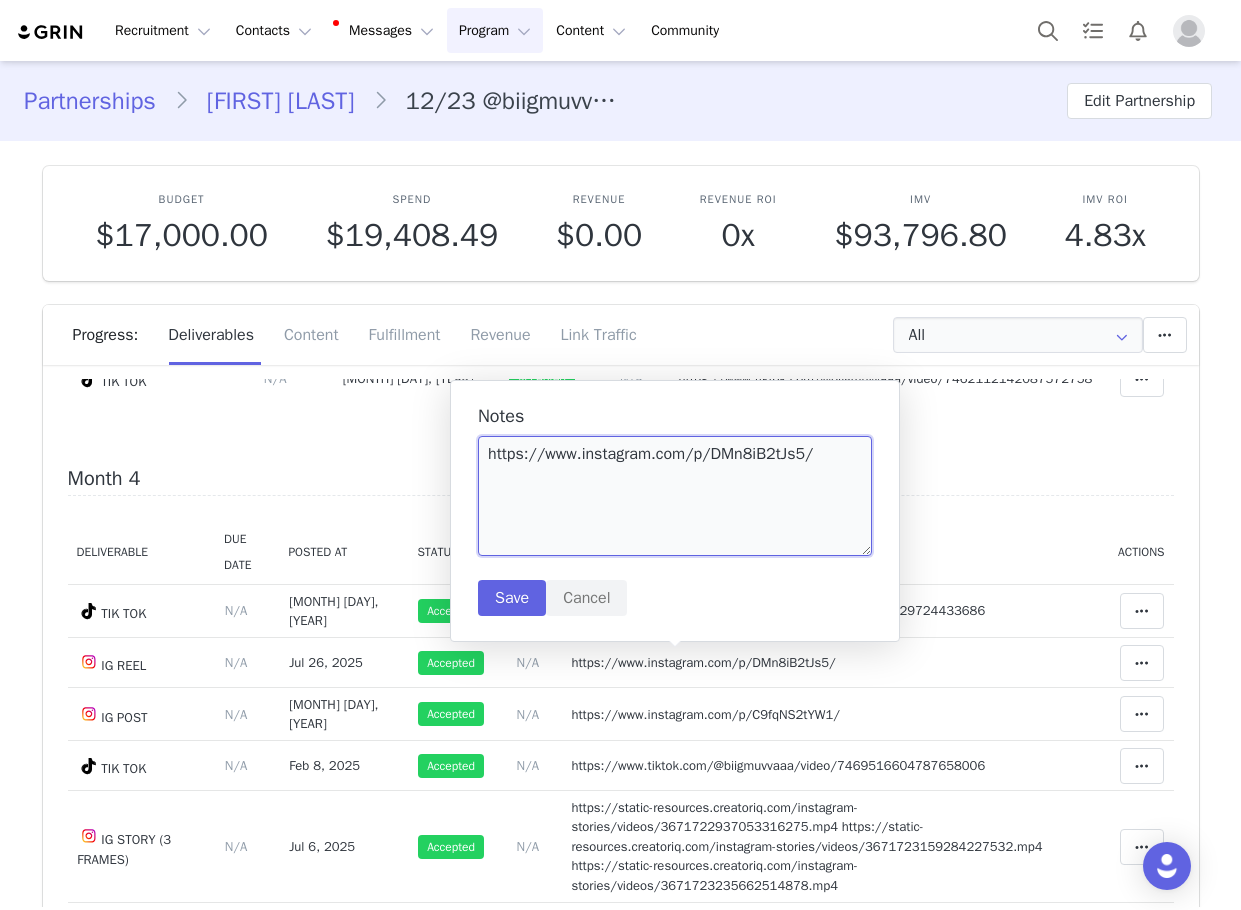 click on "https://www.instagram.com/p/DMn8iB2tJs5/" at bounding box center [675, 496] 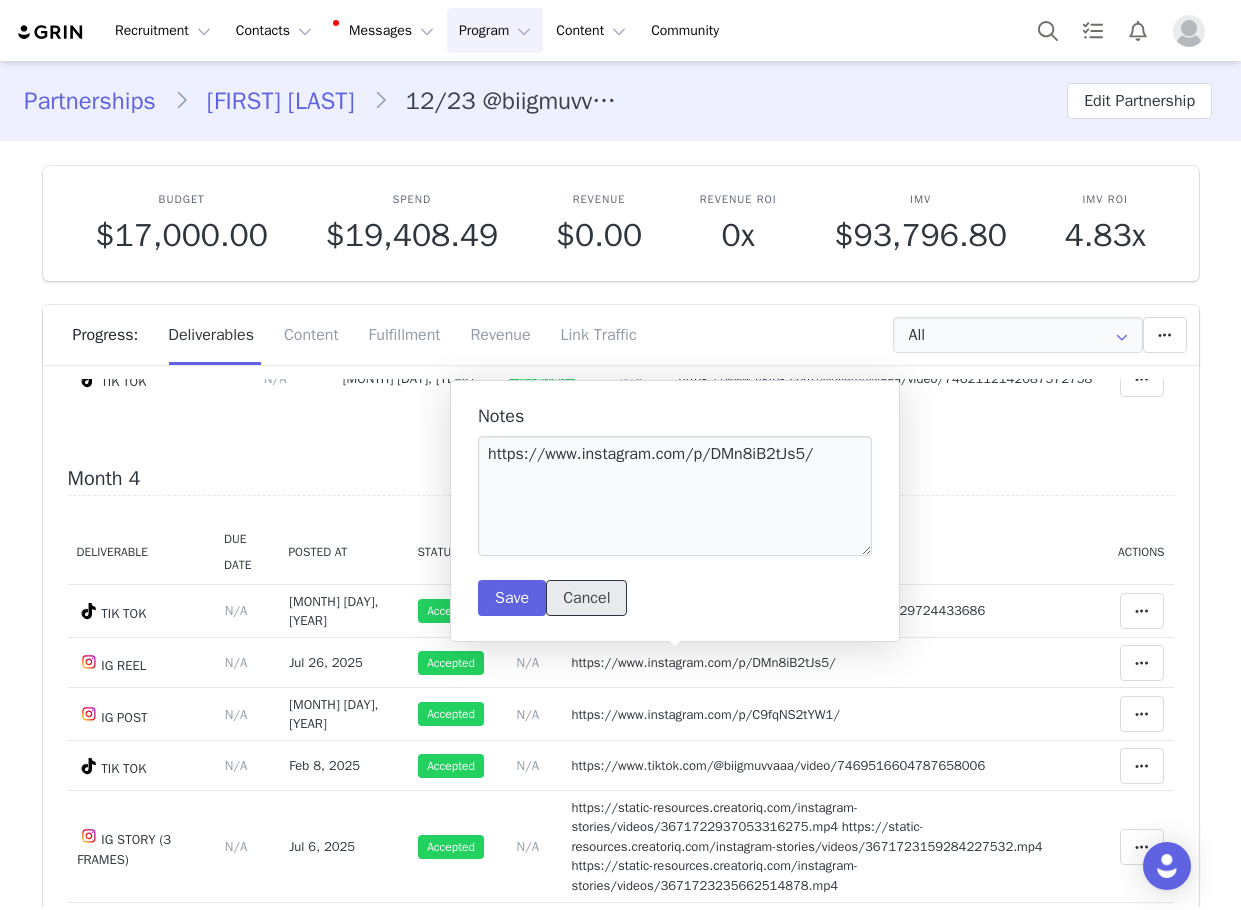 click on "Cancel" at bounding box center (586, 598) 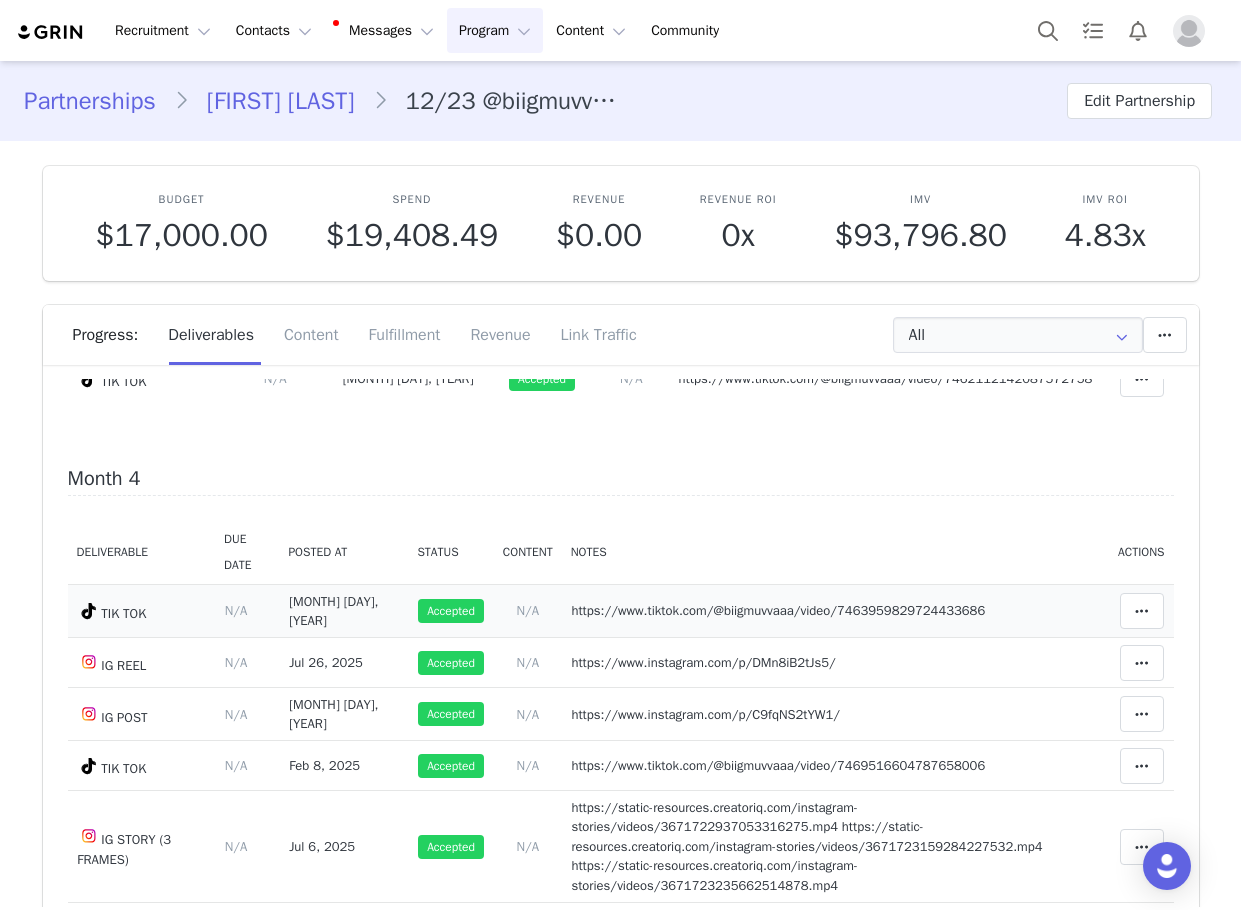 click on "https://www.tiktok.com/@biigmuvvaaa/video/7463959829724433686" at bounding box center [778, 610] 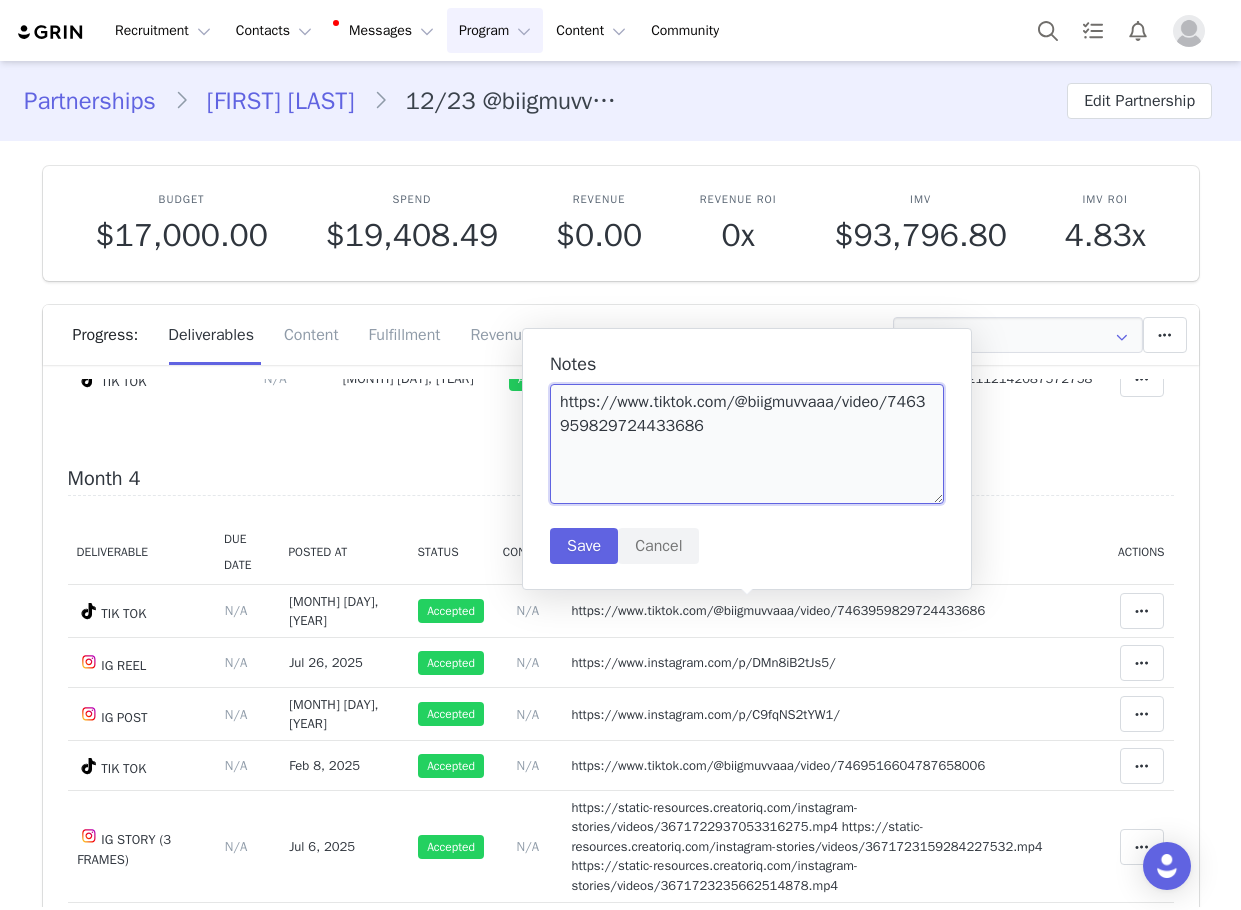 click on "https://www.tiktok.com/@biigmuvvaaa/video/7463959829724433686" at bounding box center (747, 444) 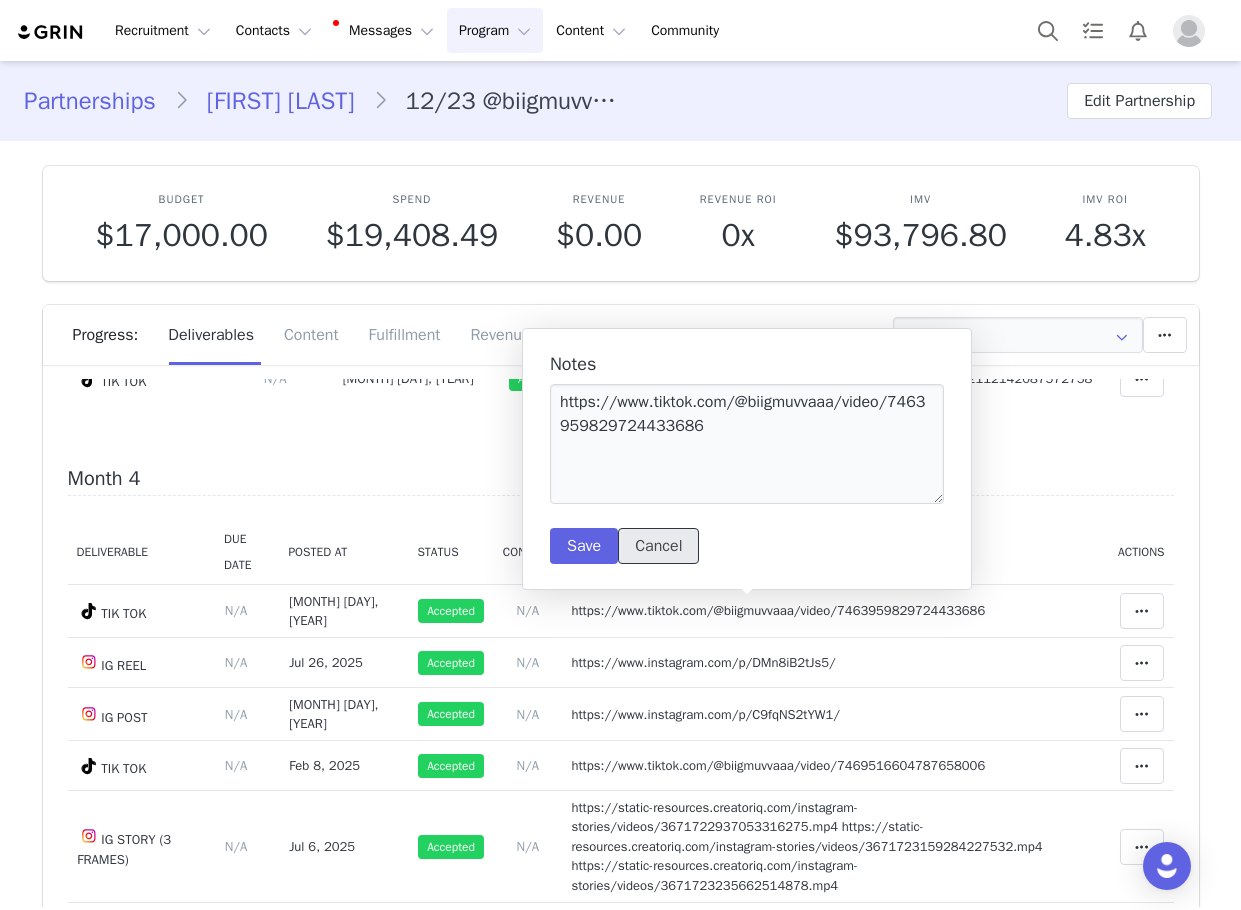 click on "Cancel" at bounding box center (658, 546) 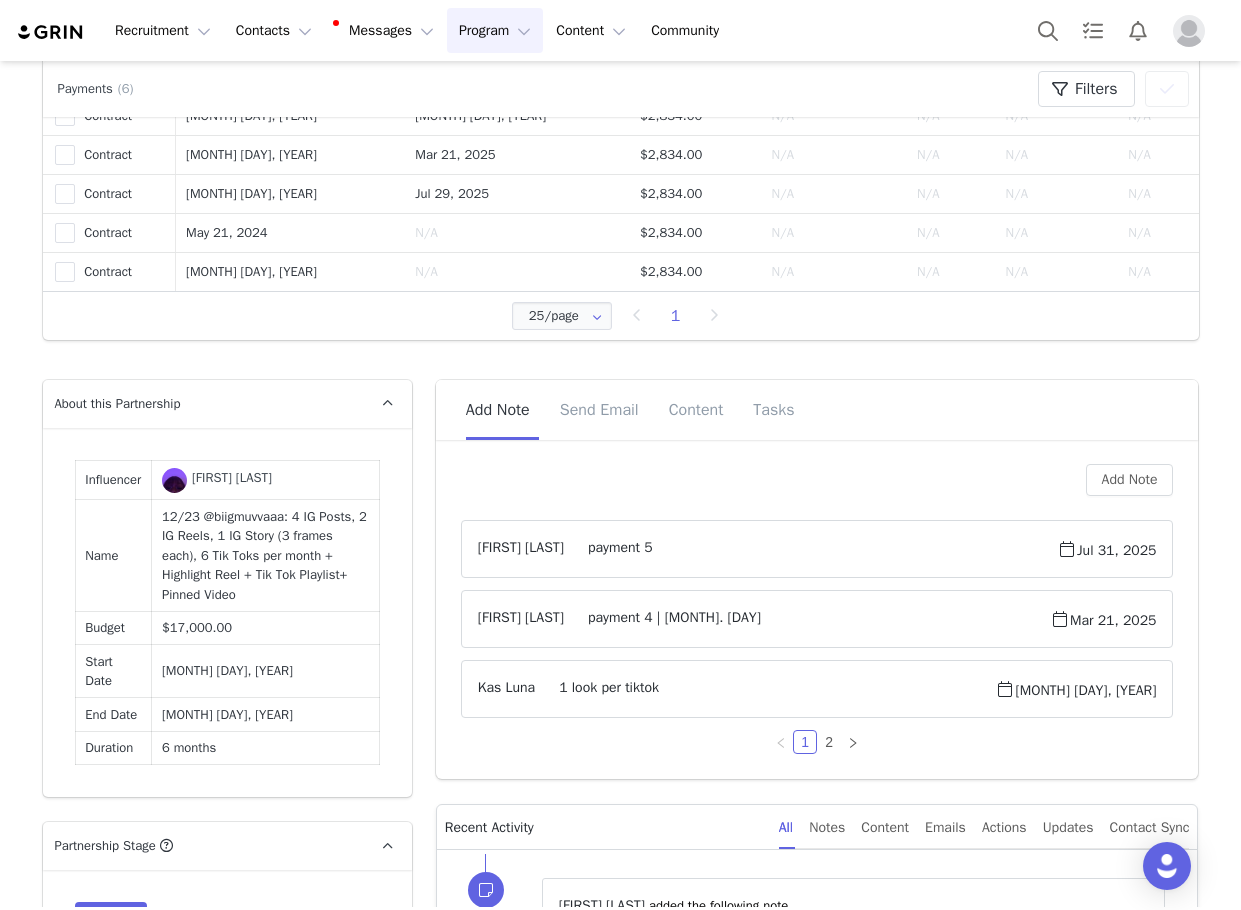 scroll, scrollTop: 1200, scrollLeft: 0, axis: vertical 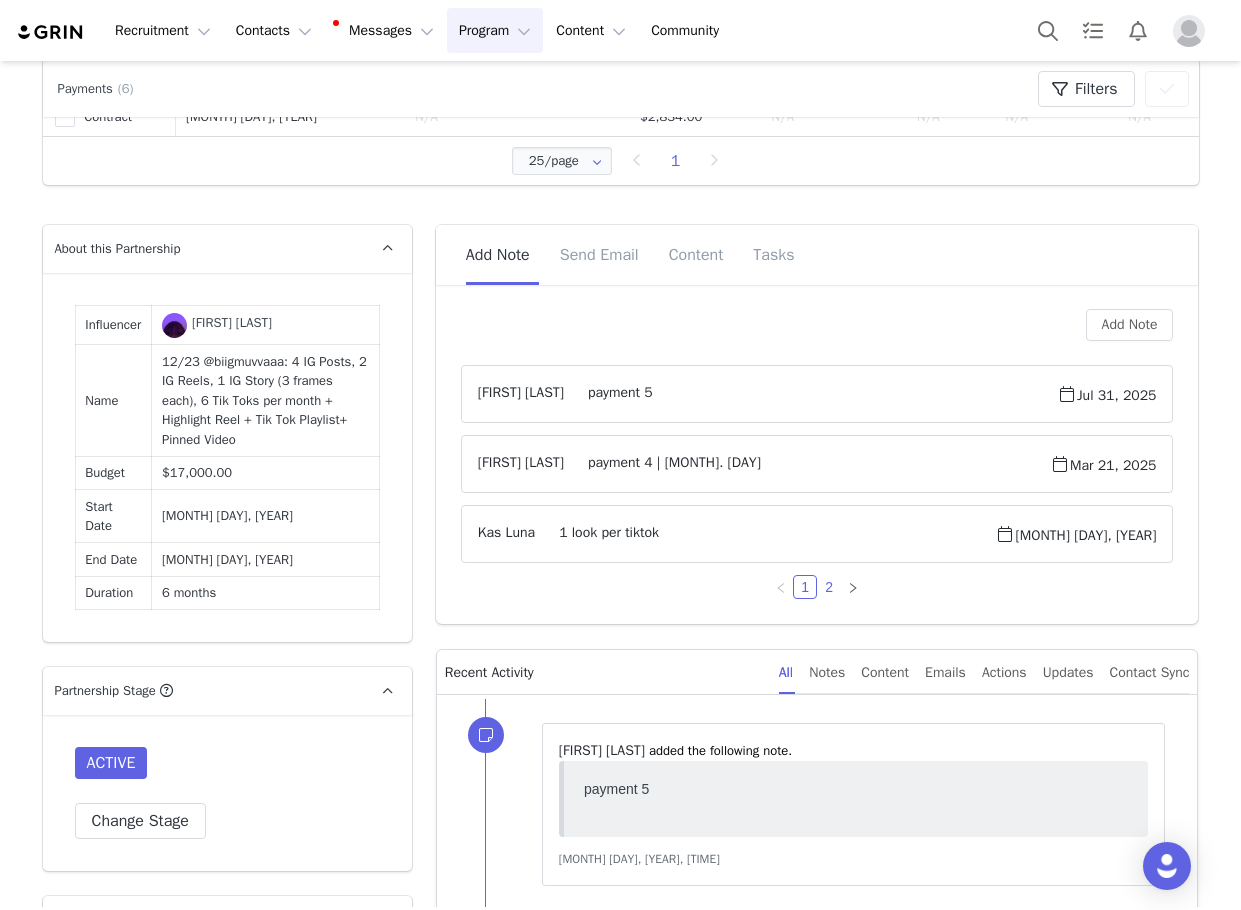 click on "2" at bounding box center (829, 587) 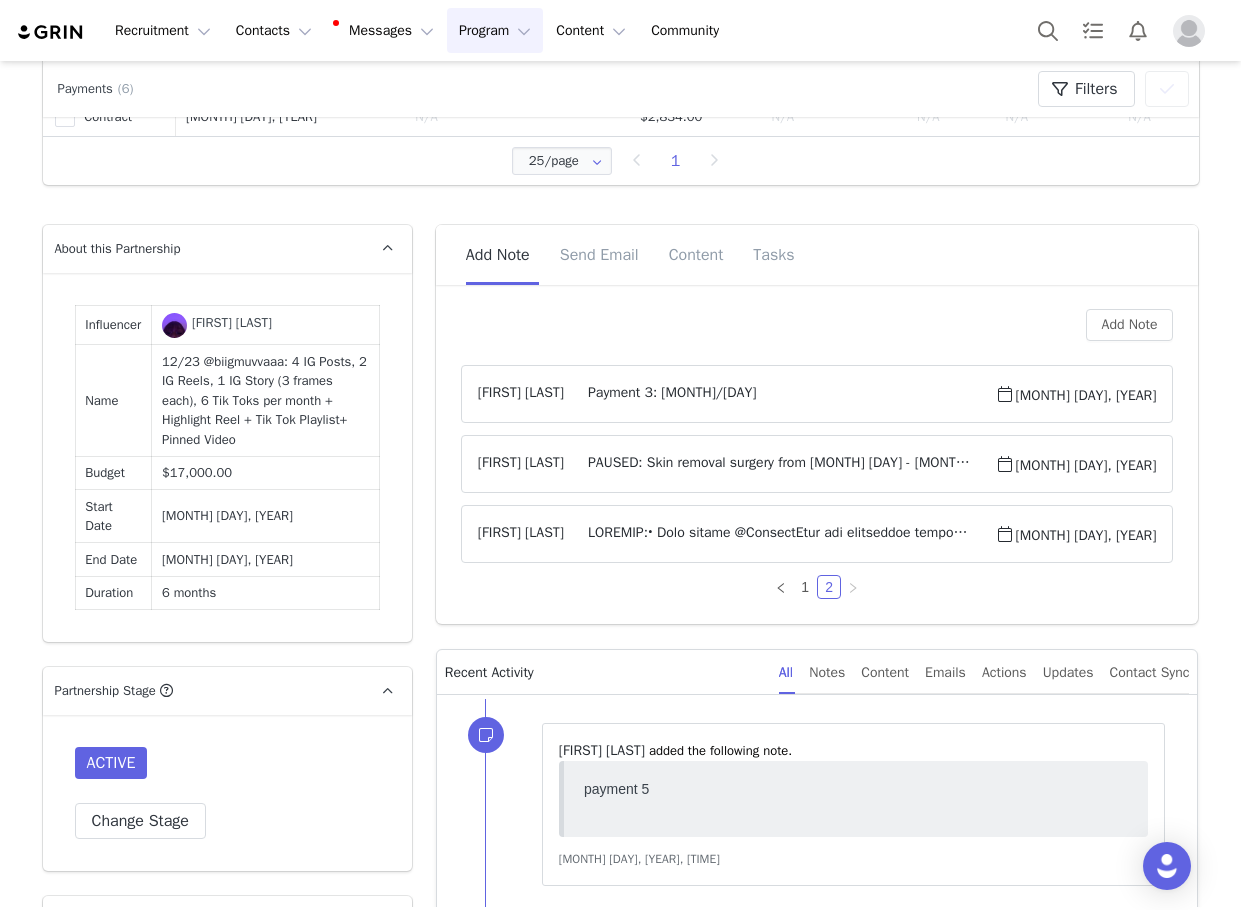 click at bounding box center [779, 534] 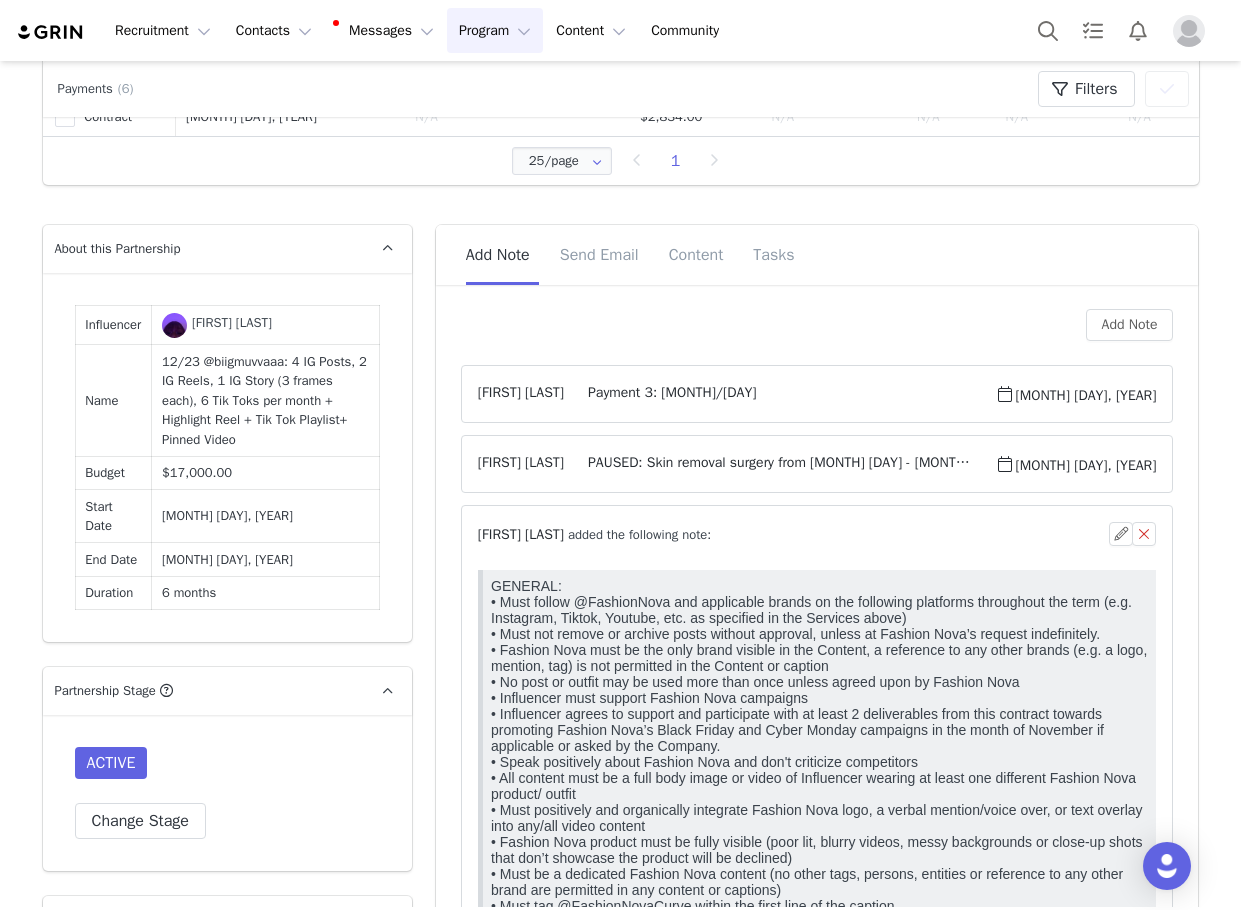scroll, scrollTop: 0, scrollLeft: 0, axis: both 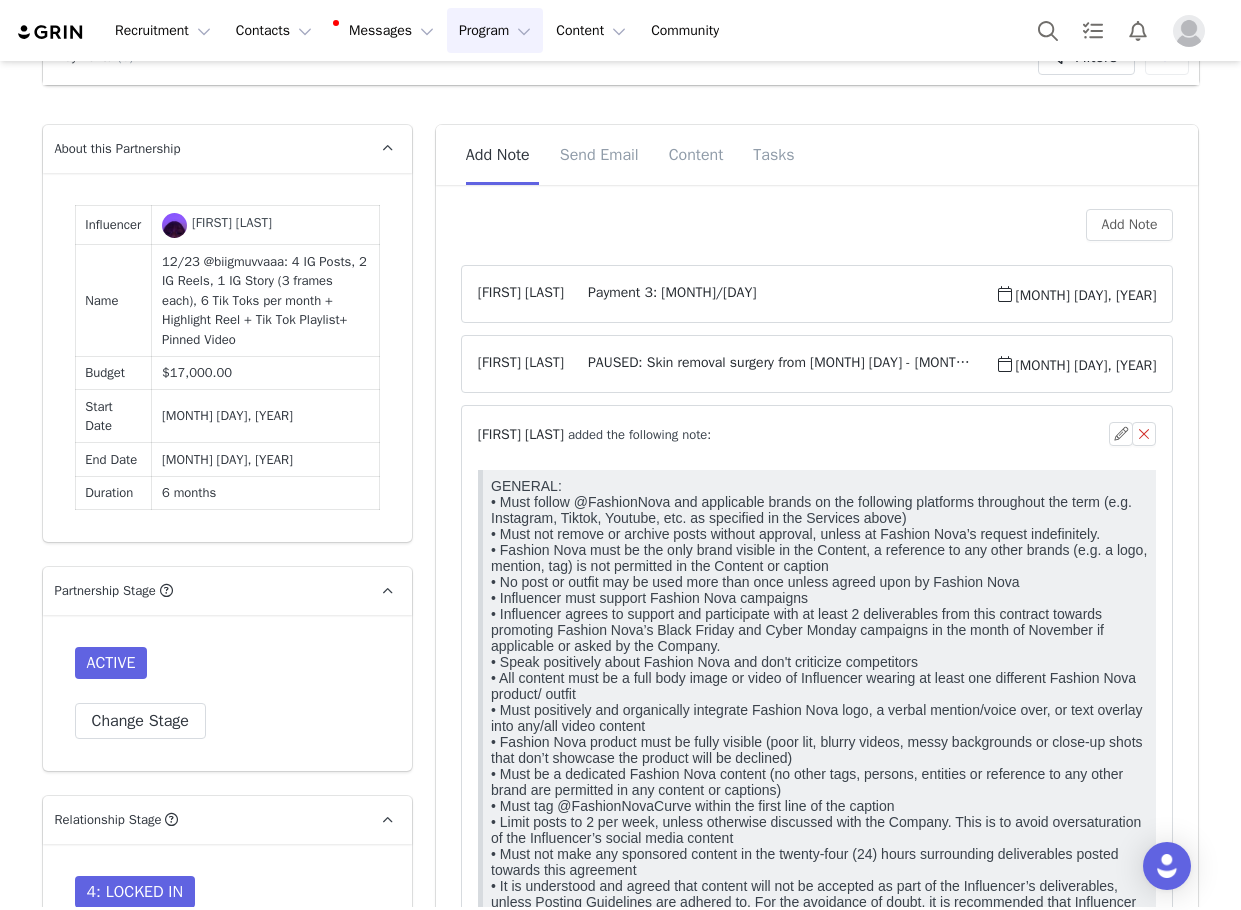 click on "⁨ Angelica Martinez ⁩ added the following note:     Dec 14, 2023, 5:14 PM" at bounding box center [817, 1334] 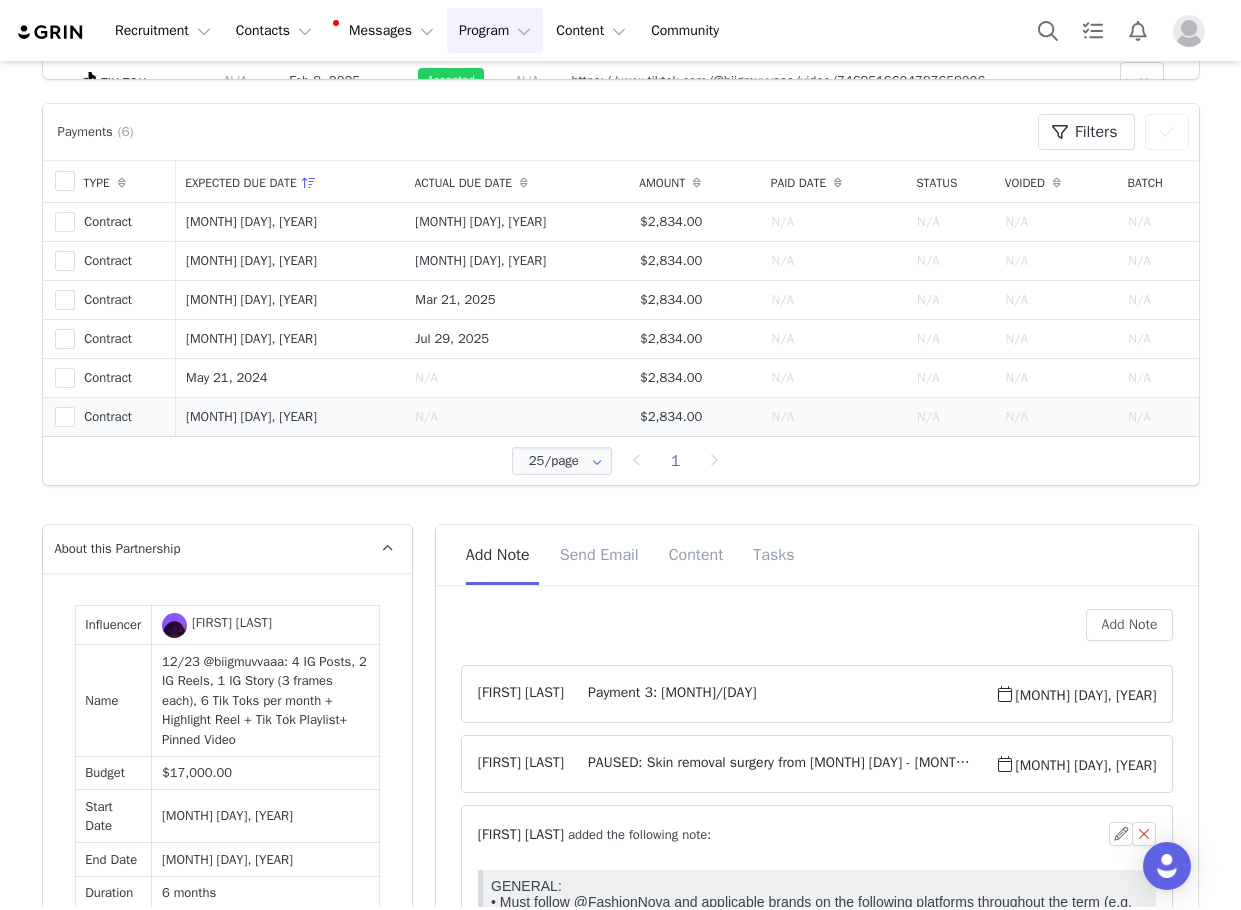 scroll, scrollTop: 1000, scrollLeft: 0, axis: vertical 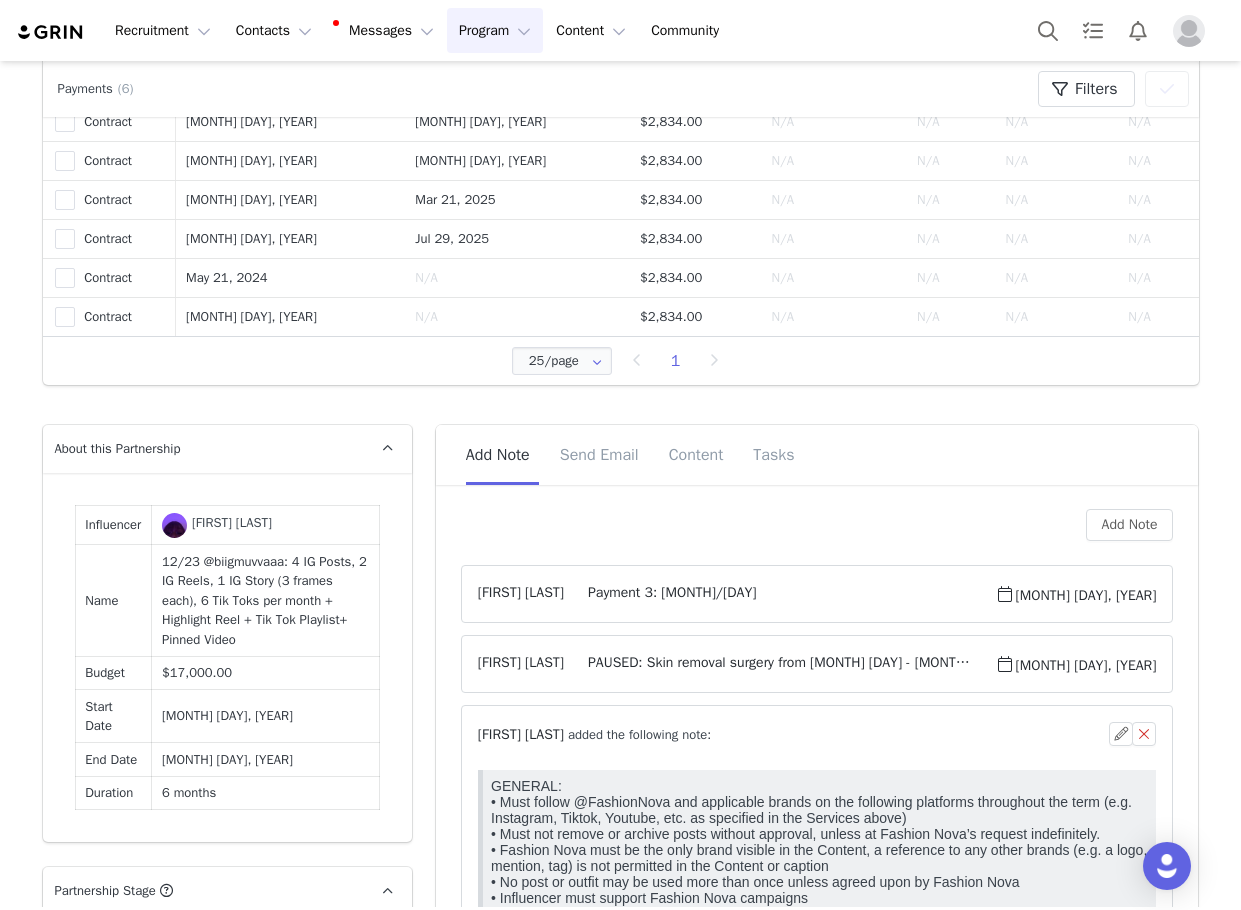 click on "⁨ Angelica Martinez ⁩ added the following note:     Dec 14, 2023, 5:14 PM" at bounding box center (817, 1634) 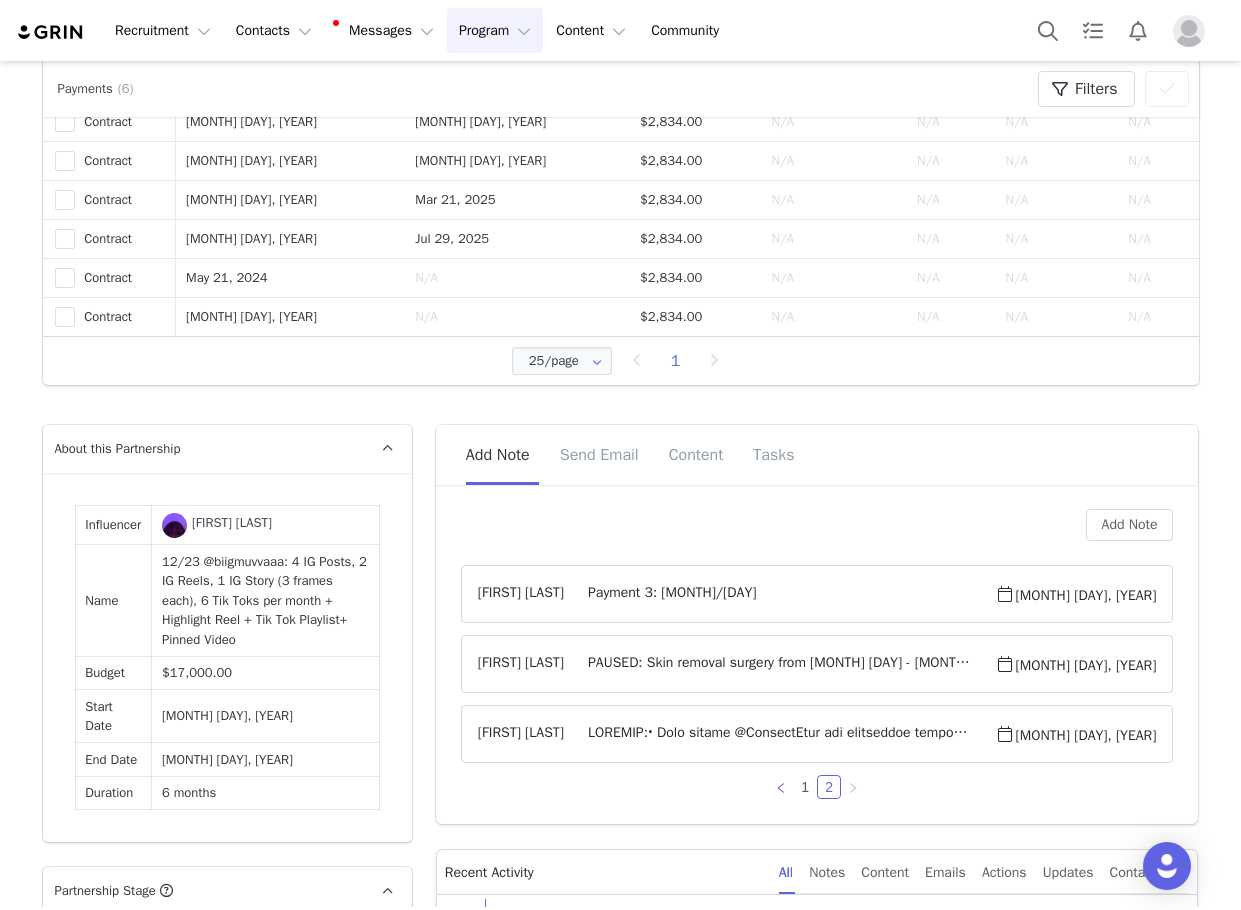 click at bounding box center (781, 787) 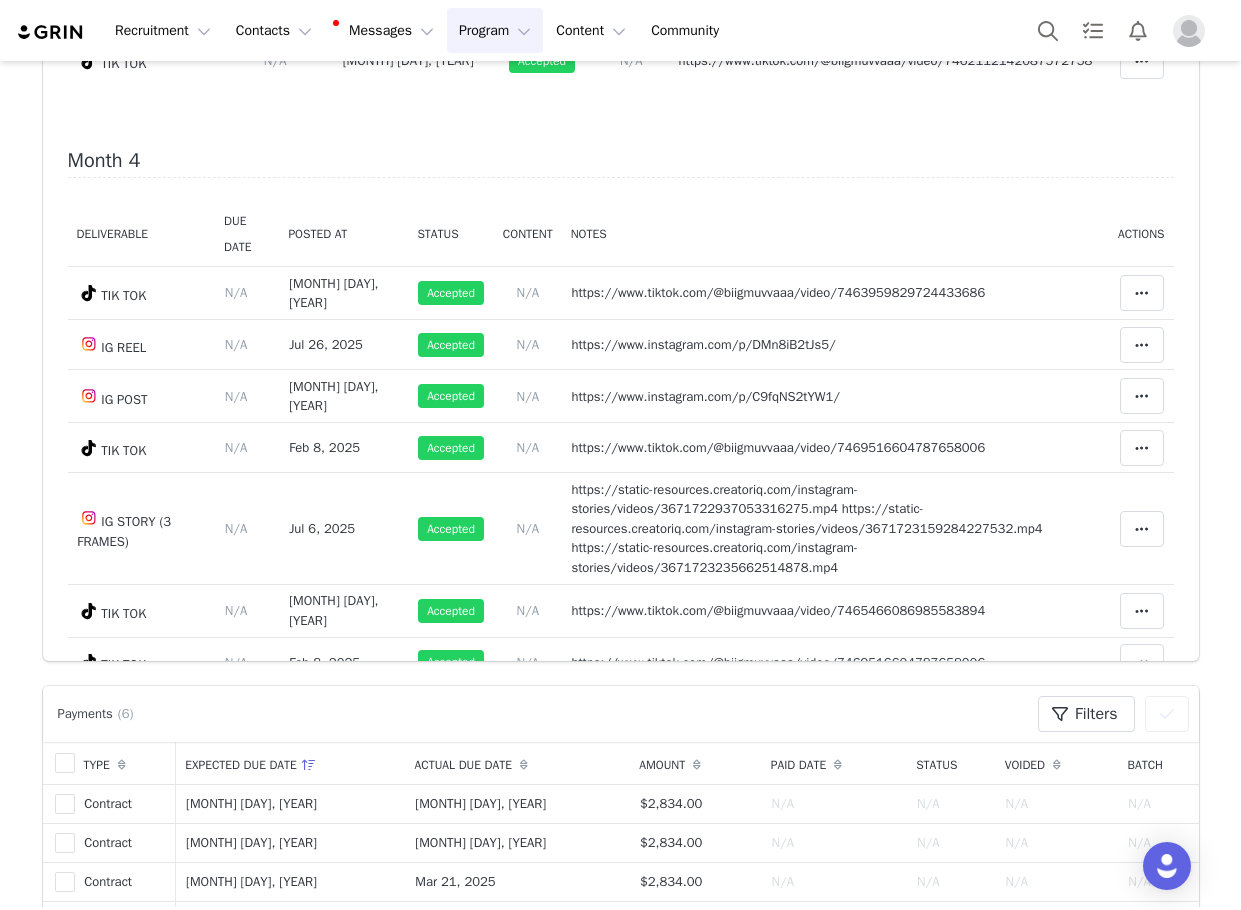 scroll, scrollTop: 0, scrollLeft: 0, axis: both 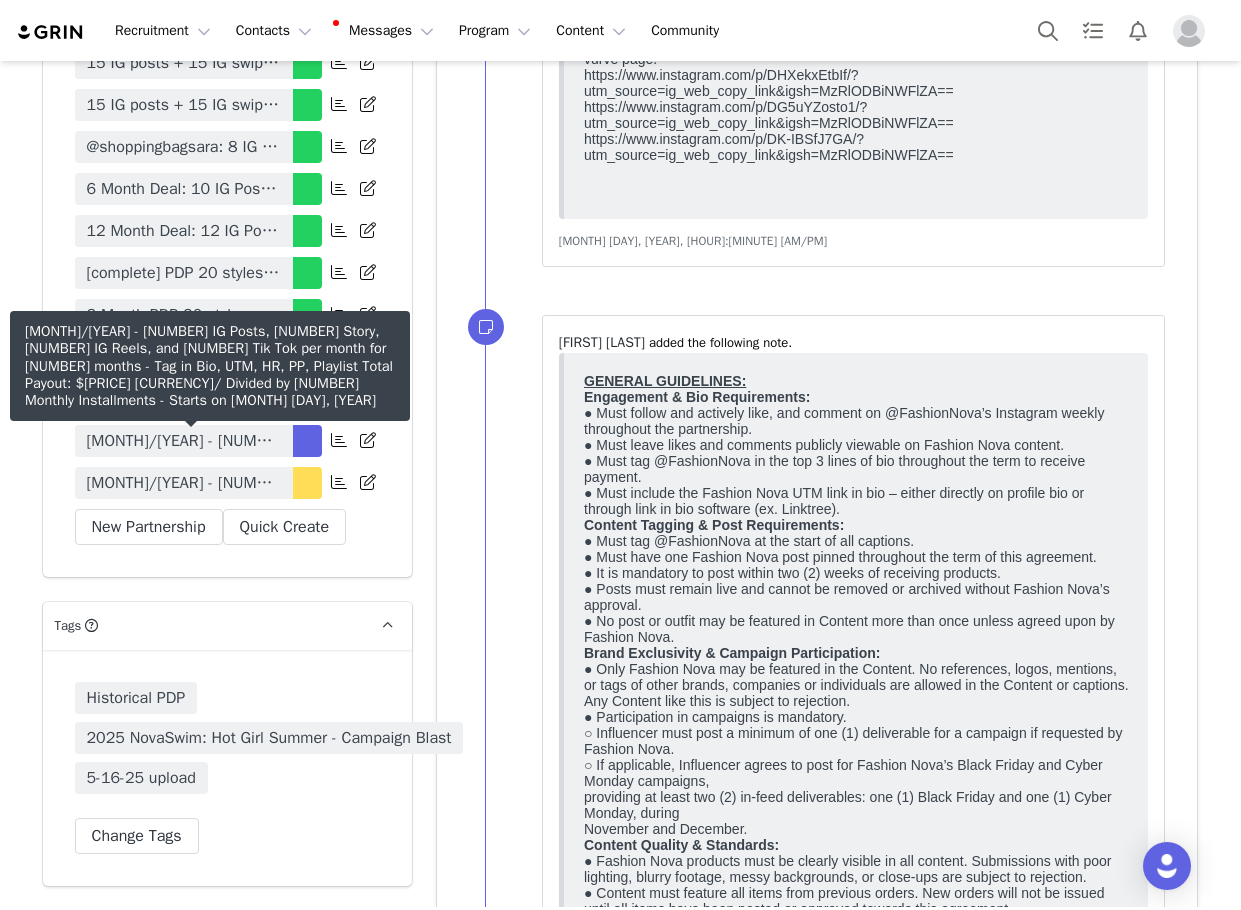 click on "7/25 - 12 IG Posts, 1 Story, 4 IG Reels, and 2 Tik Tok per month for 6 months - Tag in Bio, UTM, HR, PP, Playlist Total Payout: $34,250.00 USD/ Divided by 6 Monthly Installments" at bounding box center (184, 483) 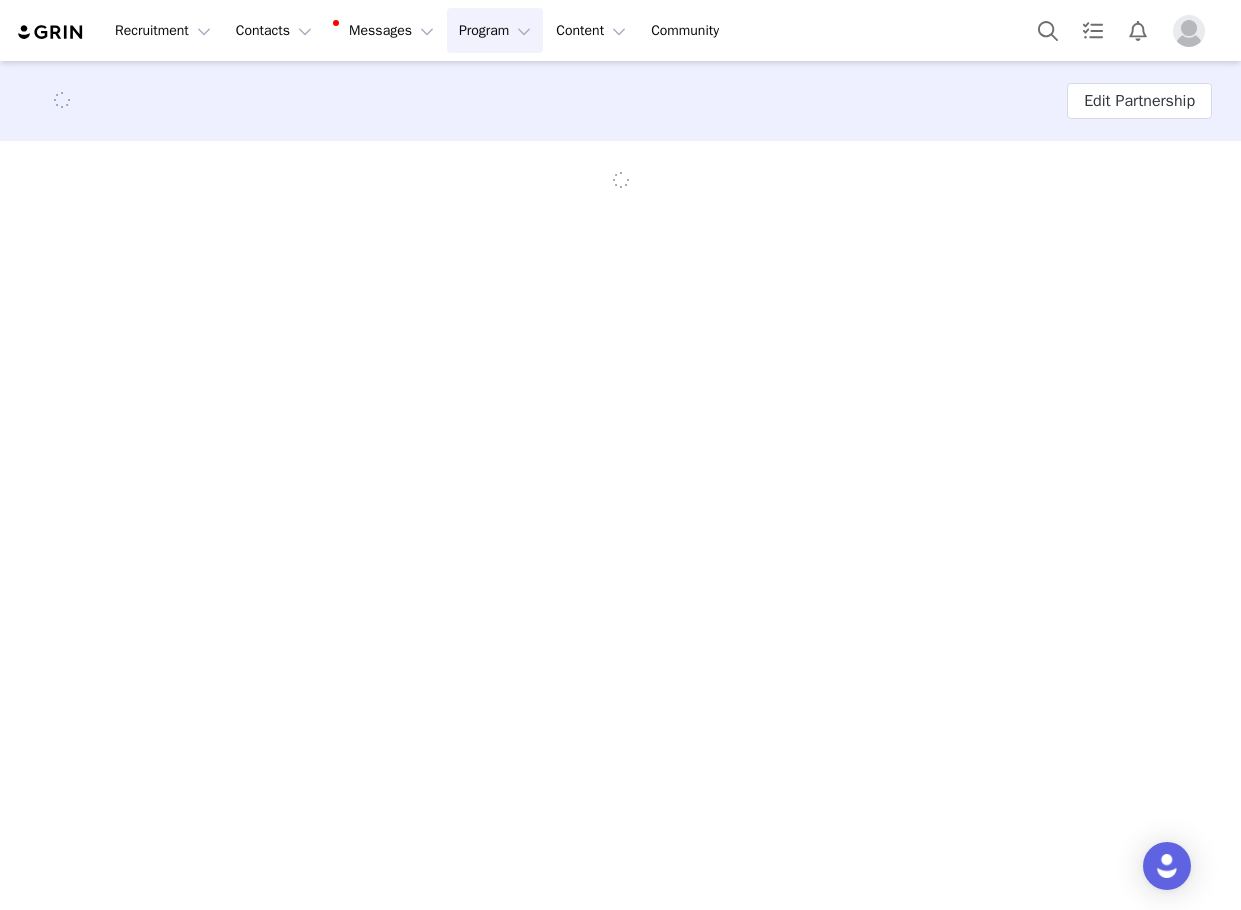 scroll, scrollTop: 0, scrollLeft: 0, axis: both 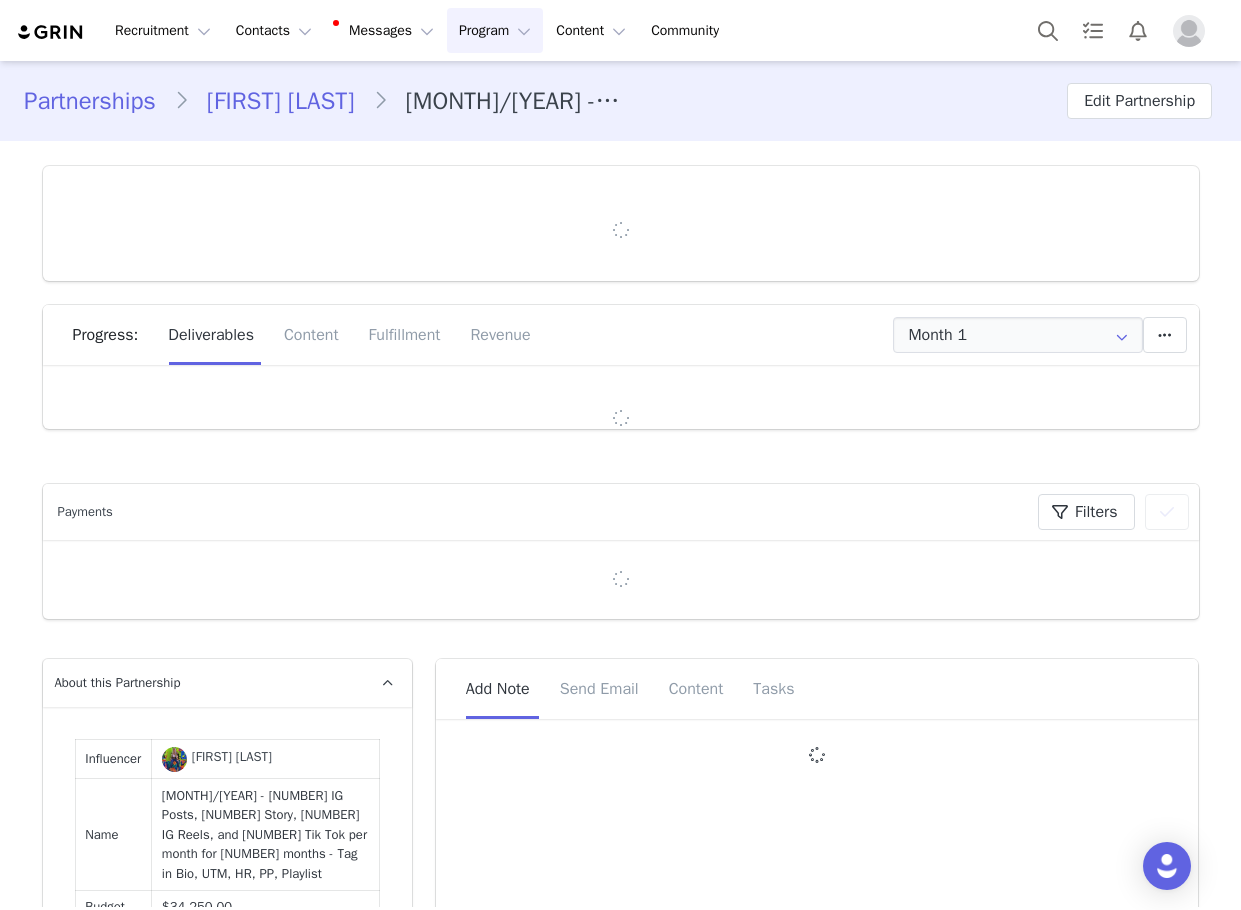 type on "+1 (Canada)" 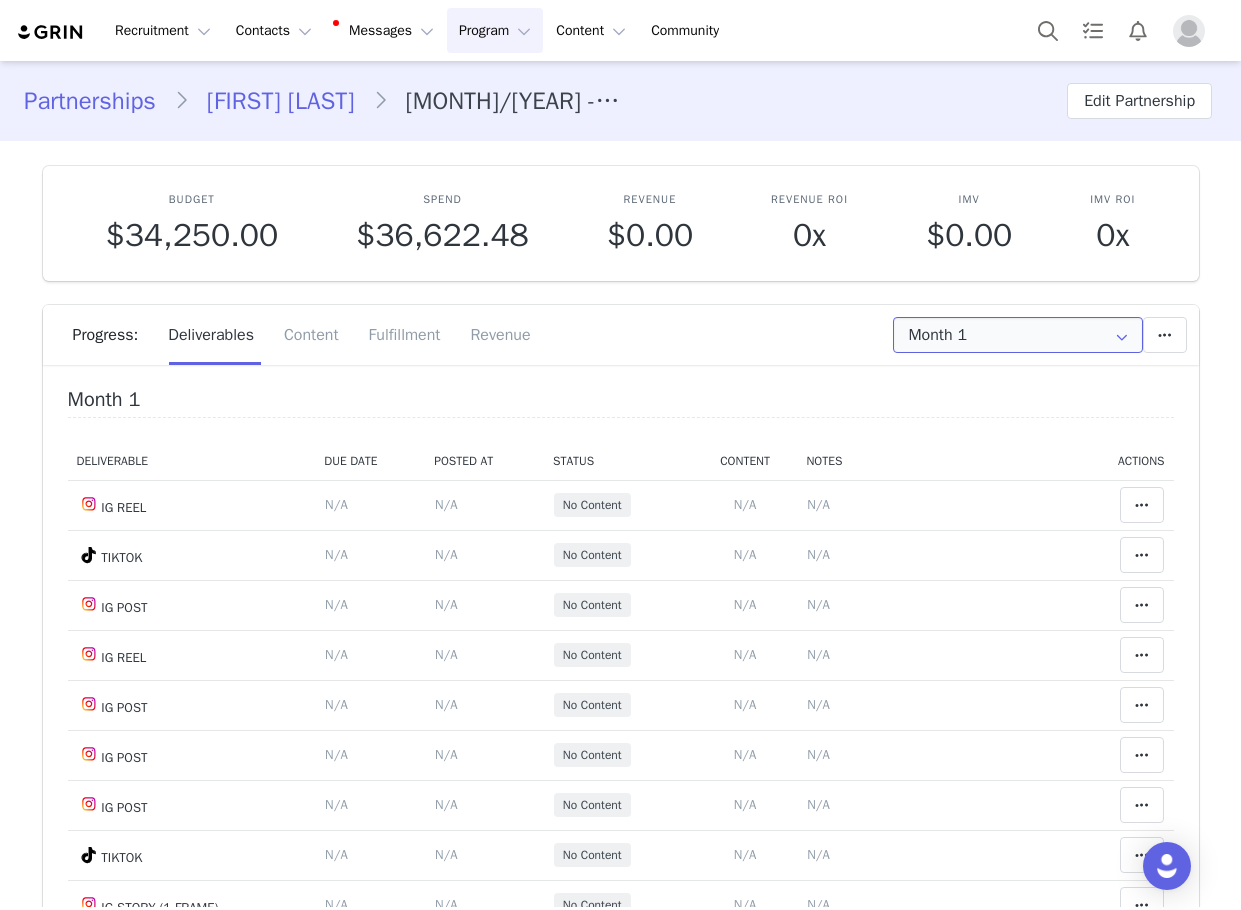 click on "Month 1" at bounding box center [1018, 335] 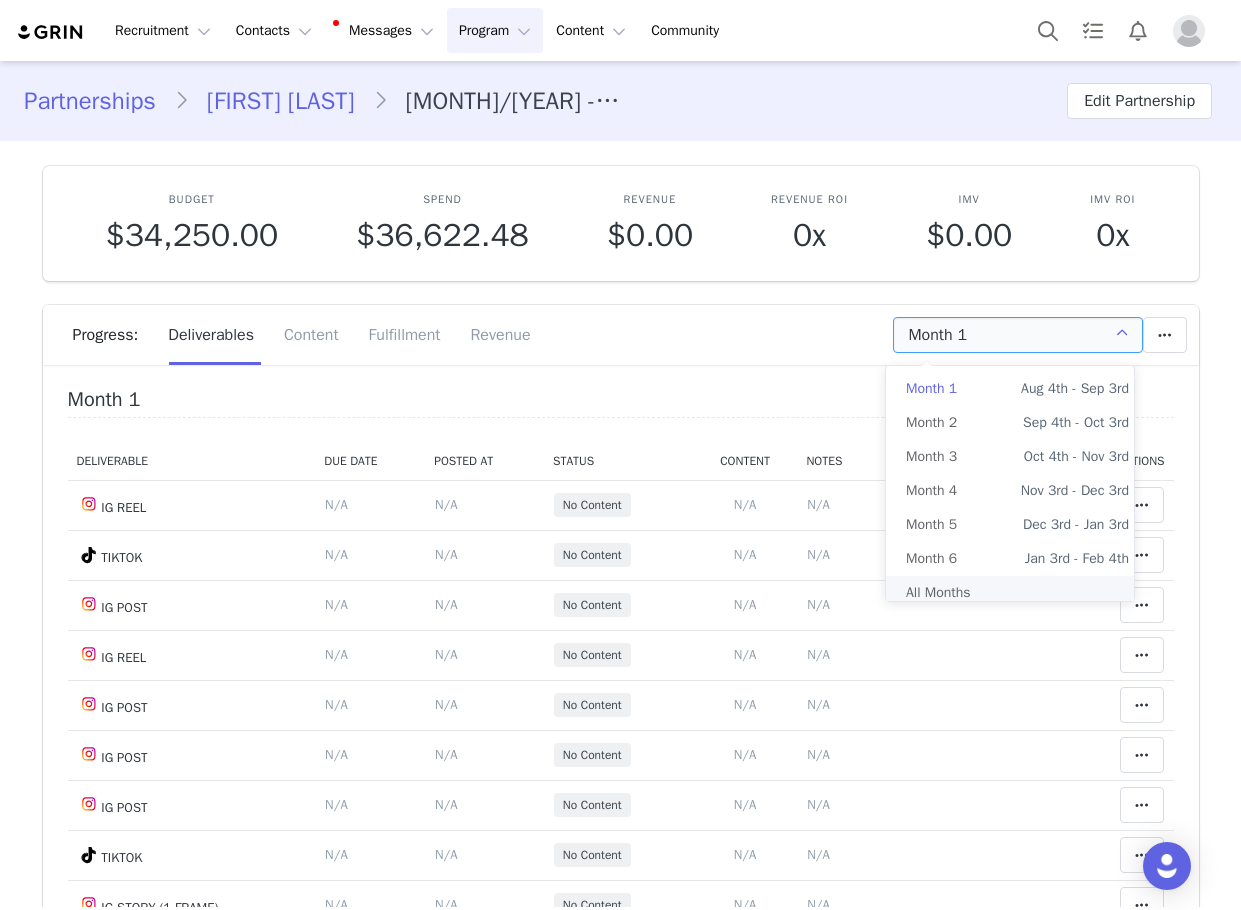 click on "All Months" at bounding box center (1017, 593) 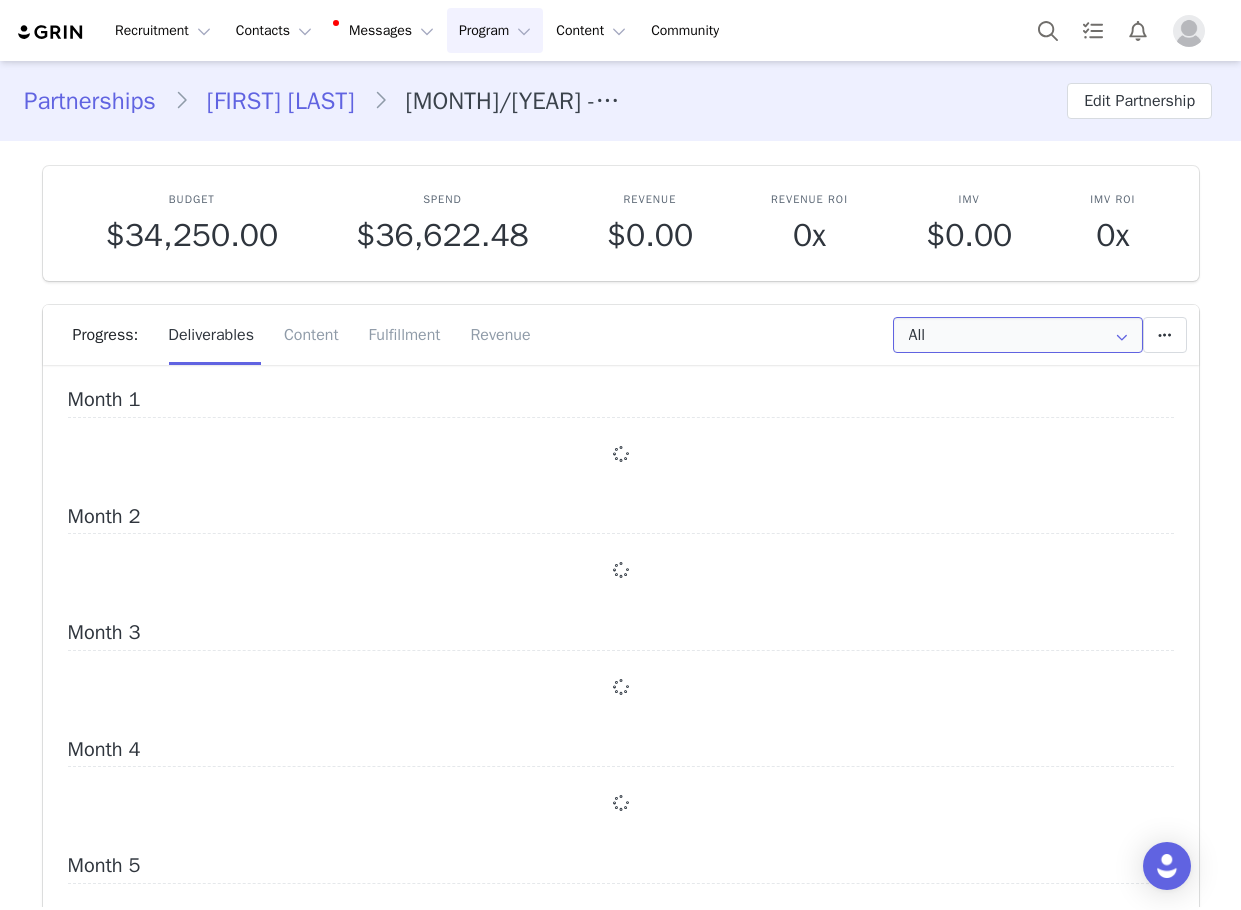scroll, scrollTop: 0, scrollLeft: 0, axis: both 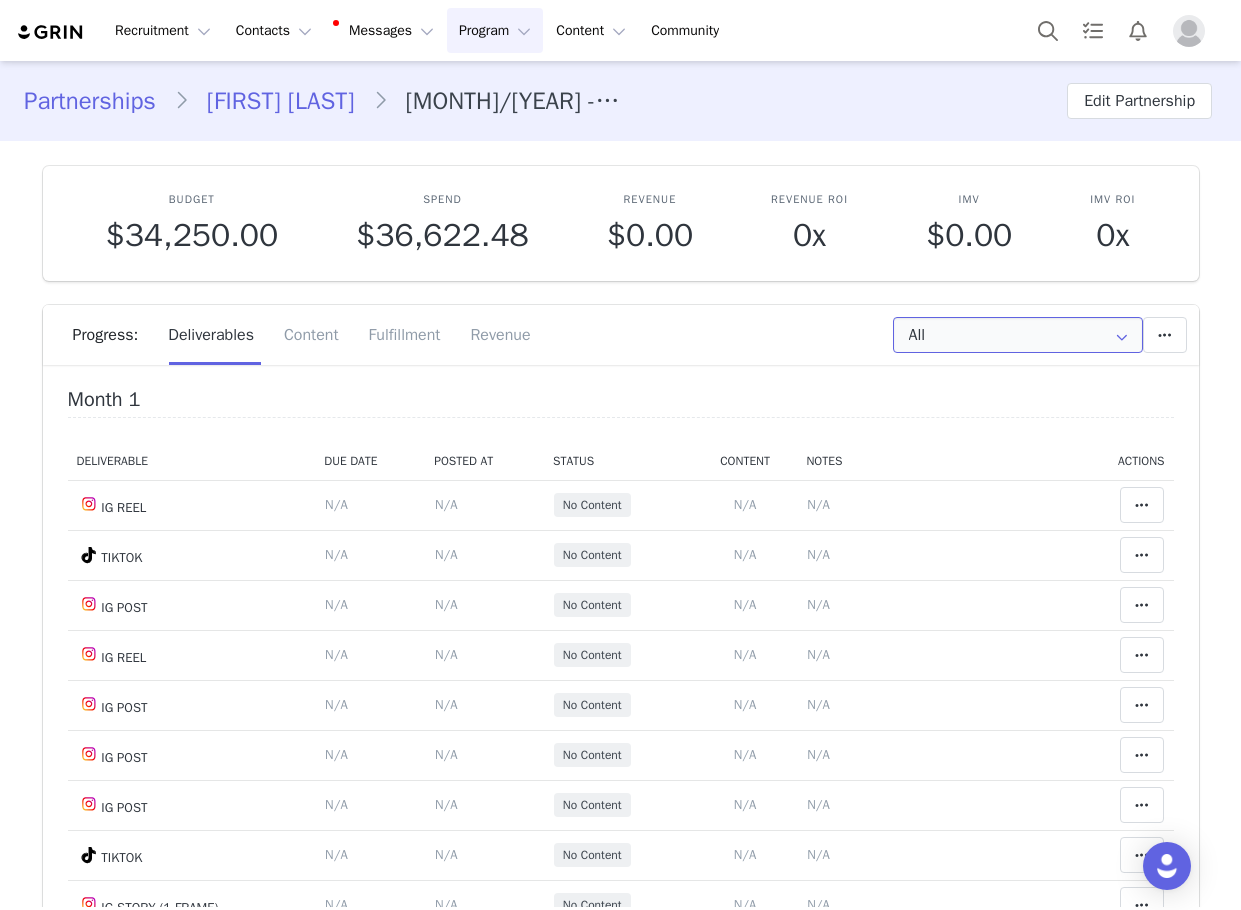 click on "All" at bounding box center (1018, 335) 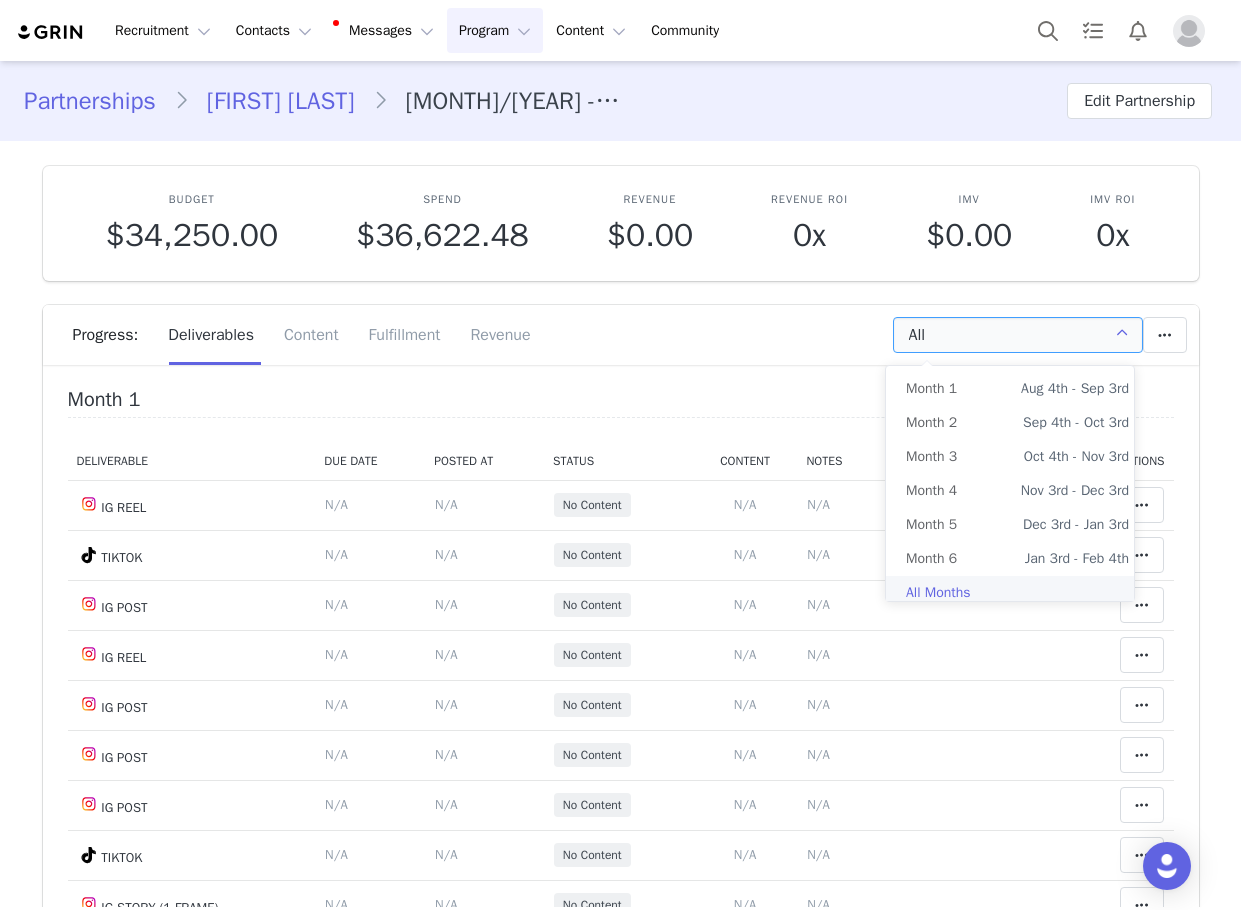 click on "All Months" at bounding box center [1017, 593] 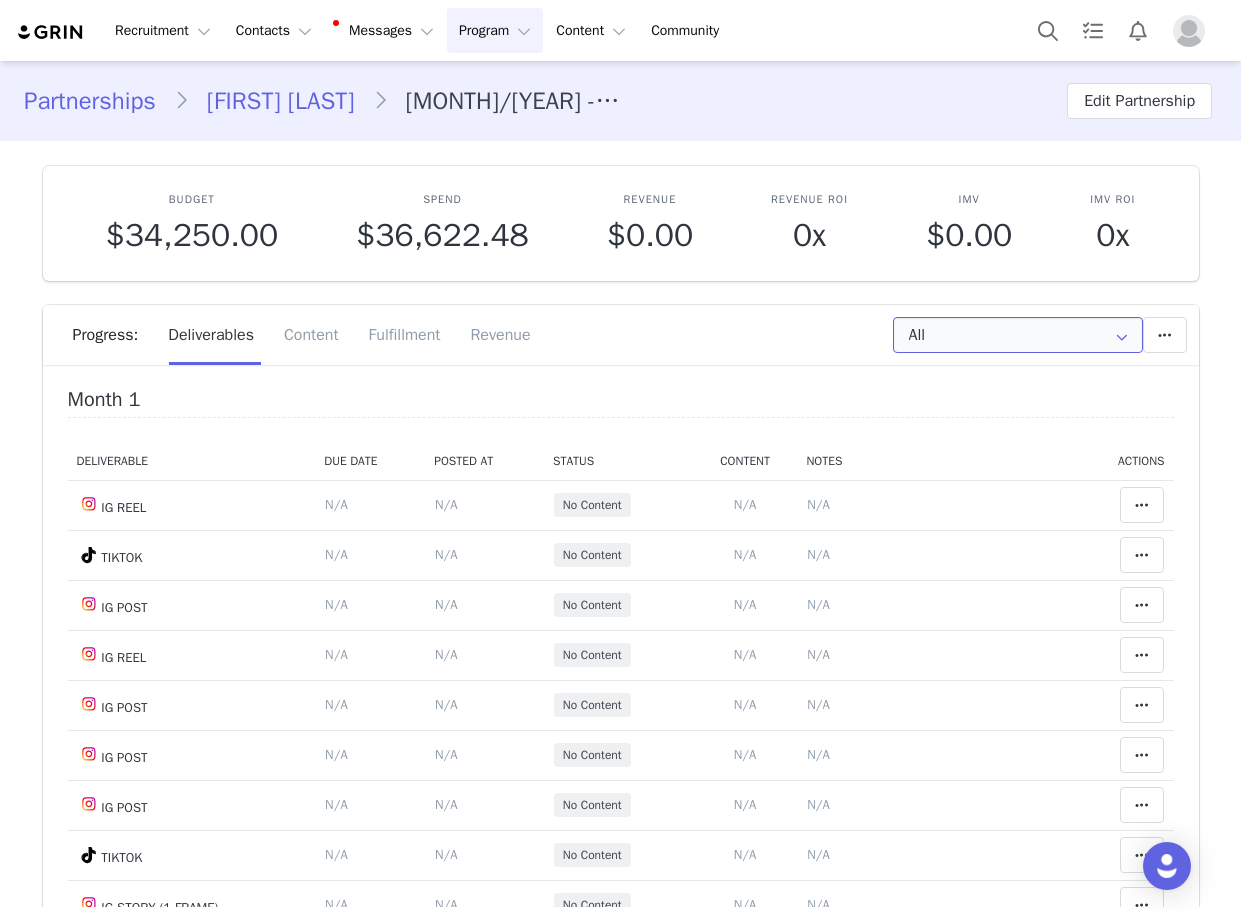 click on "All" at bounding box center (1018, 335) 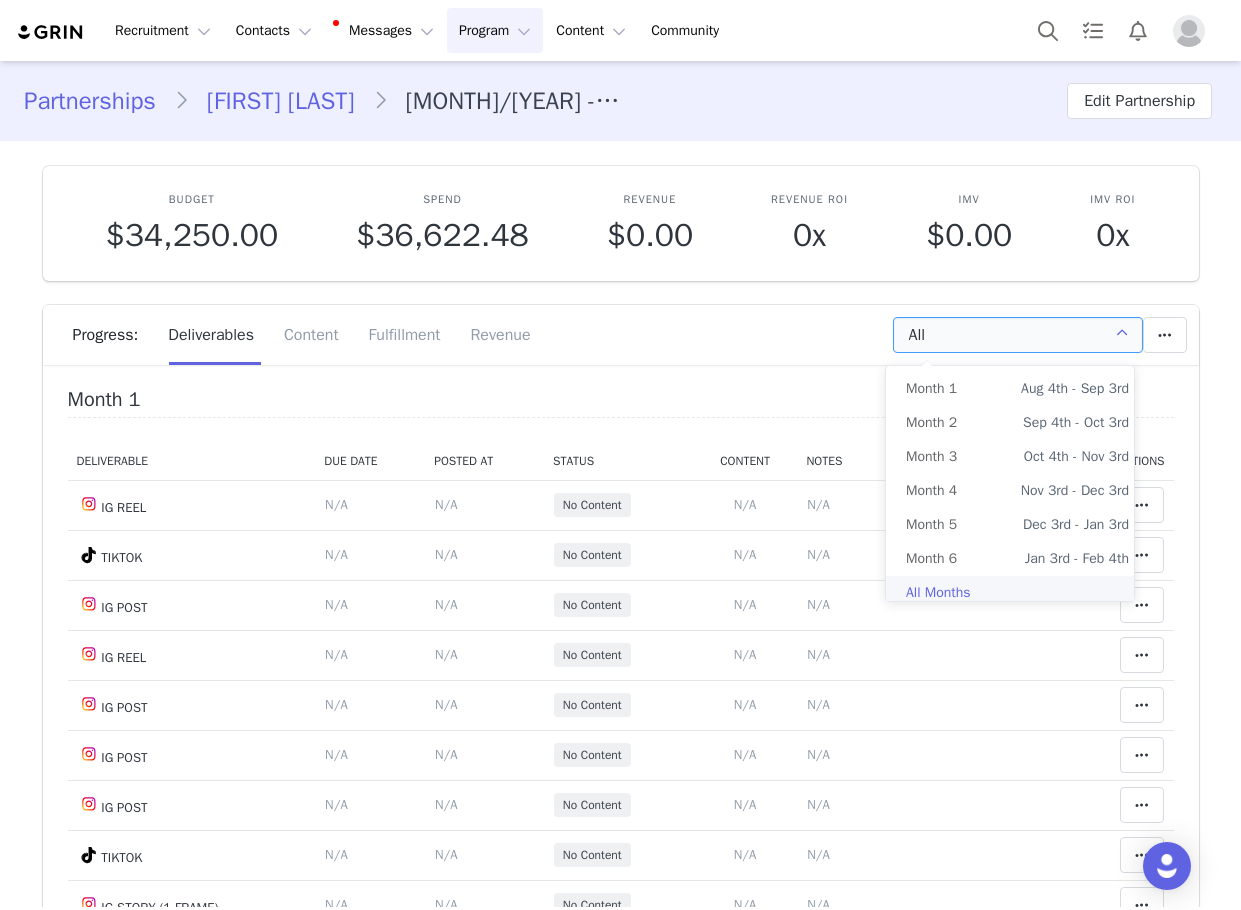 click on "All Months" at bounding box center [1017, 593] 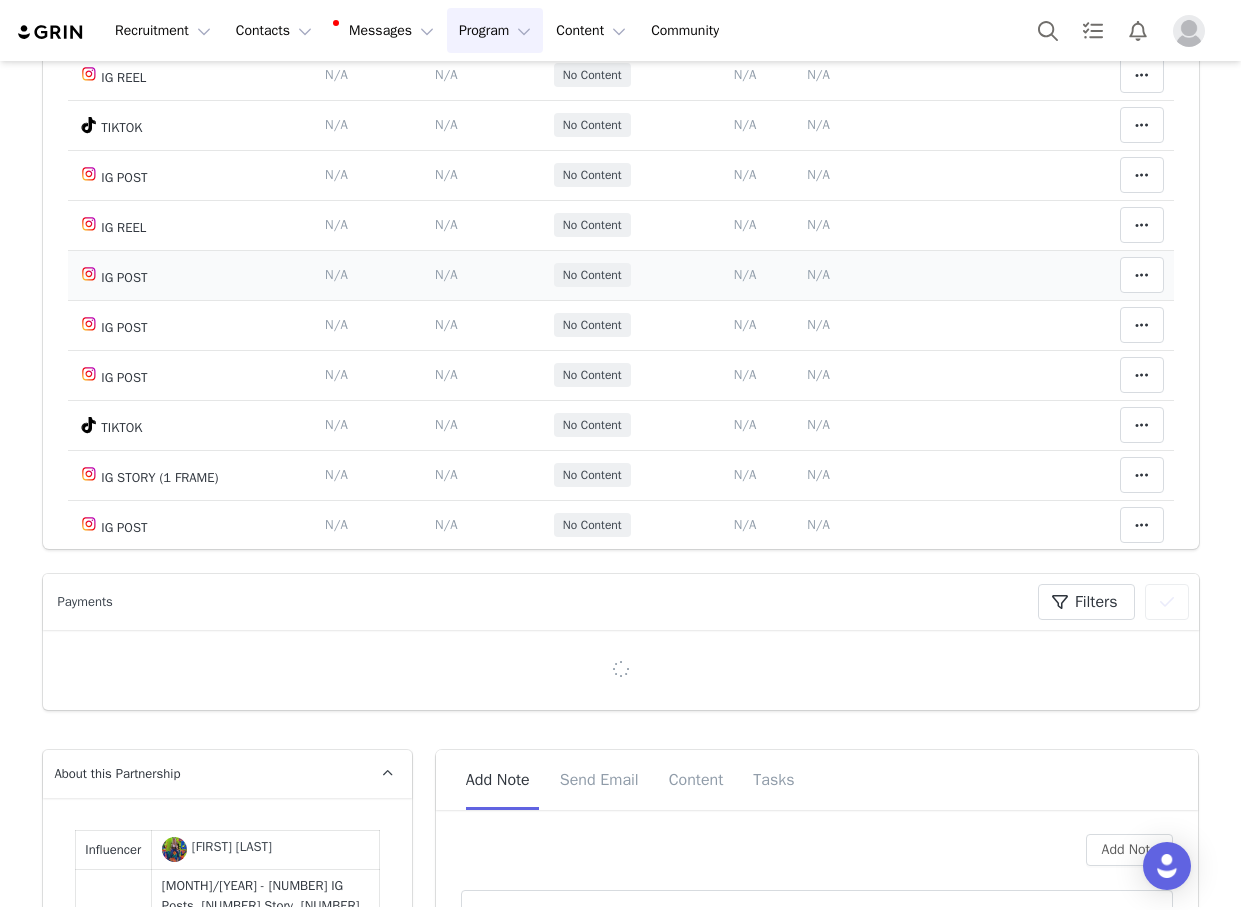 scroll, scrollTop: 400, scrollLeft: 0, axis: vertical 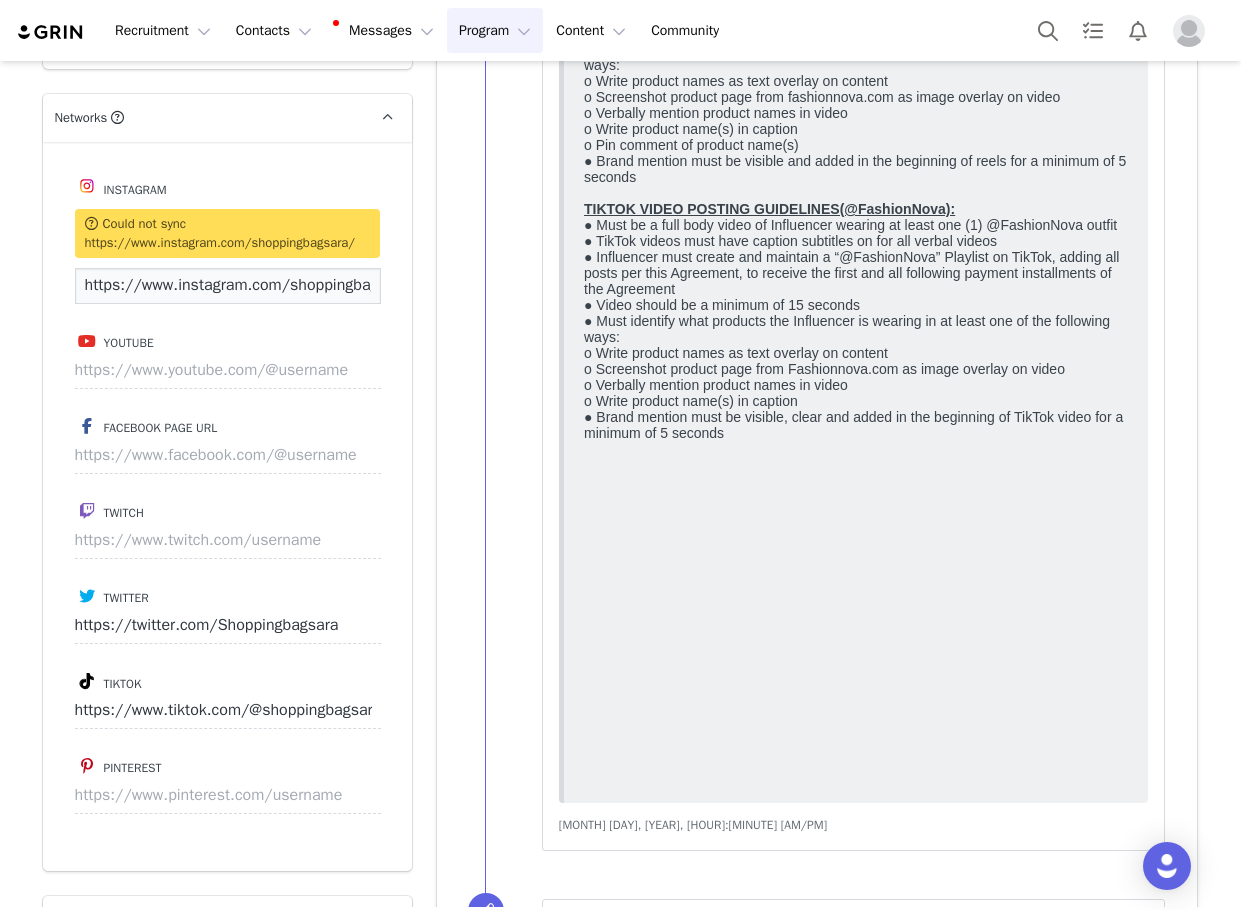 click on "https://www.instagram.com/shoppingbagsara/" at bounding box center [228, 286] 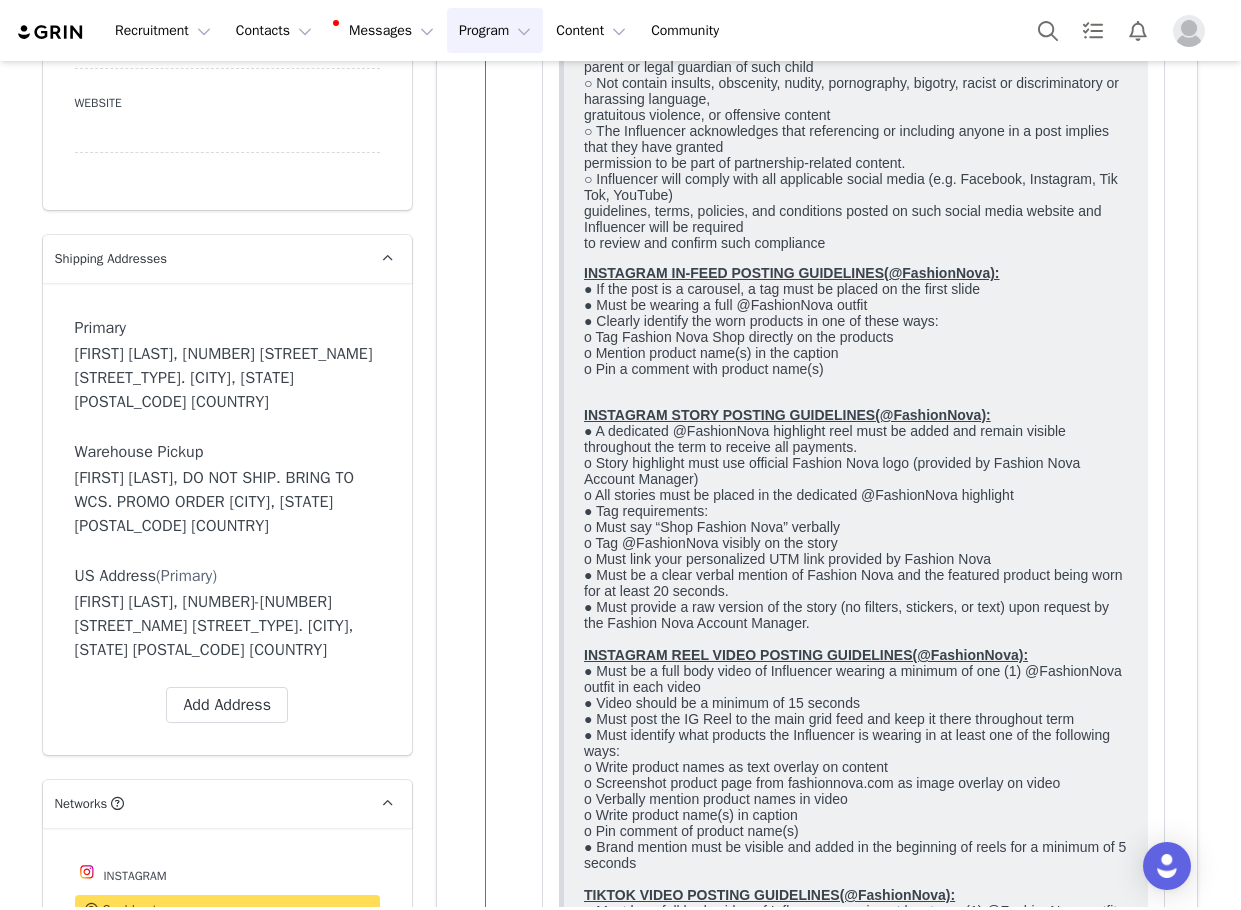 scroll, scrollTop: 3141, scrollLeft: 0, axis: vertical 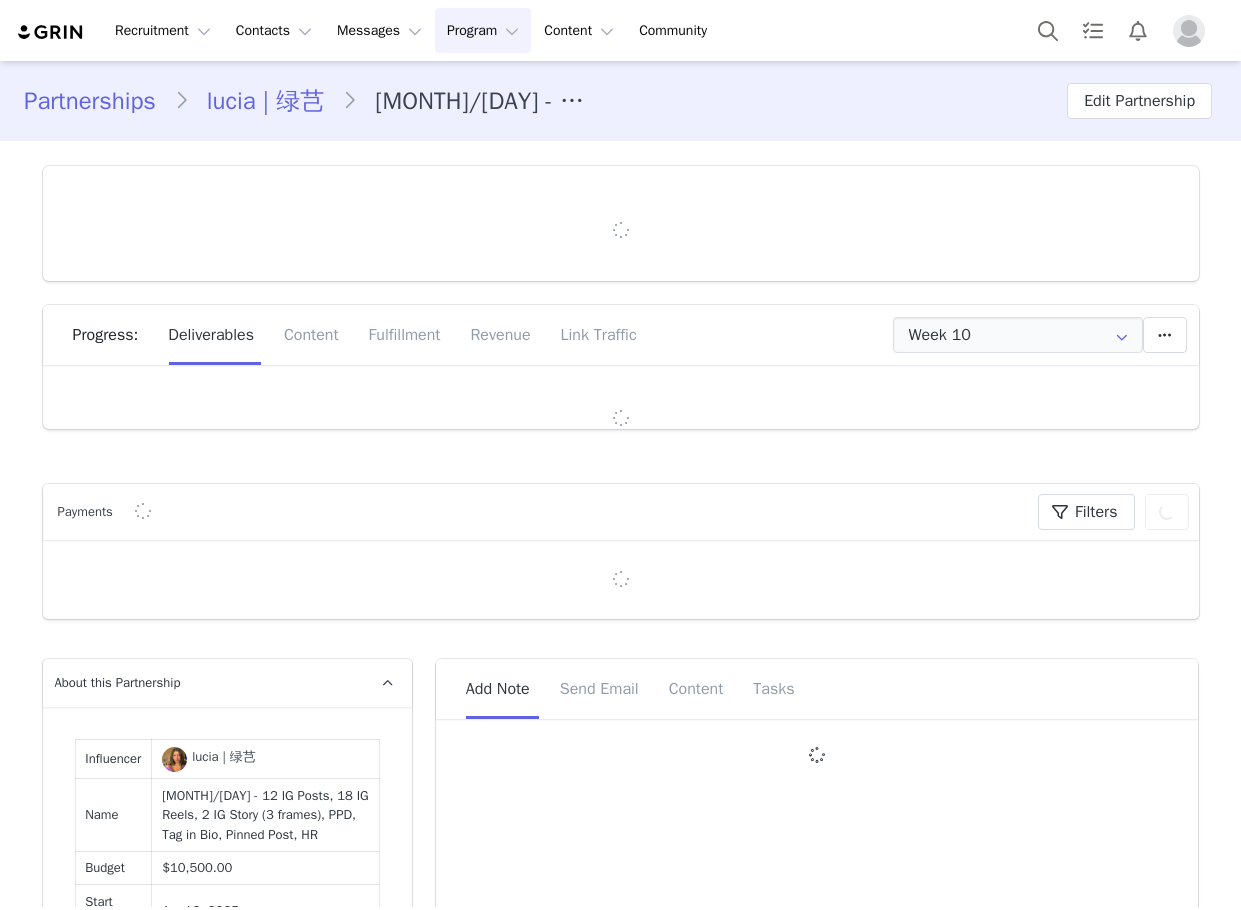 type on "+1 (United States)" 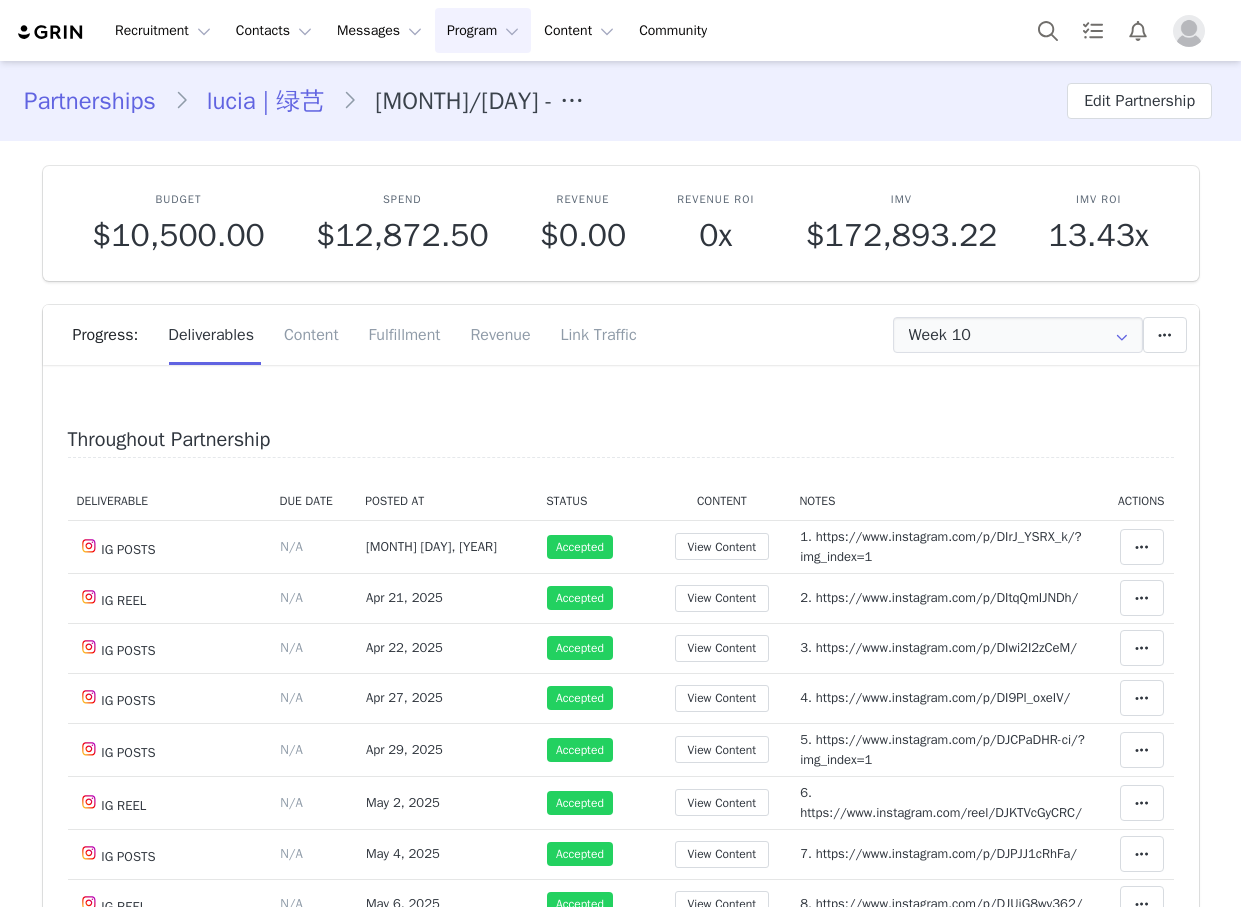 scroll, scrollTop: 0, scrollLeft: 0, axis: both 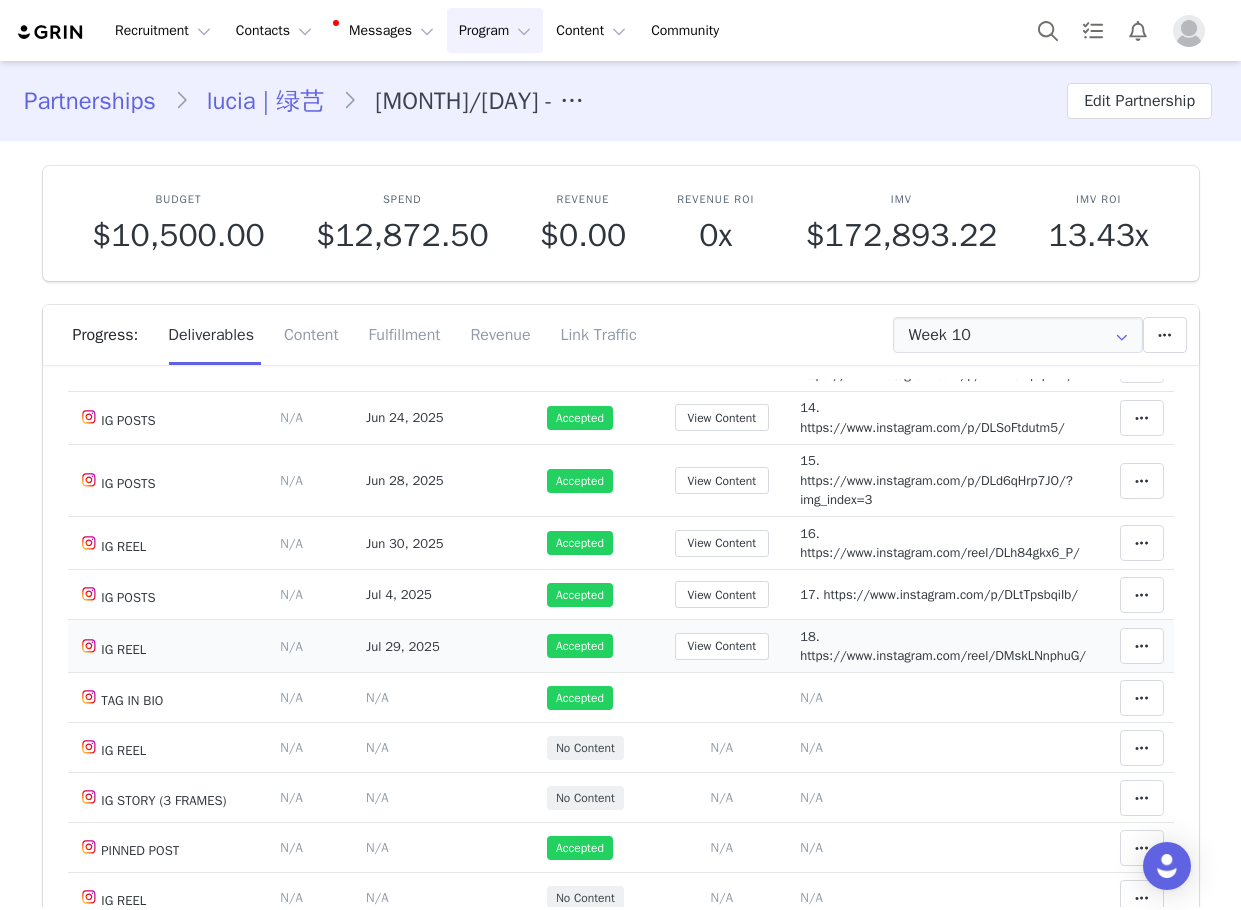 click on "Notes  Save  Cancel 18. https://www.instagram.com/reel/DMskLNnphuG/" at bounding box center (942, 646) 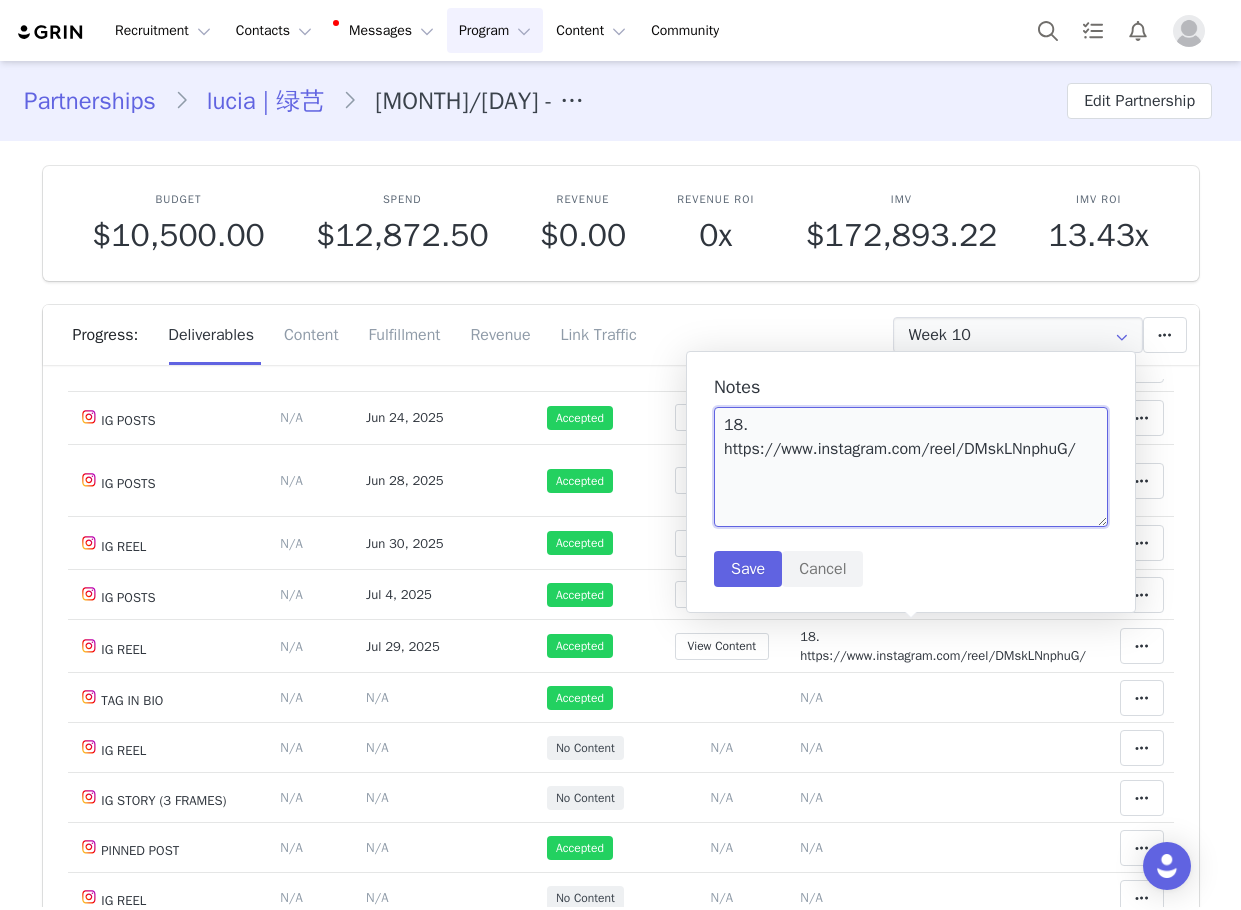 drag, startPoint x: 1101, startPoint y: 431, endPoint x: 751, endPoint y: 432, distance: 350.00143 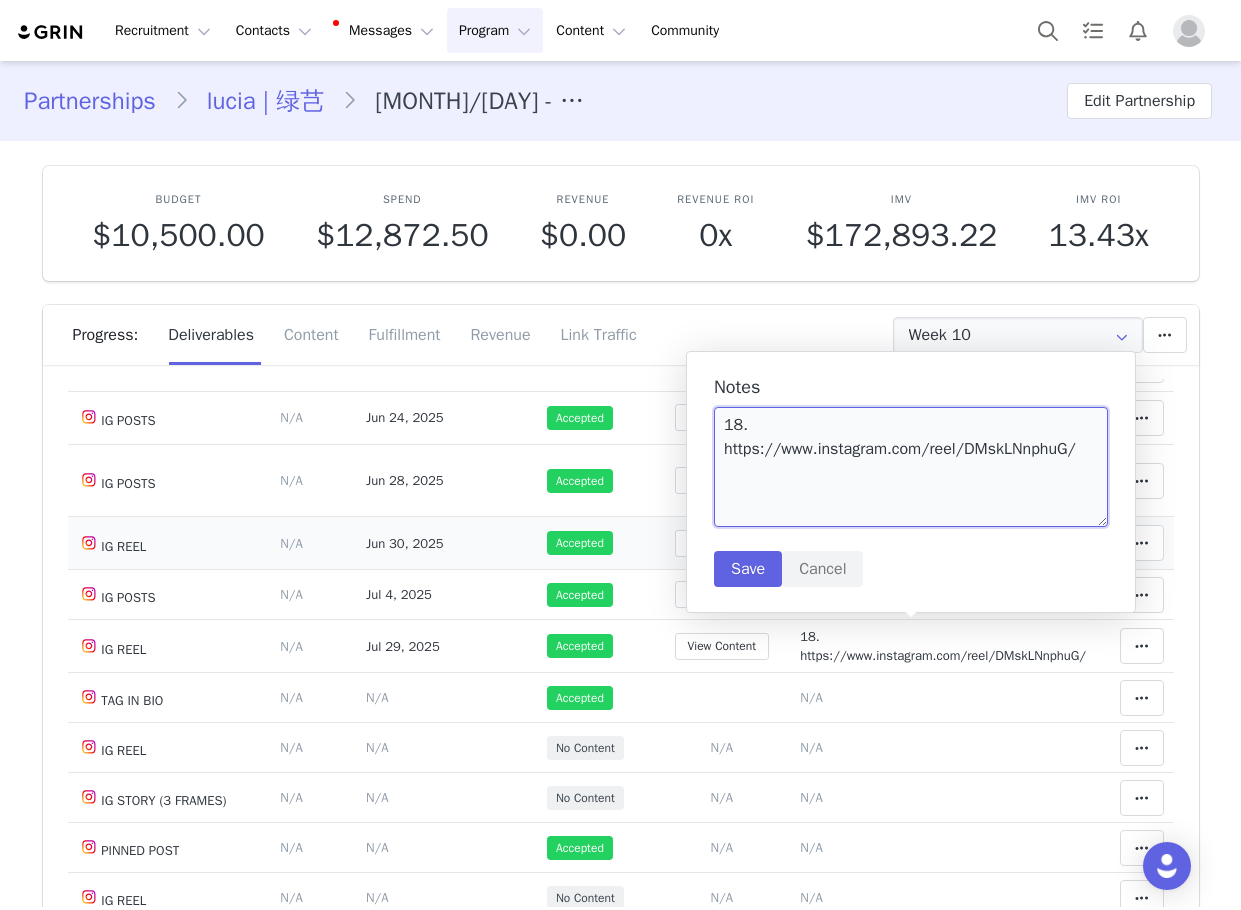 scroll, scrollTop: 300, scrollLeft: 0, axis: vertical 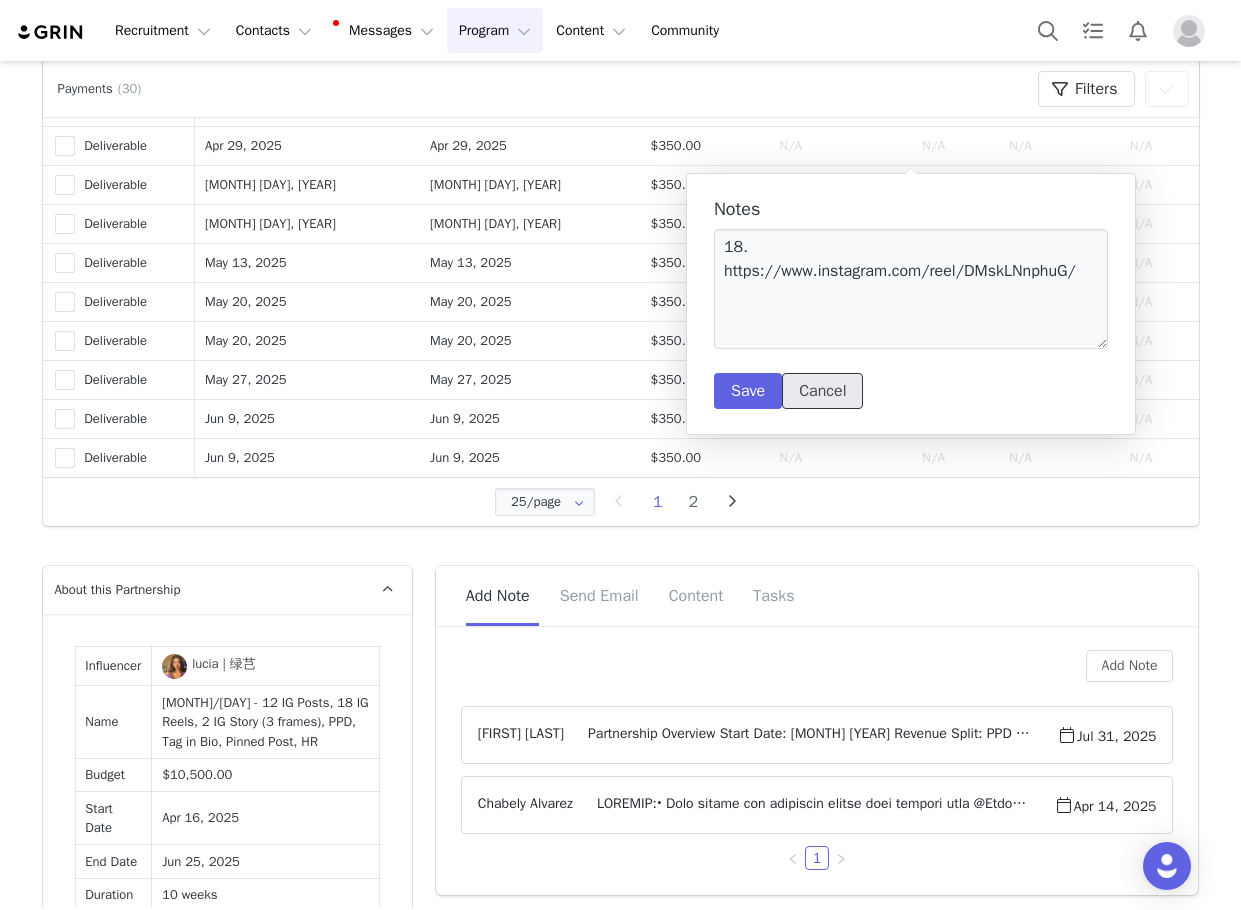 click on "Cancel" at bounding box center [822, 391] 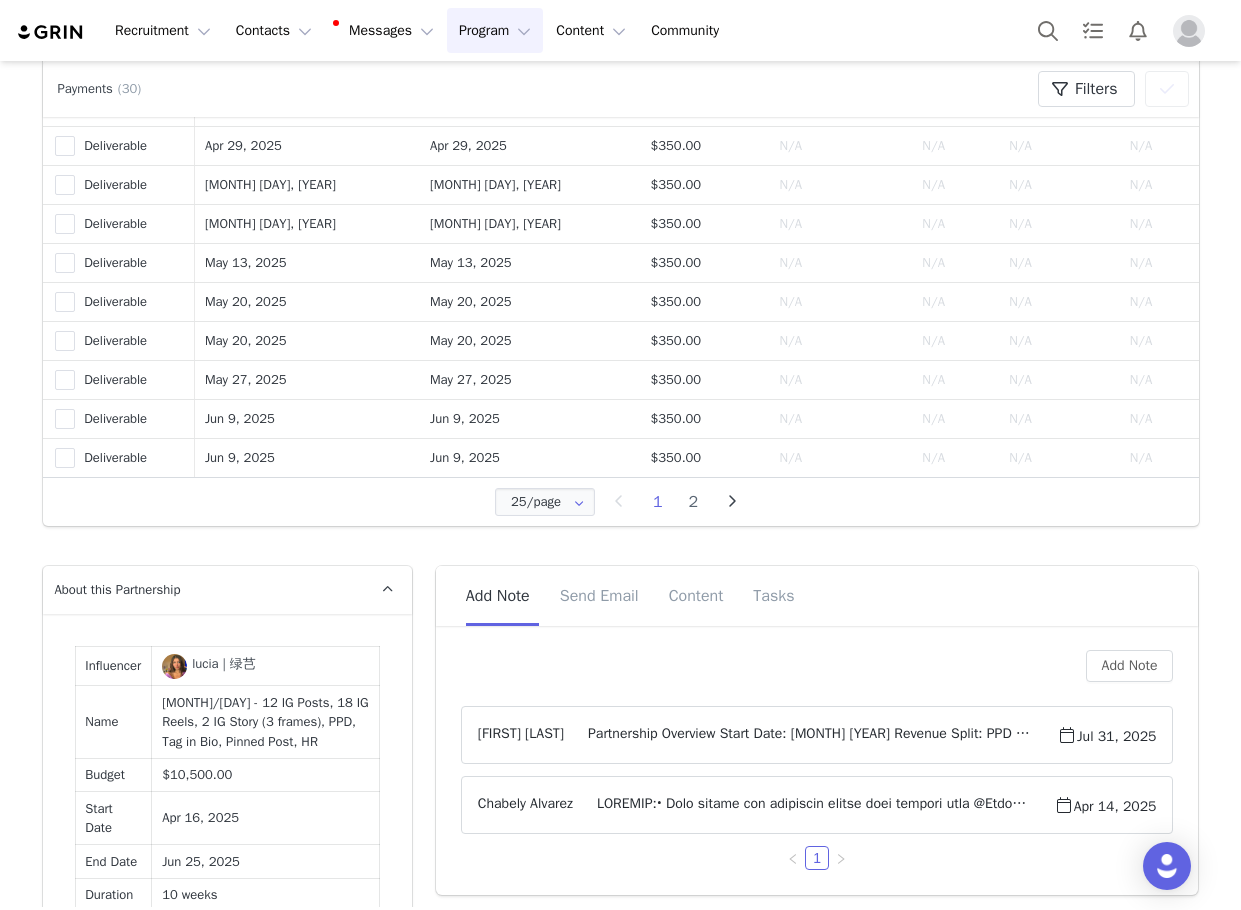 type 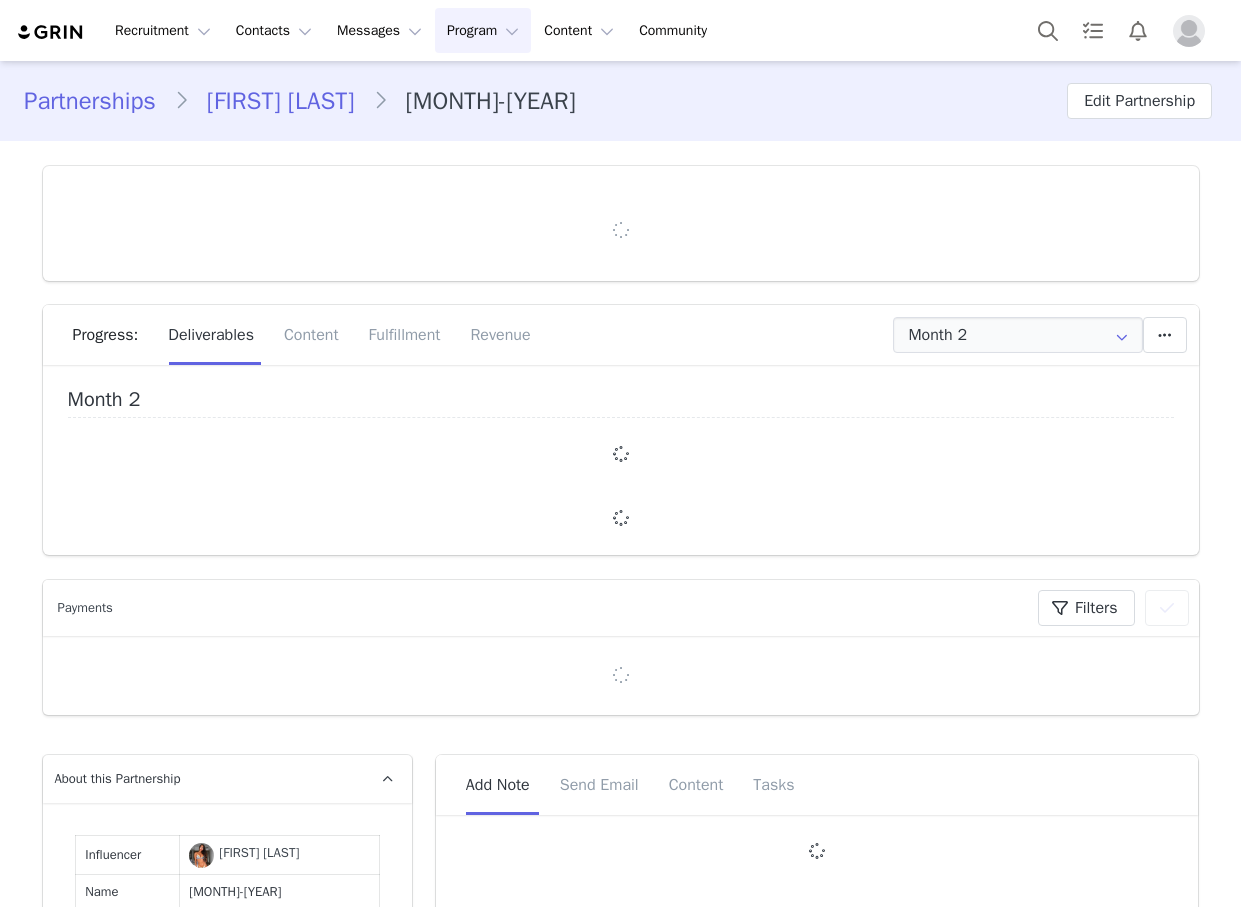 type on "+44 (United Kingdom)" 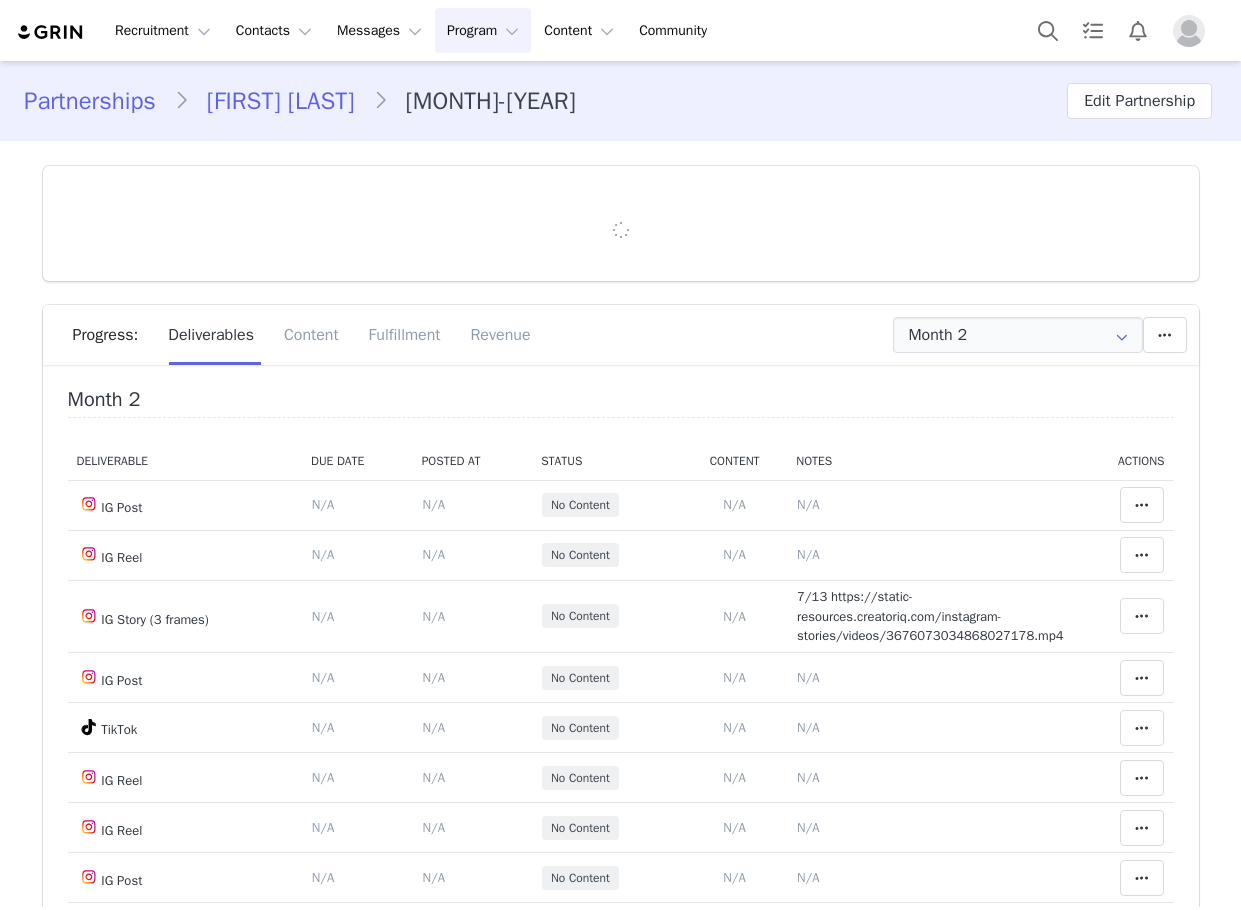 scroll, scrollTop: 0, scrollLeft: 0, axis: both 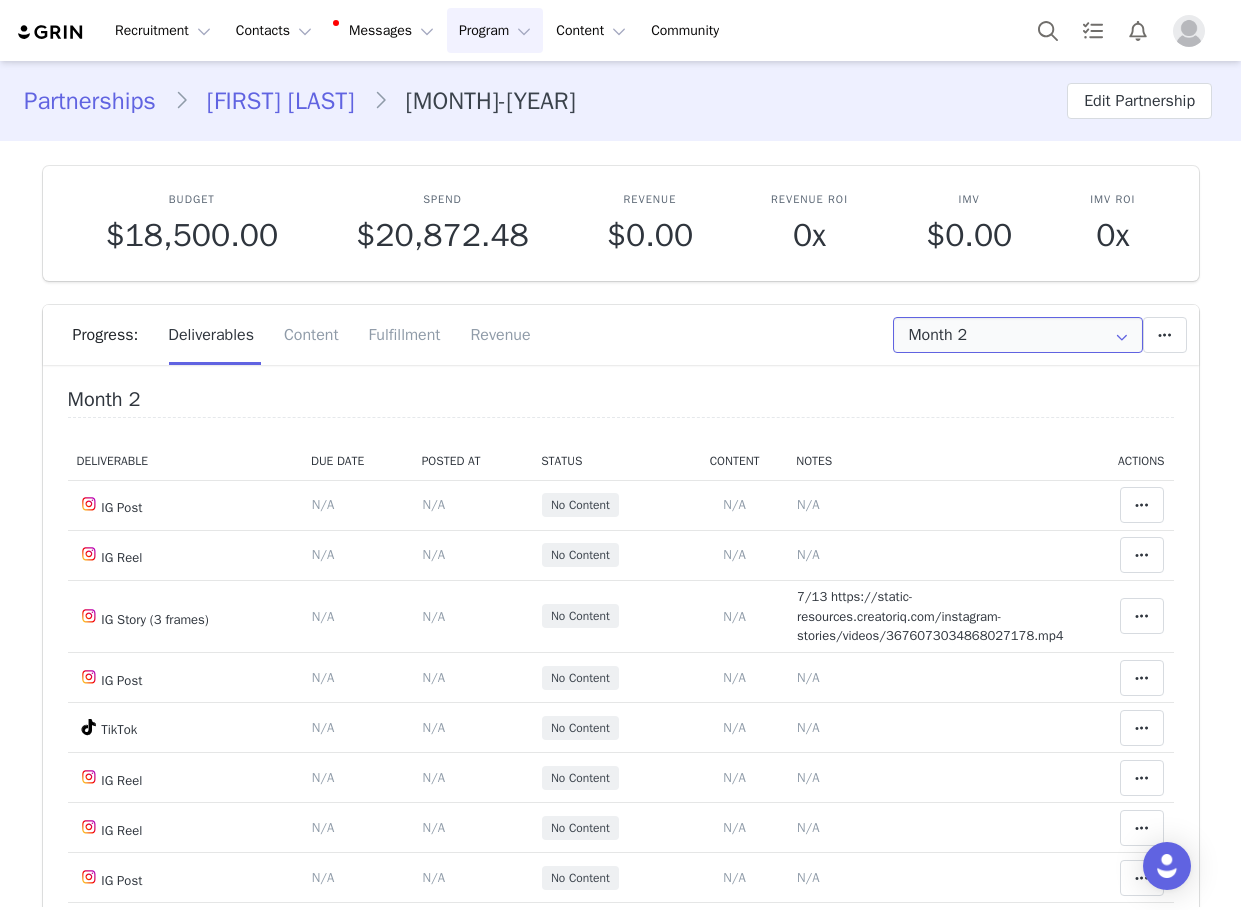click on "Month 2" at bounding box center [1018, 335] 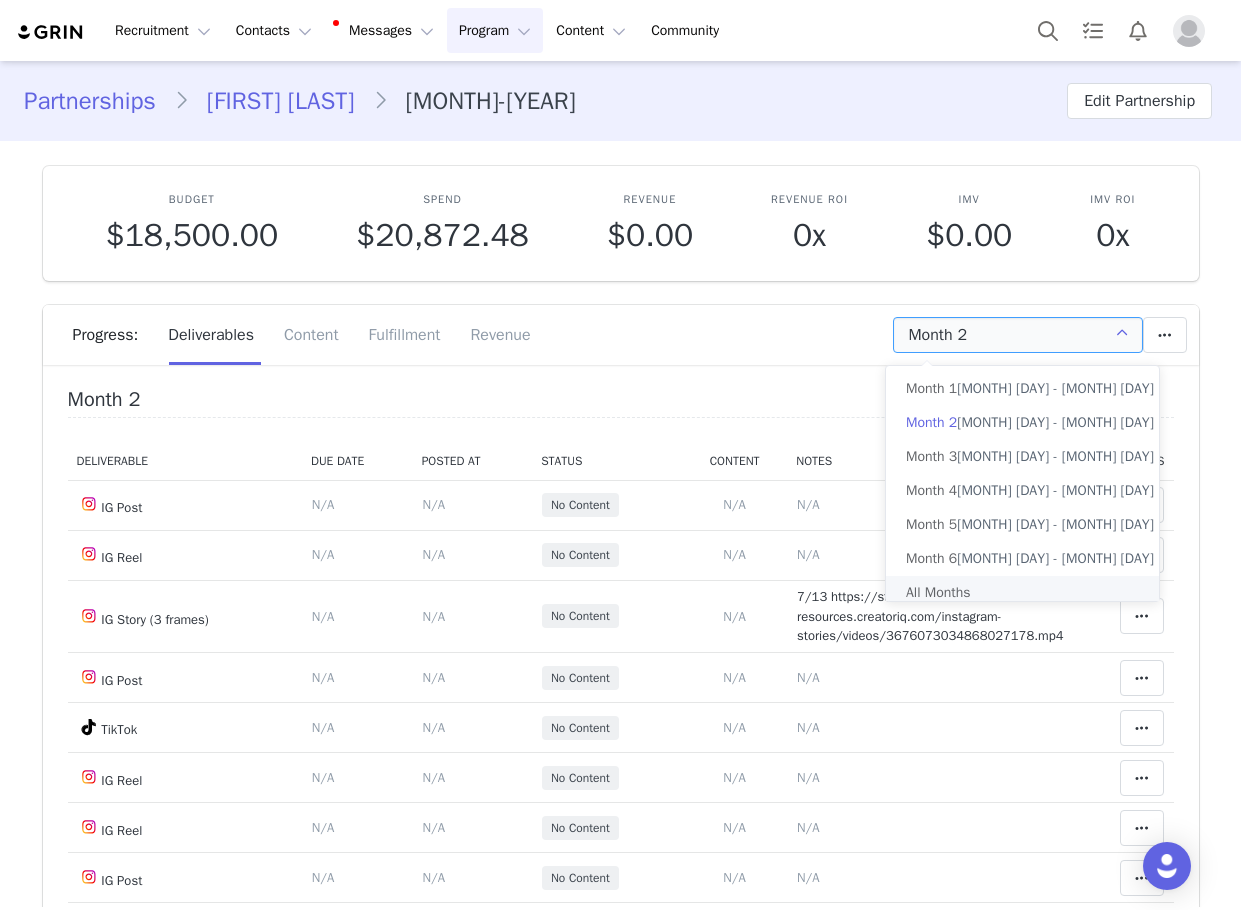click on "All Months" at bounding box center (1030, 593) 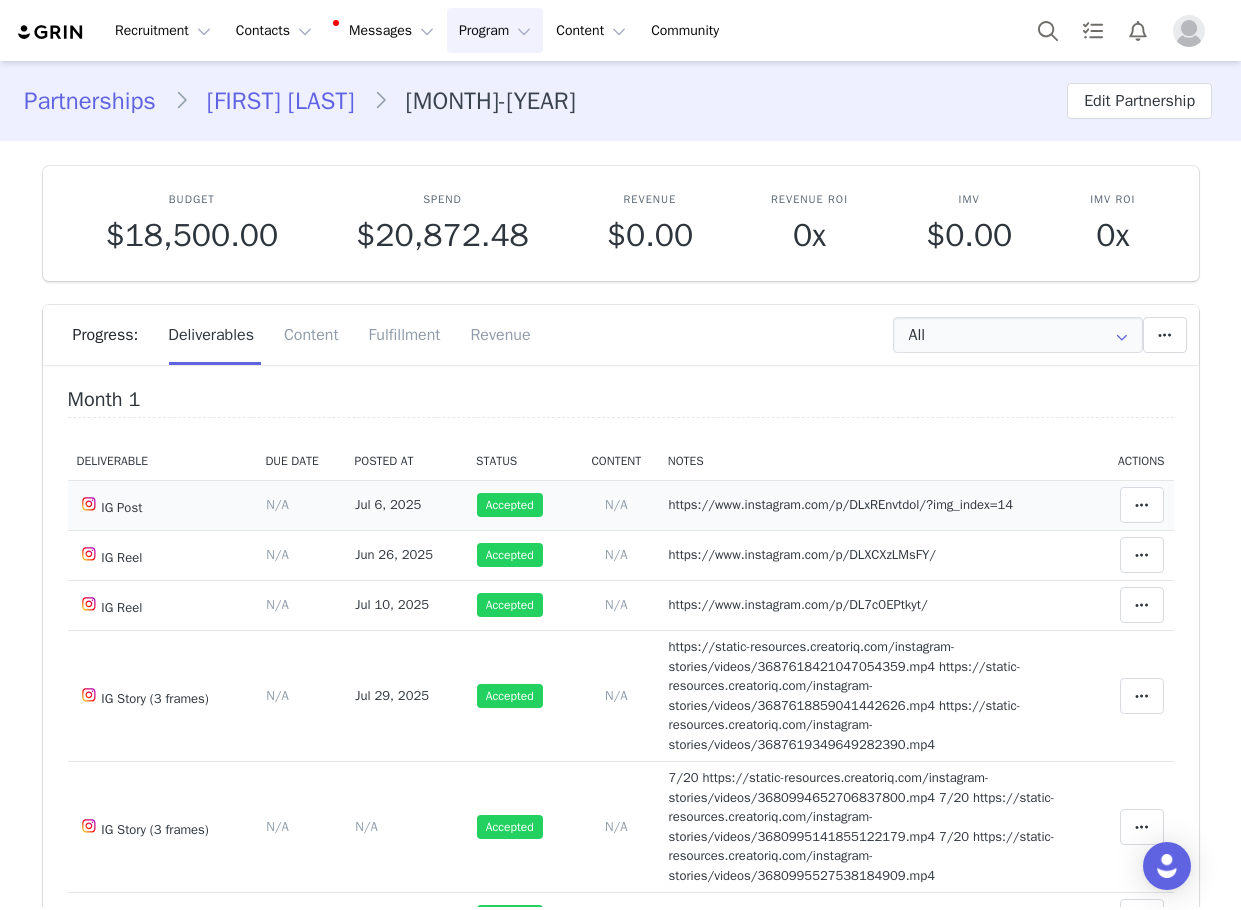 click on "Notes  Save  Cancel https://www.instagram.com/p/DLxREnvtdol/?img_index=14" at bounding box center [876, 505] 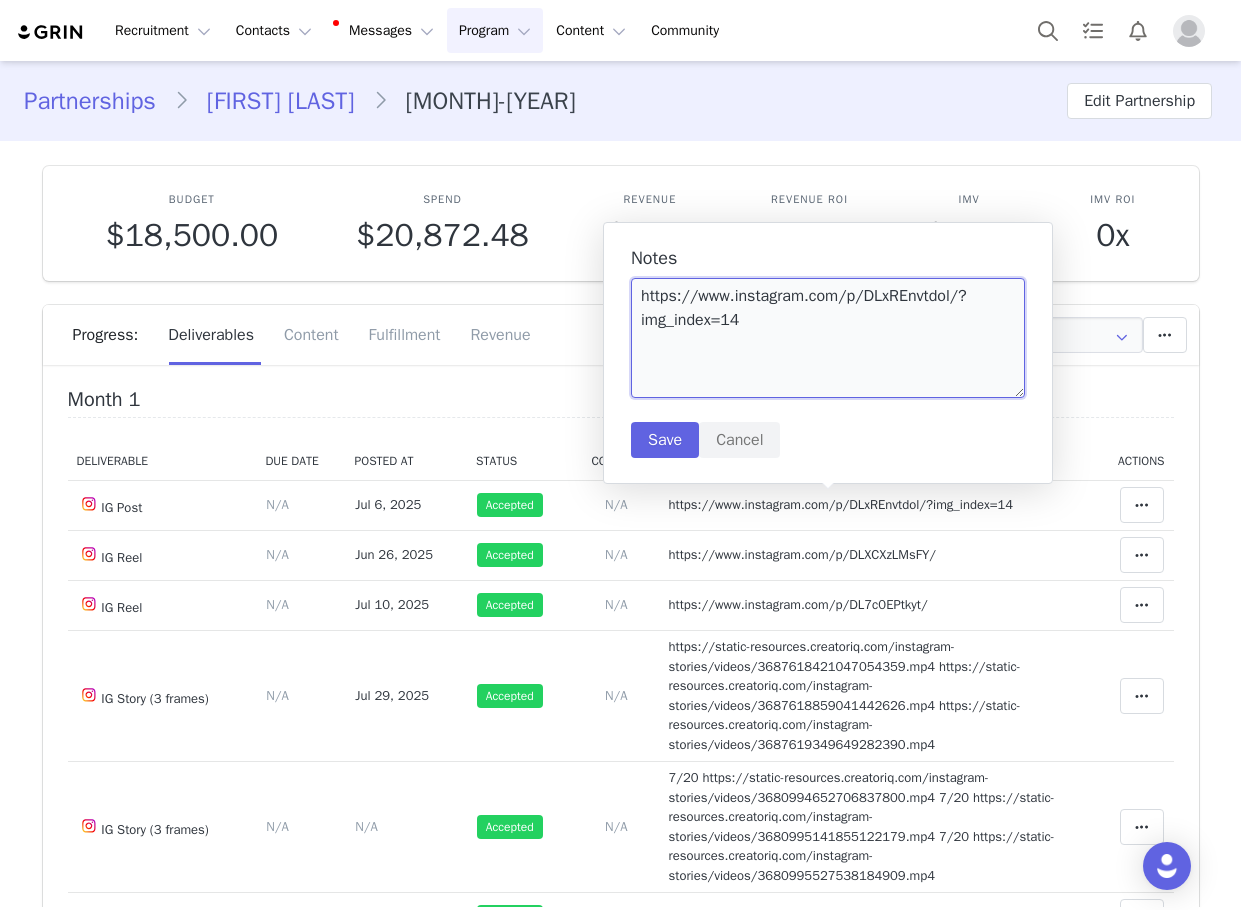 click on "https://www.instagram.com/p/DLxREnvtdol/?img_index=14" at bounding box center [828, 338] 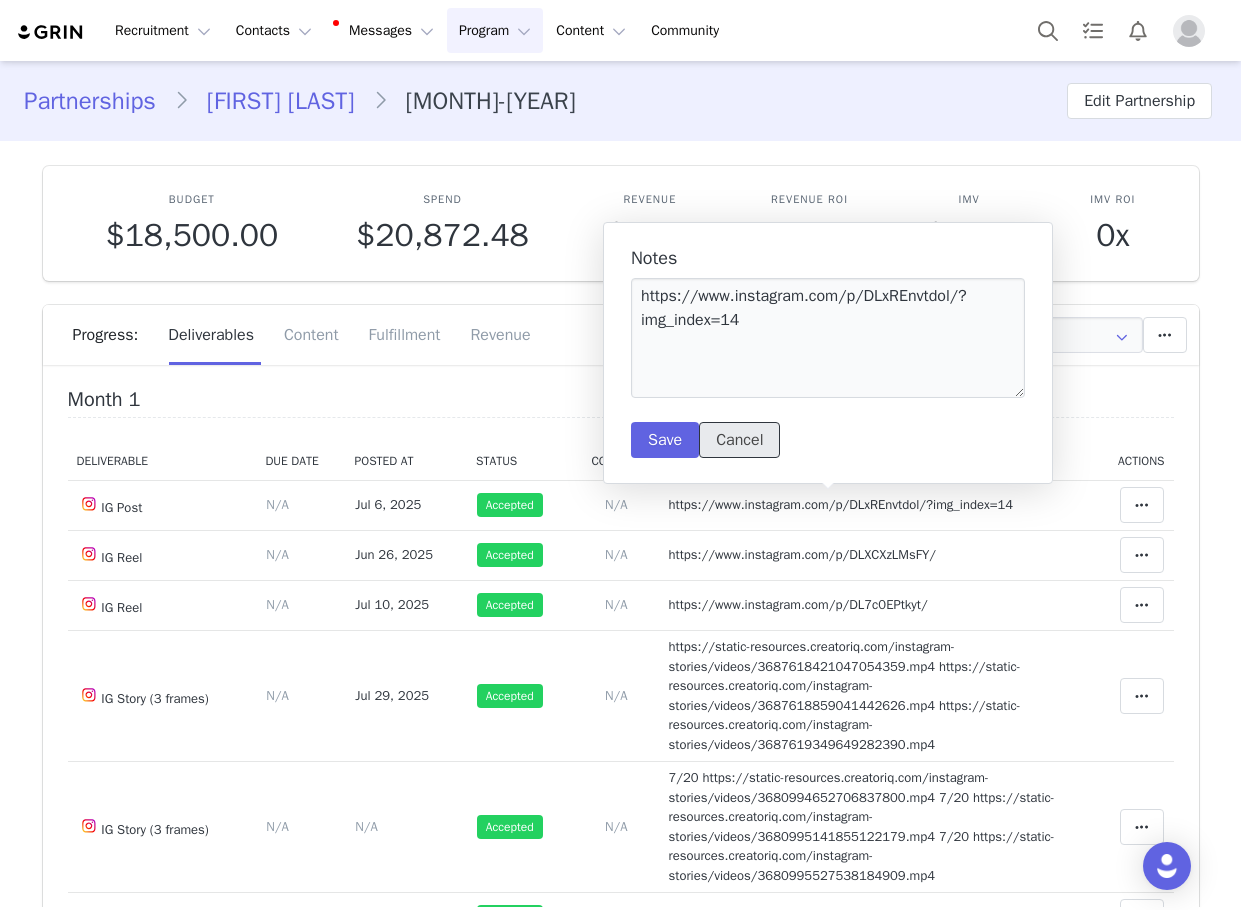 click on "Cancel" at bounding box center (739, 440) 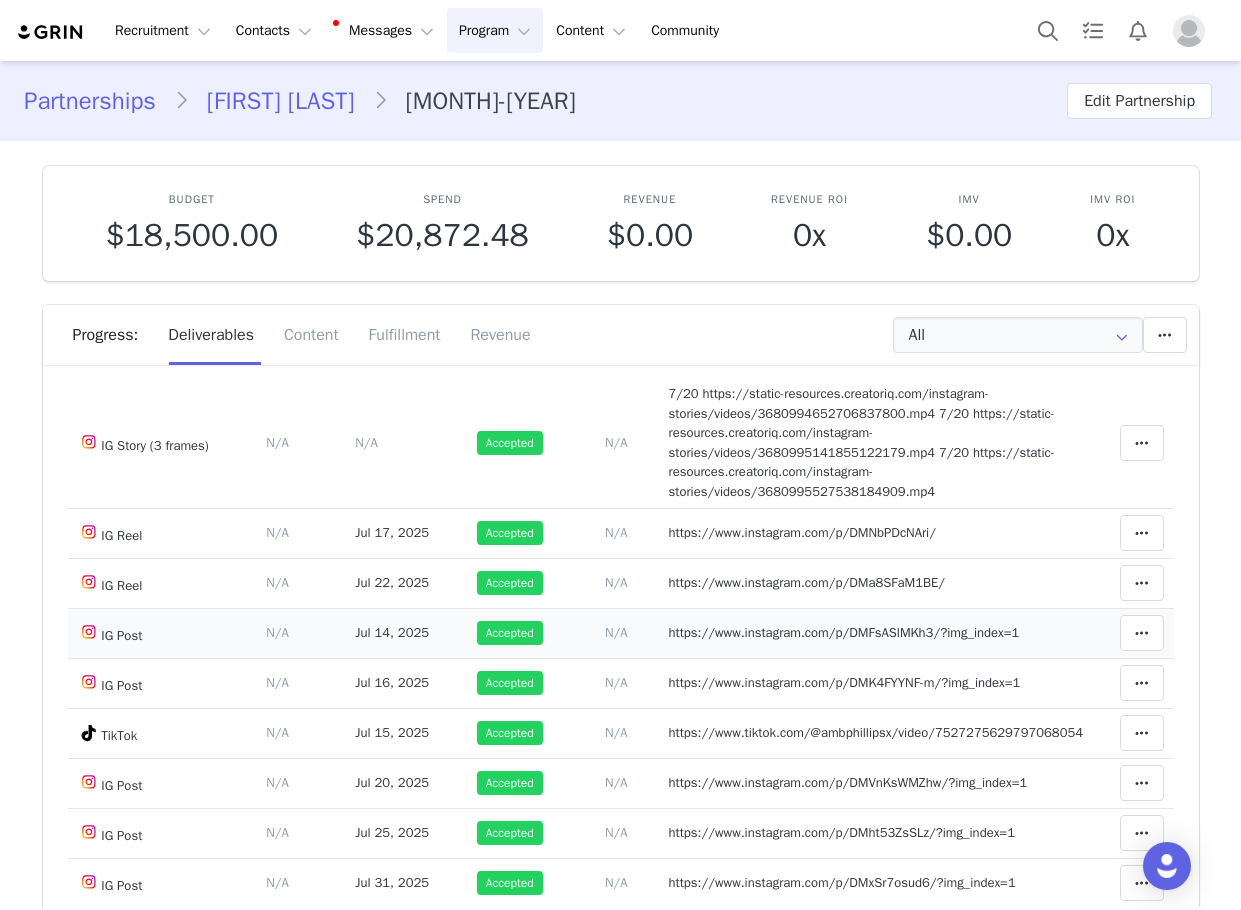 scroll, scrollTop: 500, scrollLeft: 0, axis: vertical 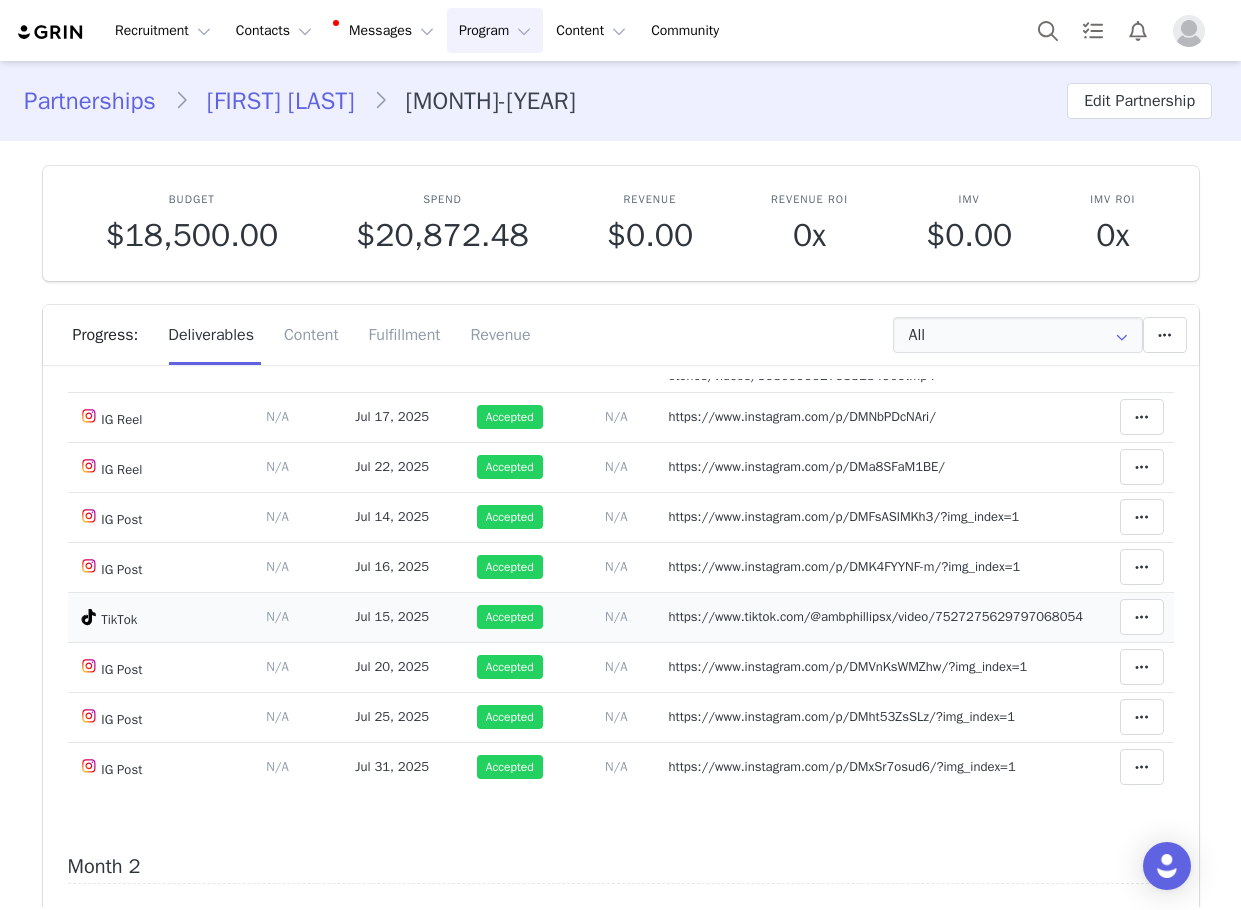click on "https://www.tiktok.com/@ambphillipsx/video/7527275629797068054" at bounding box center (876, 616) 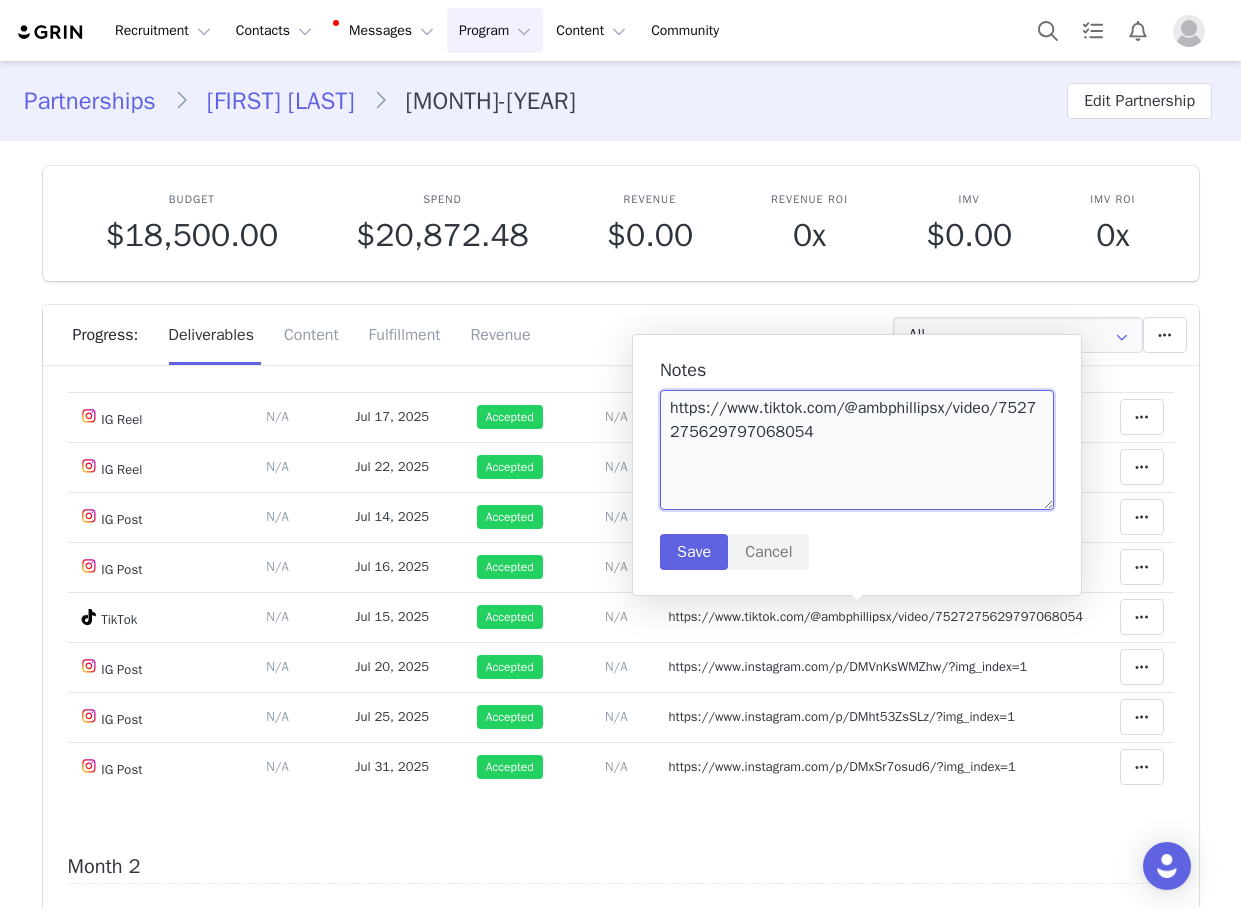 click on "https://www.tiktok.com/@ambphillipsx/video/7527275629797068054" at bounding box center [857, 450] 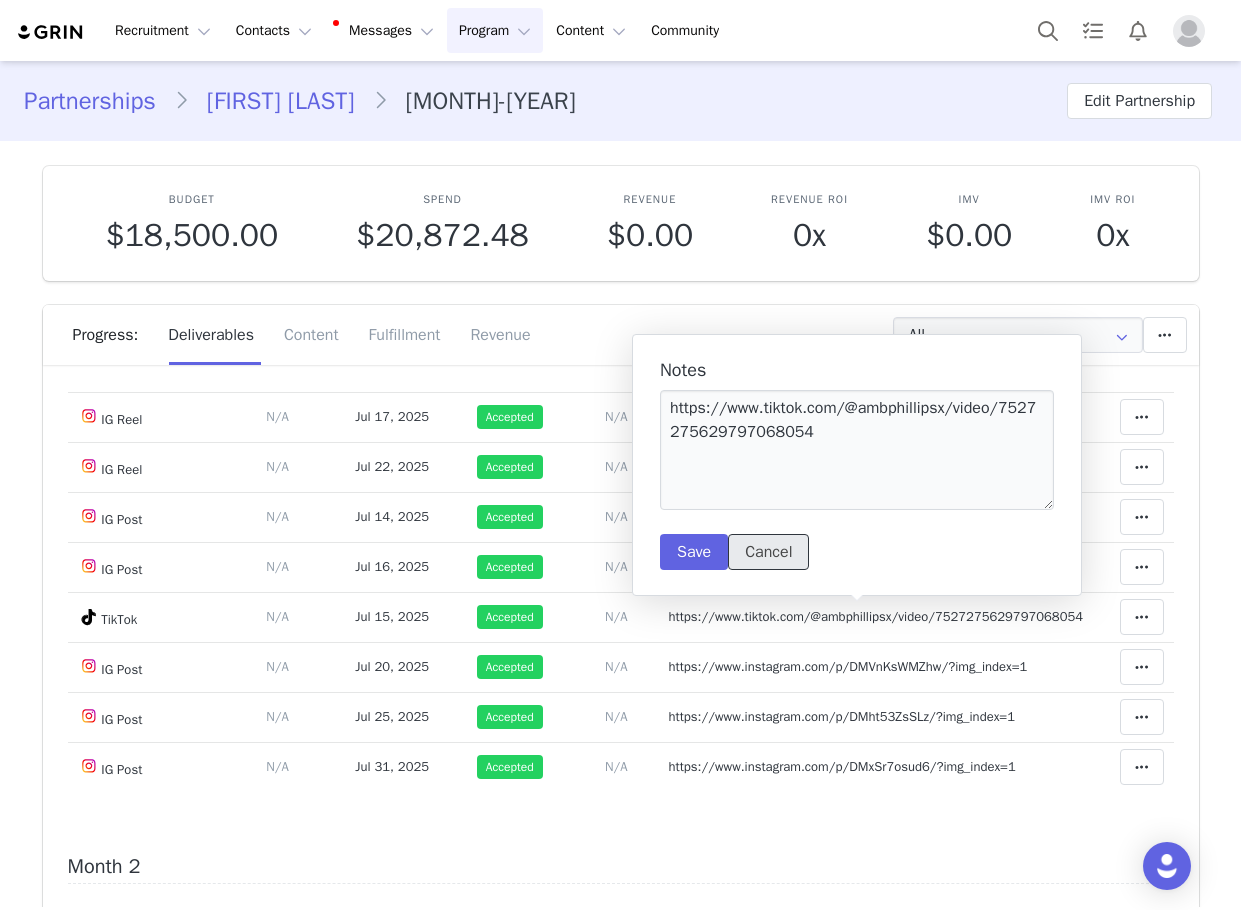 click on "Cancel" at bounding box center (768, 552) 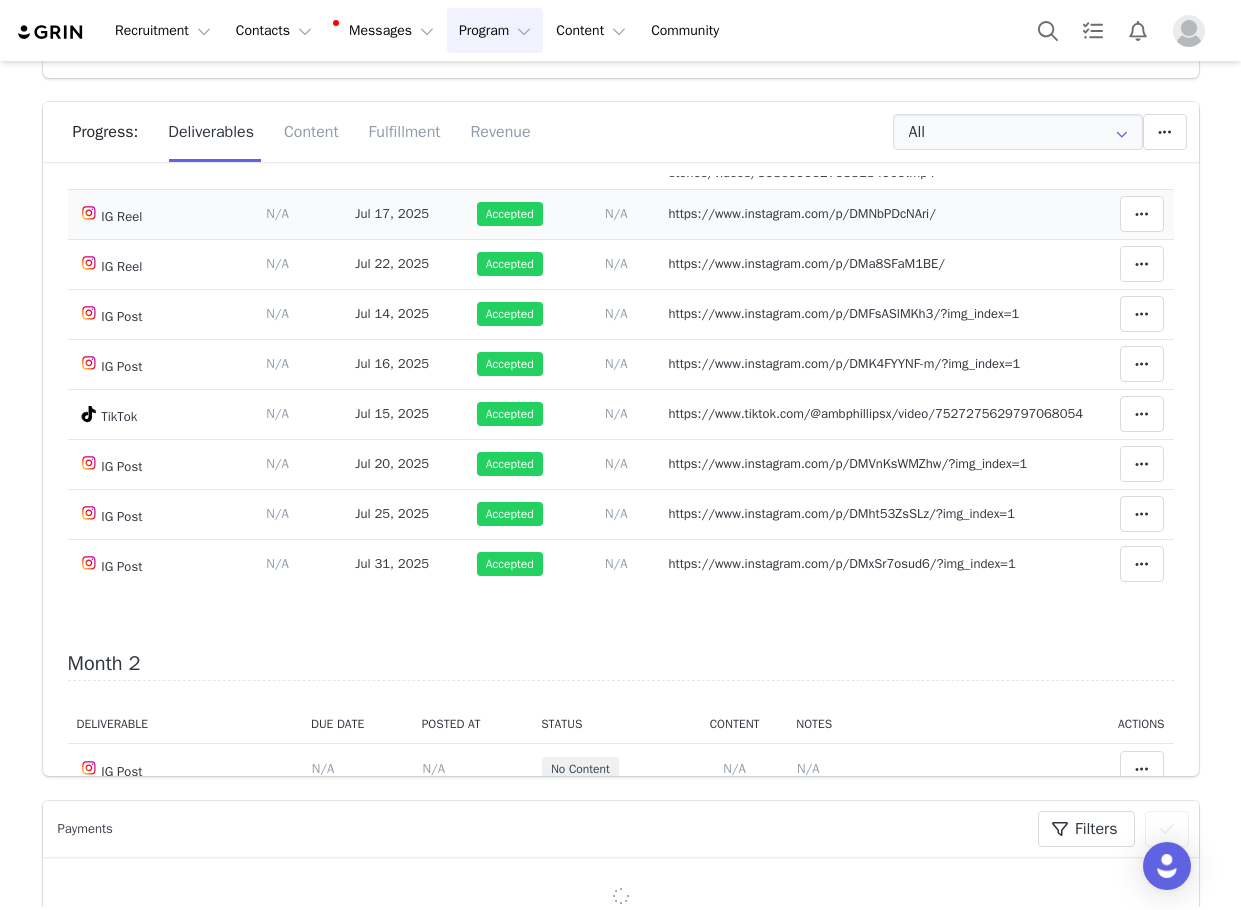 scroll, scrollTop: 400, scrollLeft: 0, axis: vertical 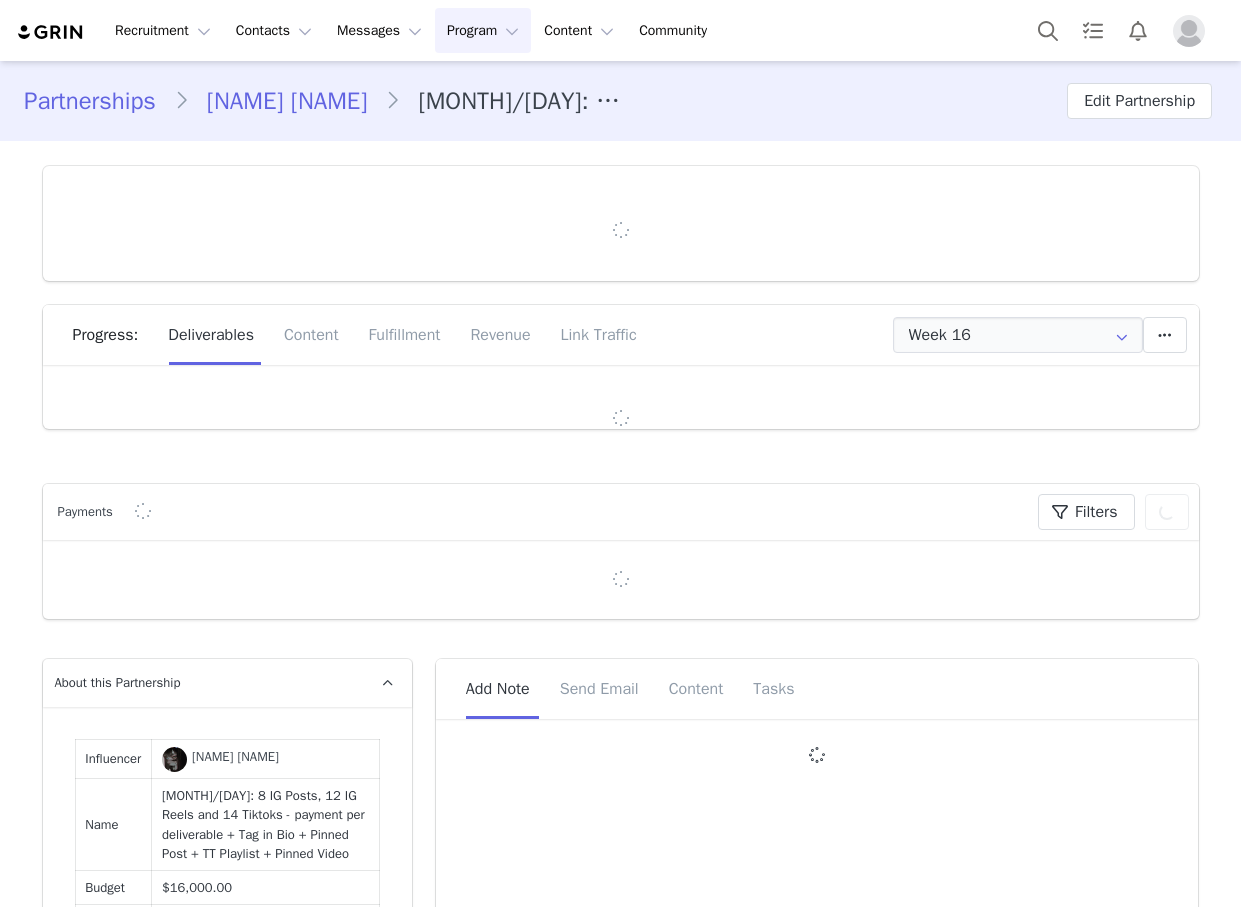 type on "+1 (United States)" 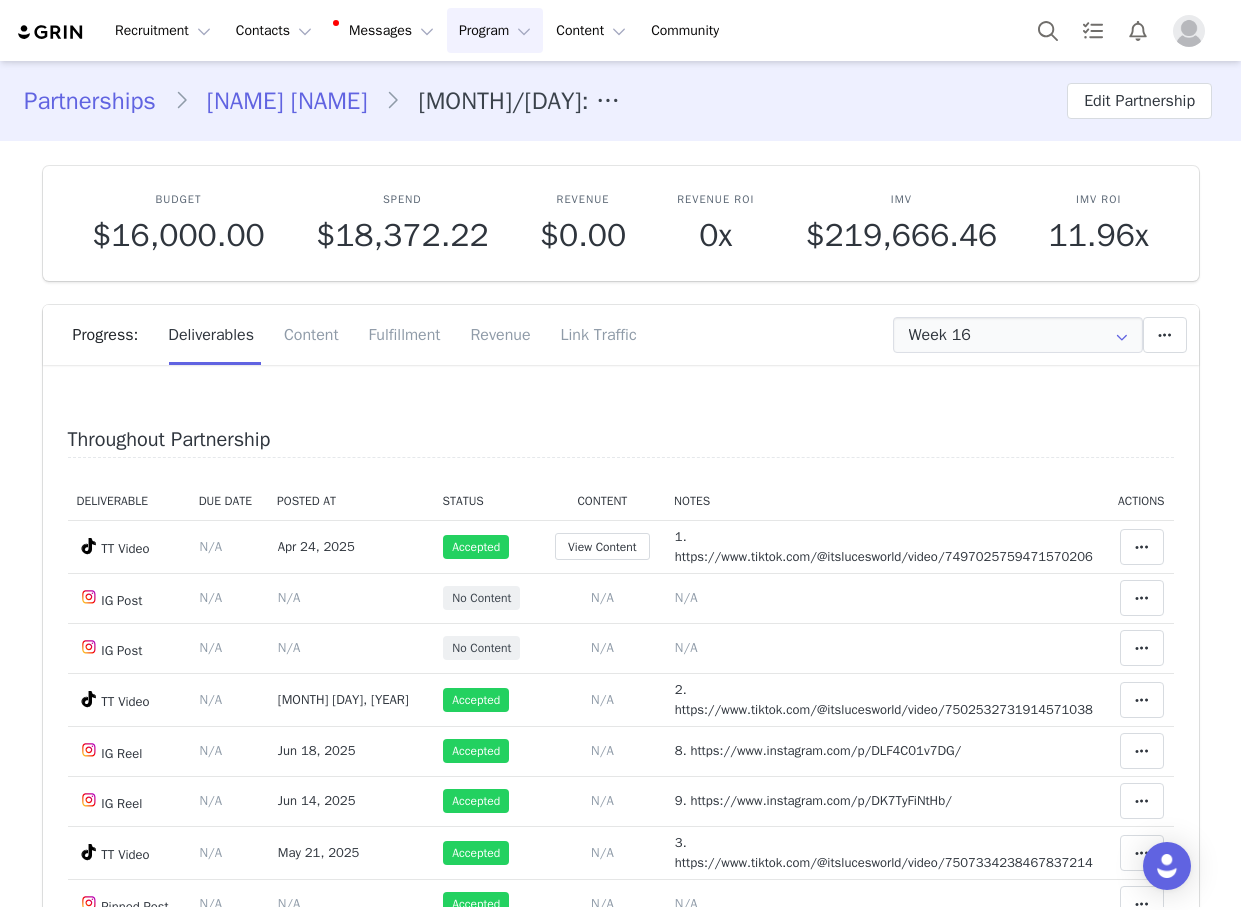 scroll, scrollTop: 0, scrollLeft: 0, axis: both 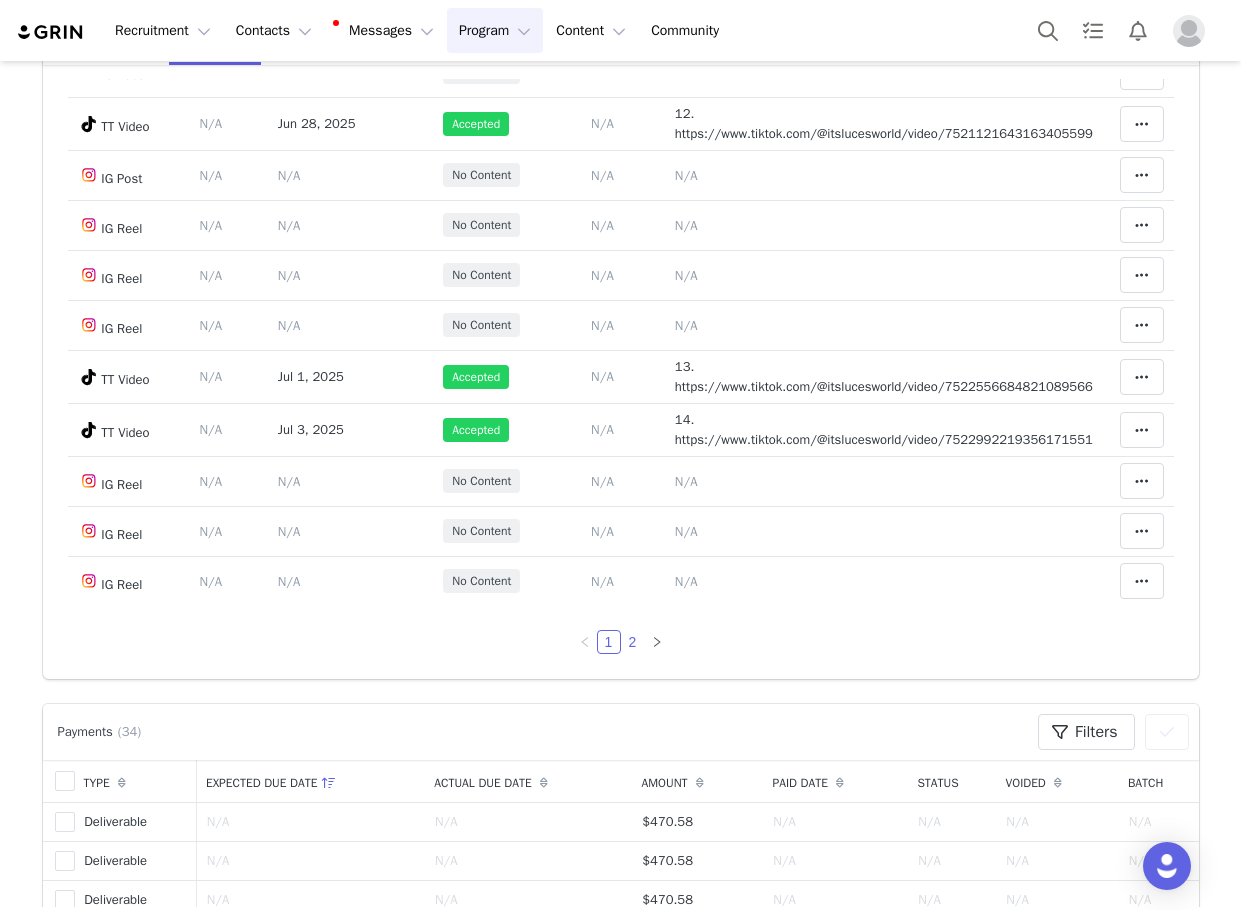 click on "2" at bounding box center (633, 642) 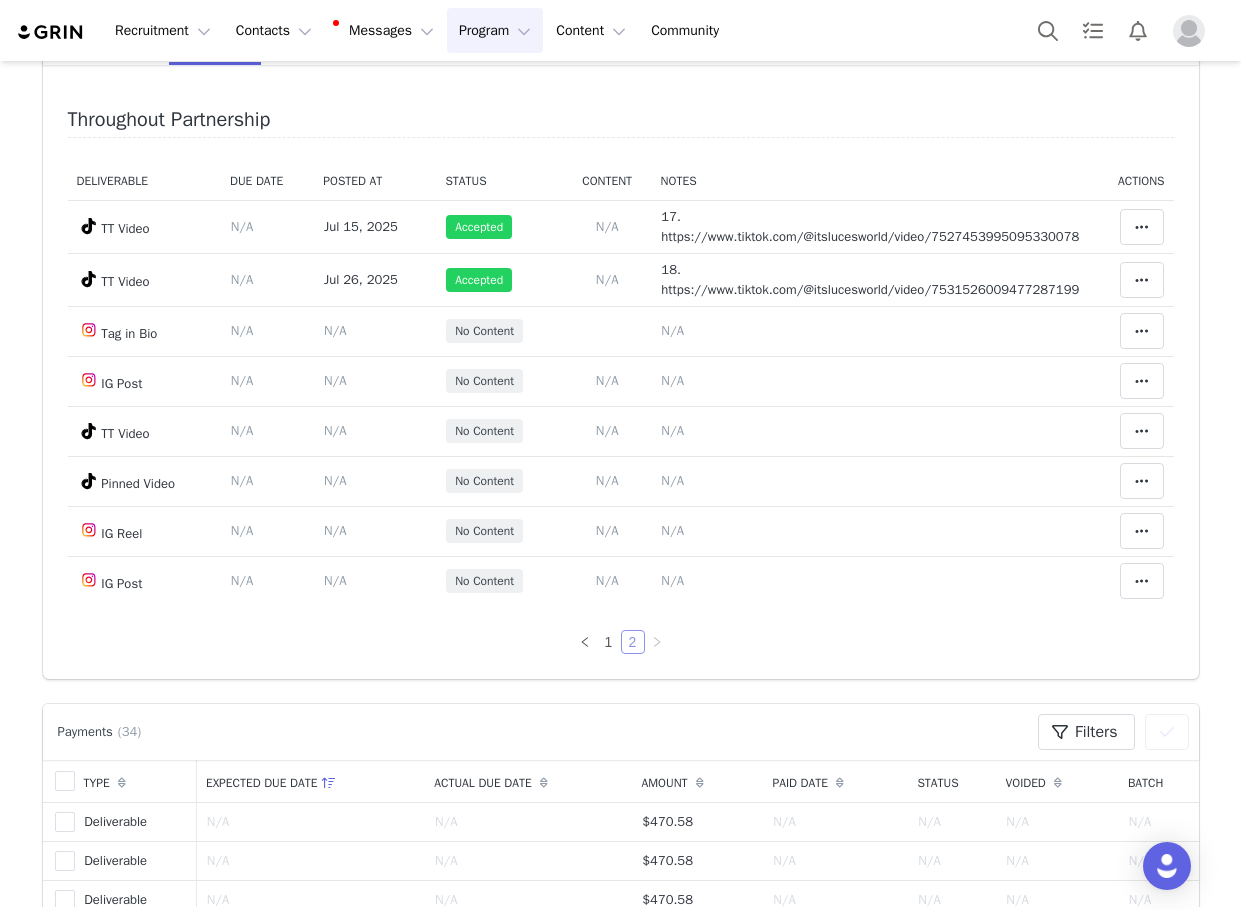 scroll, scrollTop: 20, scrollLeft: 0, axis: vertical 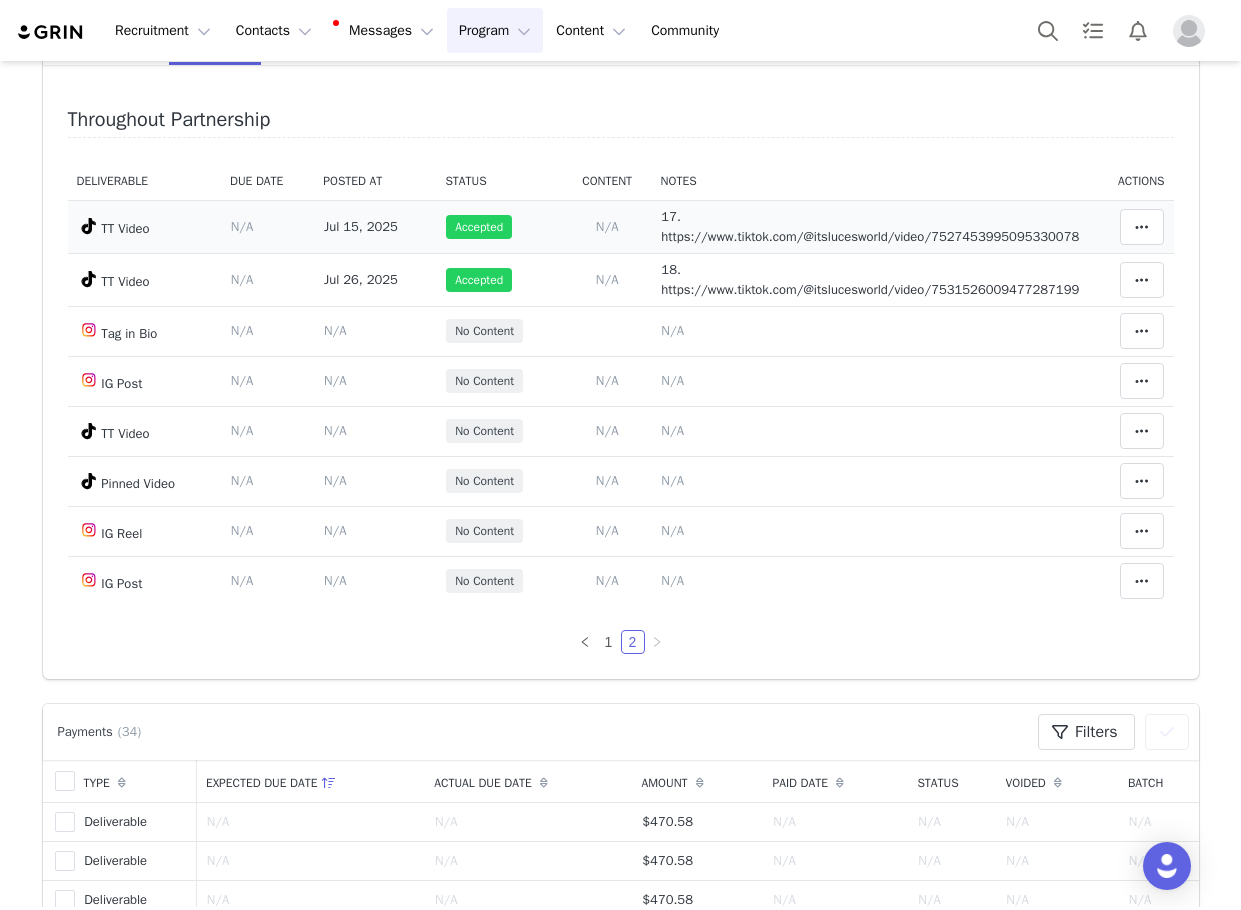 click on "17.
https://www.tiktok.com/@itslucesworld/video/7527453995095330078" at bounding box center (870, 226) 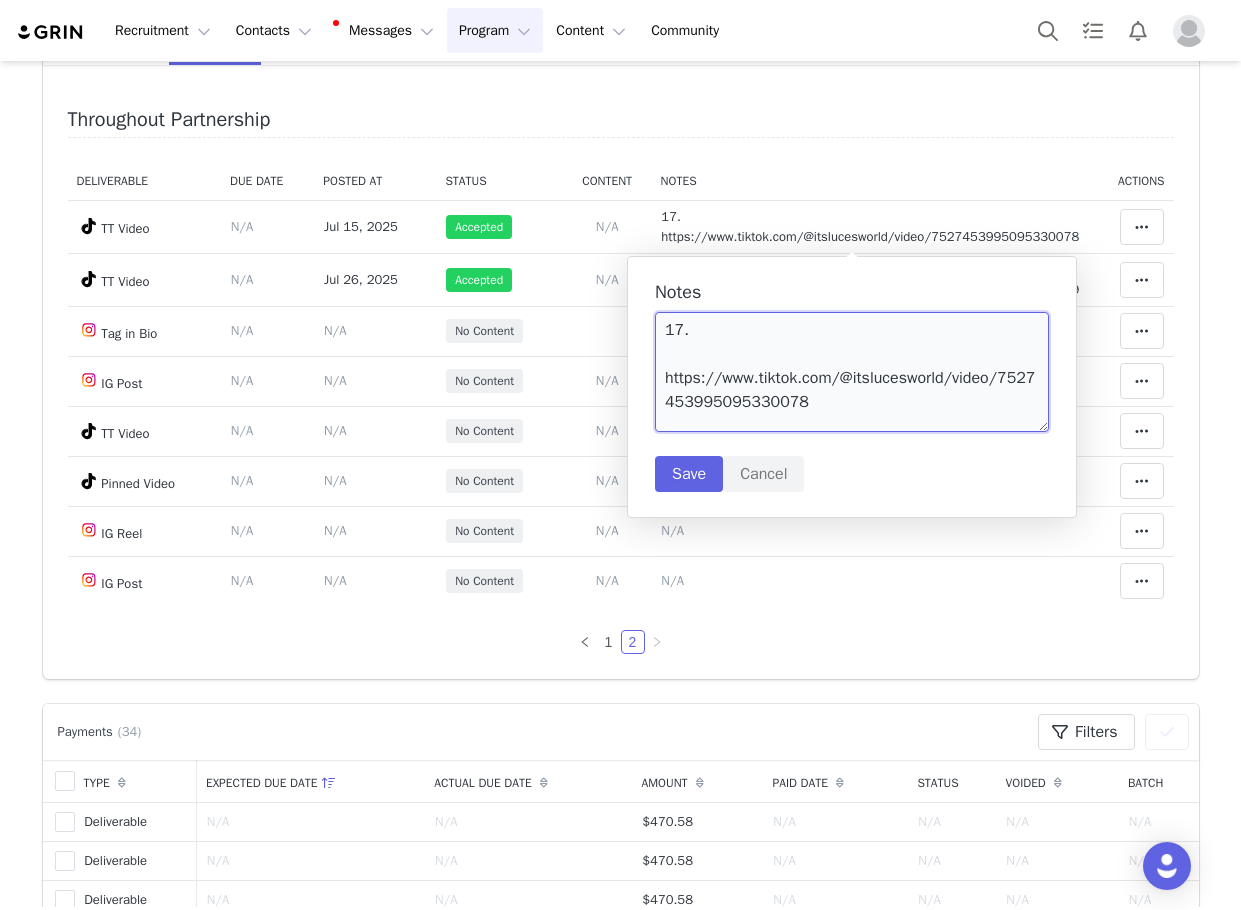 drag, startPoint x: 797, startPoint y: 402, endPoint x: 652, endPoint y: 371, distance: 148.27676 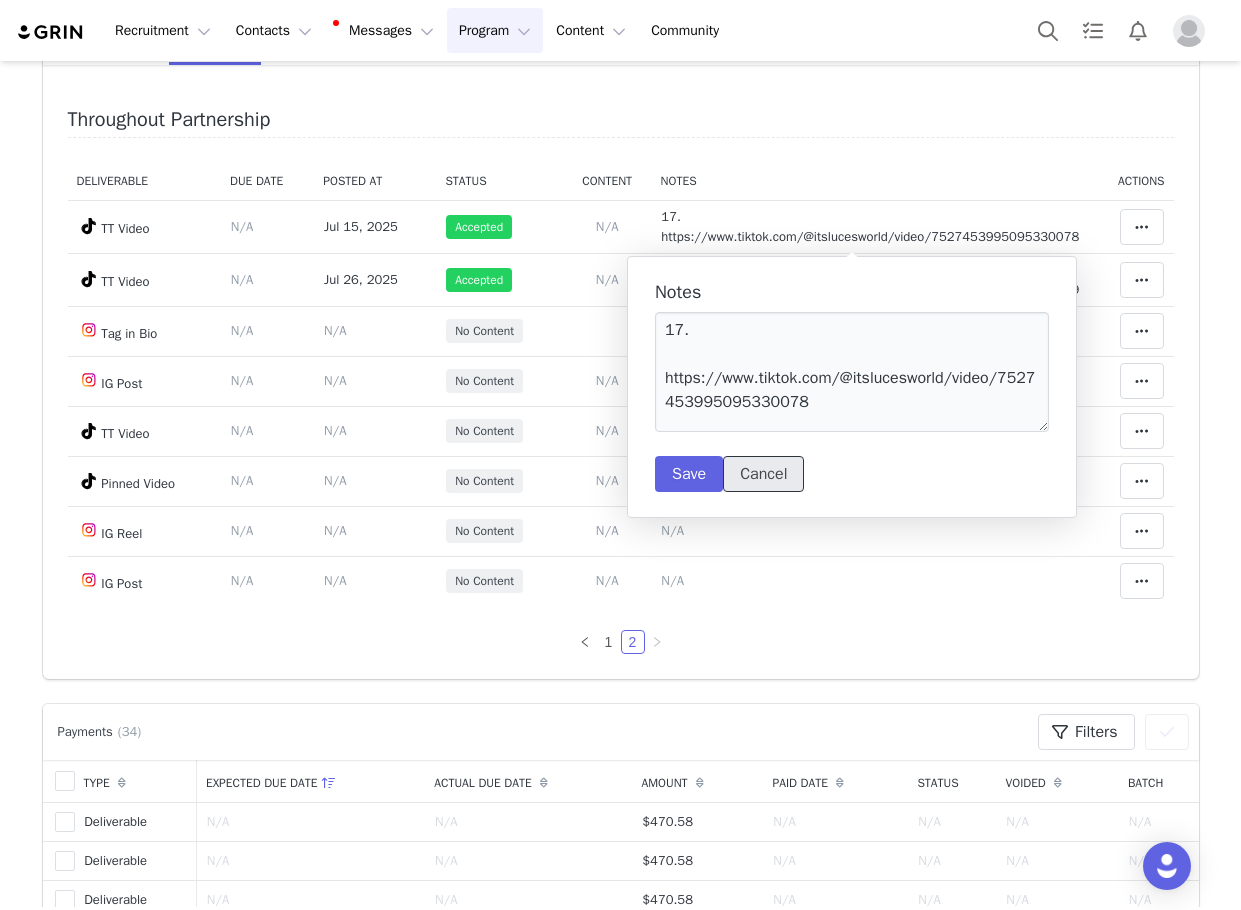 click on "Cancel" at bounding box center (763, 474) 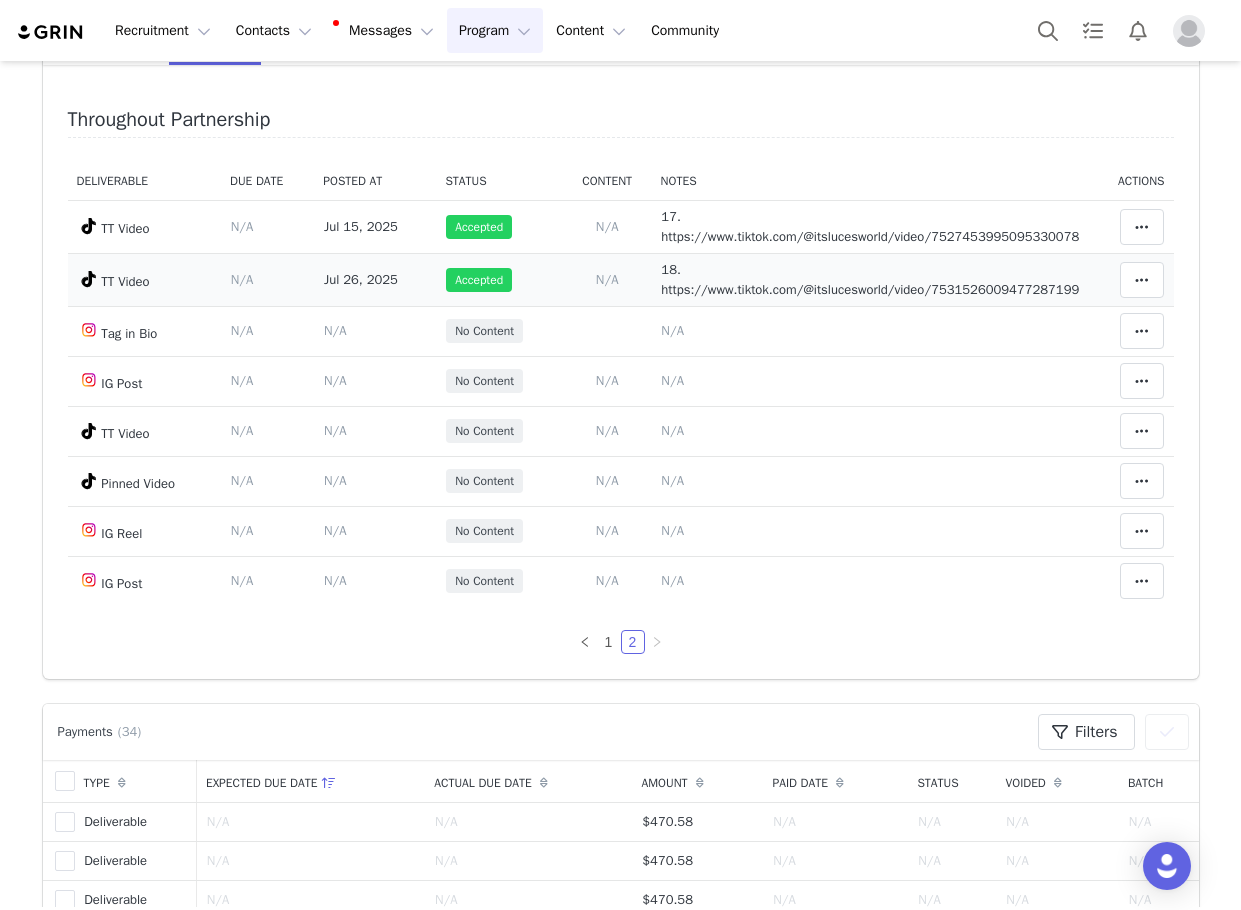 click on "18. https://www.tiktok.com/@itslucesworld/video/7531526009477287199" at bounding box center (870, 279) 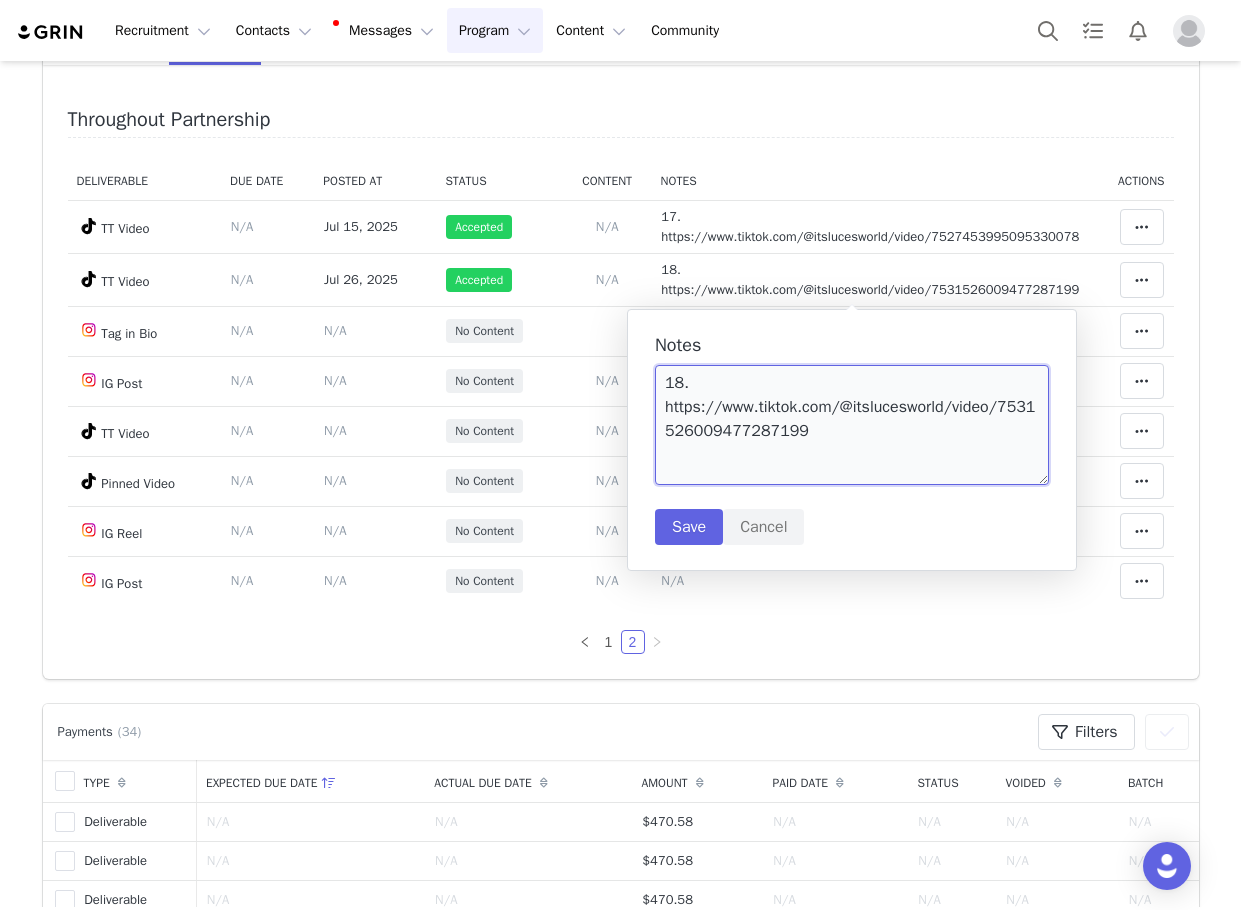 drag, startPoint x: 801, startPoint y: 432, endPoint x: 661, endPoint y: 409, distance: 141.87671 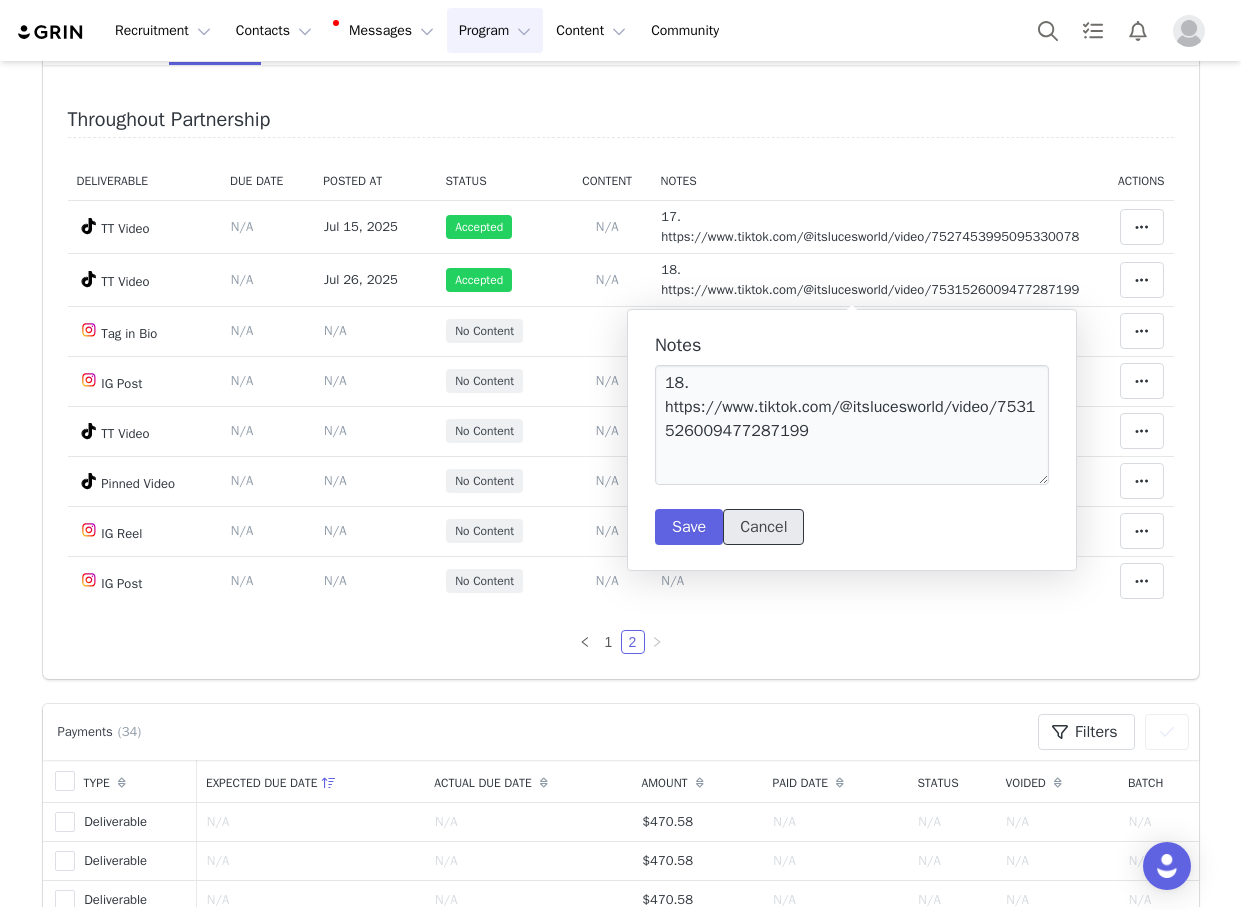 click on "Cancel" at bounding box center [763, 527] 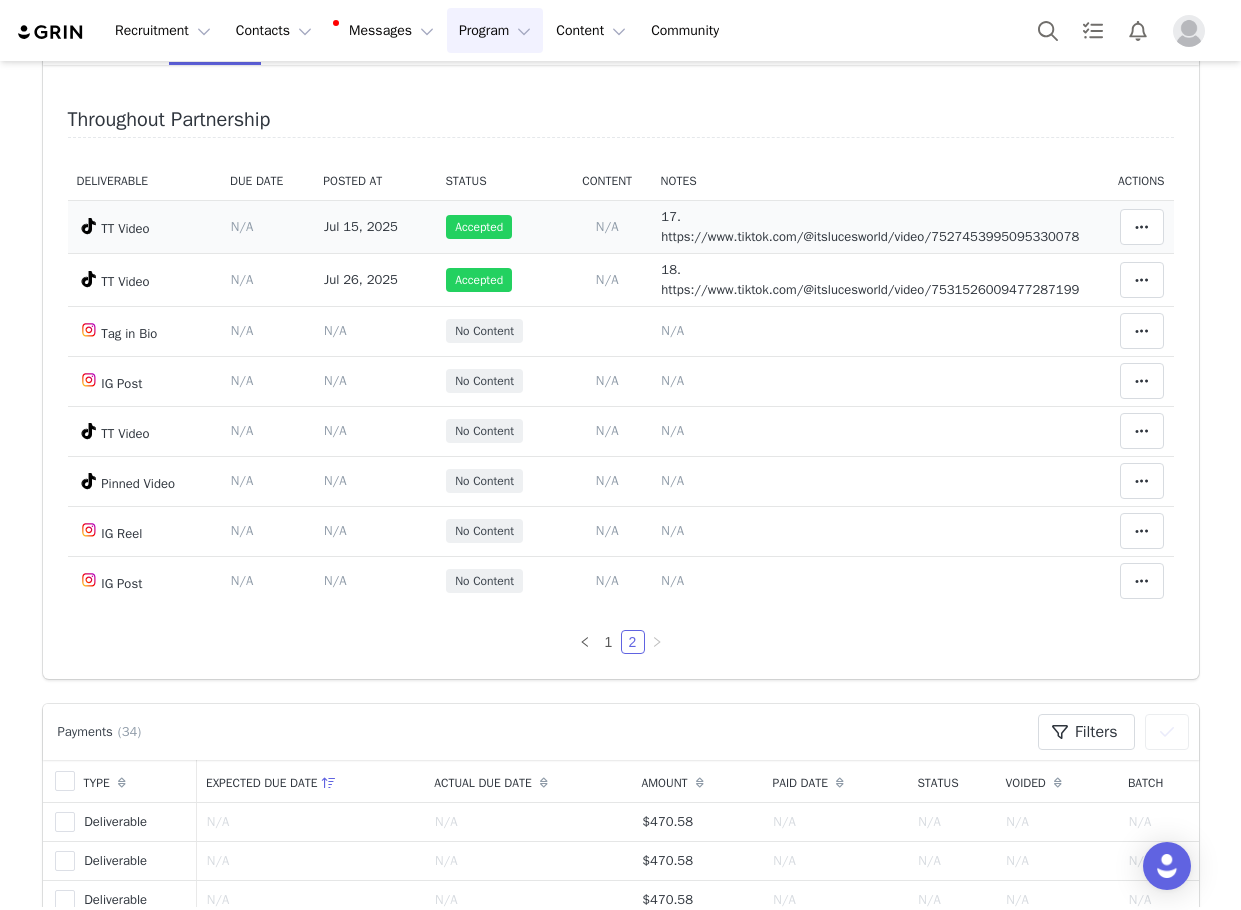 click on "17.
https://www.tiktok.com/@itslucesworld/video/7527453995095330078" at bounding box center (870, 226) 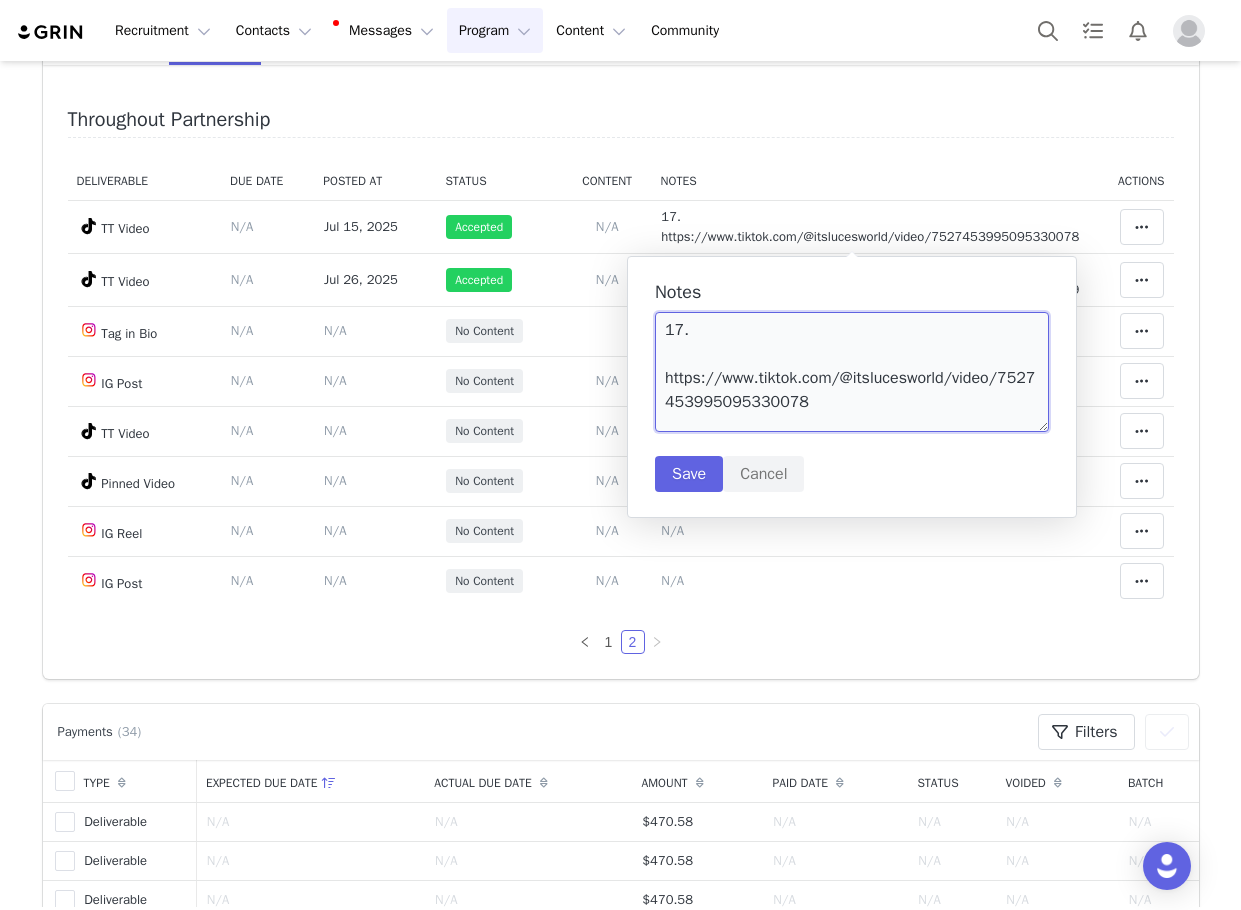 drag, startPoint x: 798, startPoint y: 409, endPoint x: 662, endPoint y: 380, distance: 139.05754 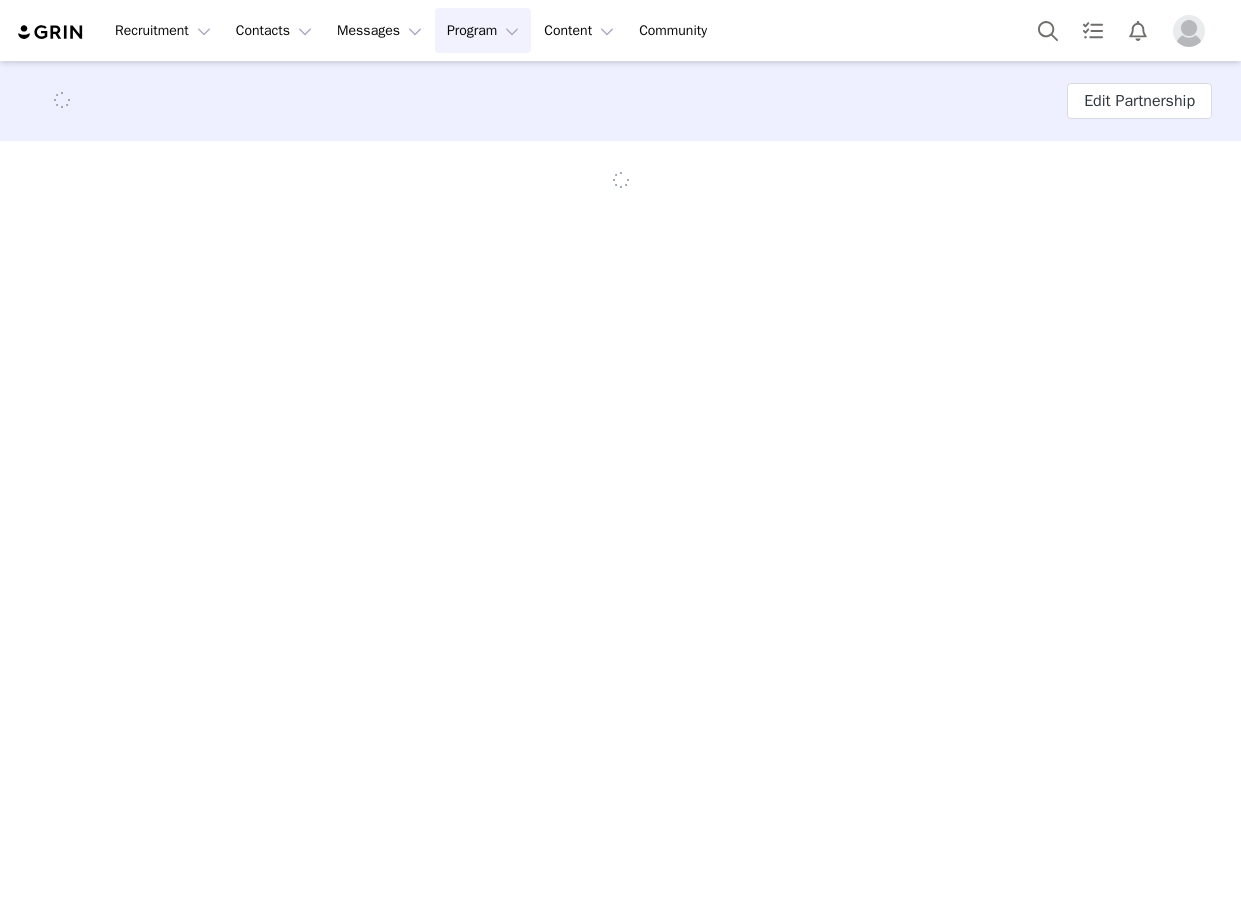 scroll, scrollTop: 0, scrollLeft: 0, axis: both 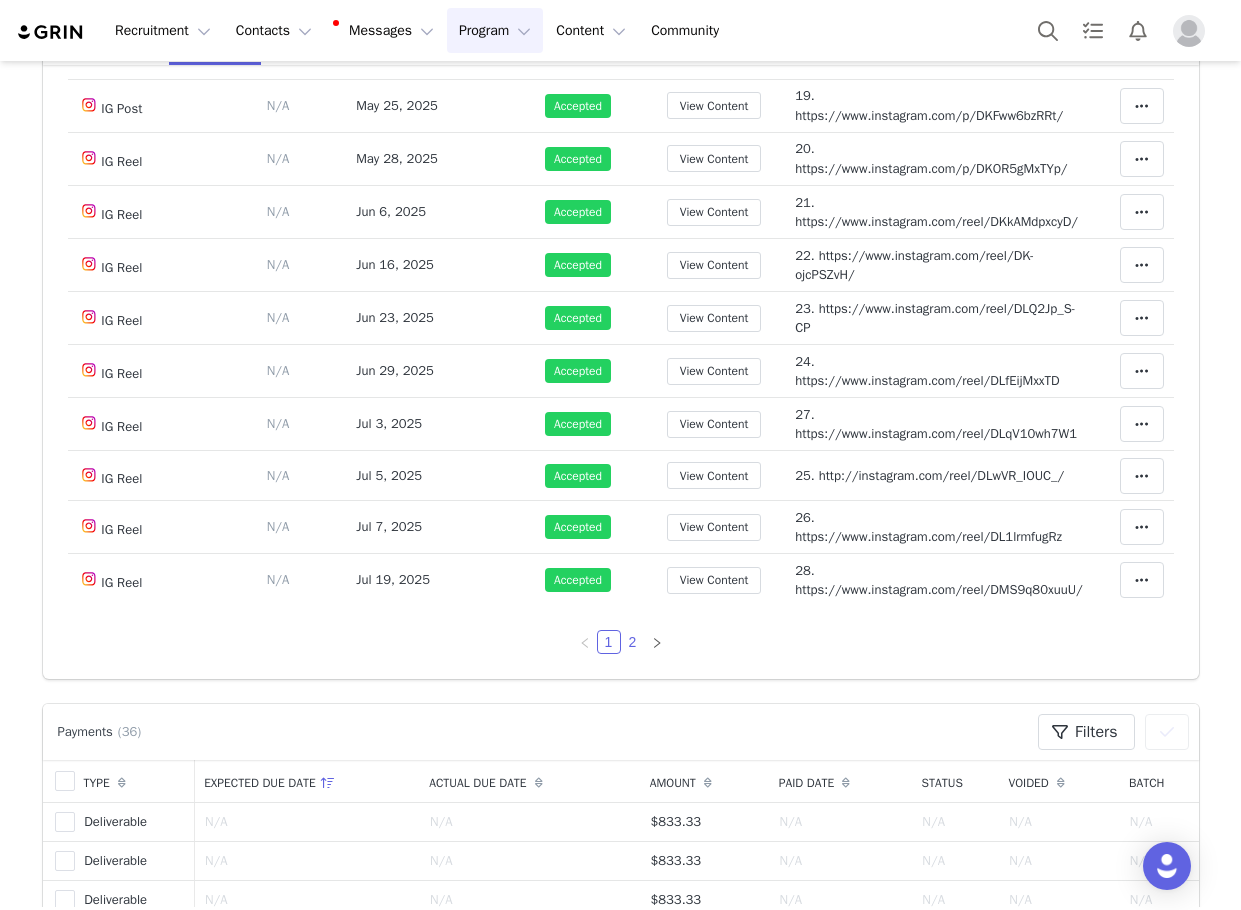 click on "2" at bounding box center [633, 642] 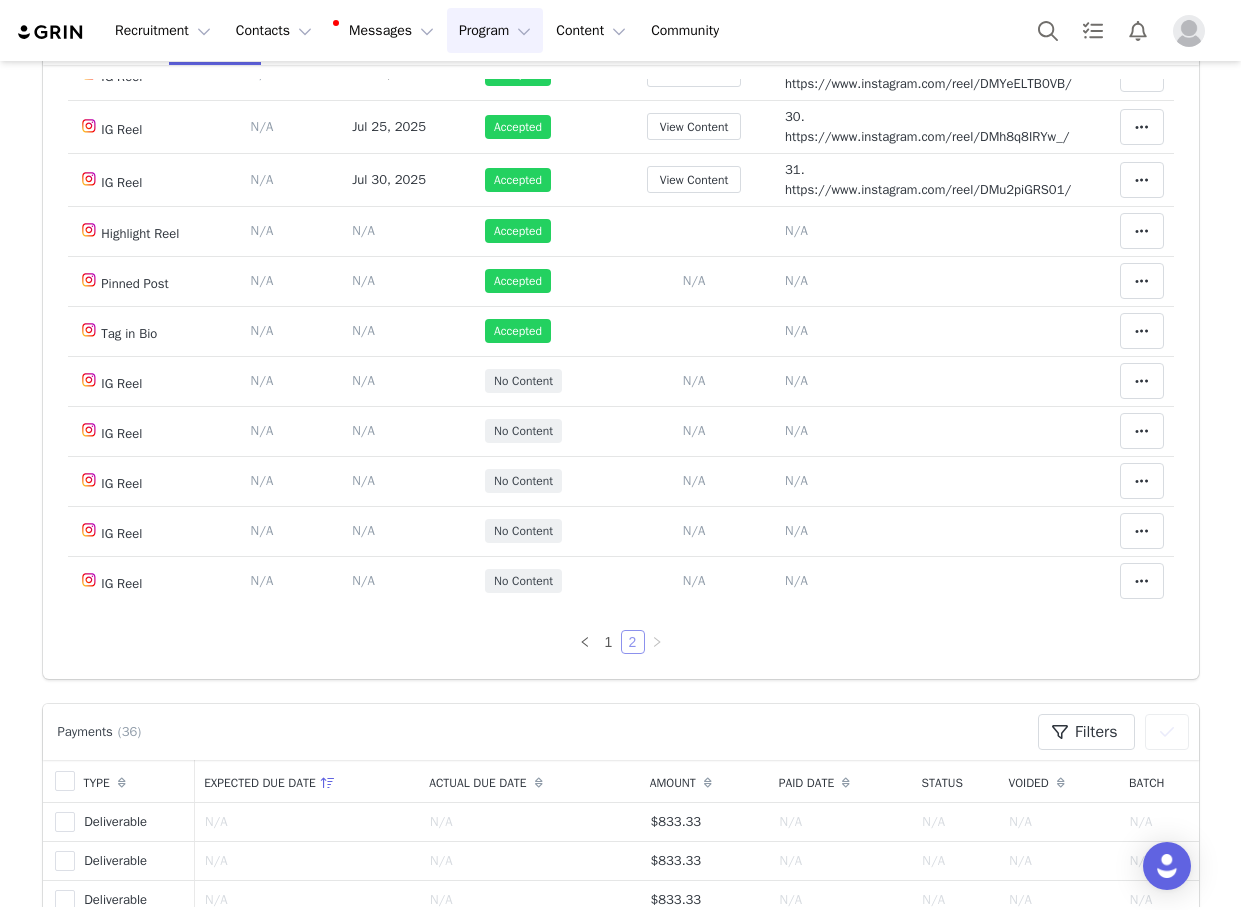 scroll, scrollTop: 0, scrollLeft: 0, axis: both 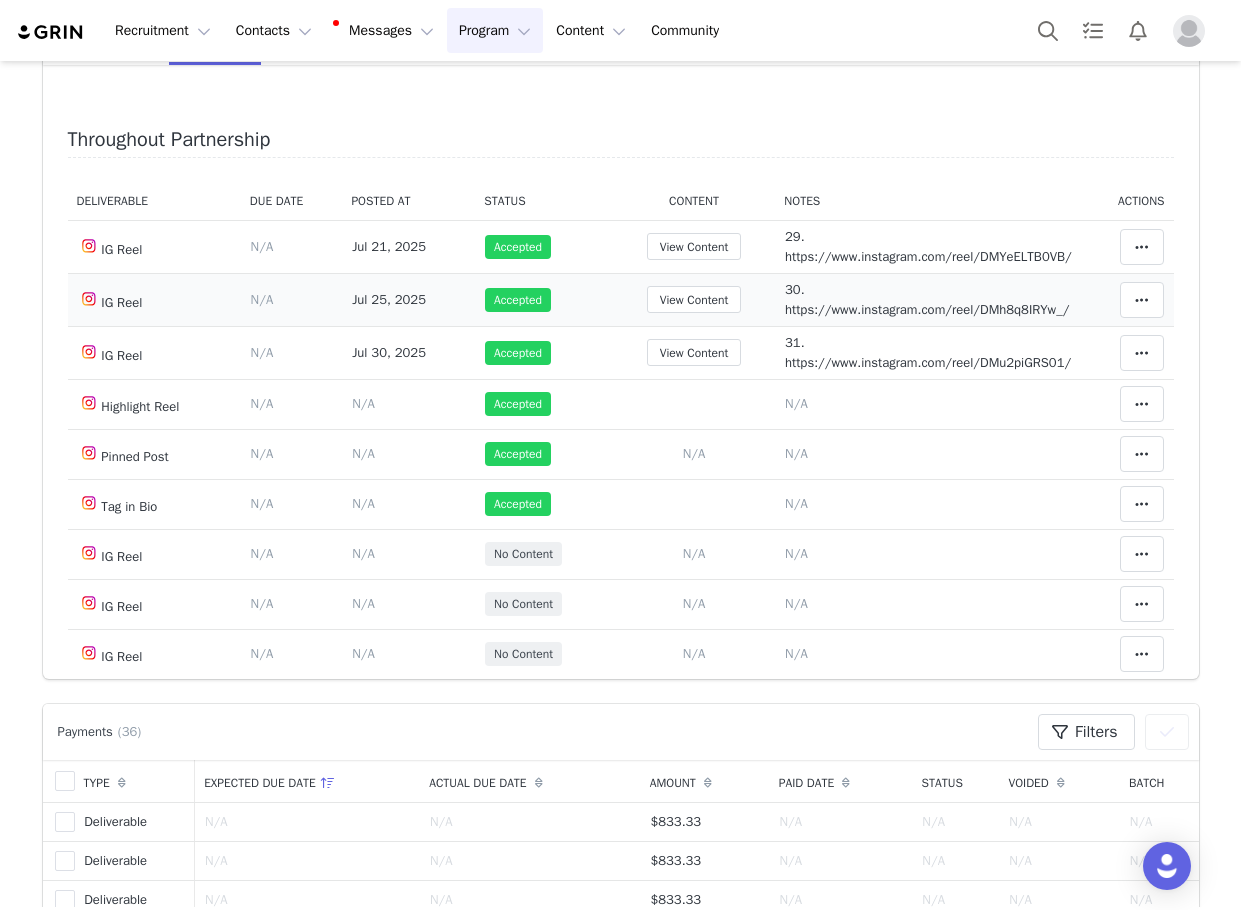 click on "30. https://www.instagram.com/reel/DMh8q8IRYw_/" at bounding box center [927, 299] 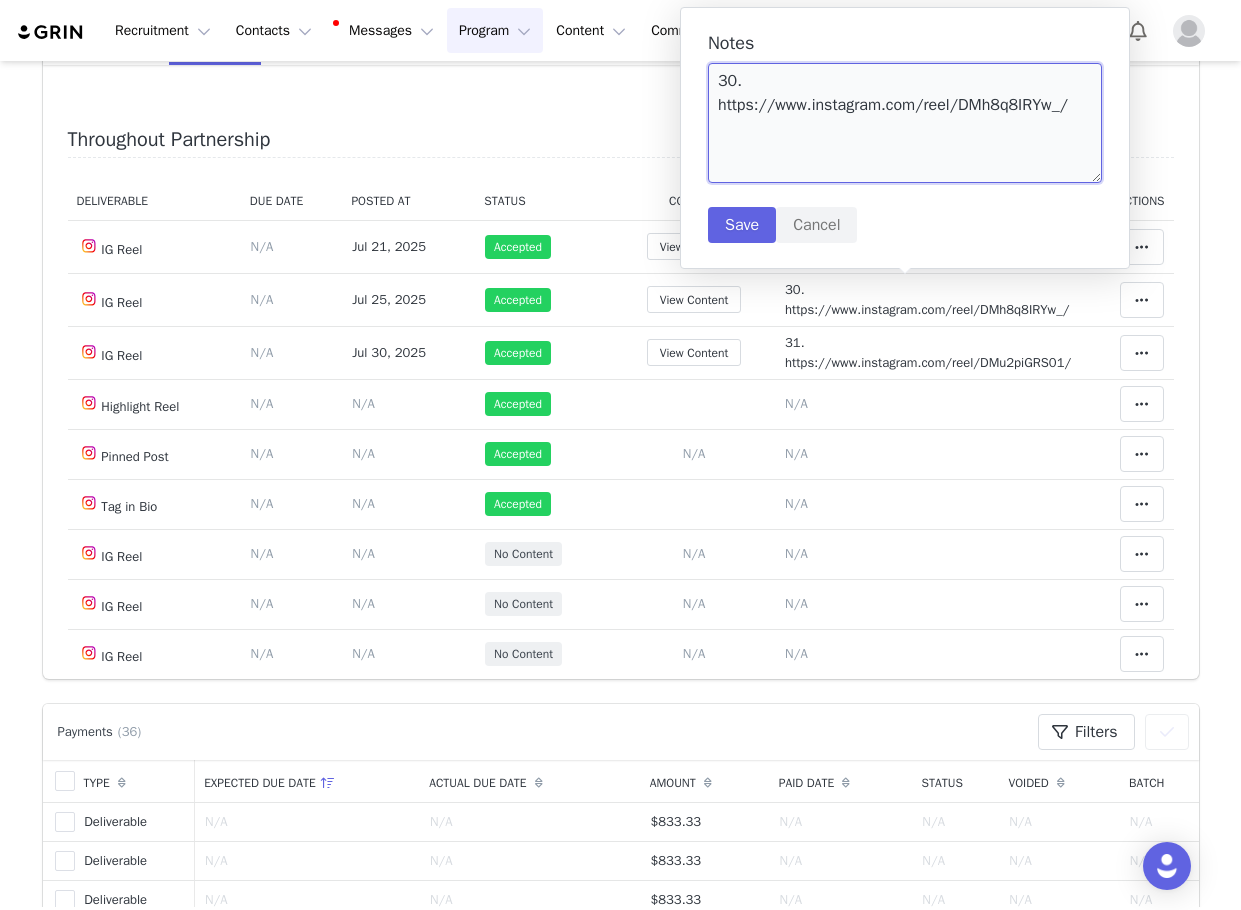 drag, startPoint x: 1092, startPoint y: 74, endPoint x: 755, endPoint y: 79, distance: 337.03708 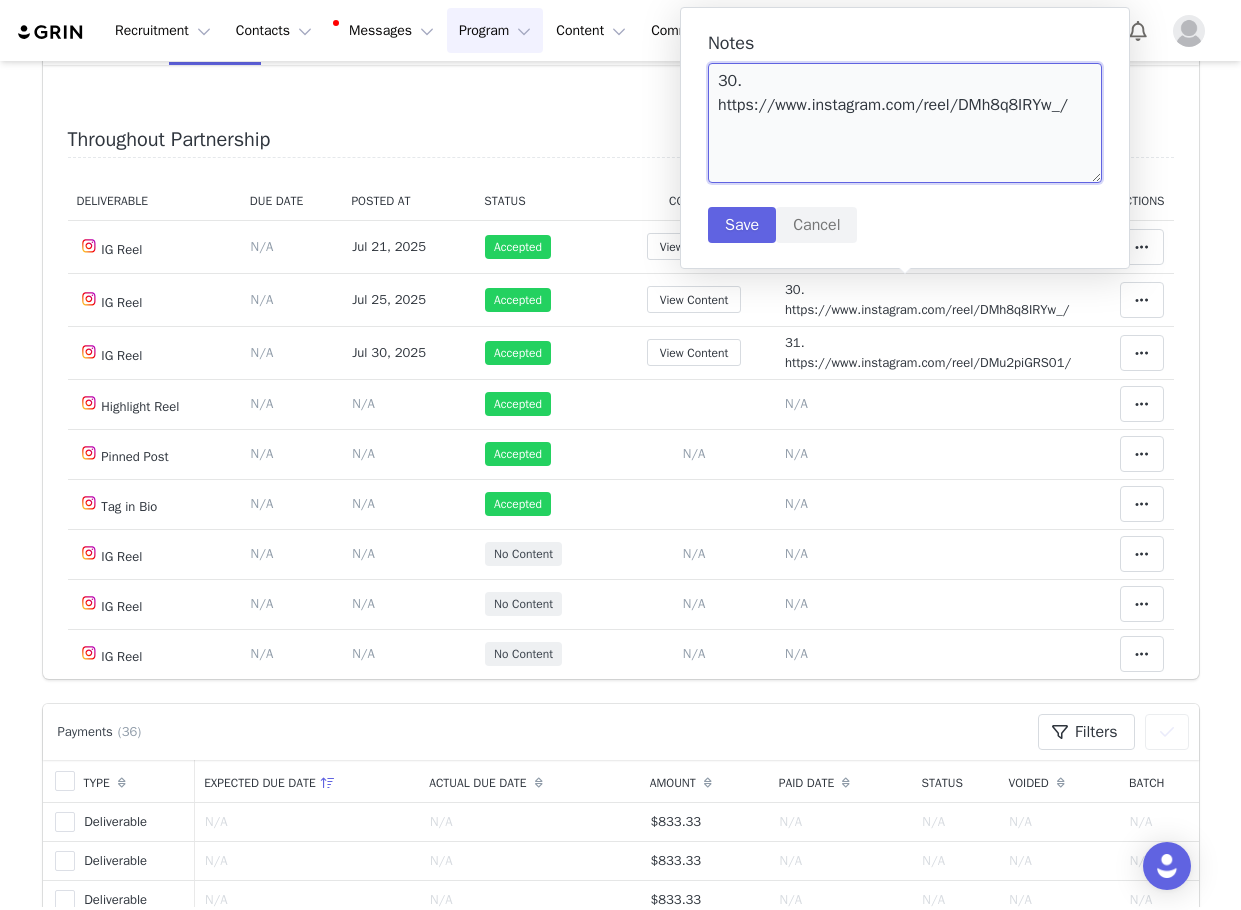 drag, startPoint x: 743, startPoint y: 85, endPoint x: 1099, endPoint y: 88, distance: 356.01263 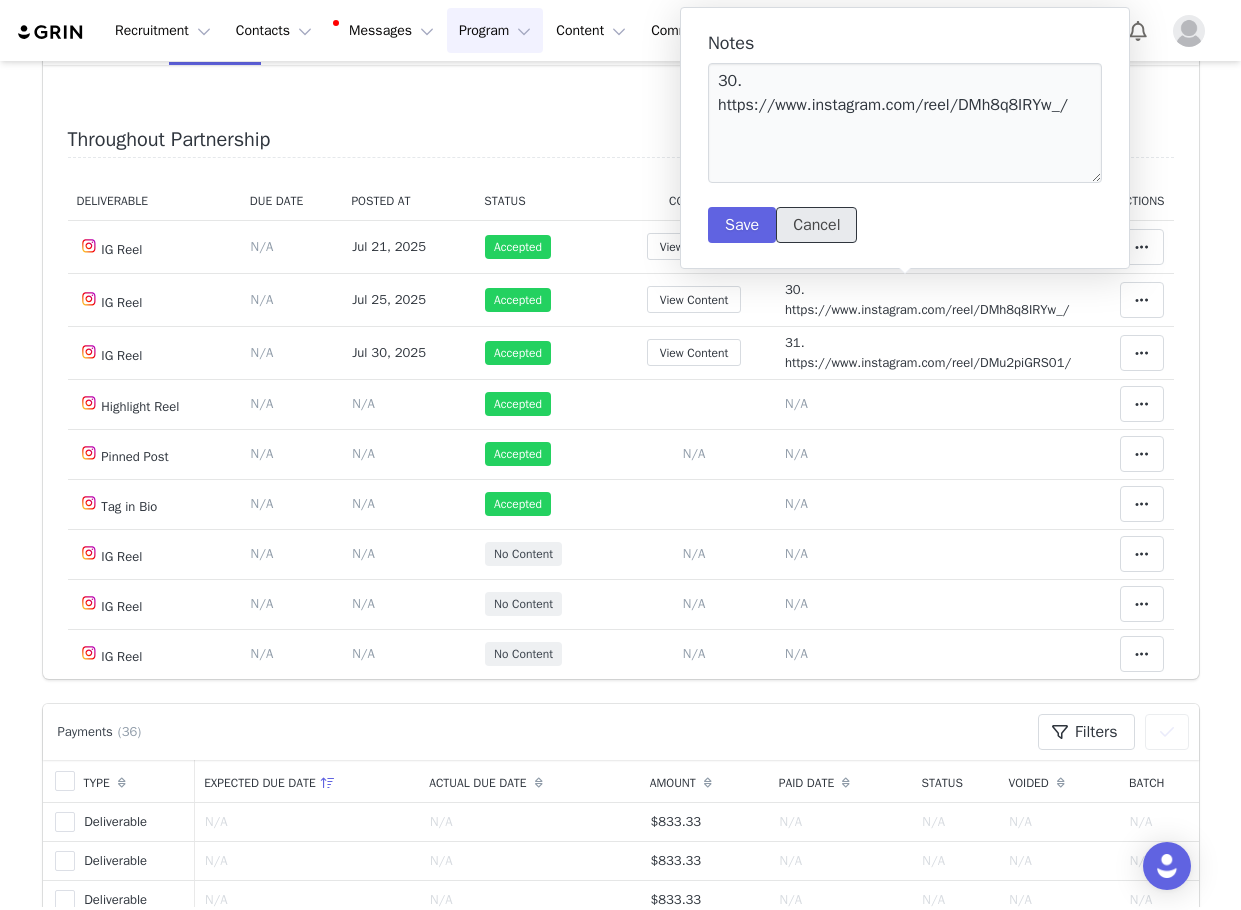 click on "Cancel" at bounding box center (816, 225) 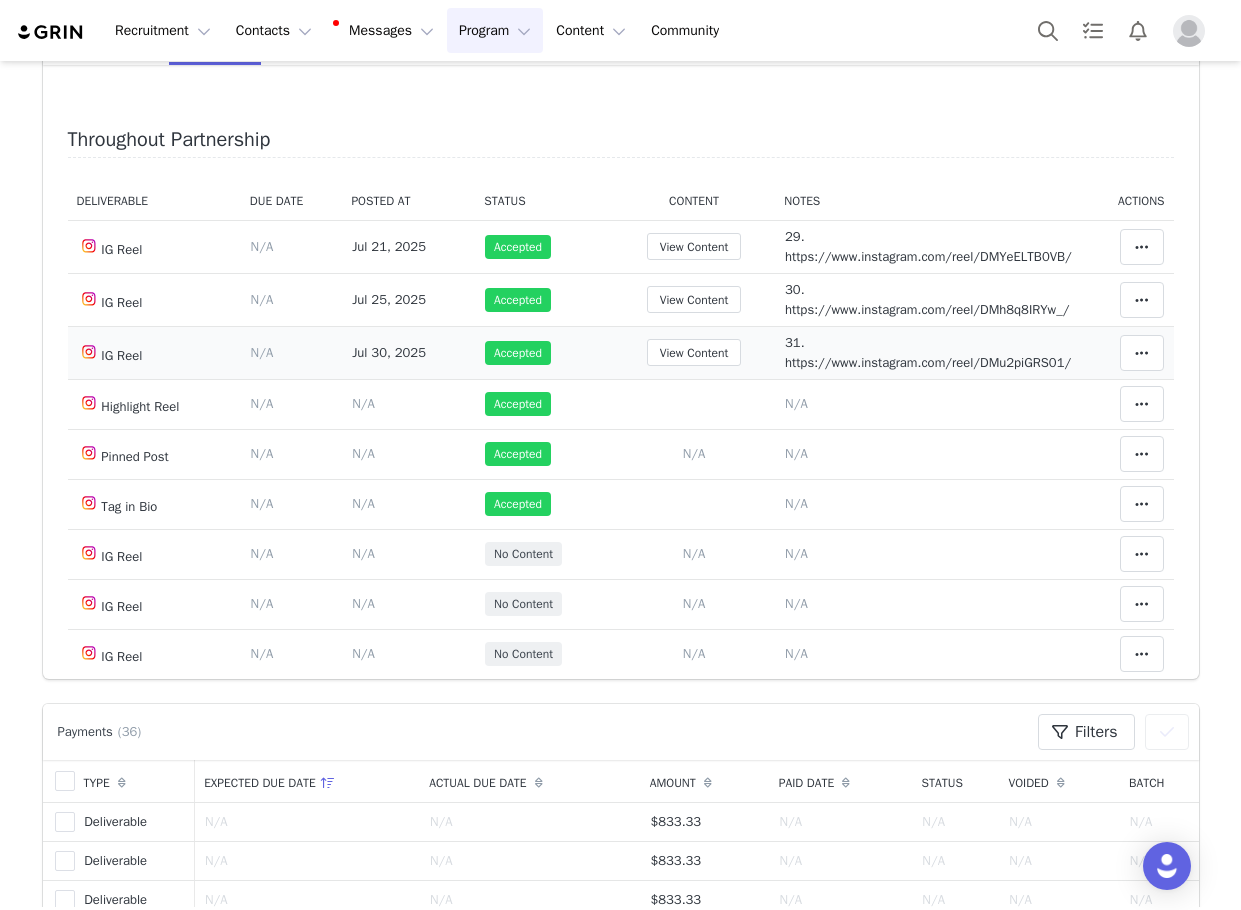 click on "31. https://www.instagram.com/reel/DMu2piGRS01/" at bounding box center [928, 352] 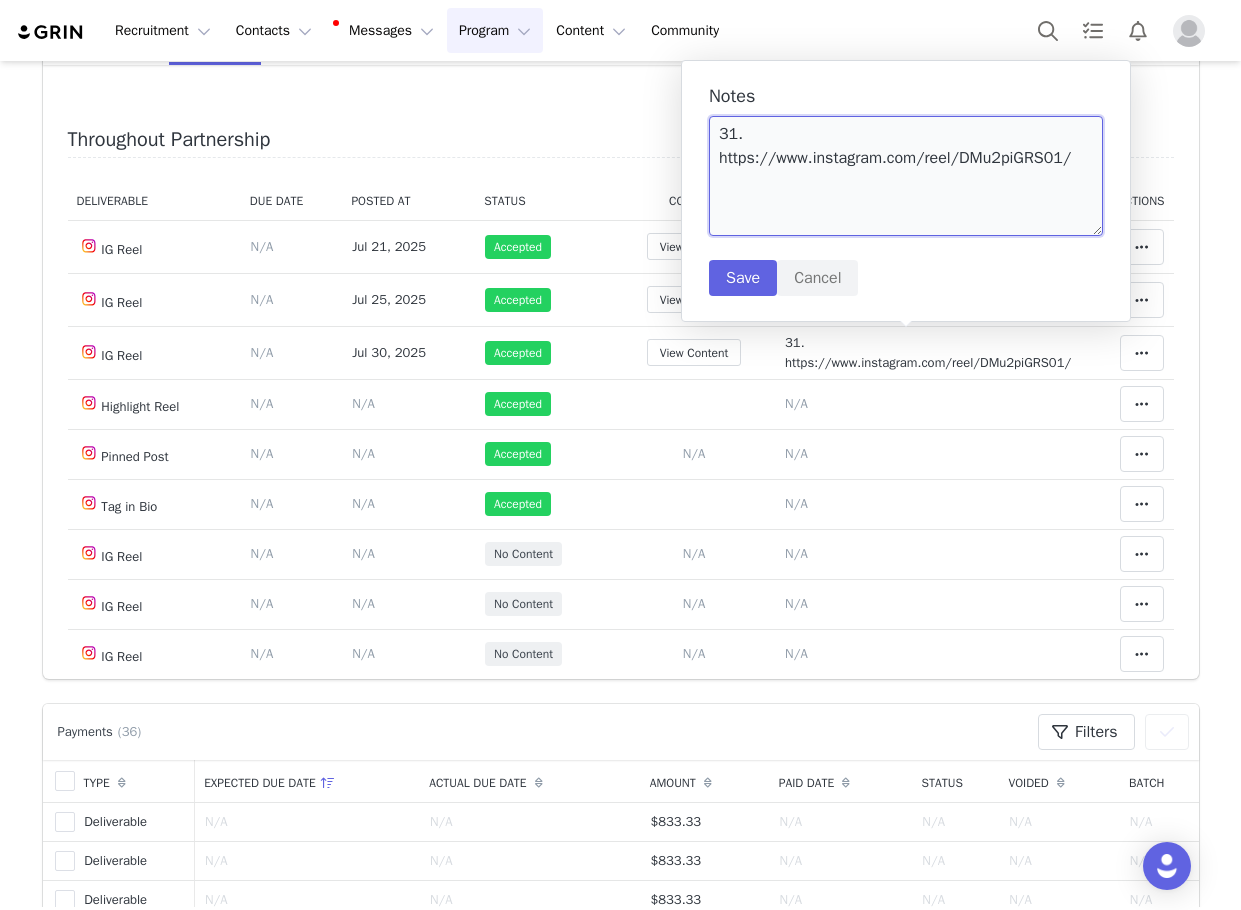 drag, startPoint x: 1087, startPoint y: 137, endPoint x: 748, endPoint y: 122, distance: 339.3317 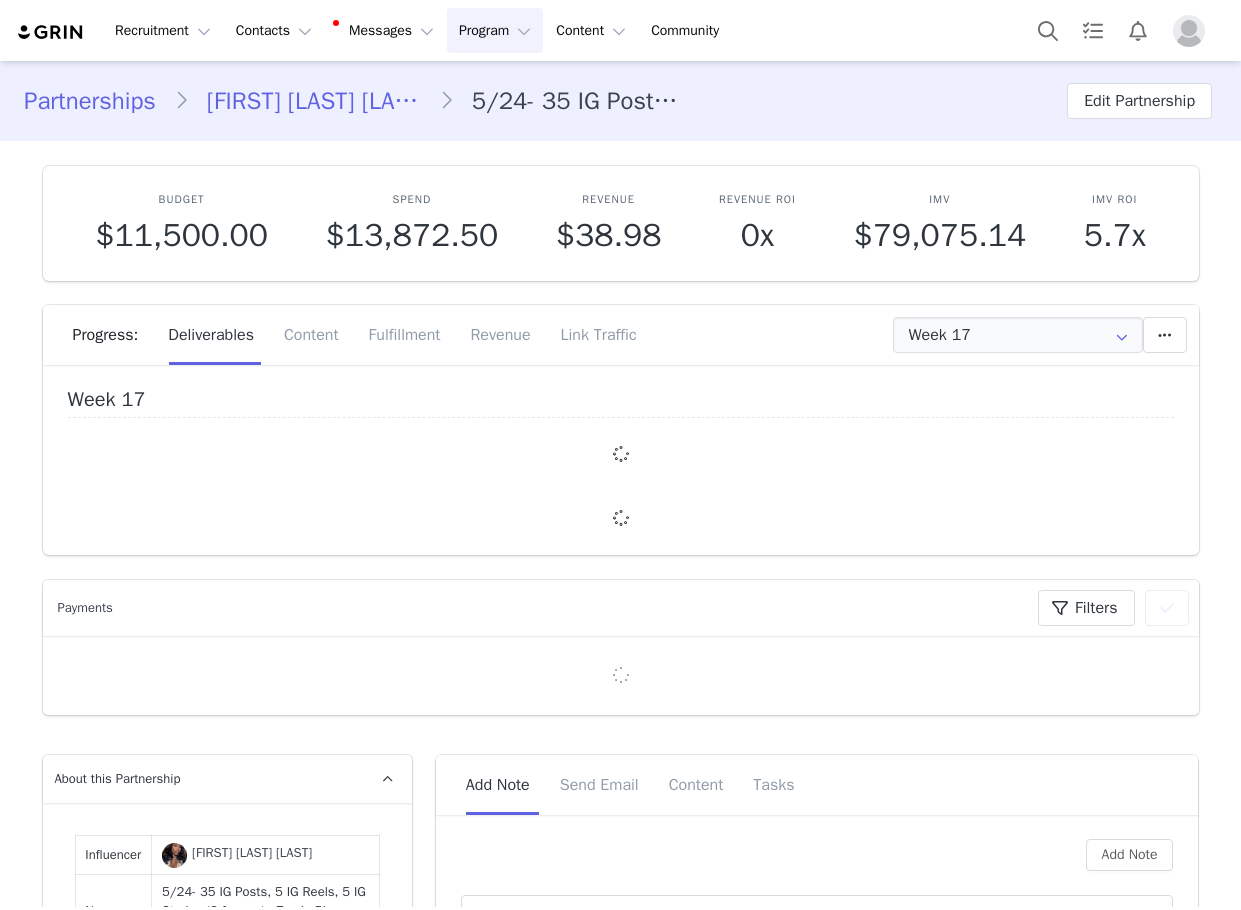scroll, scrollTop: 0, scrollLeft: 0, axis: both 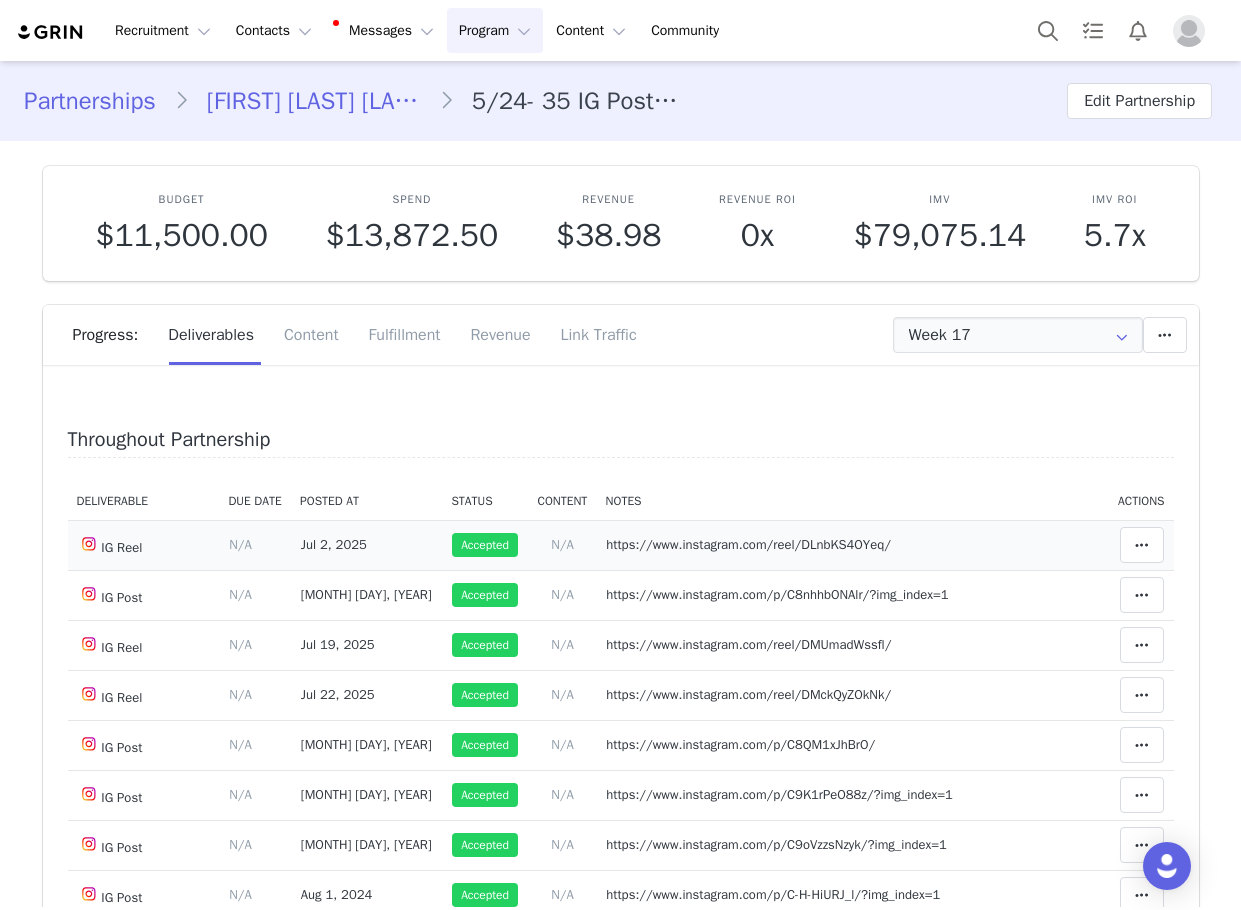 click on "https://www.instagram.com/reel/DLnbKS4OYeq/" at bounding box center [748, 544] 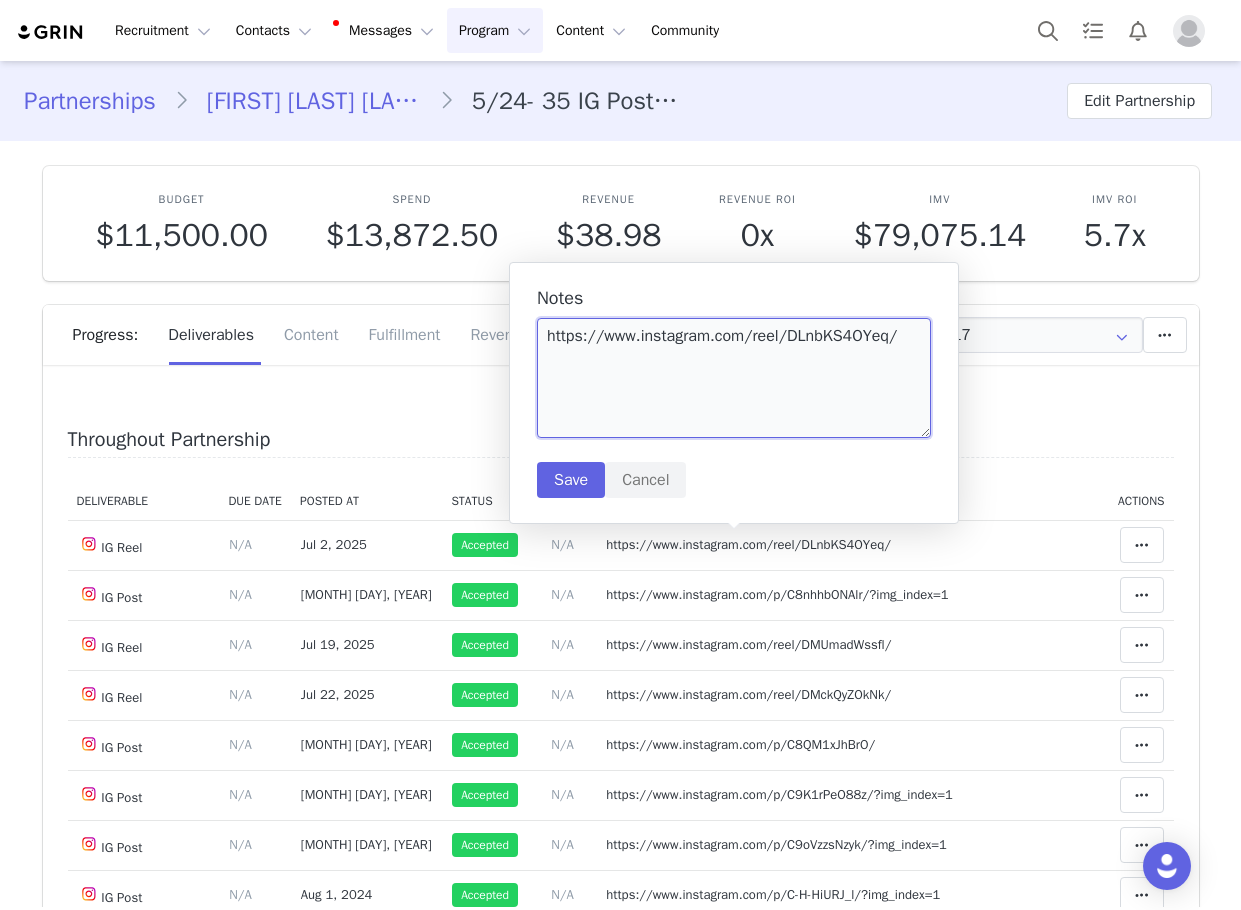 click on "https://www.instagram.com/reel/DLnbKS4OYeq/" at bounding box center [734, 378] 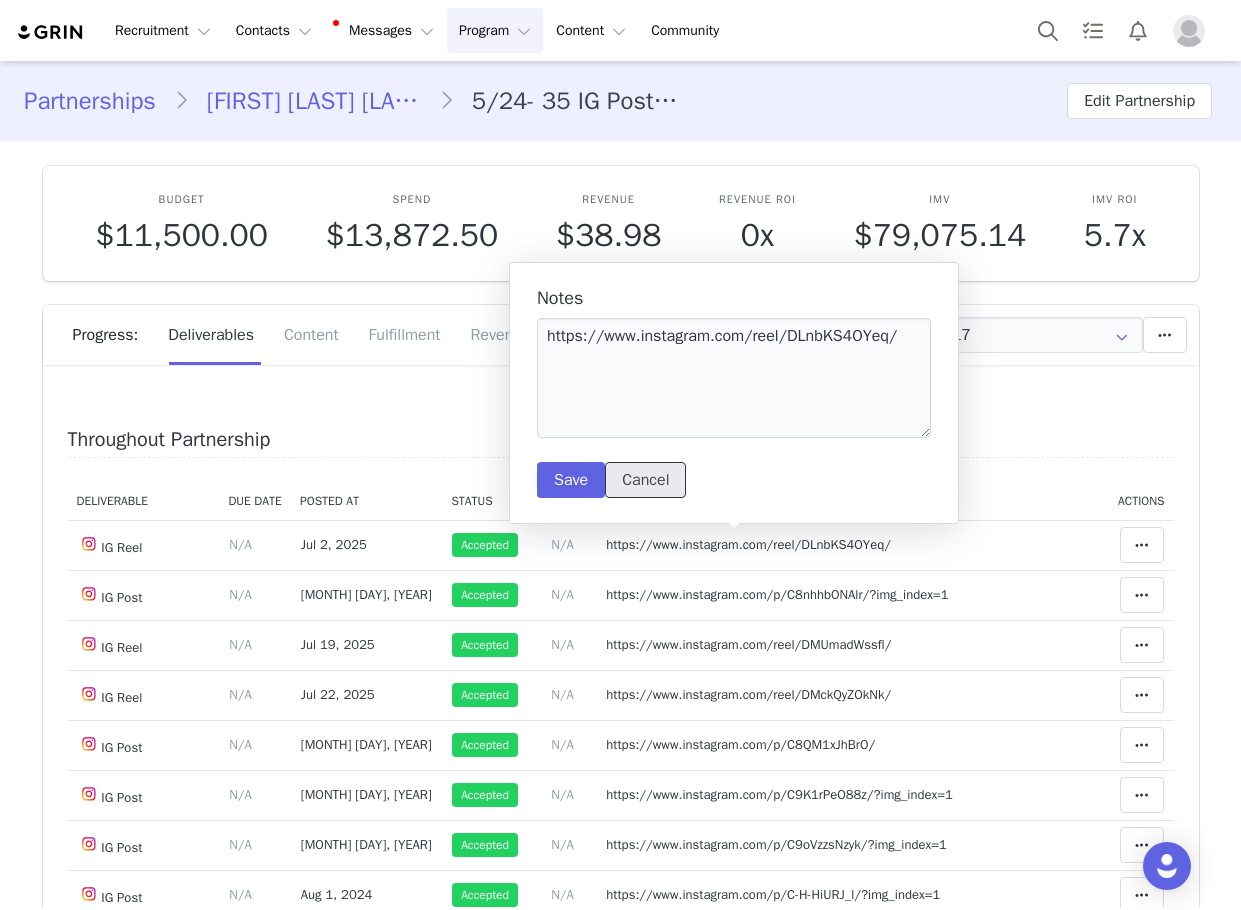 click on "Cancel" at bounding box center (645, 480) 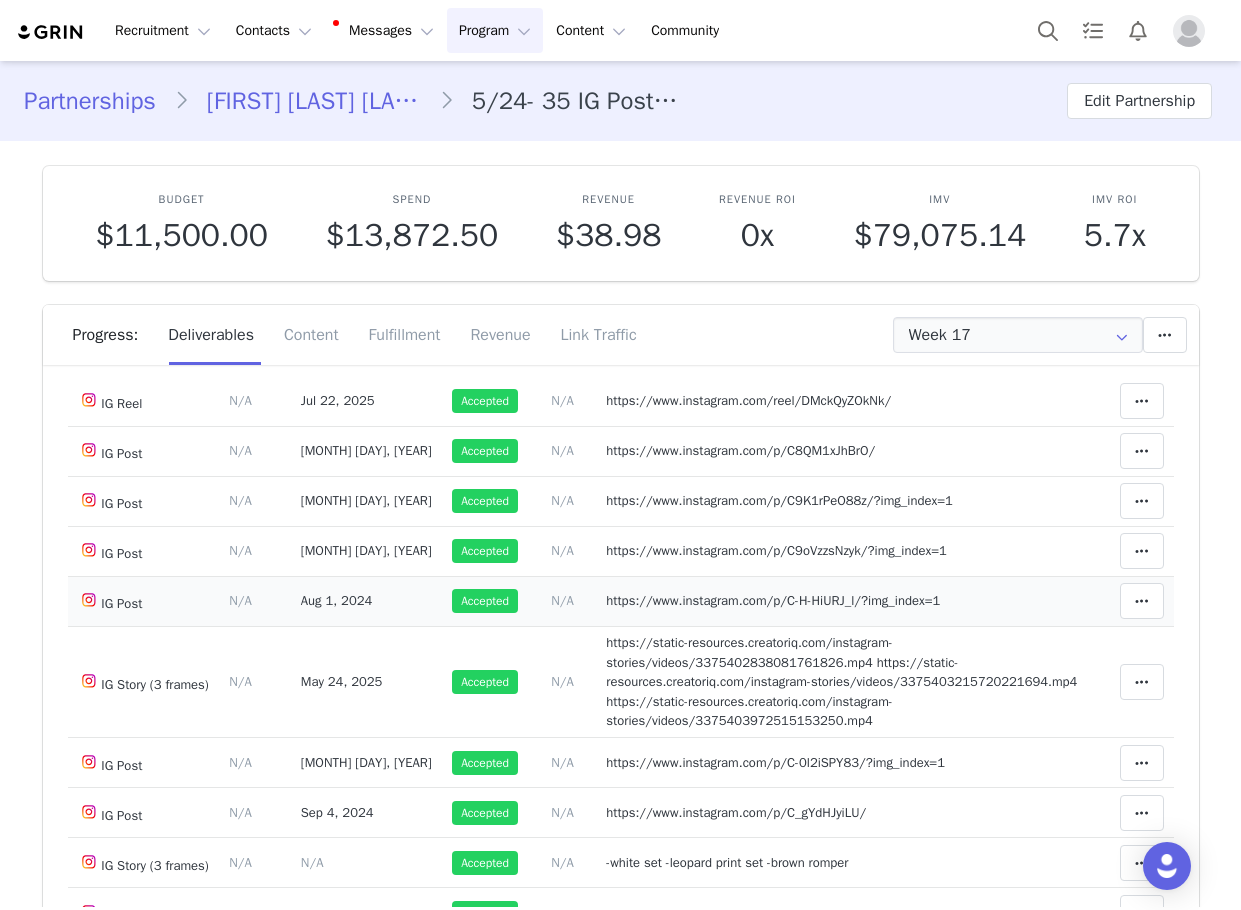 scroll, scrollTop: 300, scrollLeft: 0, axis: vertical 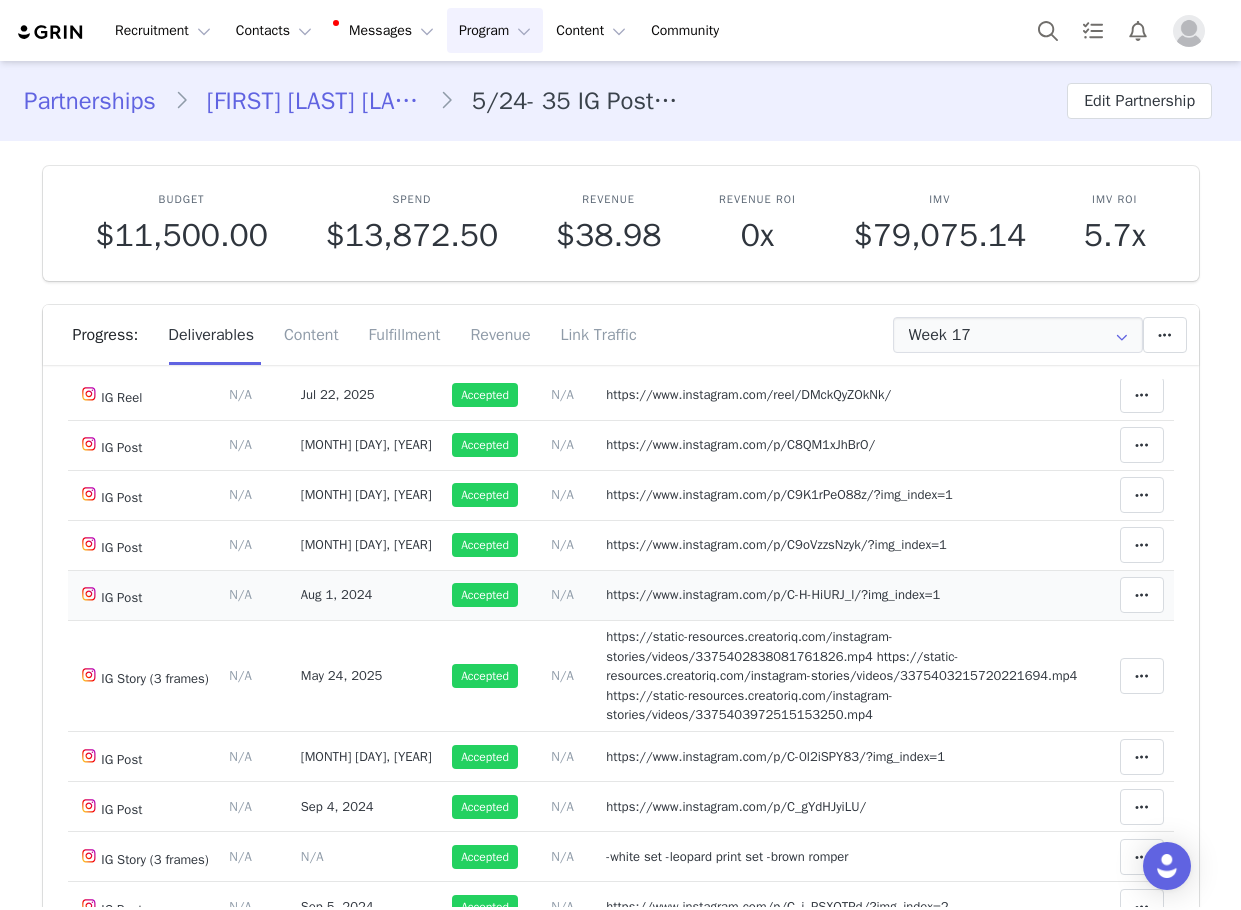 click on "https://www.instagram.com/p/C-H-HiURJ_l/?img_index=1" at bounding box center (773, 594) 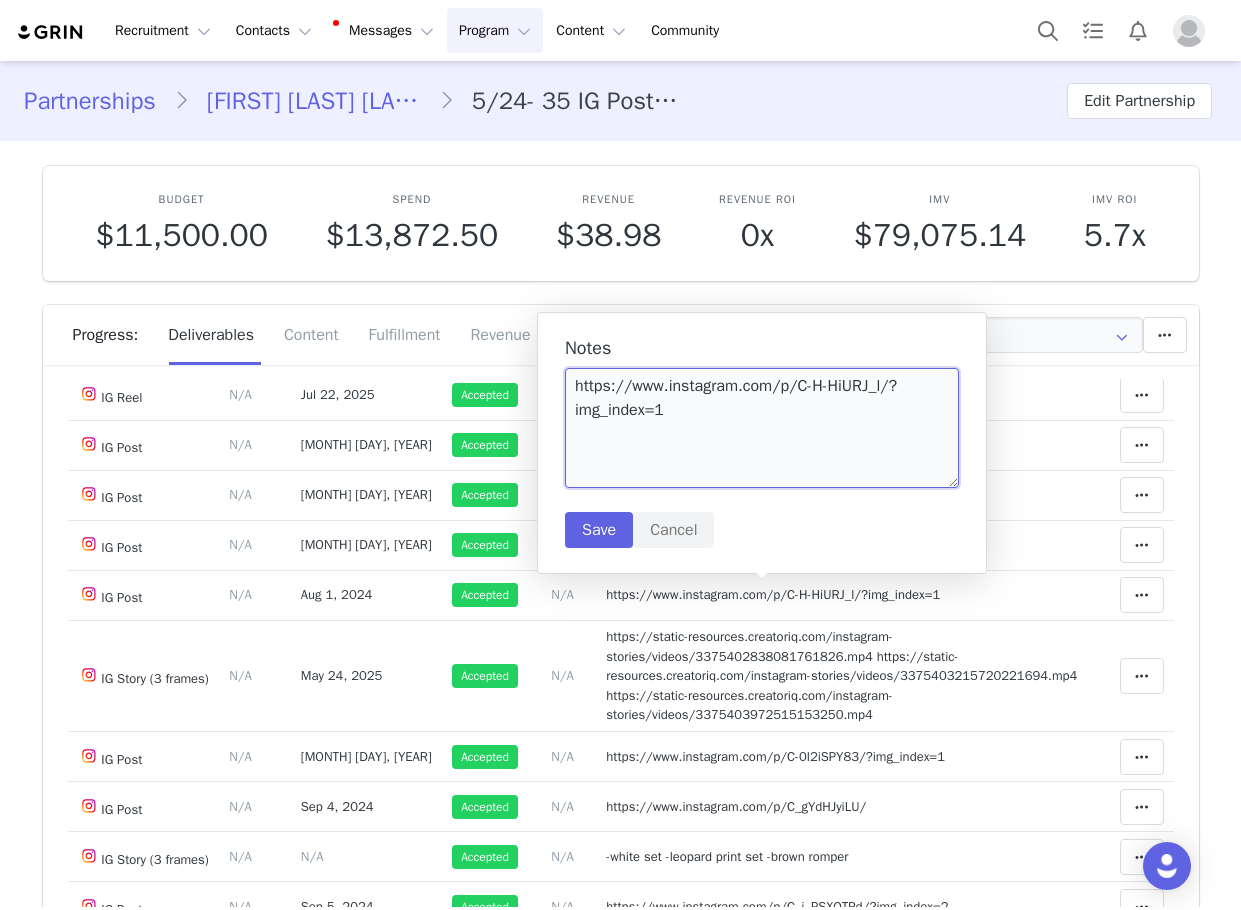 click on "https://www.instagram.com/p/C-H-HiURJ_l/?img_index=1" at bounding box center [762, 428] 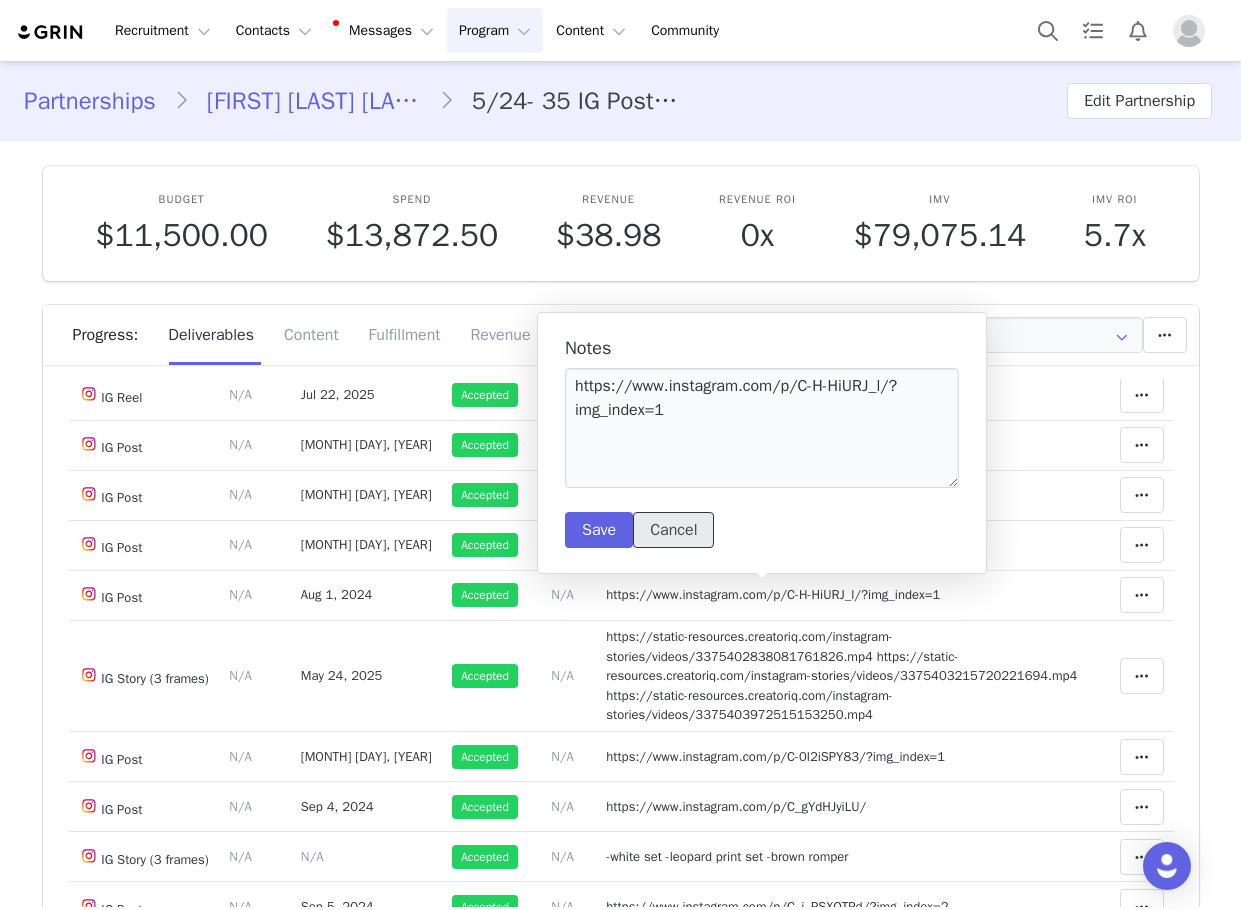 click on "Cancel" at bounding box center [673, 530] 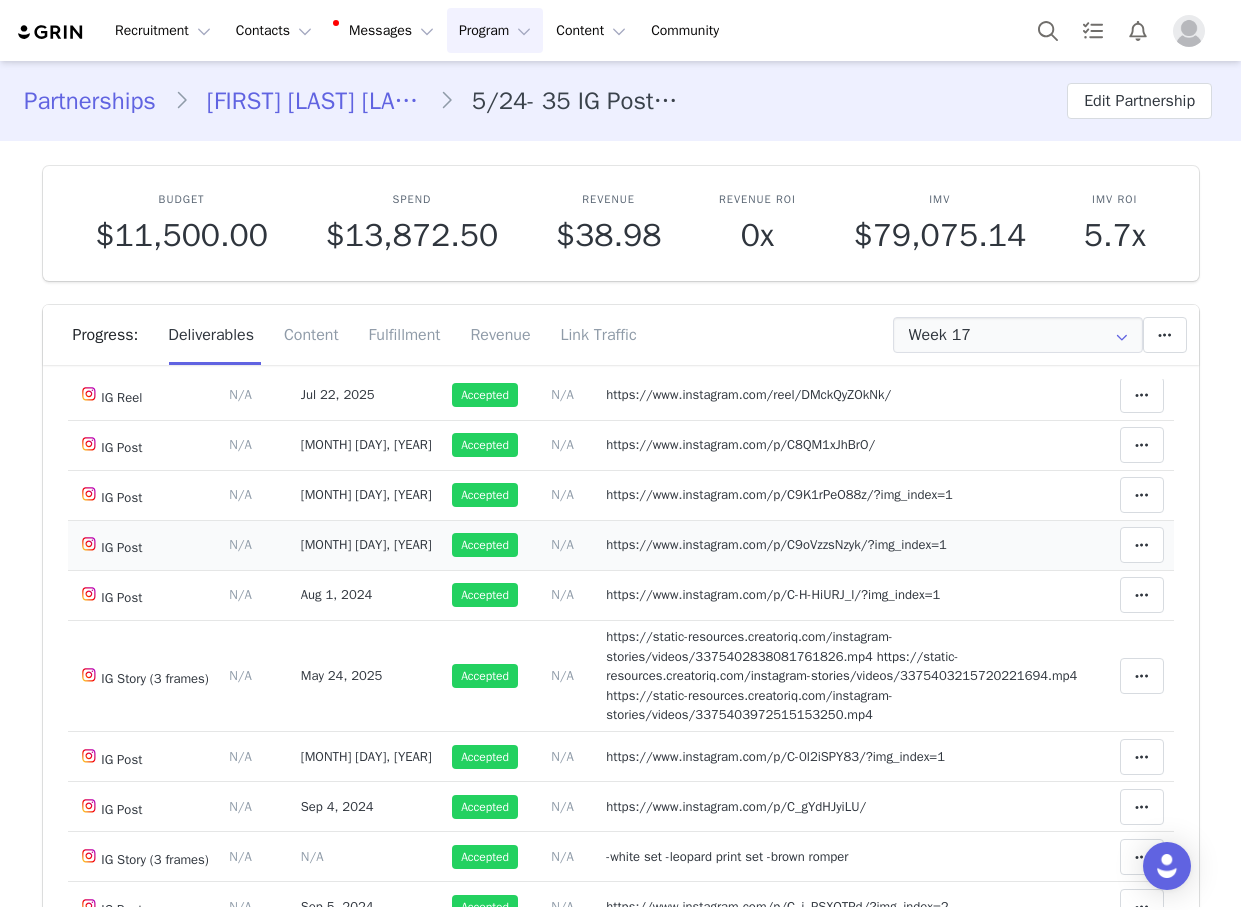 scroll, scrollTop: 400, scrollLeft: 0, axis: vertical 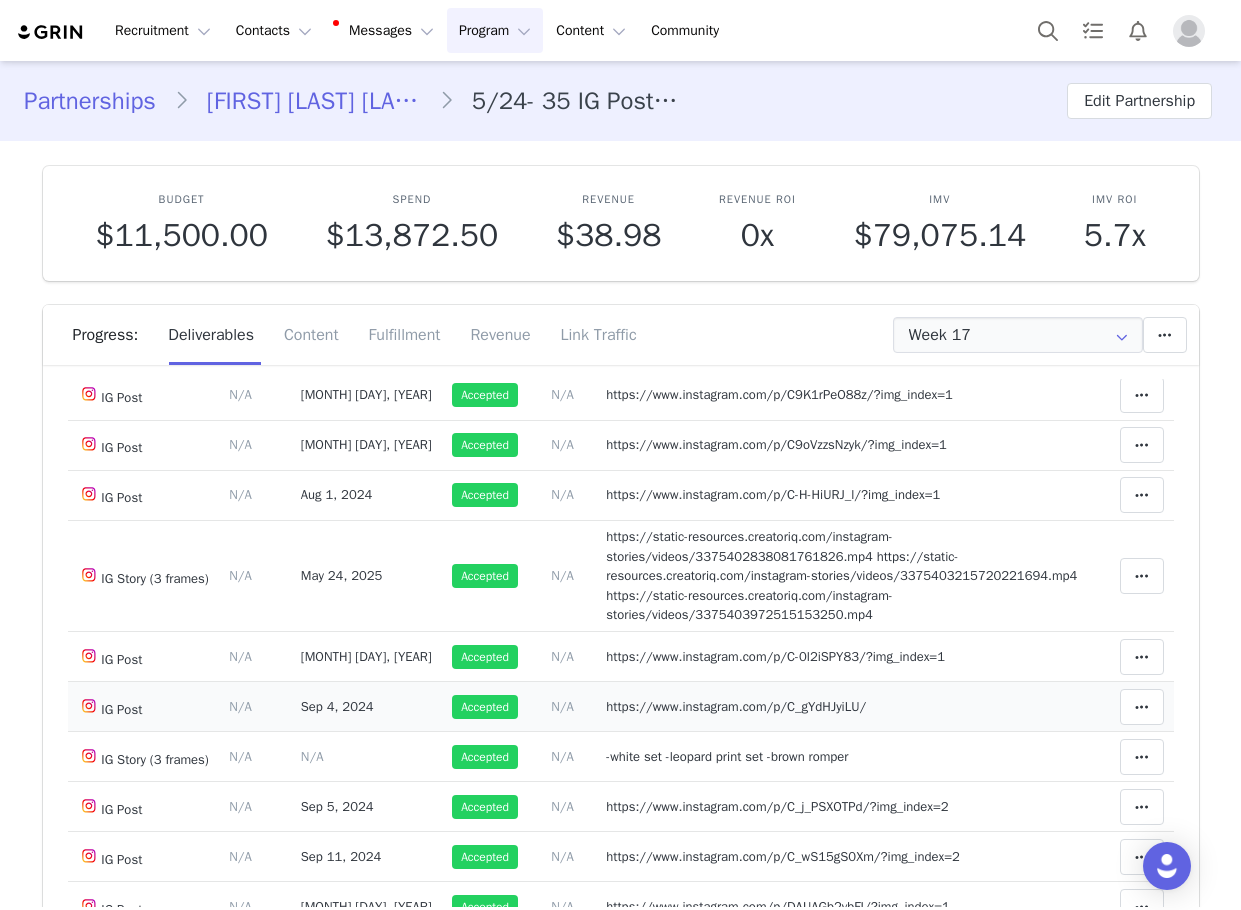 click on "https://www.instagram.com/p/C_gYdHJyiLU/" at bounding box center (736, 706) 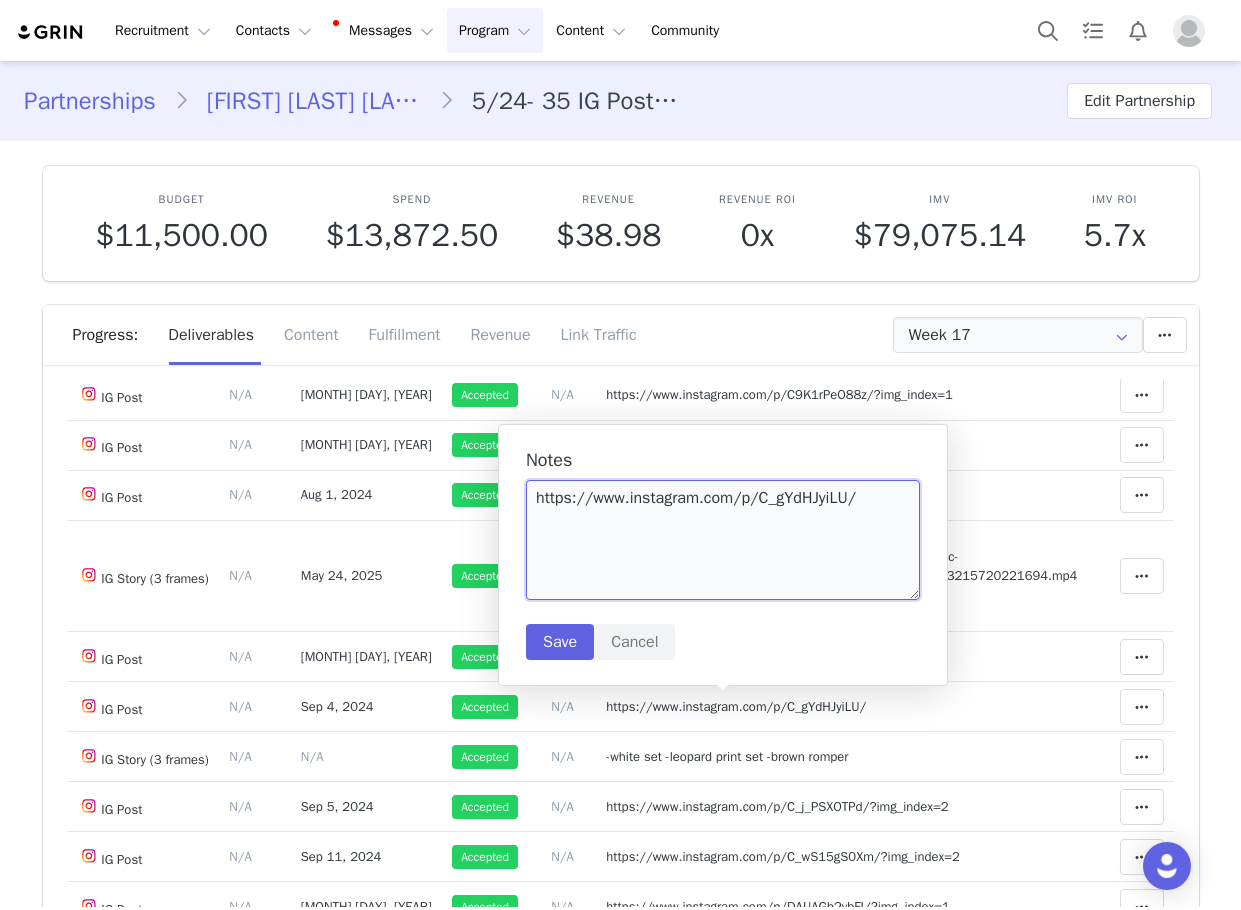 click on "https://www.instagram.com/p/C_gYdHJyiLU/" at bounding box center (723, 540) 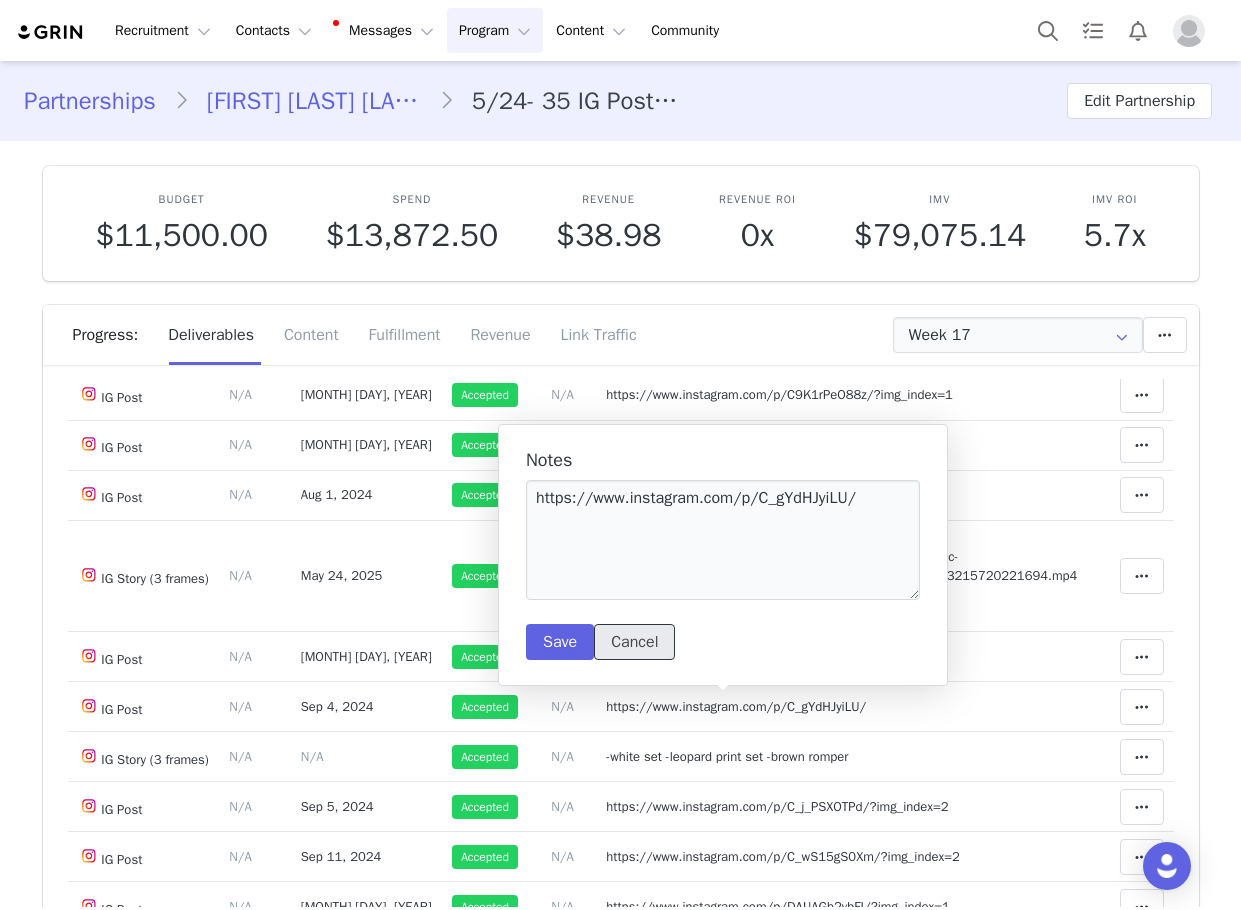 click on "Cancel" at bounding box center (634, 642) 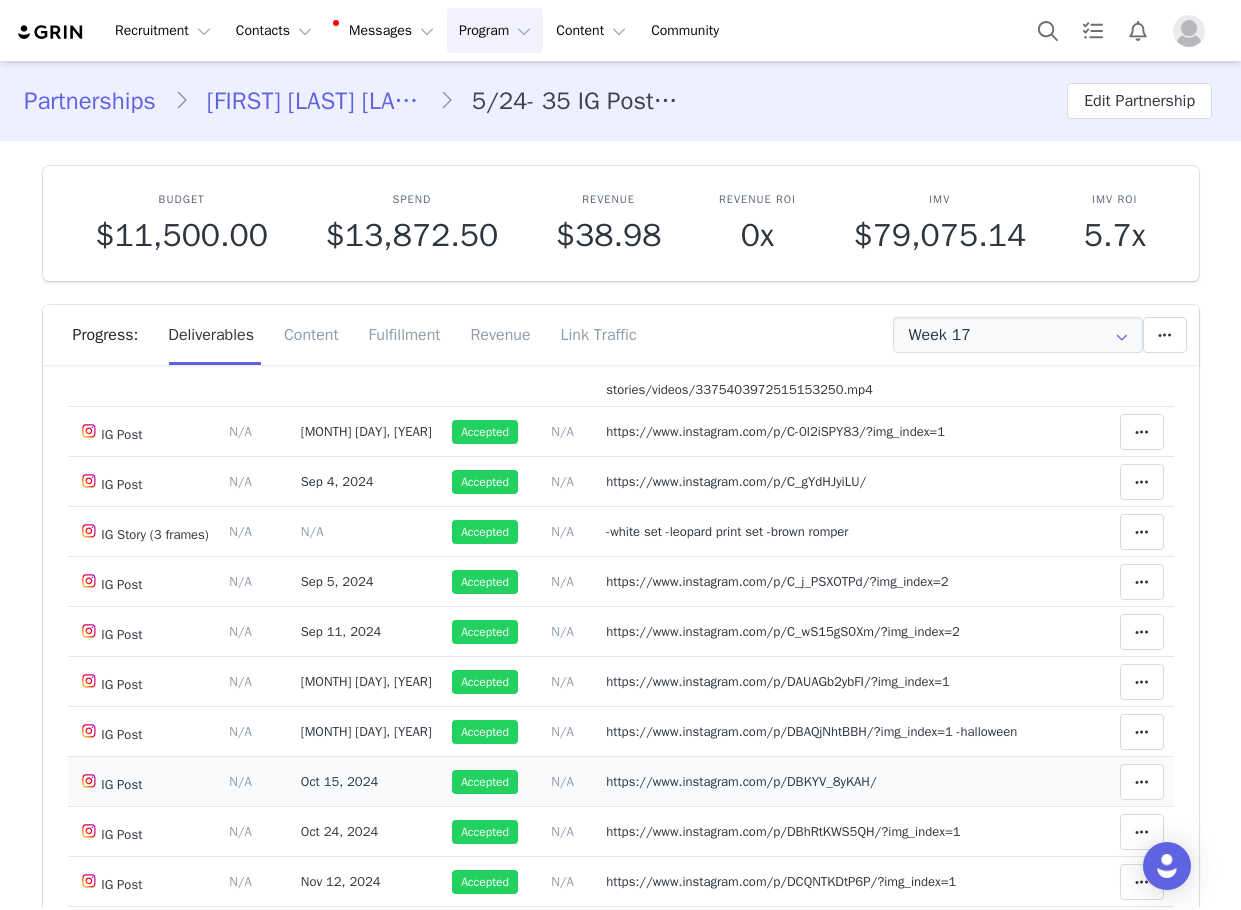 scroll, scrollTop: 900, scrollLeft: 0, axis: vertical 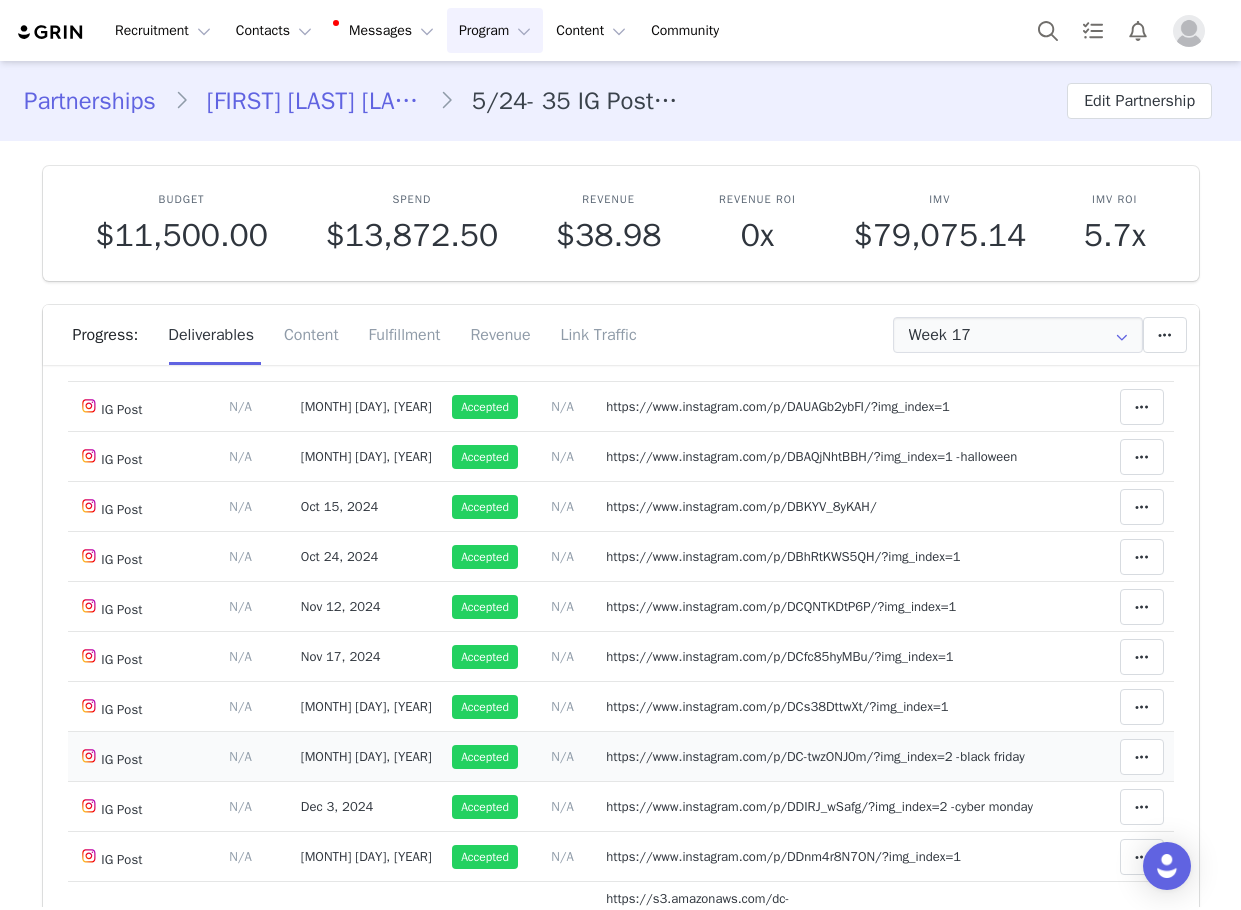 click on "Notes  Save  Cancel https://www.instagram.com/p/DC-twzONJ0m/?img_index=2 -black friday" at bounding box center [853, 757] 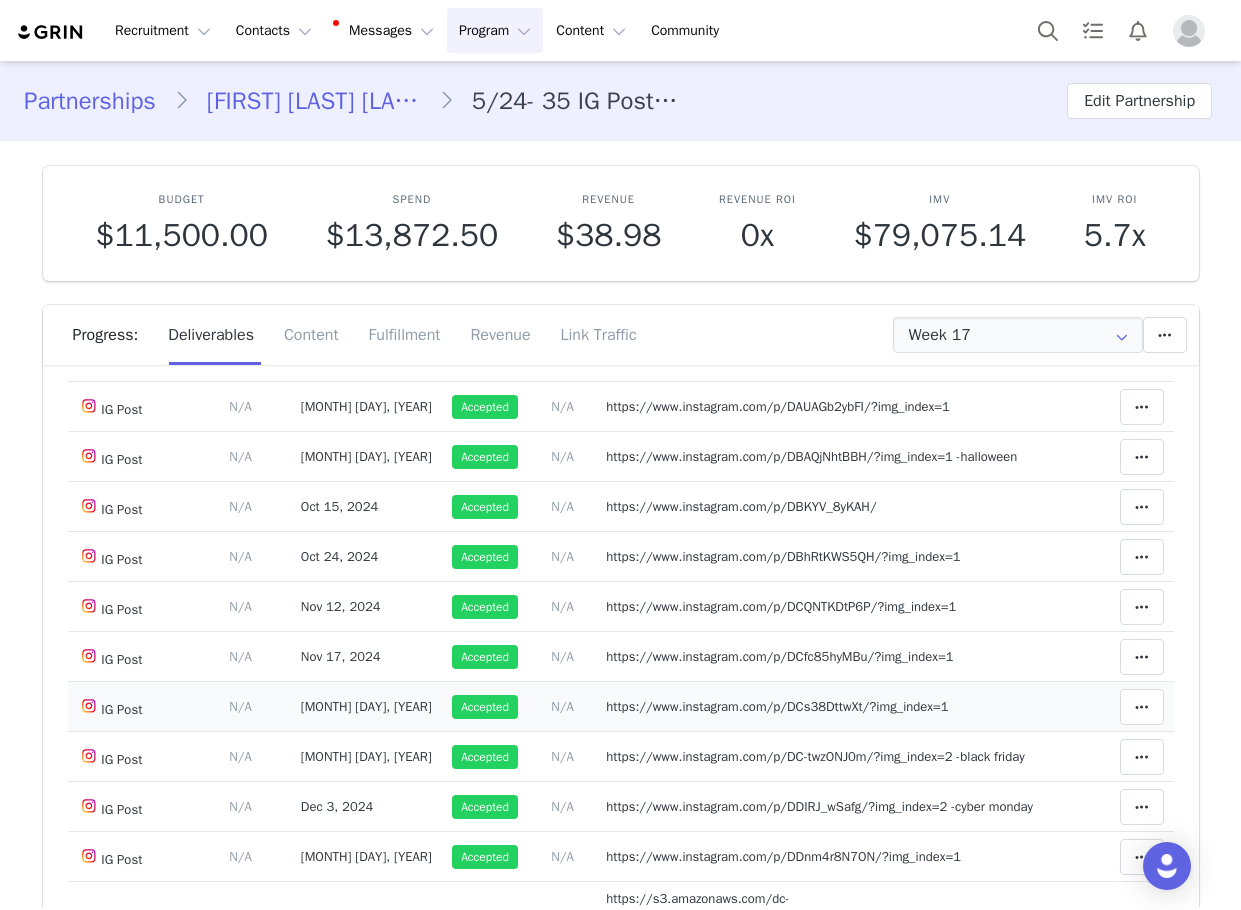 click on "https://www.instagram.com/p/DCs38DttwXt/?img_index=1" at bounding box center [777, 706] 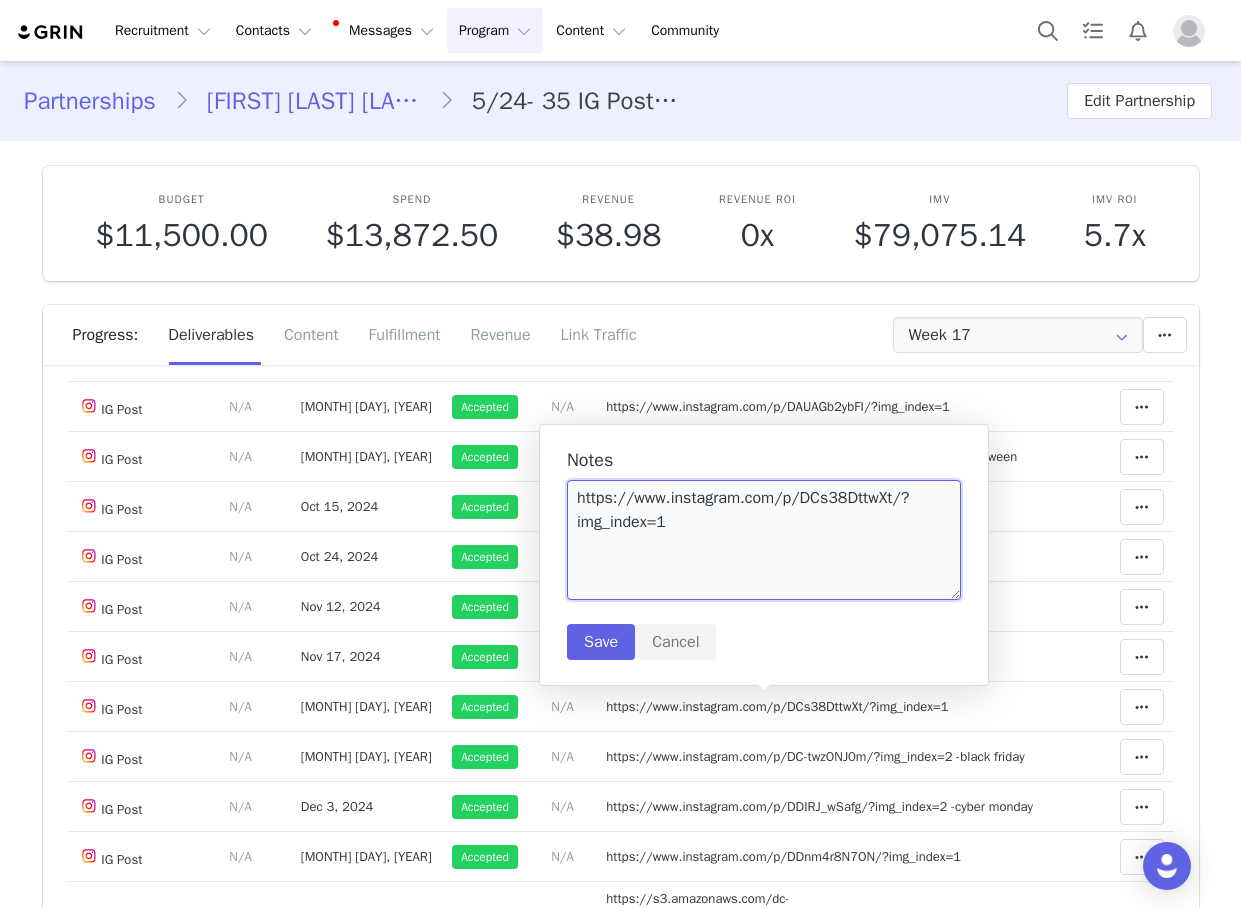 click on "https://www.instagram.com/p/DCs38DttwXt/?img_index=1" at bounding box center (764, 540) 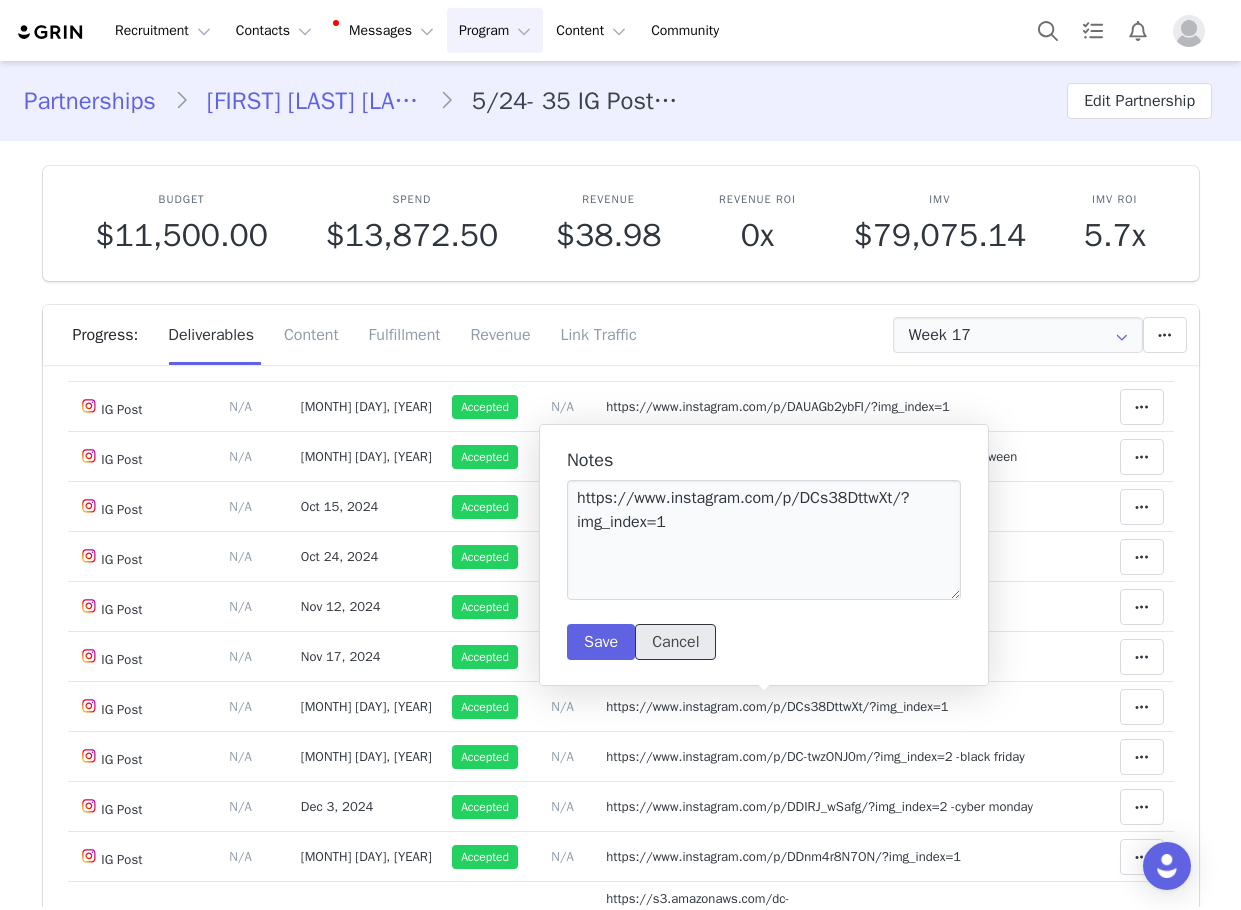 click on "Cancel" at bounding box center [675, 642] 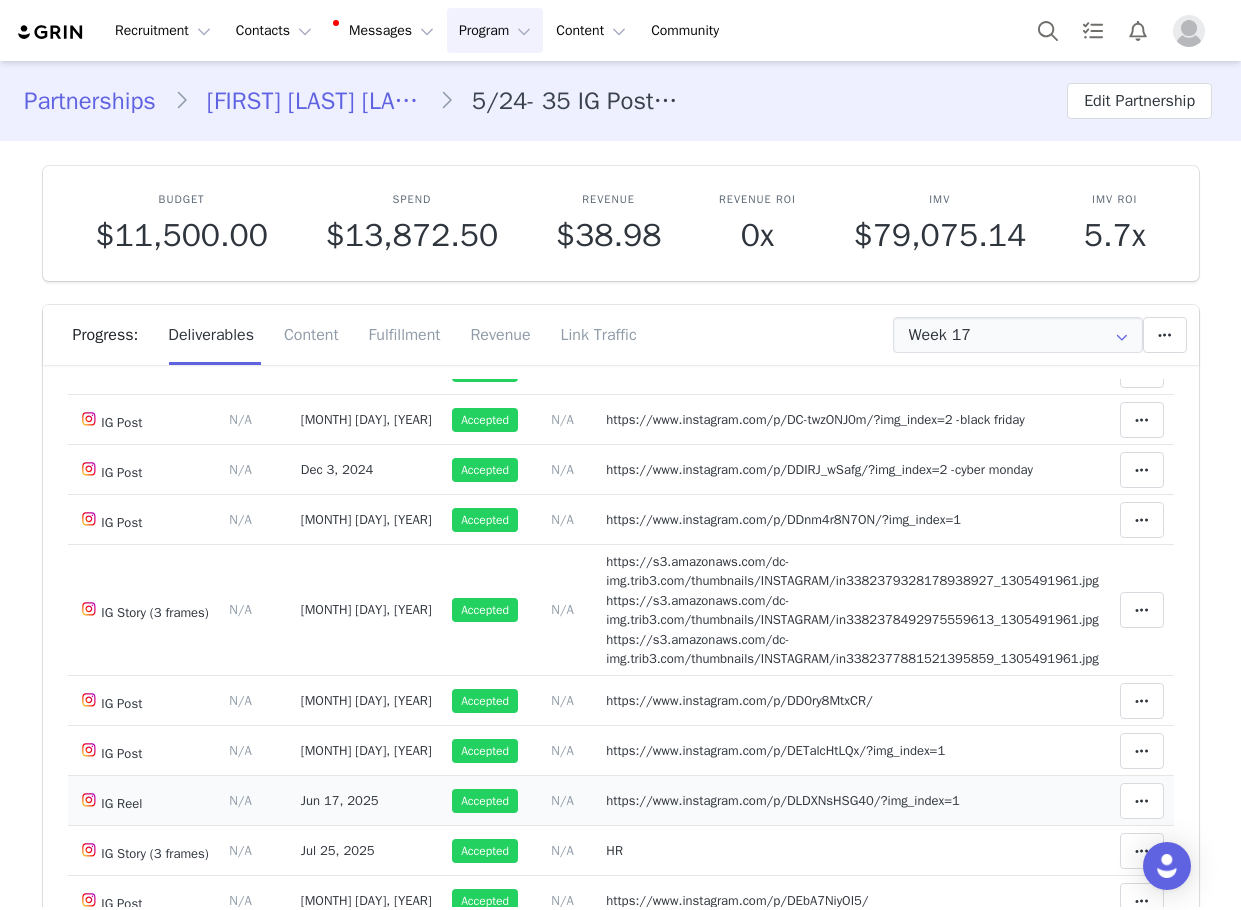 scroll, scrollTop: 1257, scrollLeft: 0, axis: vertical 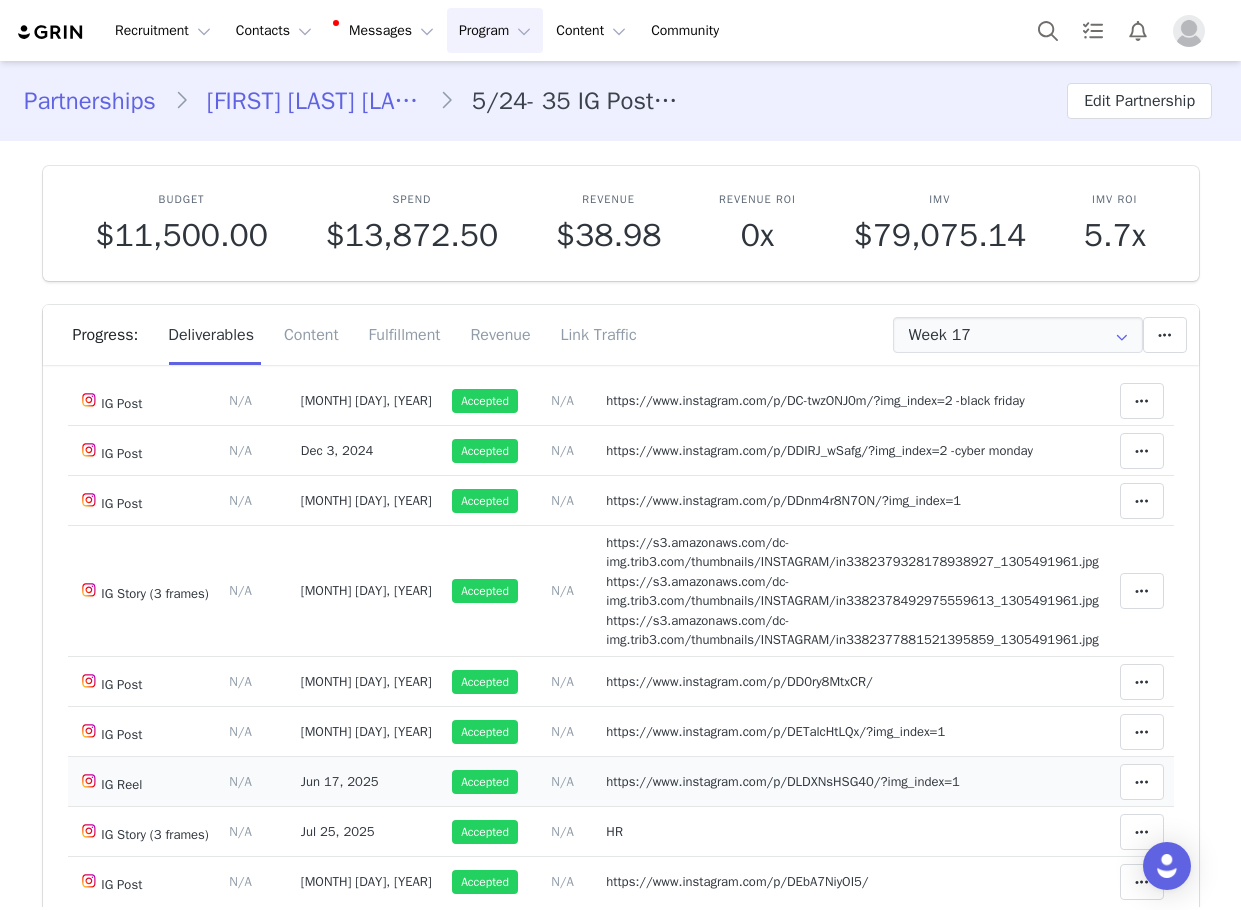 click on "https://www.instagram.com/p/DLDXNsHSG40/?img_index=1" at bounding box center [782, 781] 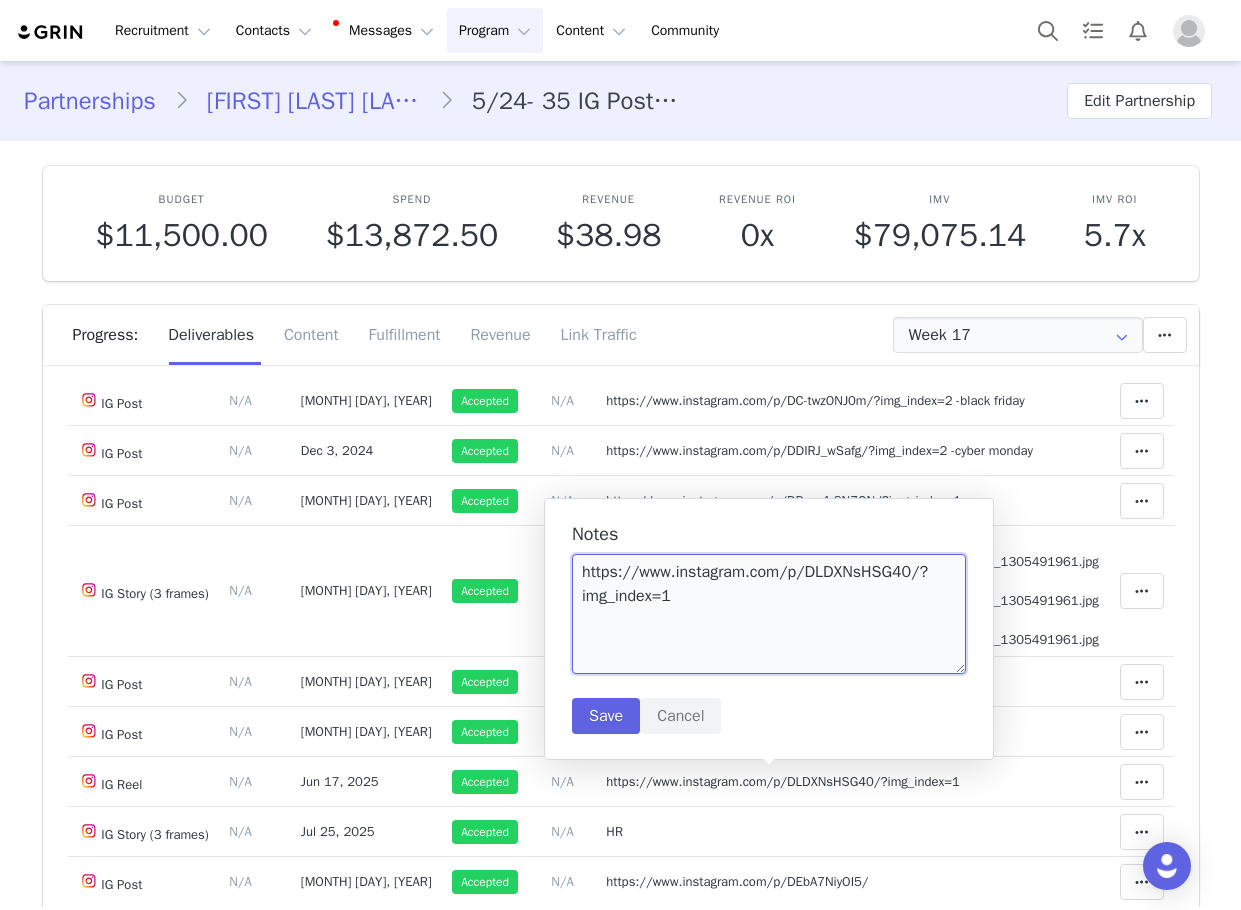 click on "https://www.instagram.com/p/DLDXNsHSG40/?img_index=1" at bounding box center [769, 614] 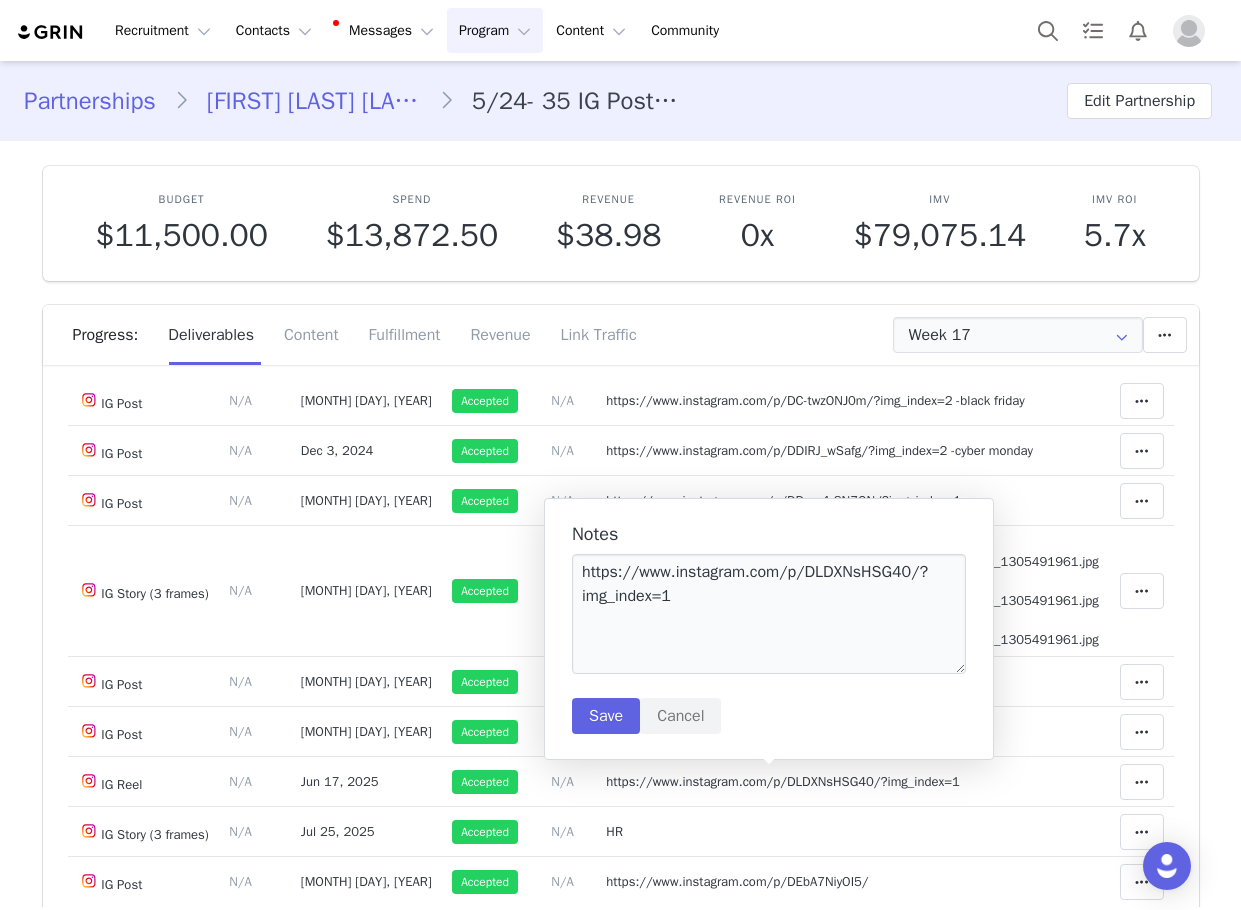 click on "Notes https://www.instagram.com/p/DLDXNsHSG40/?img_index=1  Save  Cancel" at bounding box center (769, 629) 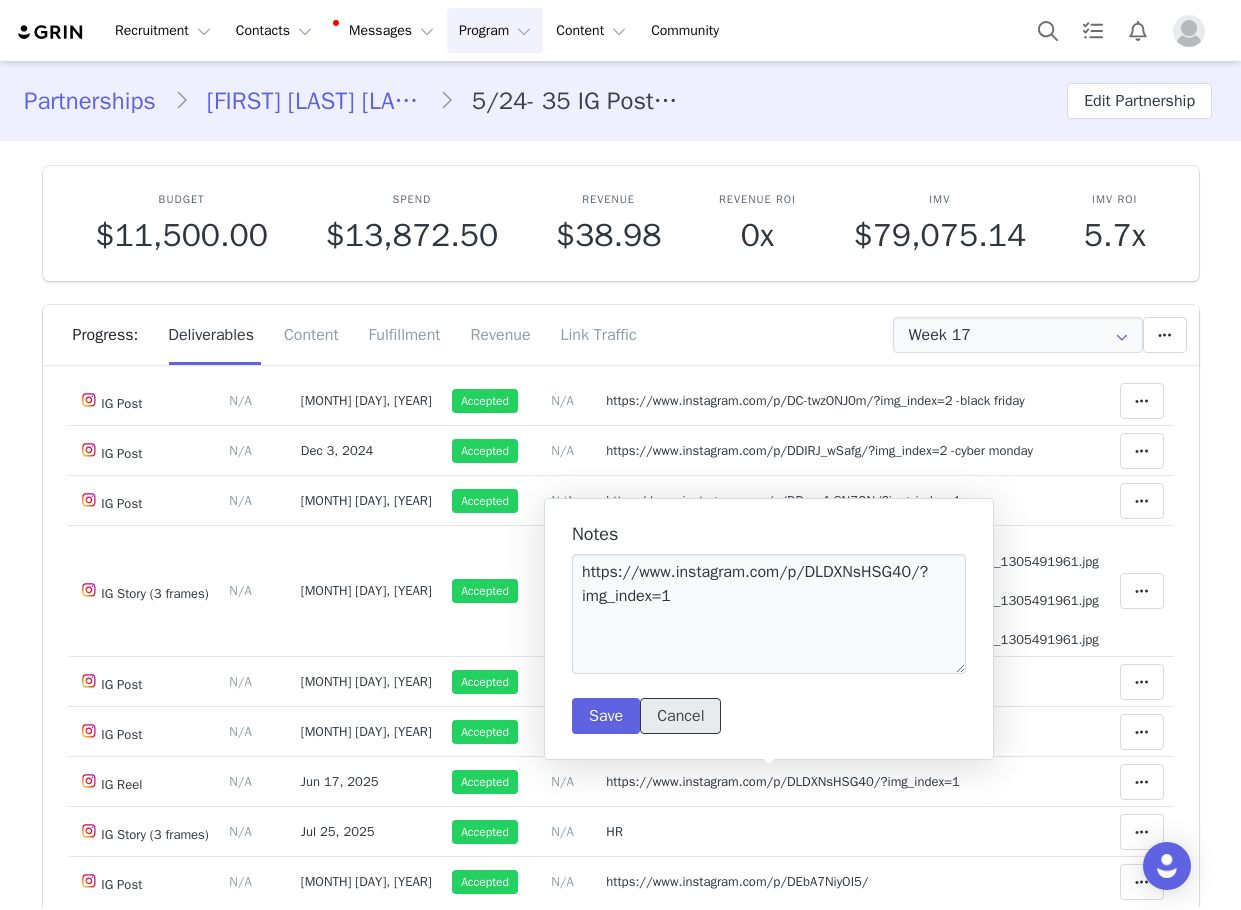 click on "Cancel" at bounding box center (680, 716) 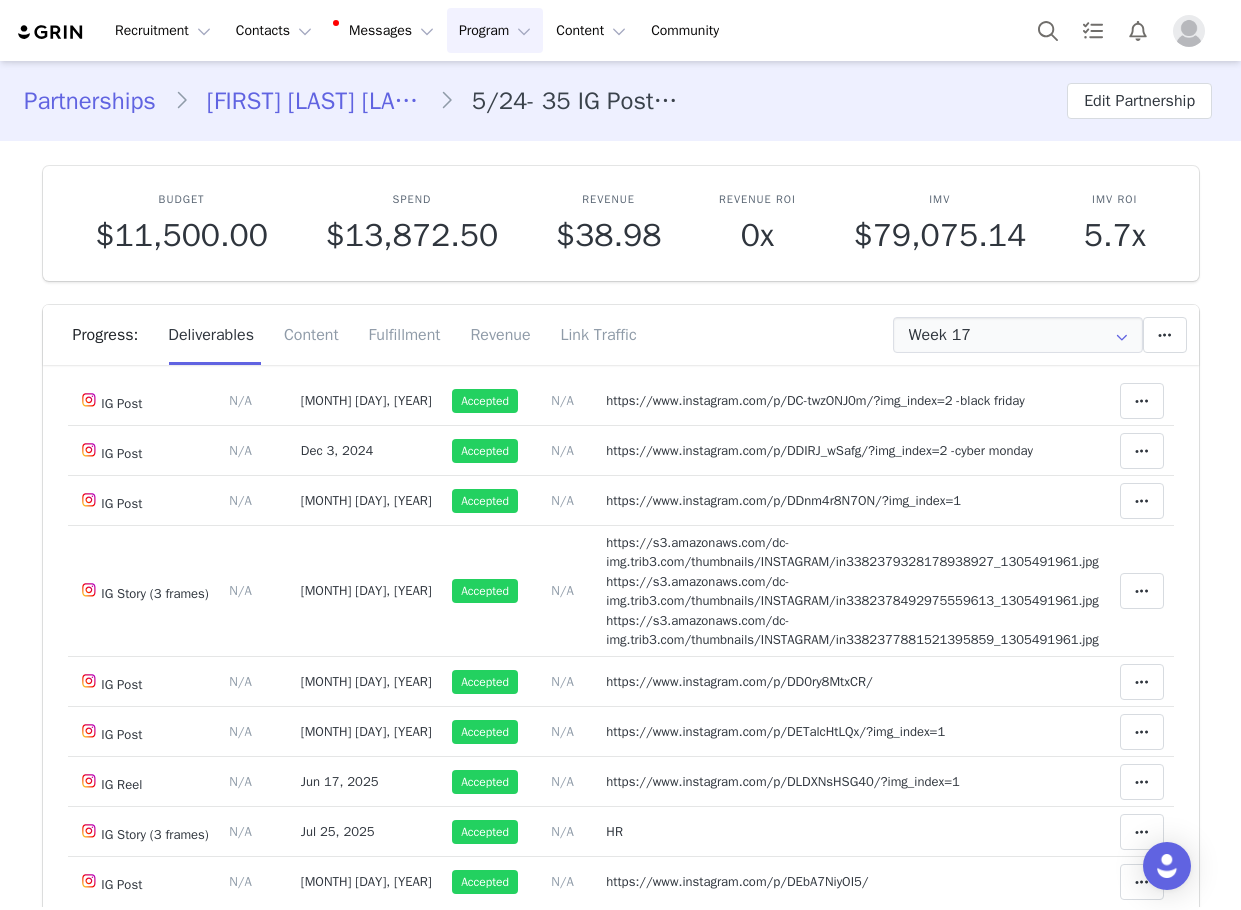 scroll, scrollTop: 300, scrollLeft: 0, axis: vertical 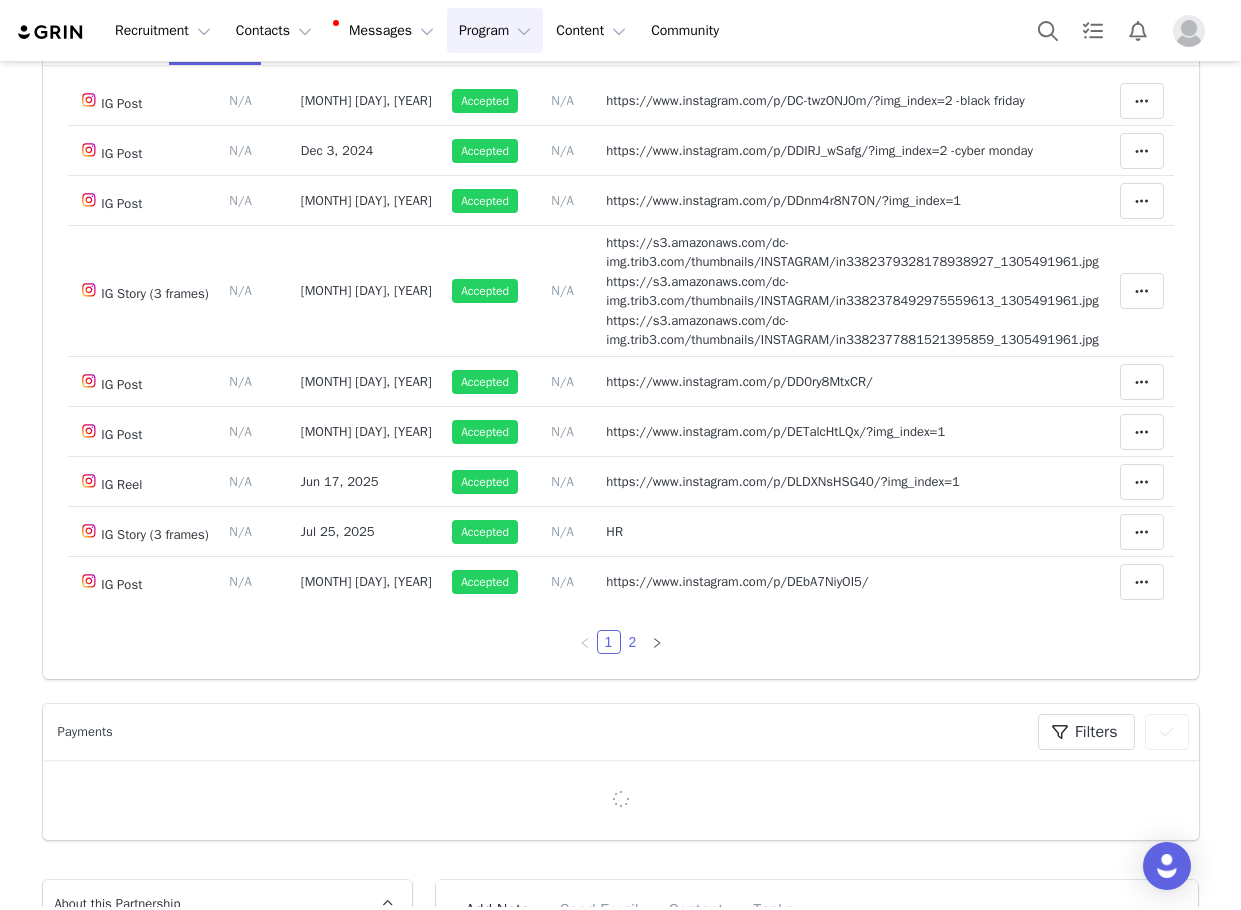 click on "2" at bounding box center [633, 642] 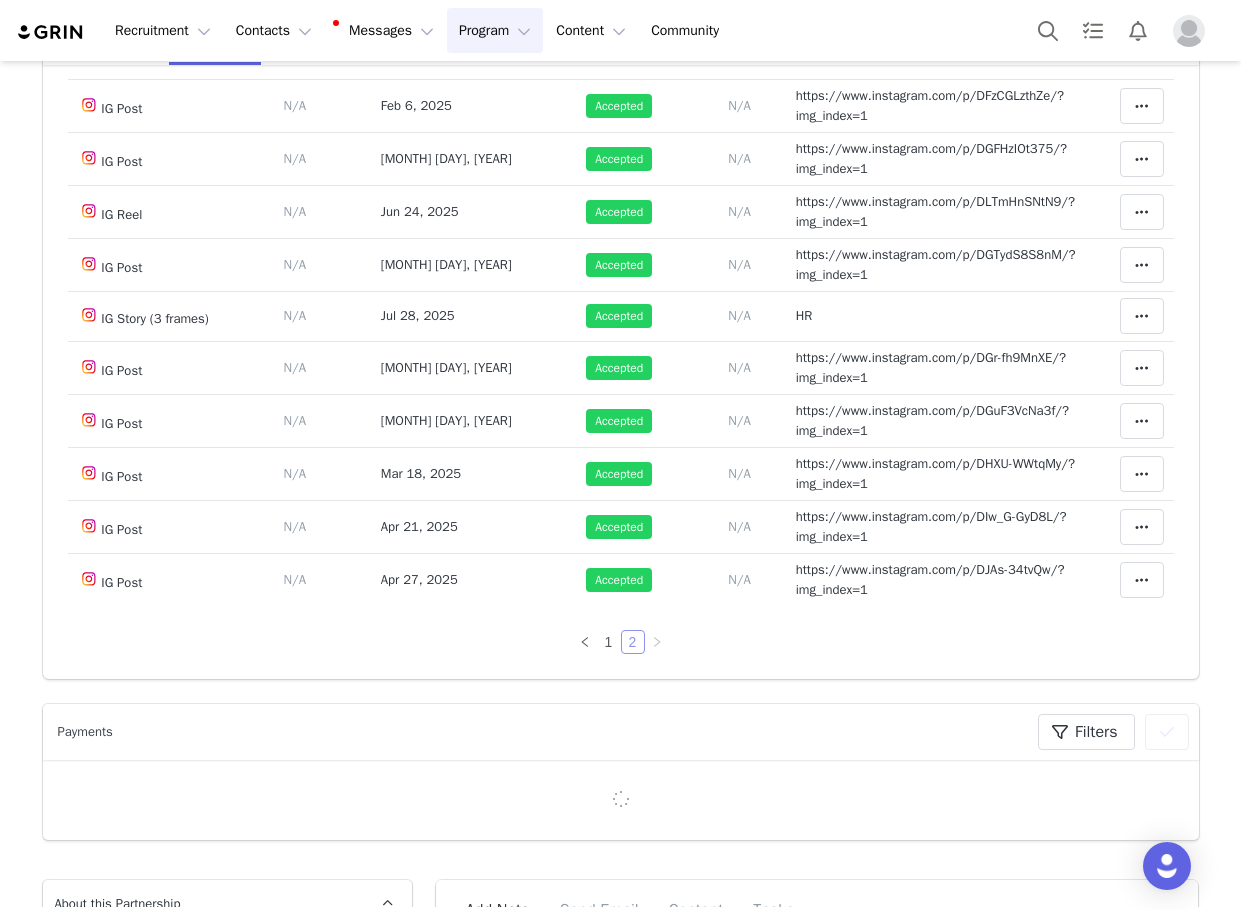 scroll, scrollTop: 403, scrollLeft: 0, axis: vertical 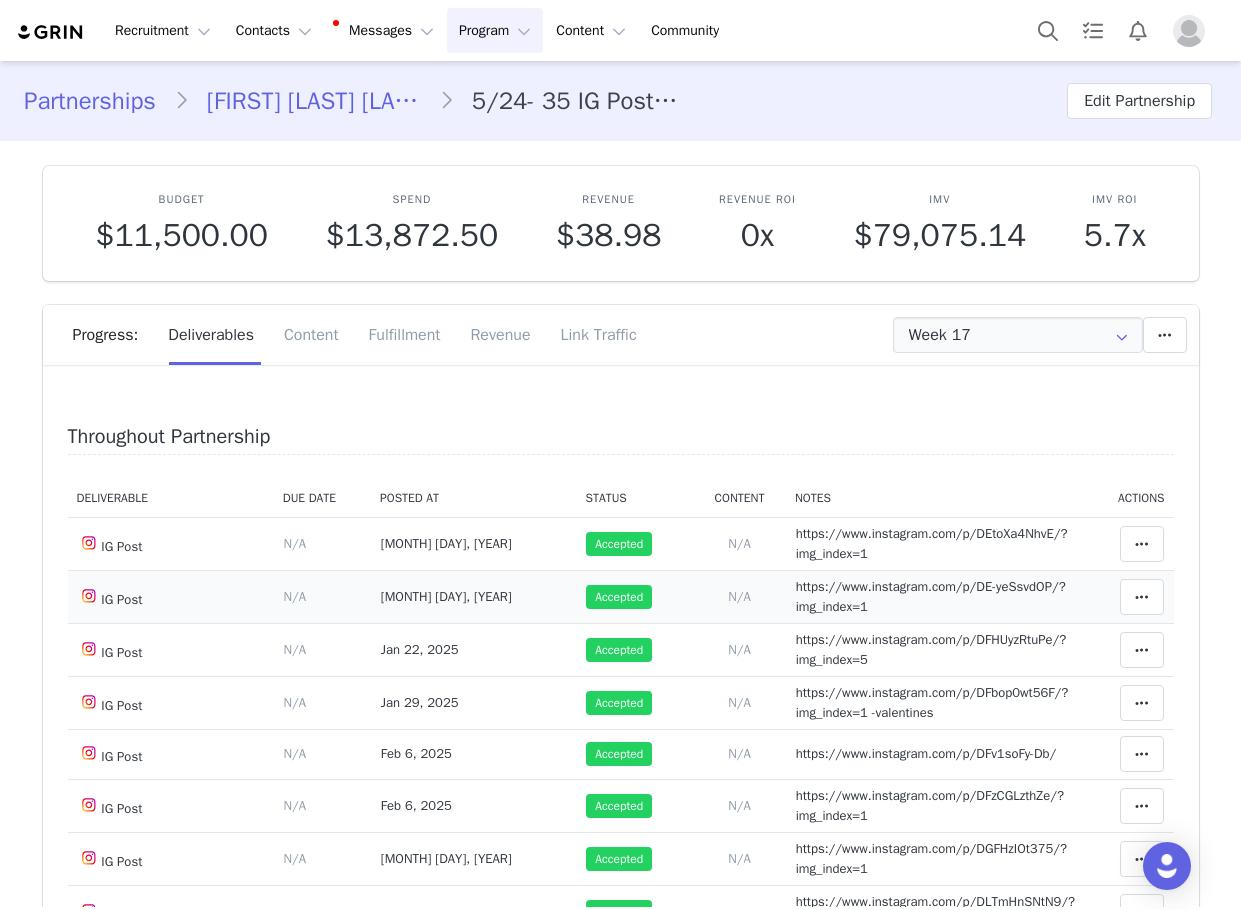 click on "https://www.instagram.com/p/DE-yeSsvdOP/?img_index=1" at bounding box center [931, 596] 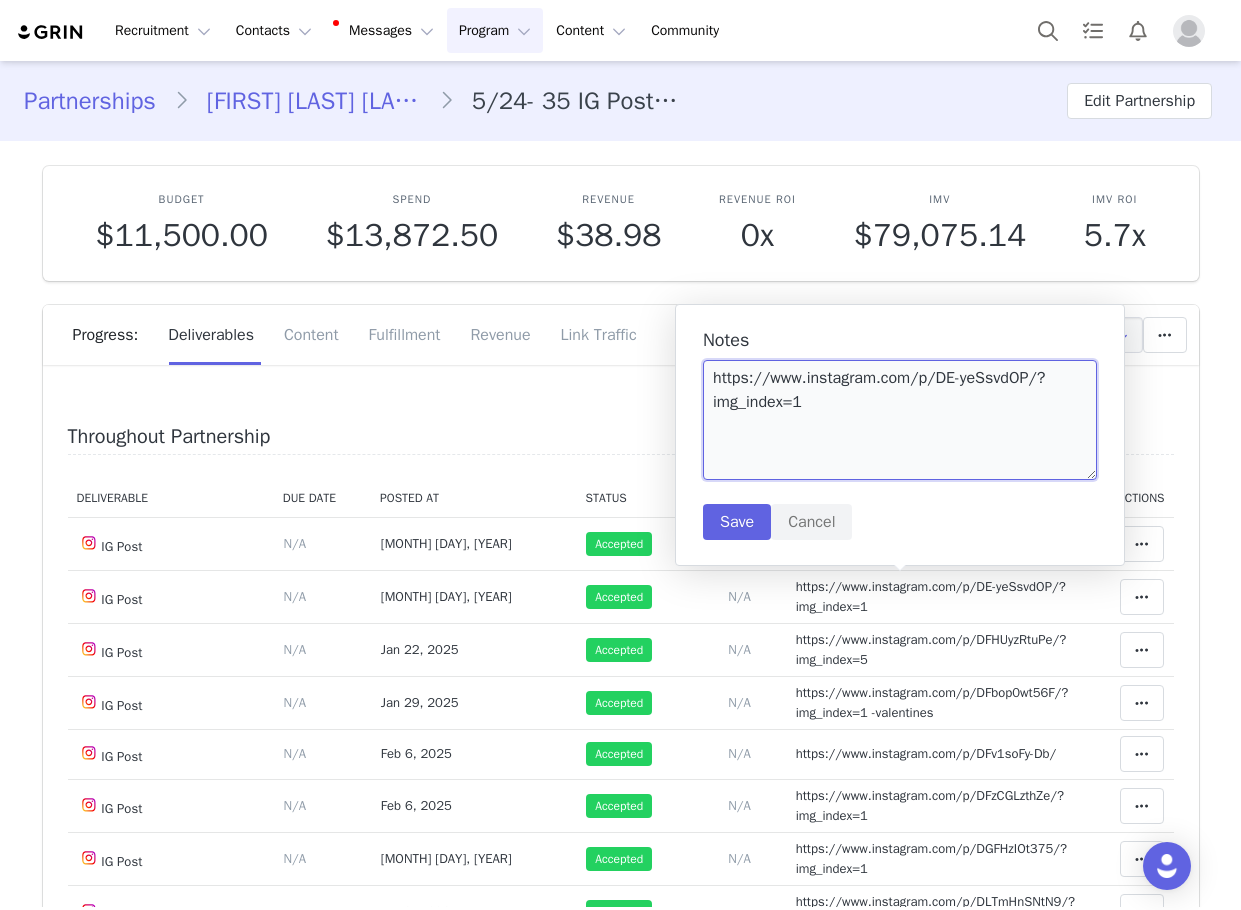 click on "https://www.instagram.com/p/DE-yeSsvdOP/?img_index=1" at bounding box center [900, 420] 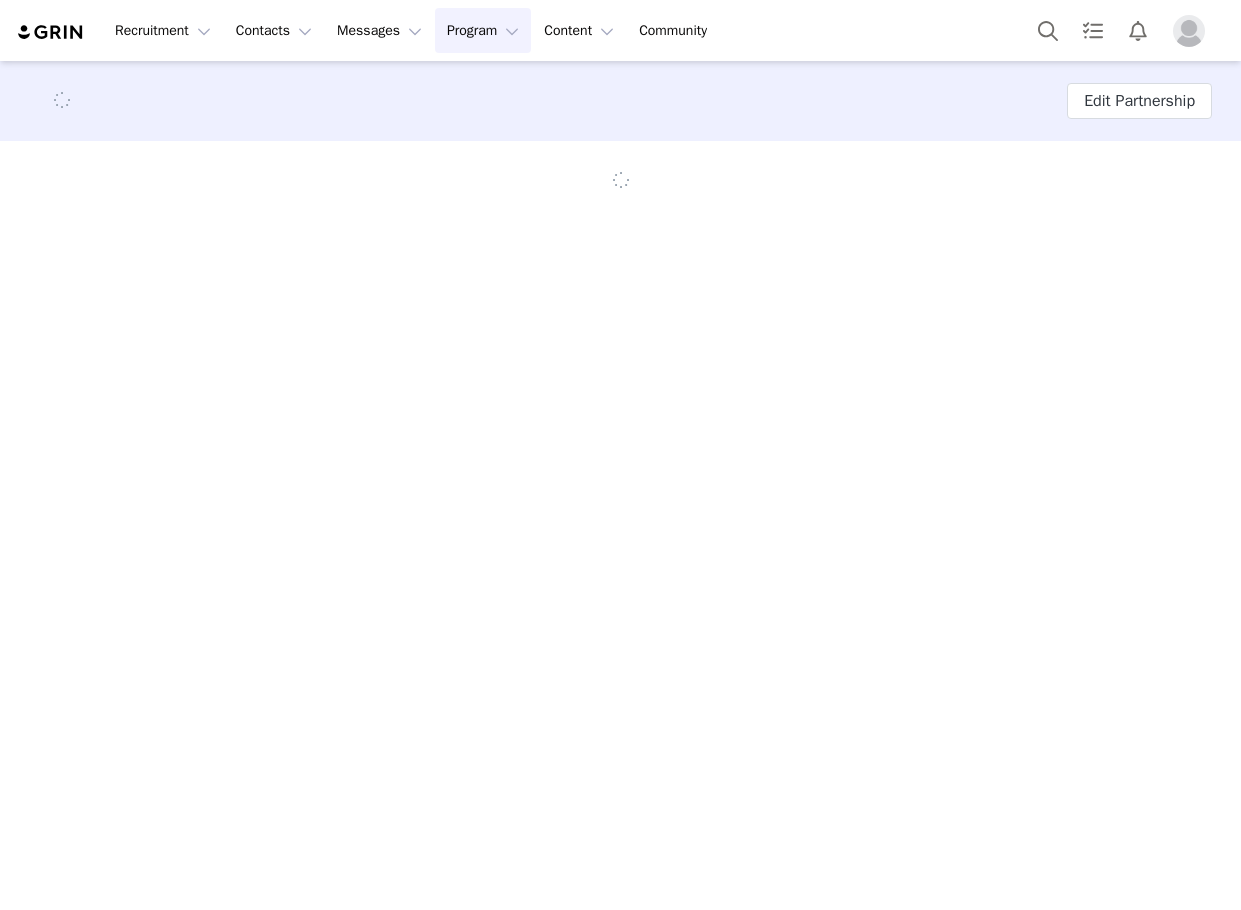 scroll, scrollTop: 0, scrollLeft: 0, axis: both 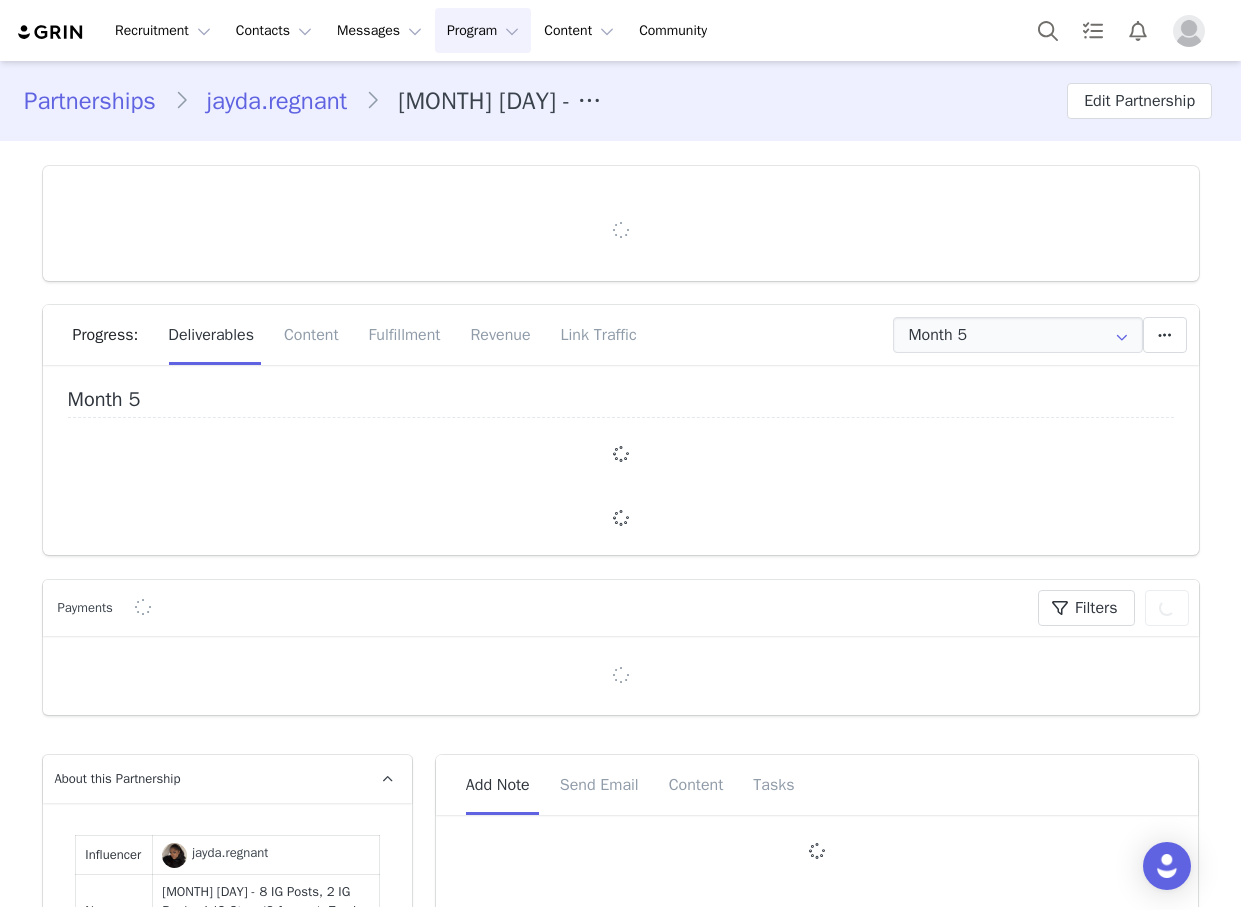 type on "+1876 (Jamaica)" 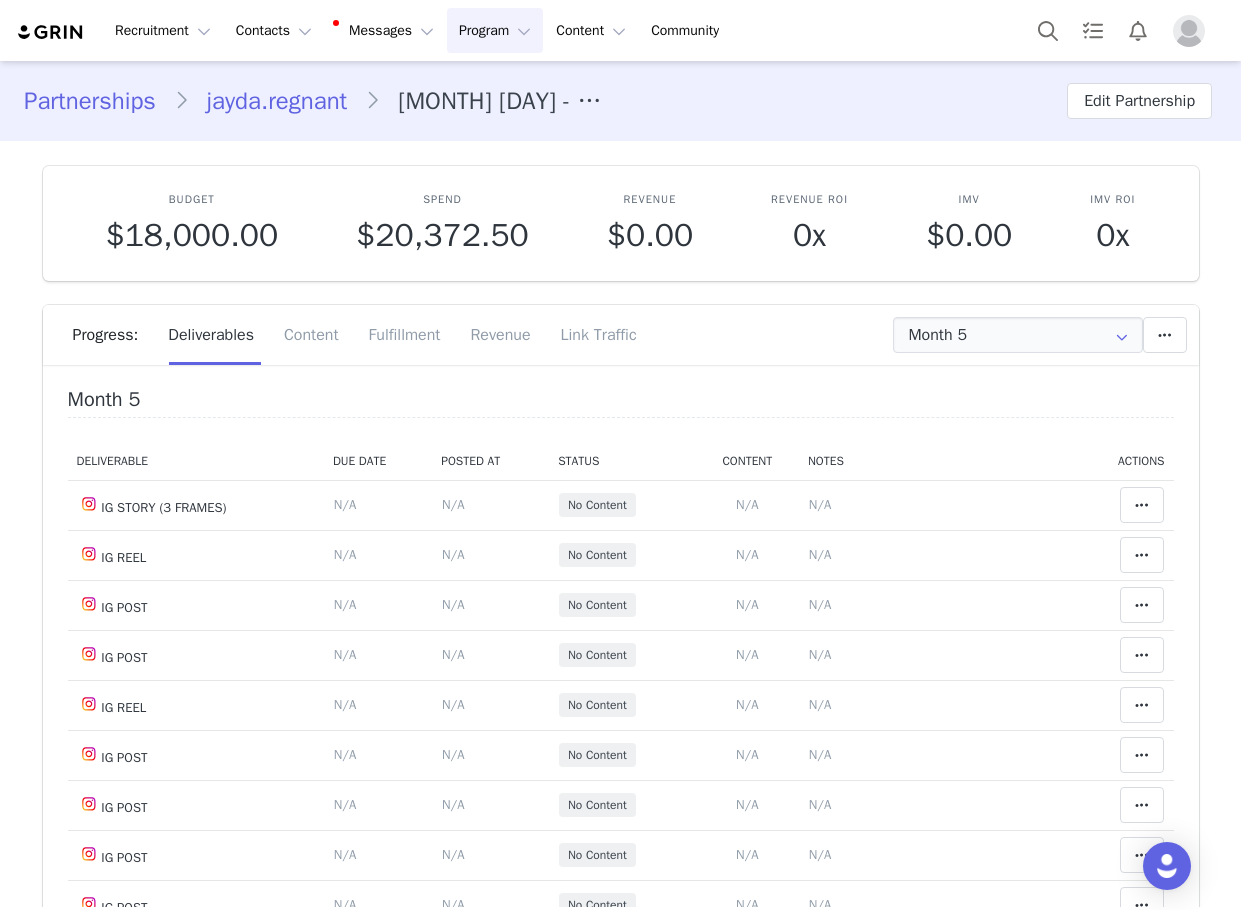 scroll, scrollTop: 0, scrollLeft: 0, axis: both 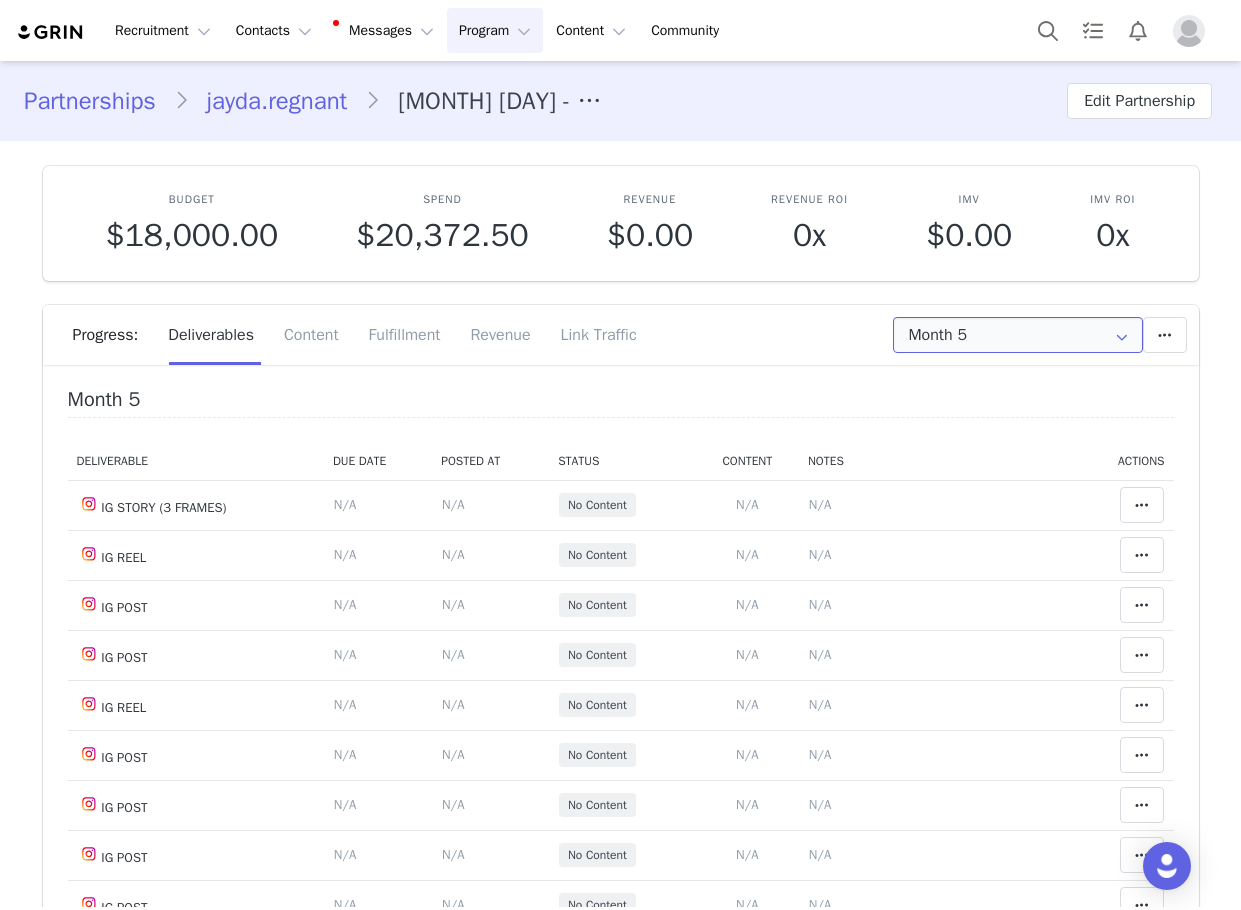 click on "Month 5" at bounding box center (1018, 335) 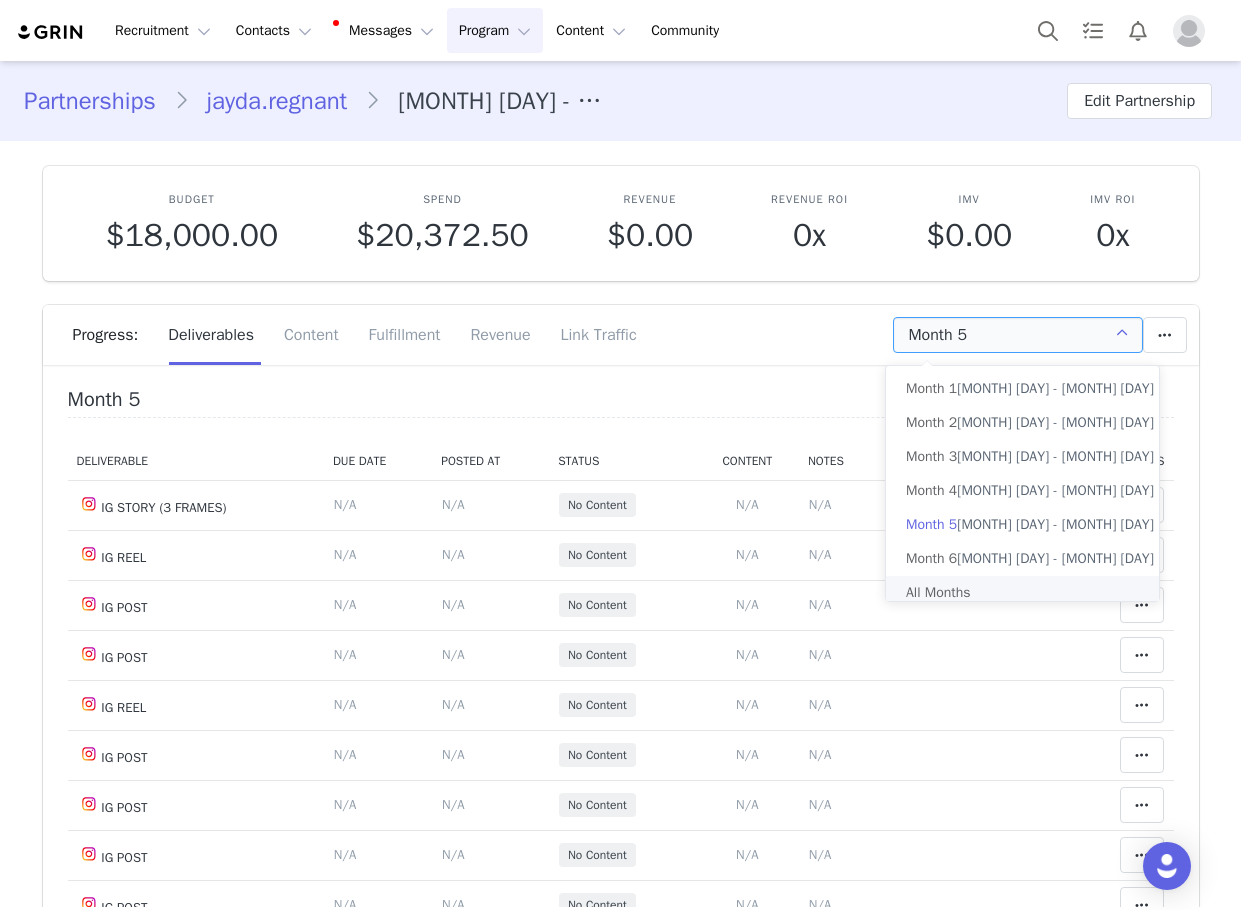 click on "All Months" at bounding box center (1030, 593) 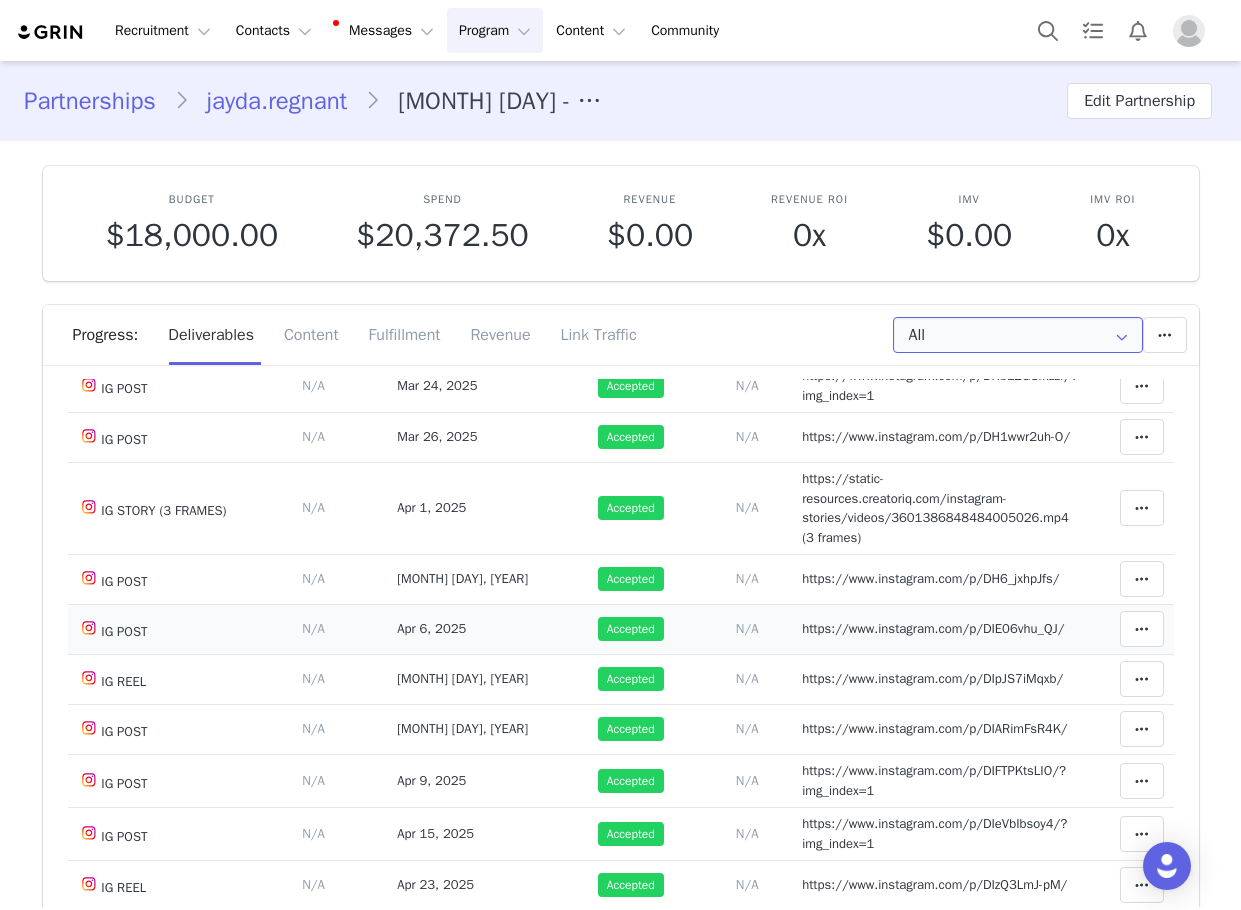 scroll, scrollTop: 500, scrollLeft: 0, axis: vertical 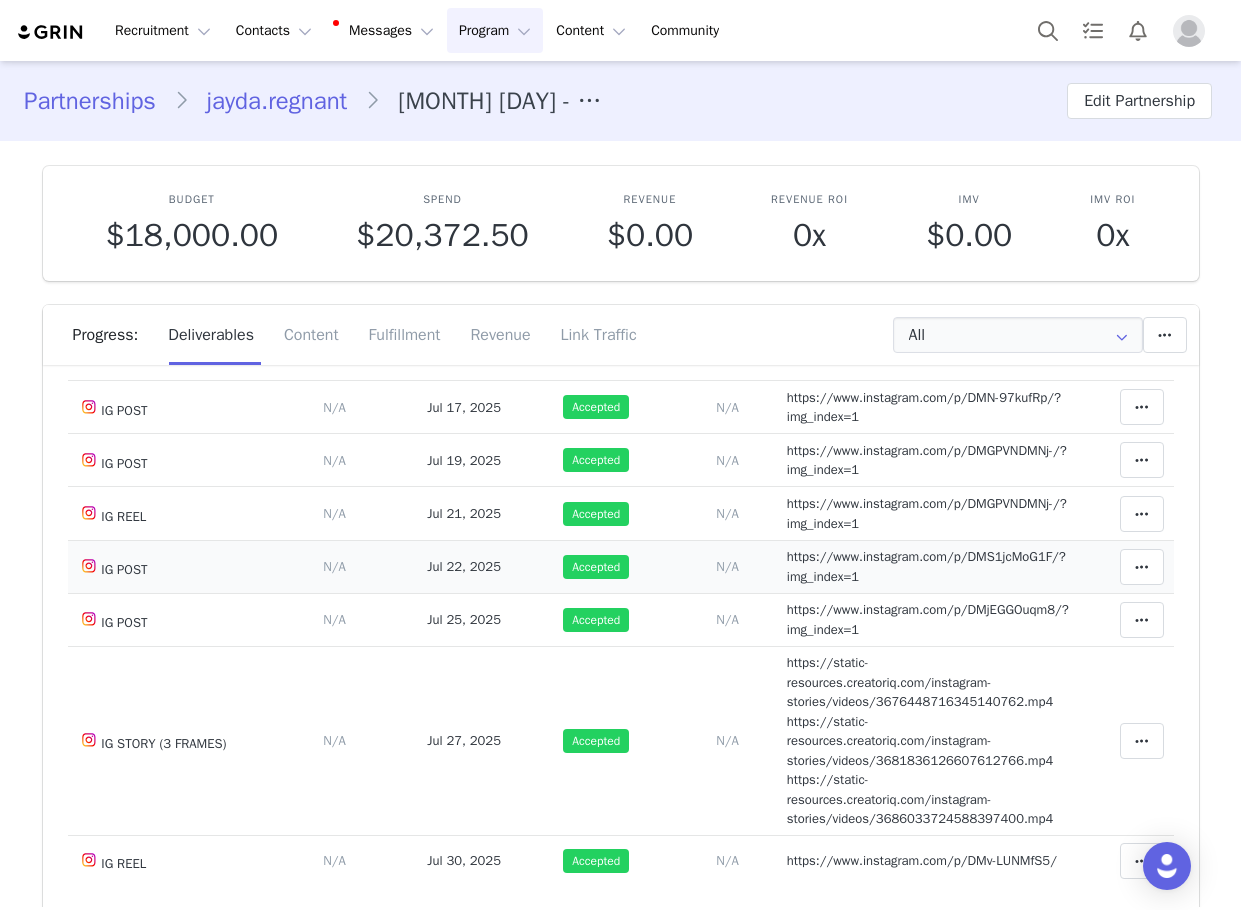click on "https://www.instagram.com/p/DMS1jcMoG1F/?img_index=1" at bounding box center (926, 566) 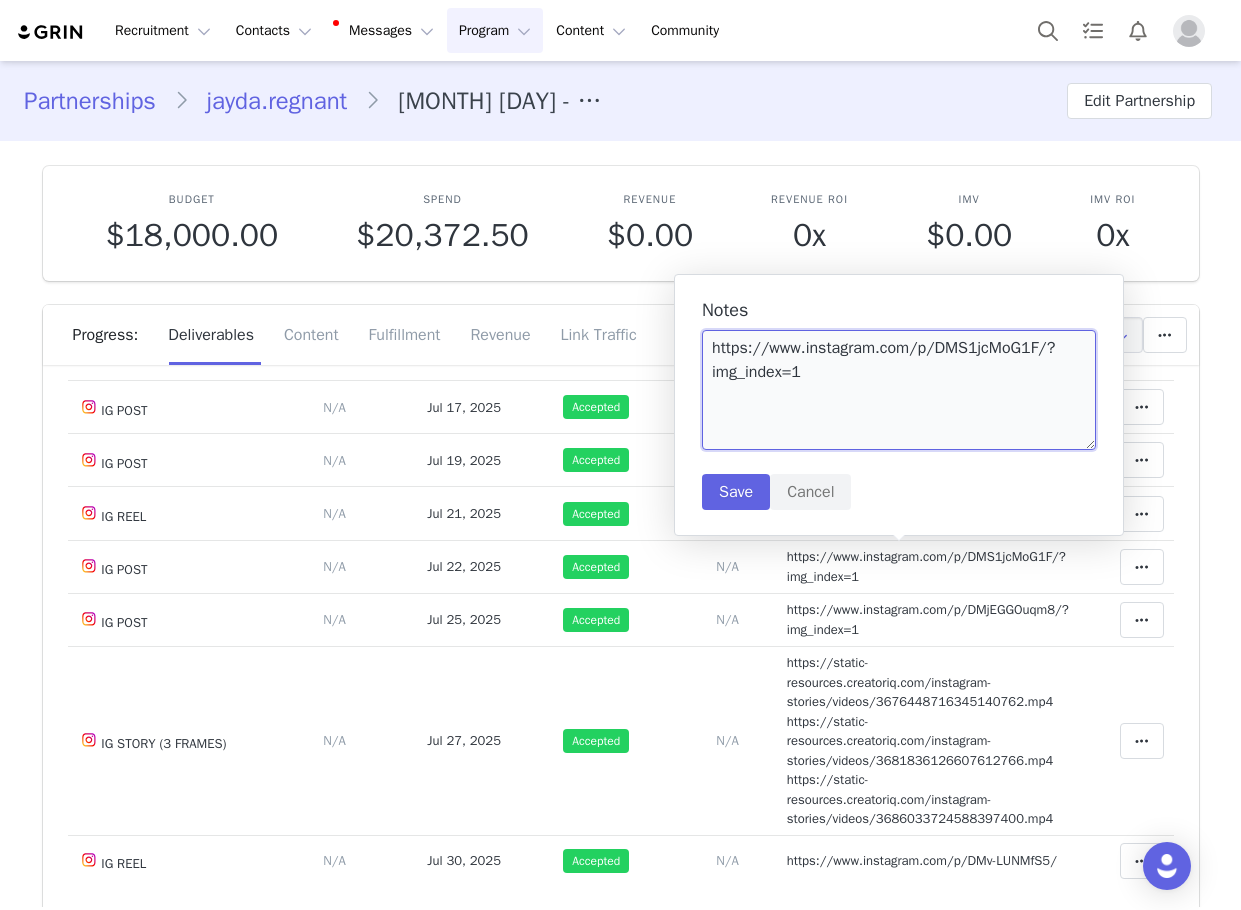 click on "https://www.instagram.com/p/DMS1jcMoG1F/?img_index=1" at bounding box center (899, 390) 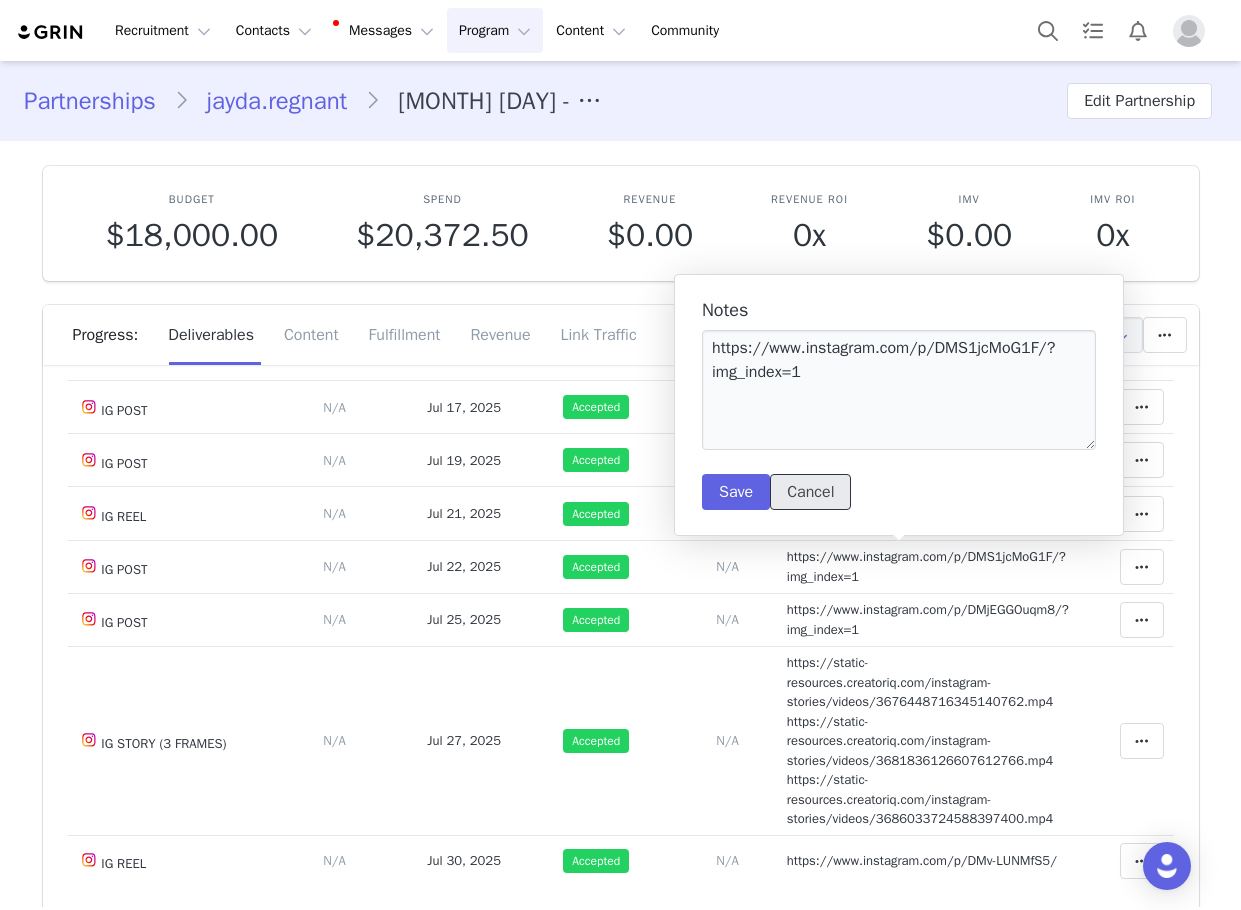 click on "Cancel" at bounding box center (810, 492) 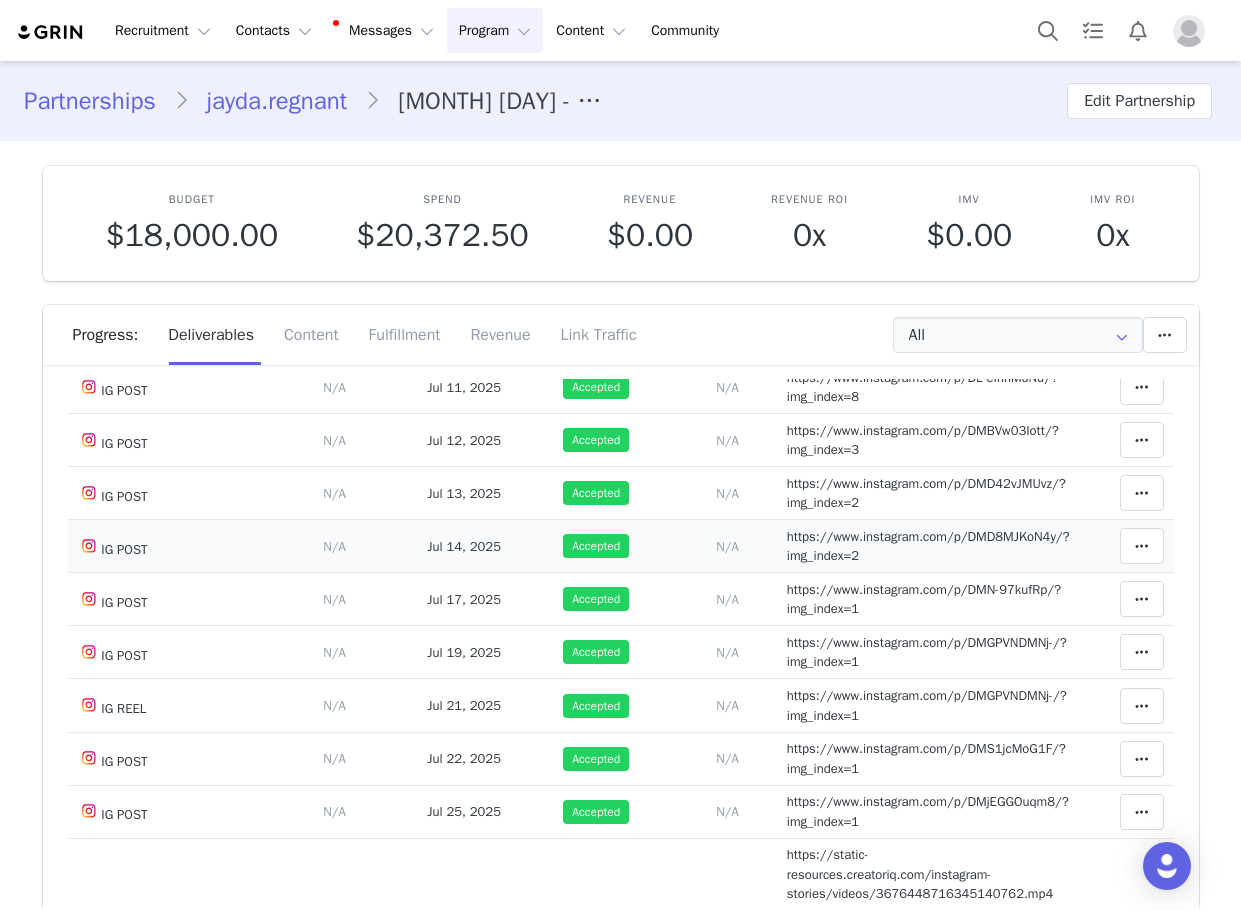 scroll, scrollTop: 2500, scrollLeft: 0, axis: vertical 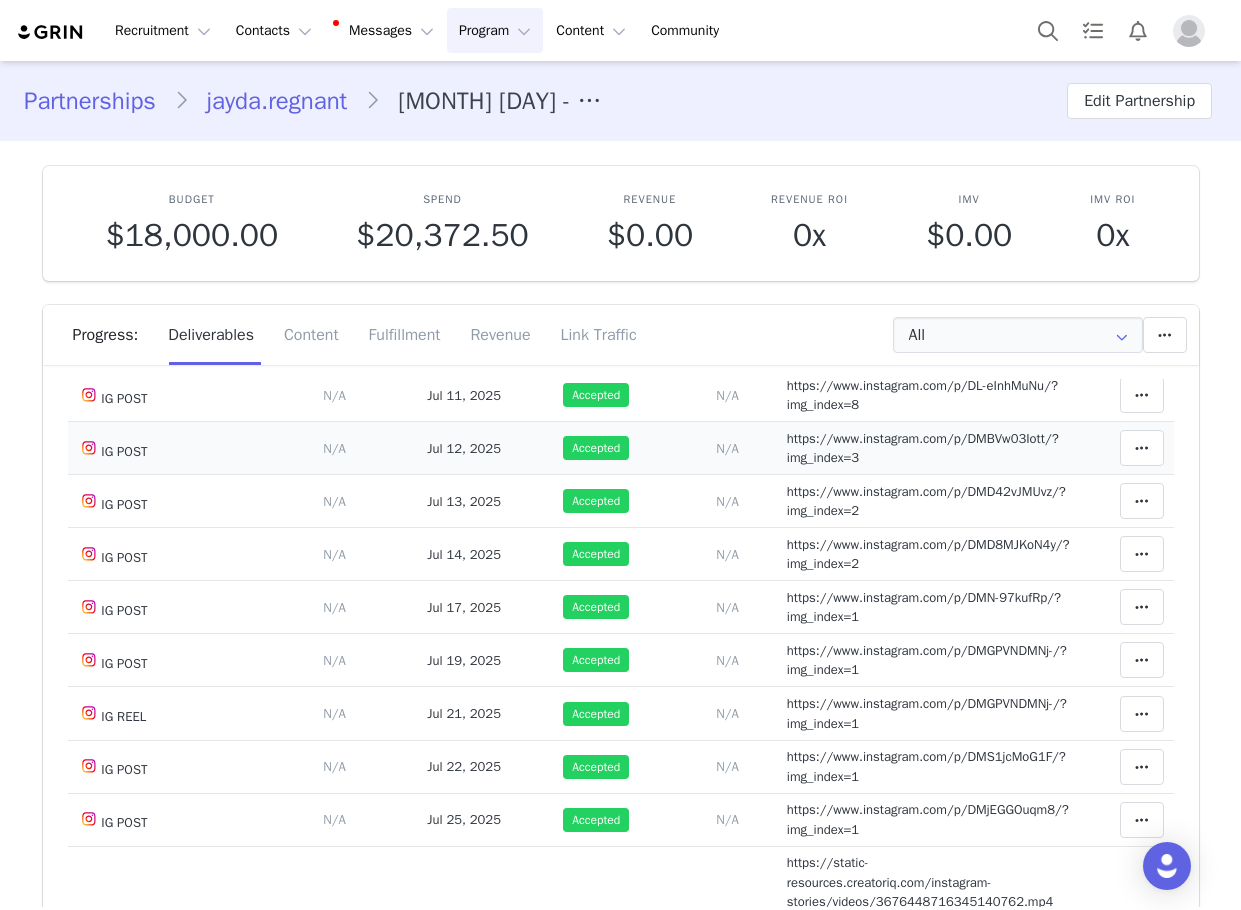 click on "https://www.instagram.com/p/DMBVw03Iott/?img_index=3" at bounding box center (923, 448) 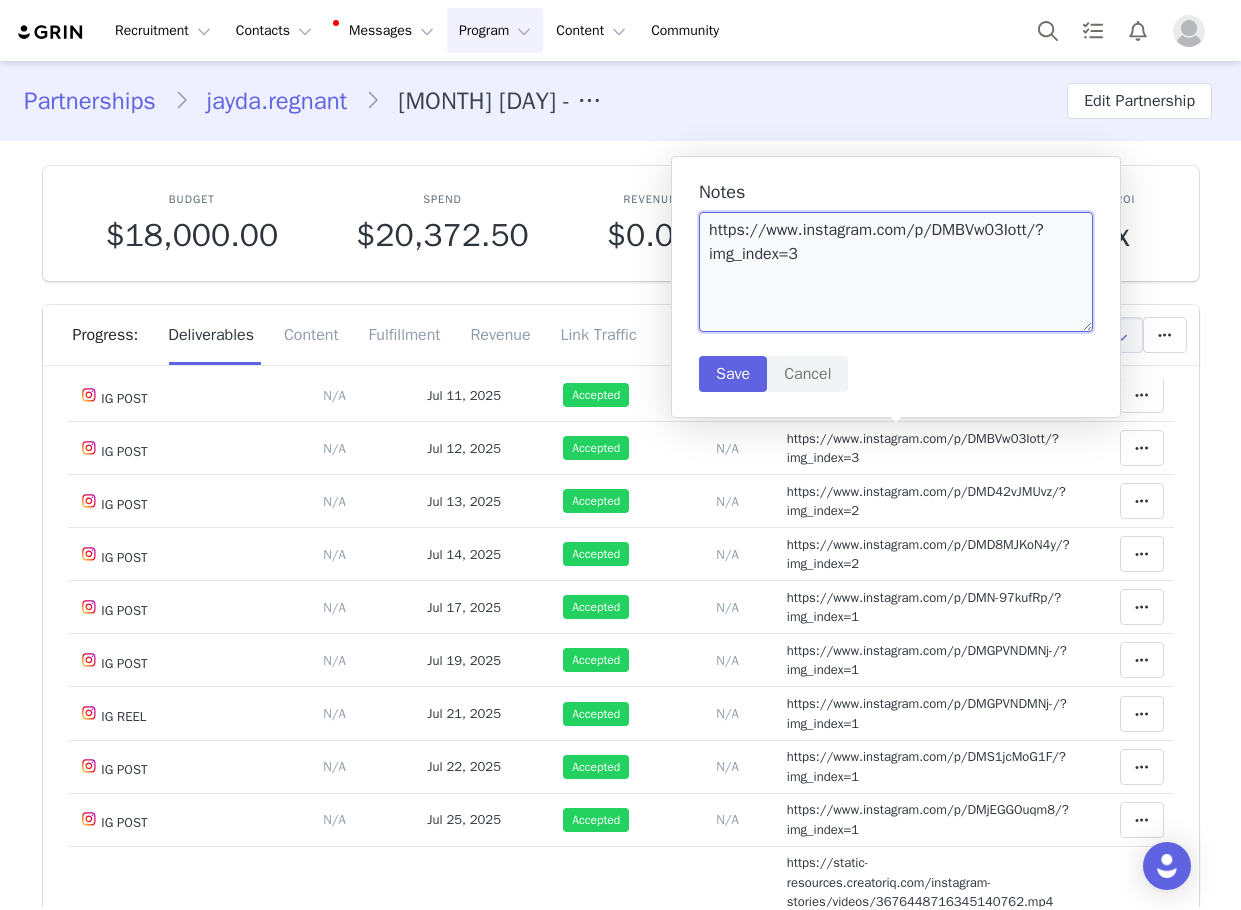 click on "https://www.instagram.com/p/DMBVw03Iott/?img_index=3" at bounding box center (896, 272) 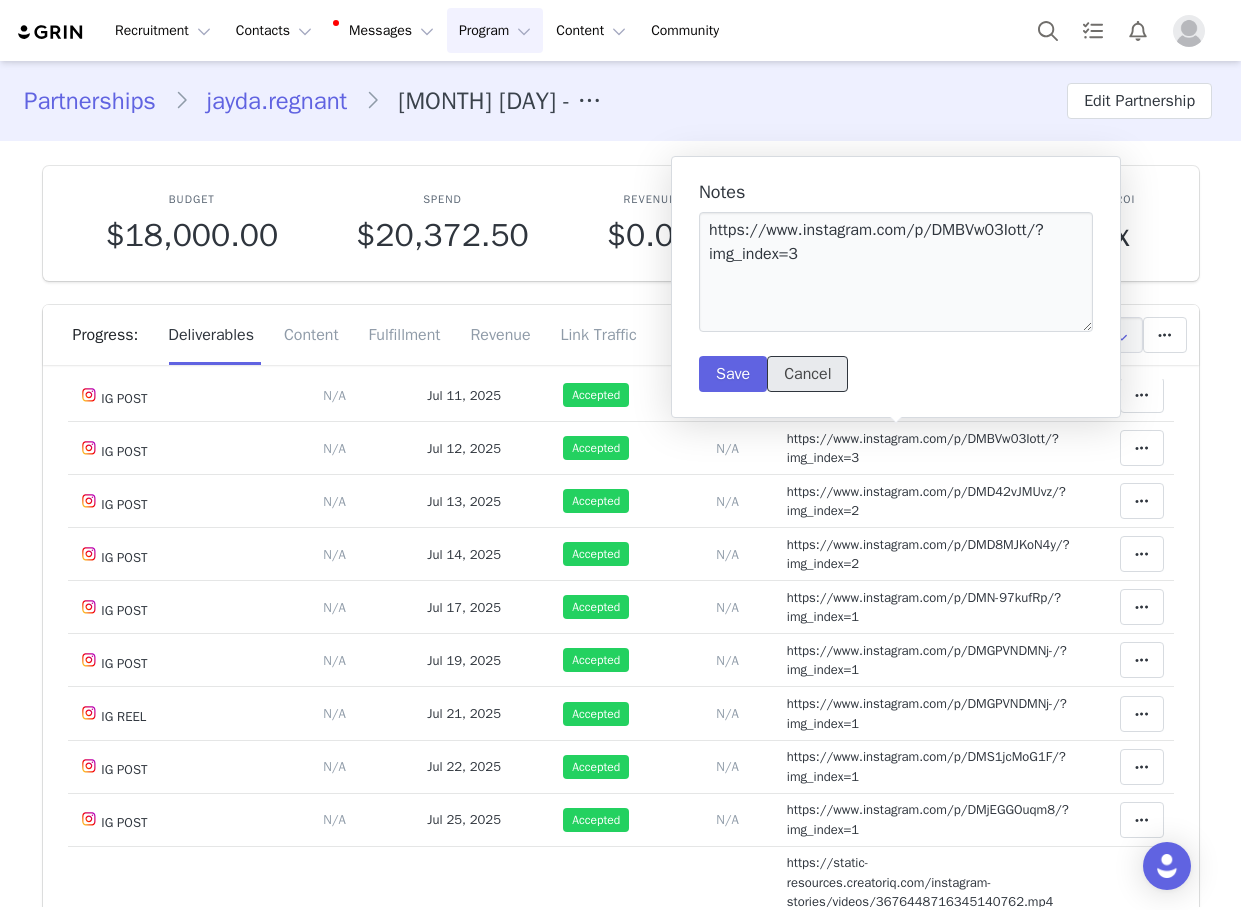click on "Cancel" at bounding box center [807, 374] 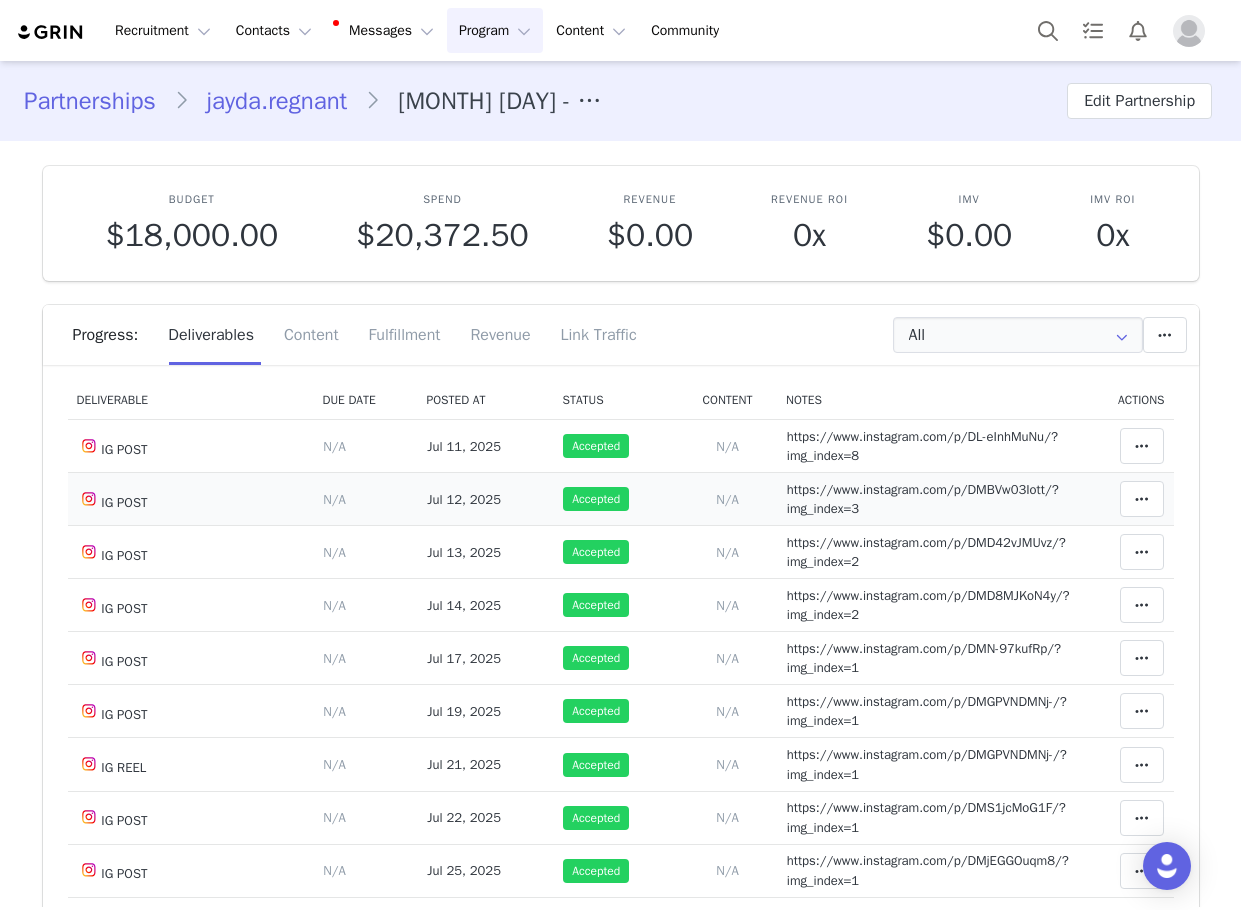 scroll, scrollTop: 2400, scrollLeft: 0, axis: vertical 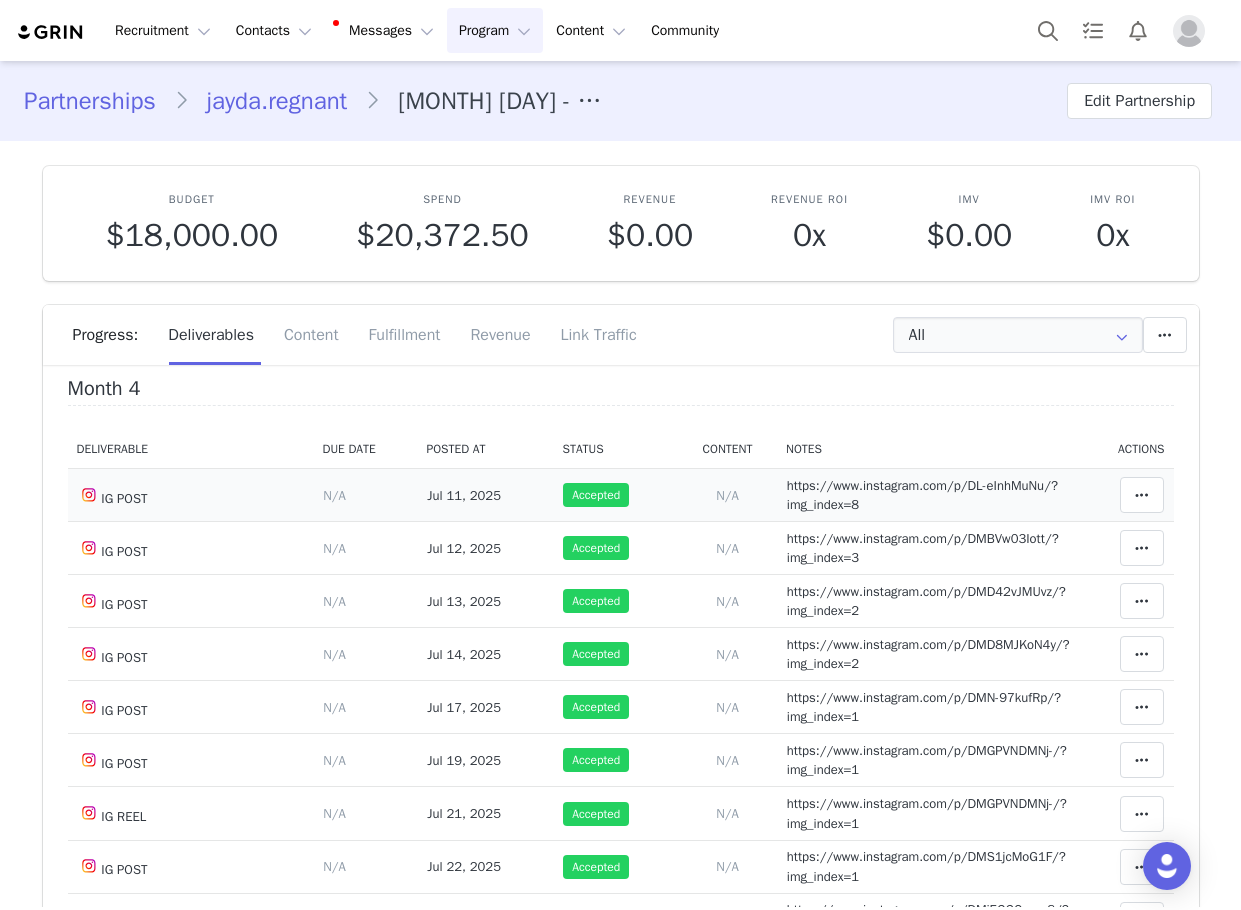 click on "https://www.instagram.com/p/DL-eInhMuNu/?img_index=8" at bounding box center (922, 495) 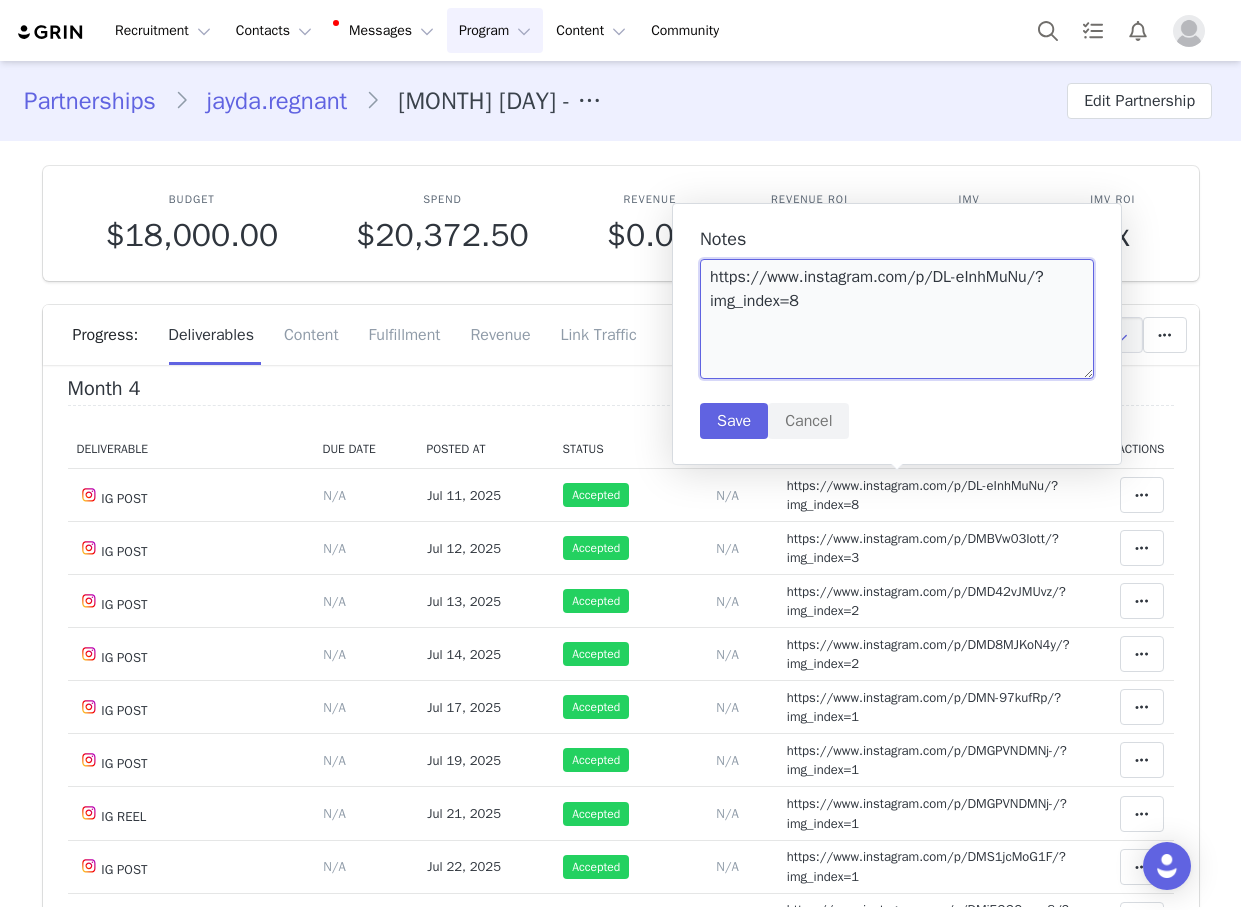 click on "https://www.instagram.com/p/DL-eInhMuNu/?img_index=8" at bounding box center [897, 319] 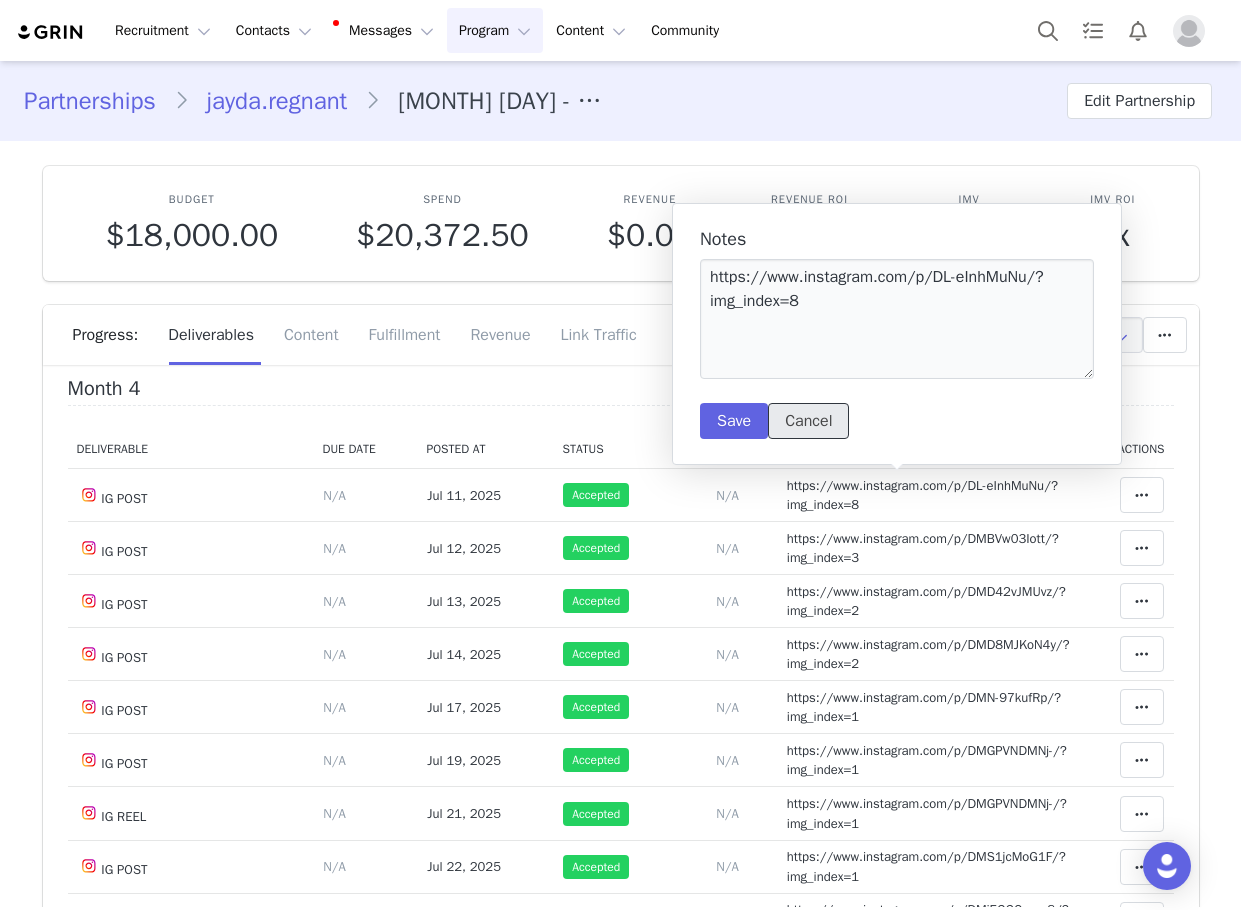 click on "Cancel" at bounding box center (808, 421) 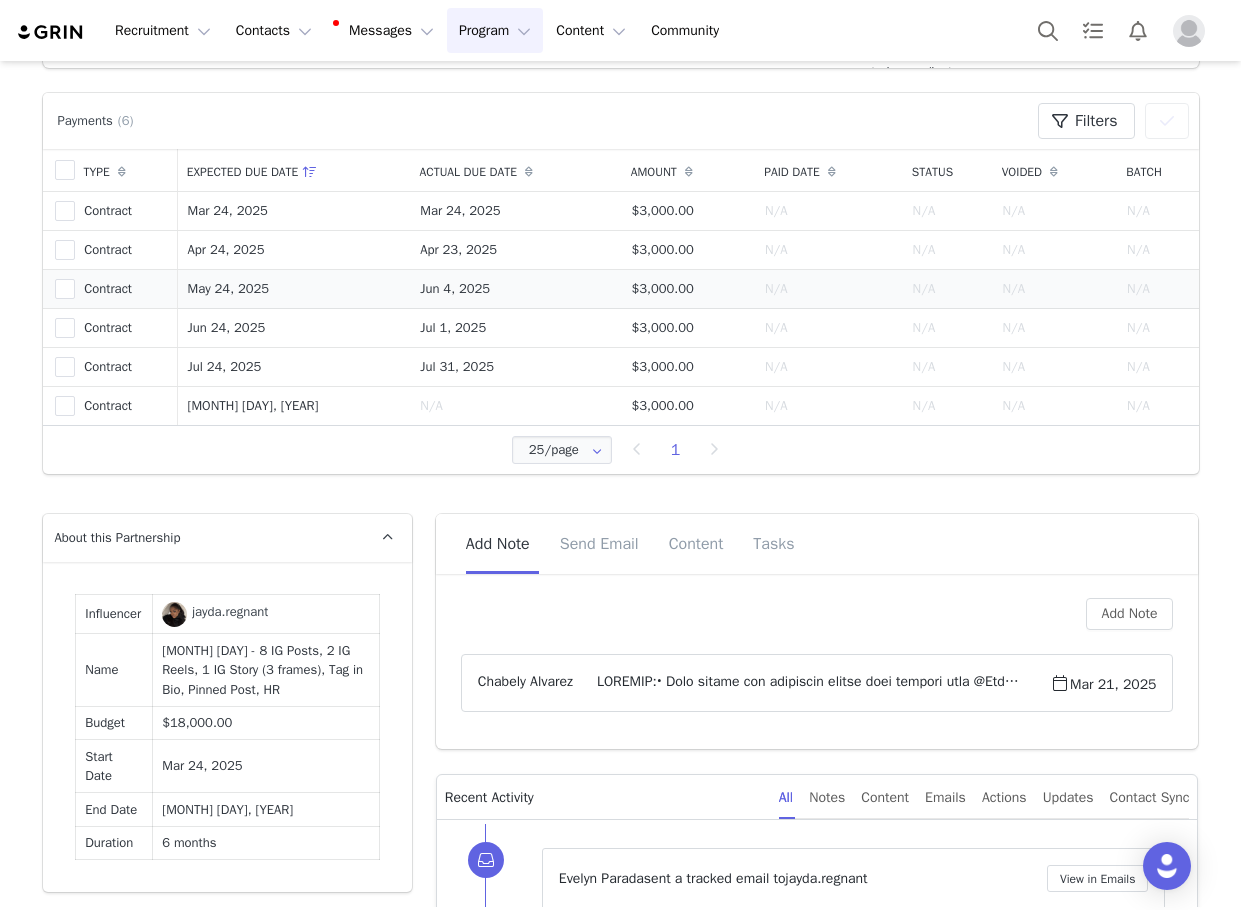 scroll, scrollTop: 900, scrollLeft: 0, axis: vertical 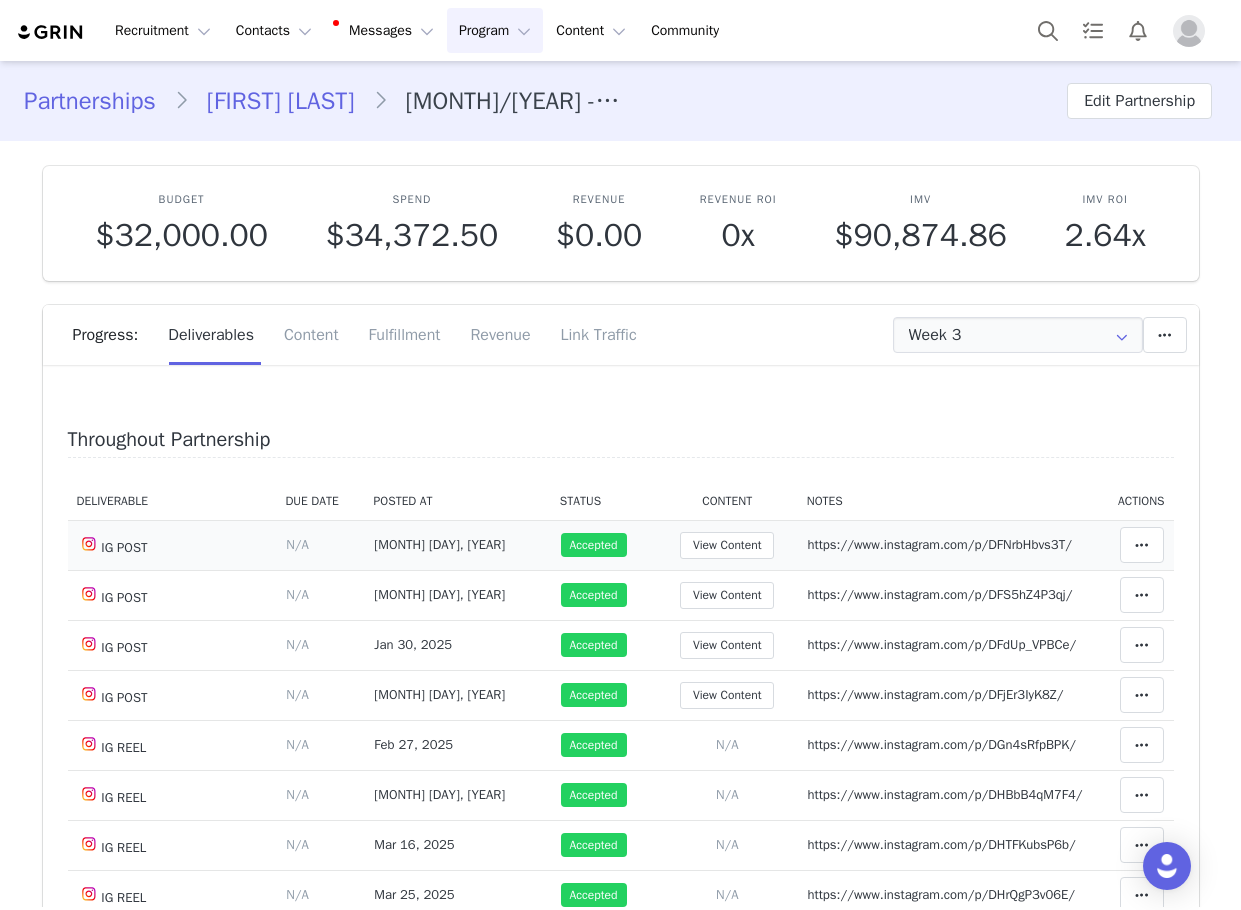 click on "https://www.instagram.com/p/DFNrbHbvs3T/" at bounding box center [940, 544] 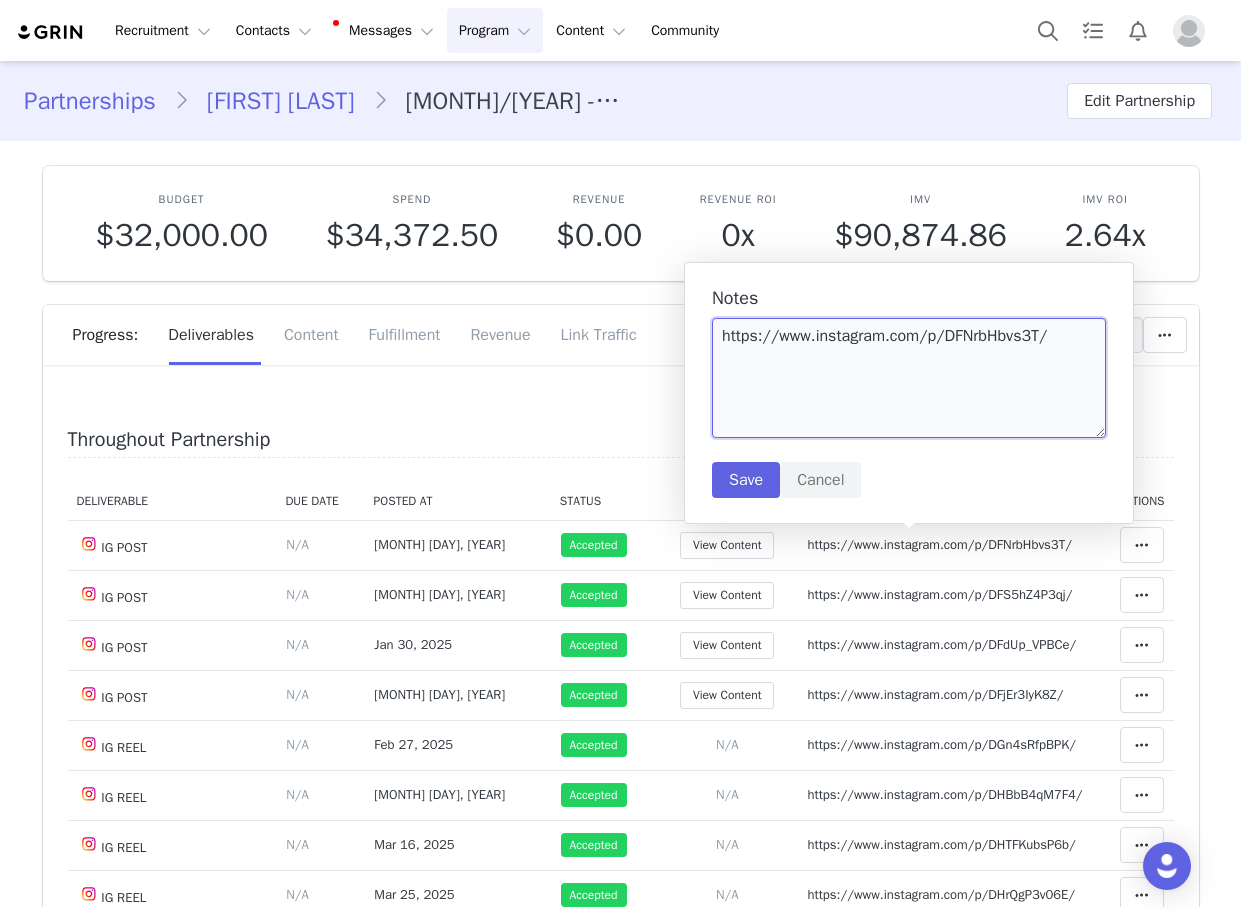 click on "https://www.instagram.com/p/DFNrbHbvs3T/" at bounding box center (909, 378) 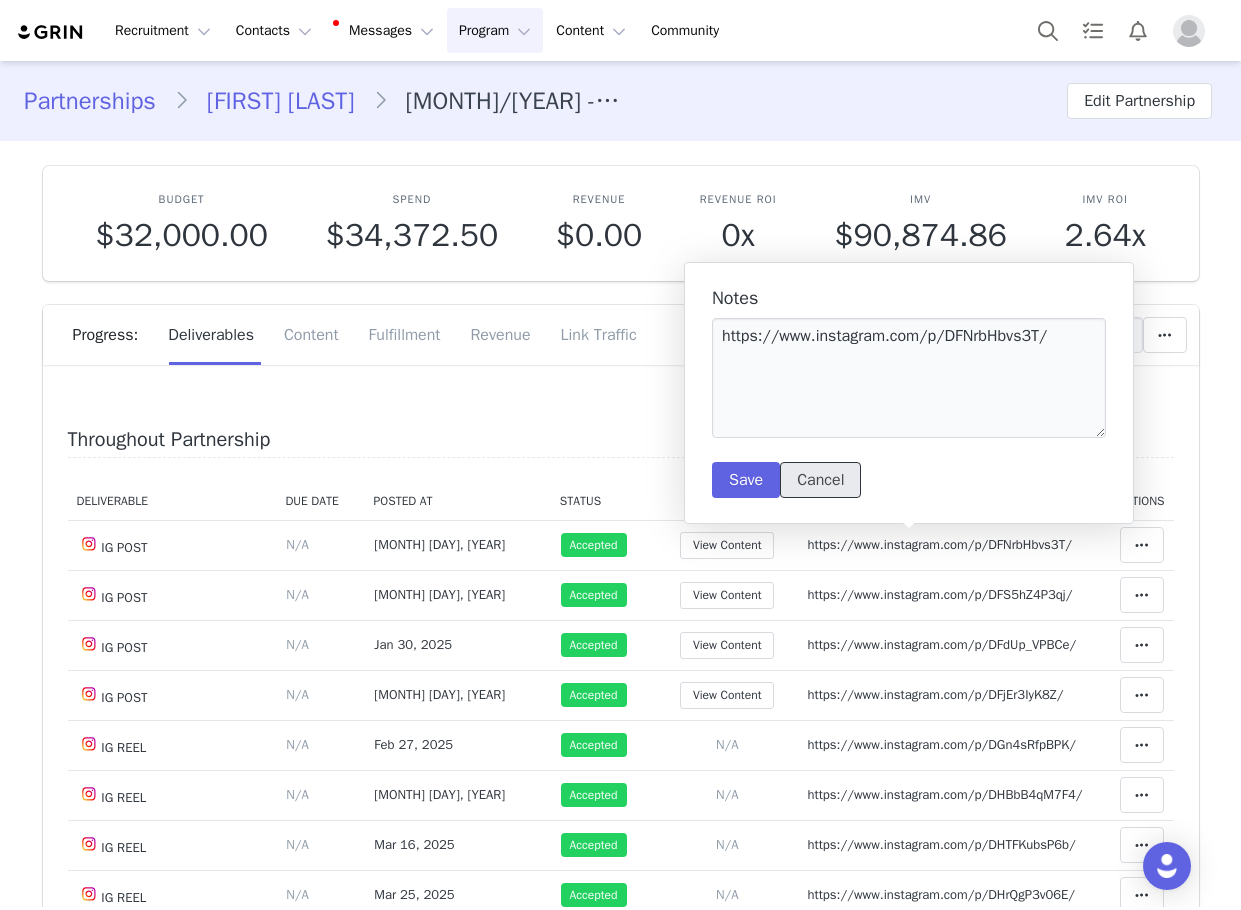 click on "Cancel" at bounding box center [820, 480] 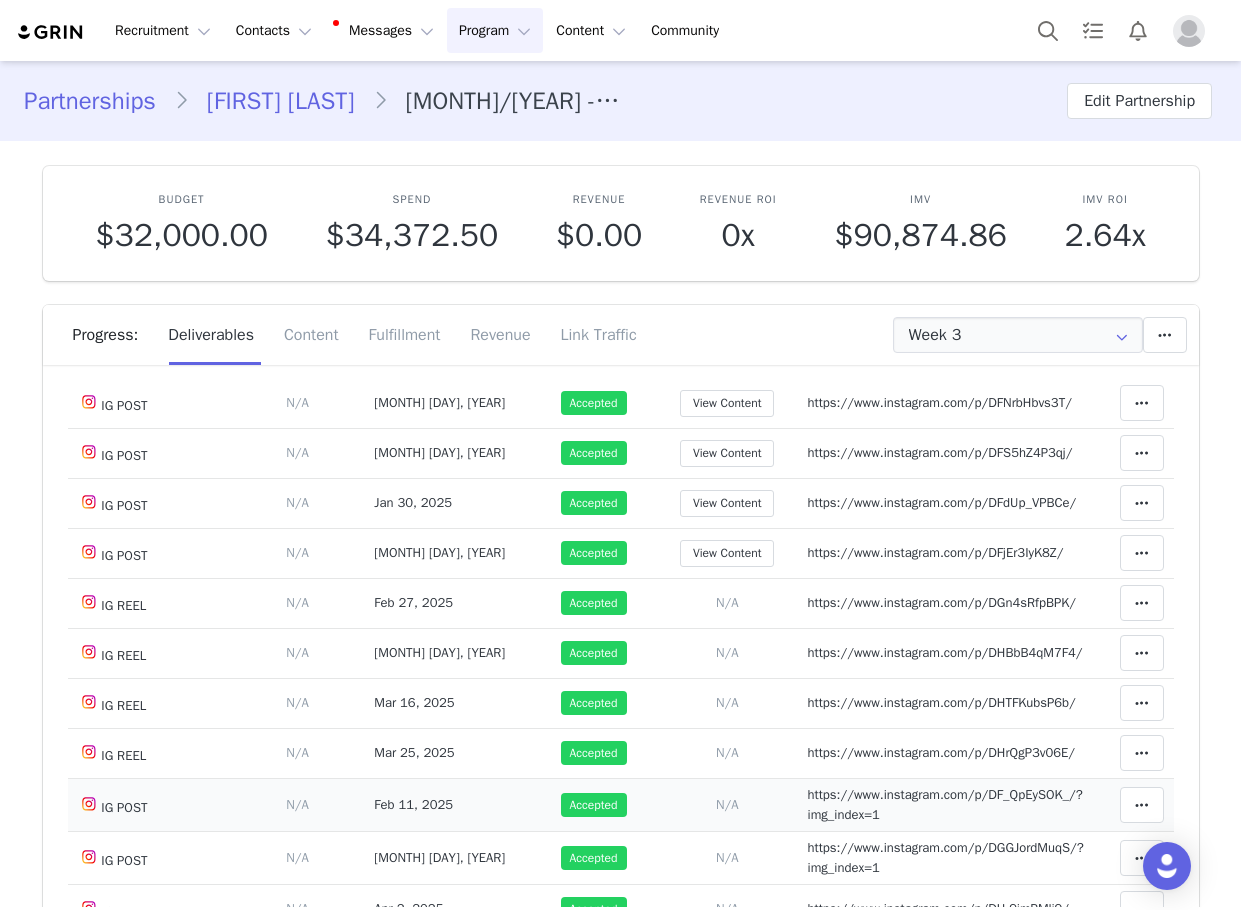 scroll, scrollTop: 400, scrollLeft: 0, axis: vertical 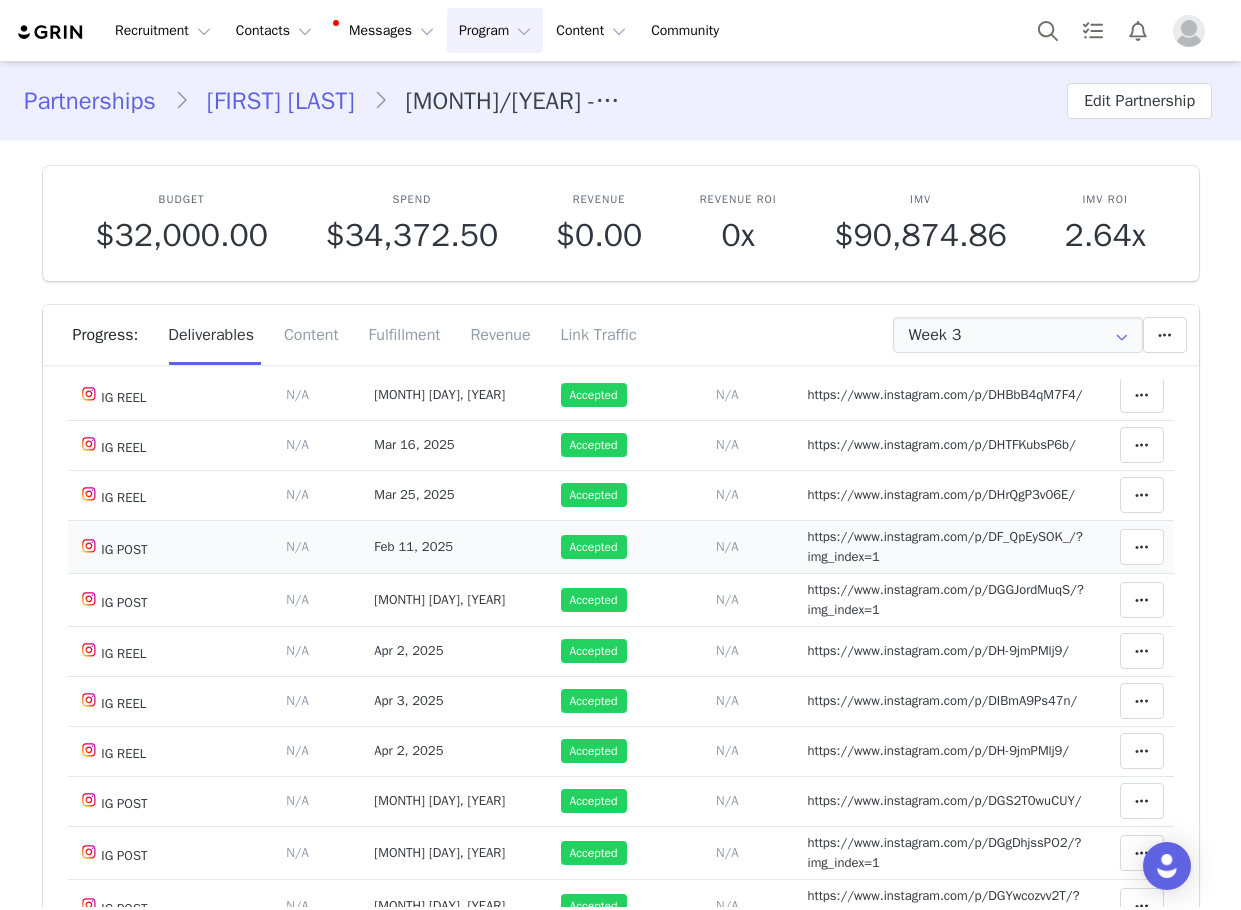 click on "https://www.instagram.com/p/DF_QpEySOK_/?img_index=1" at bounding box center [945, 546] 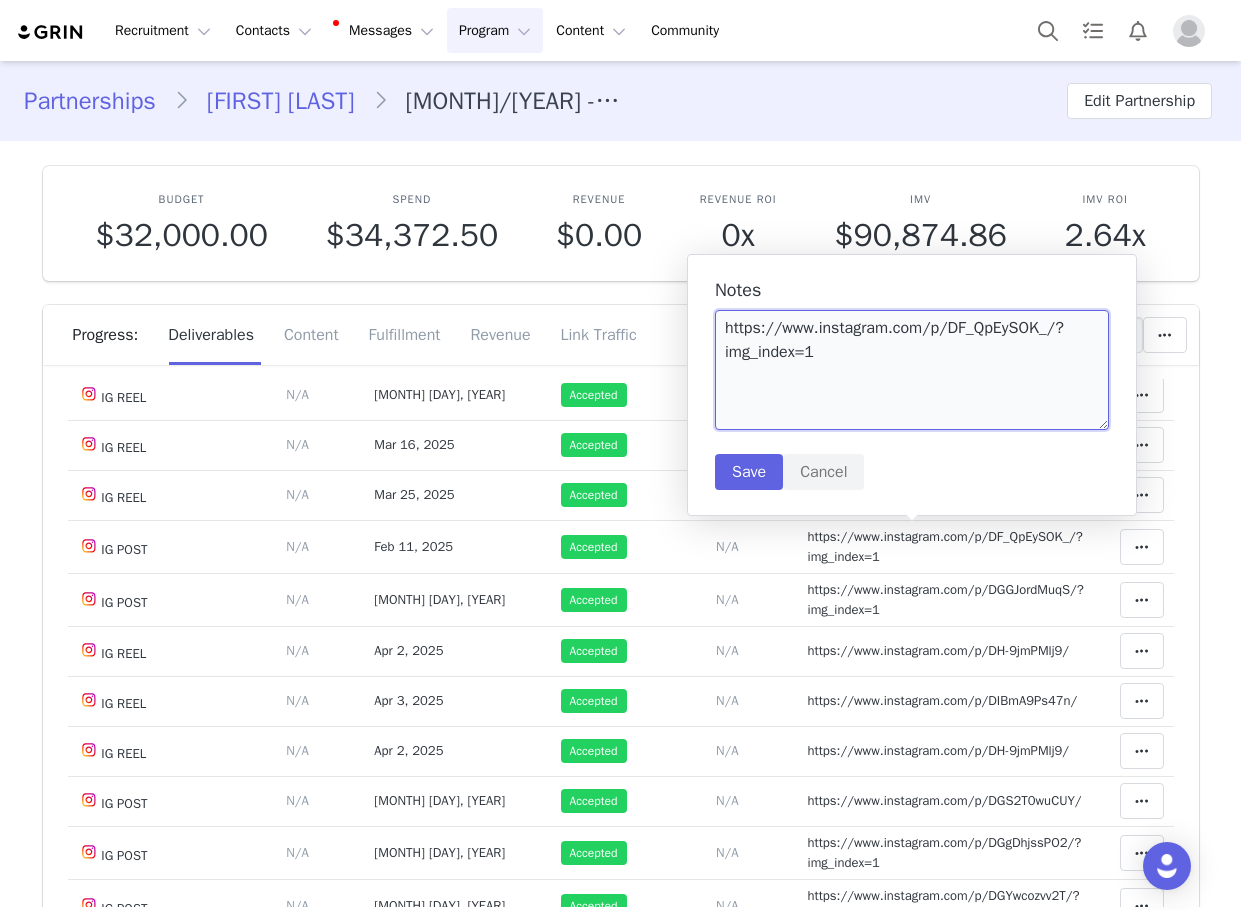 click on "https://www.instagram.com/p/DF_QpEySOK_/?img_index=1" at bounding box center [912, 370] 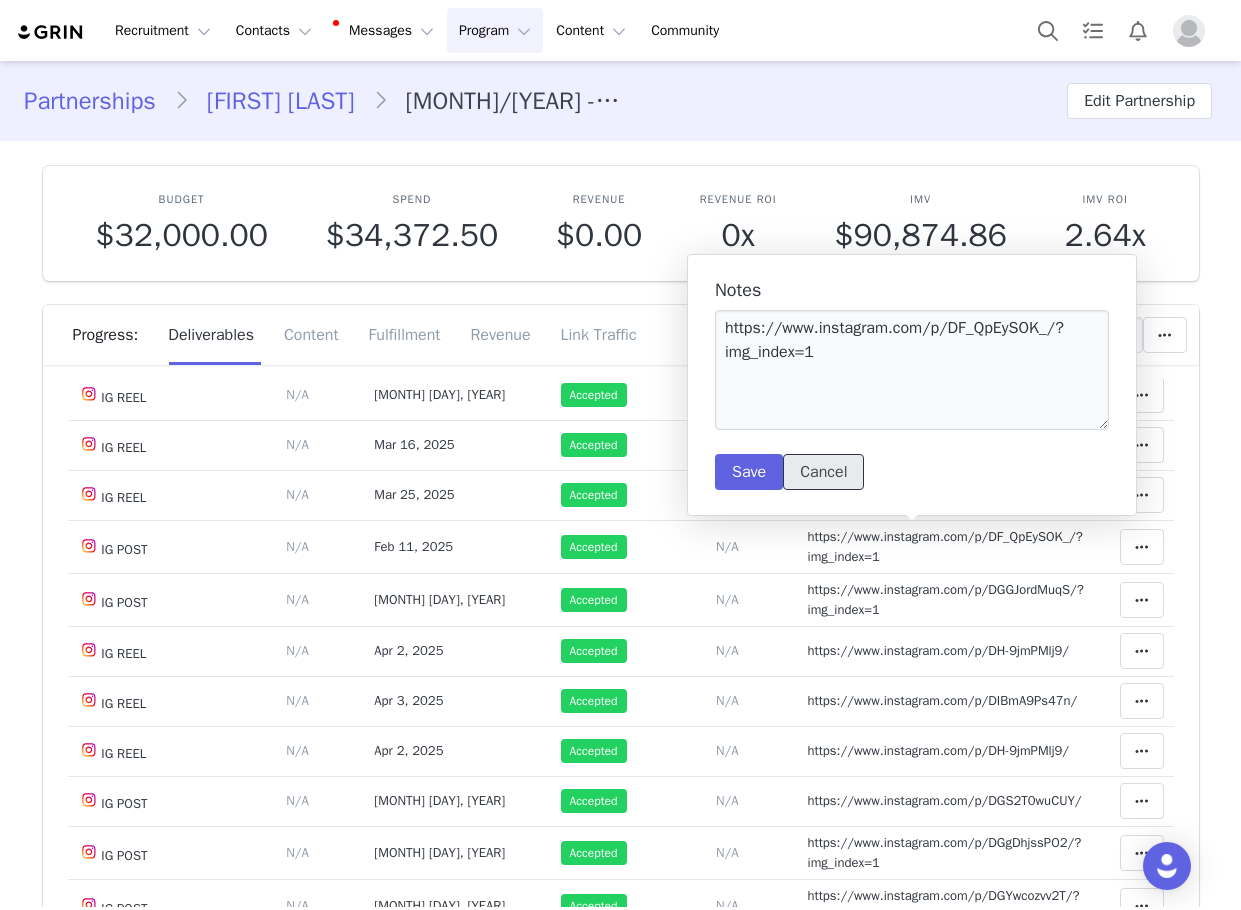 click on "Cancel" at bounding box center [823, 472] 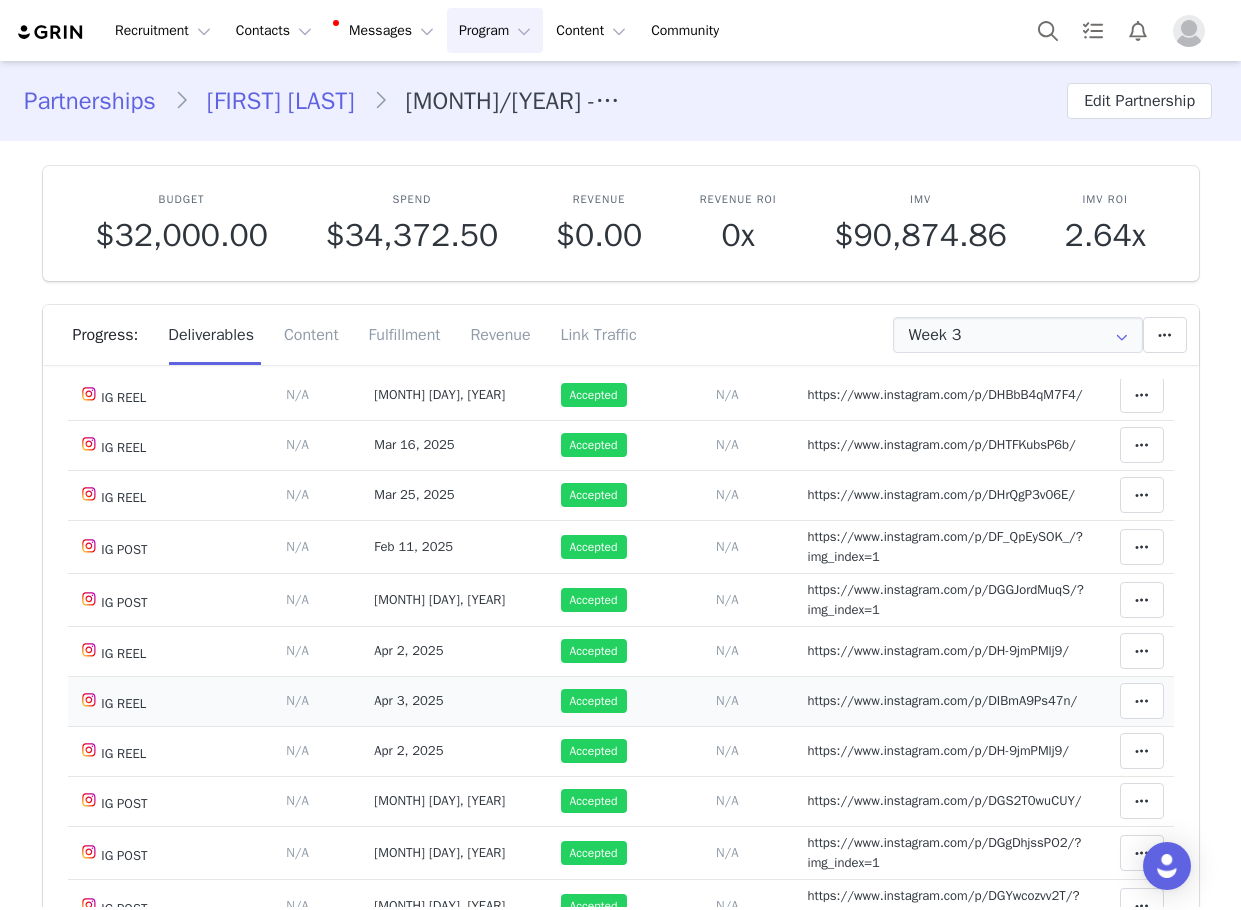 click on "Notes  Save  Cancel https://www.instagram.com/p/DIBmA9Ps47n/" at bounding box center [946, 701] 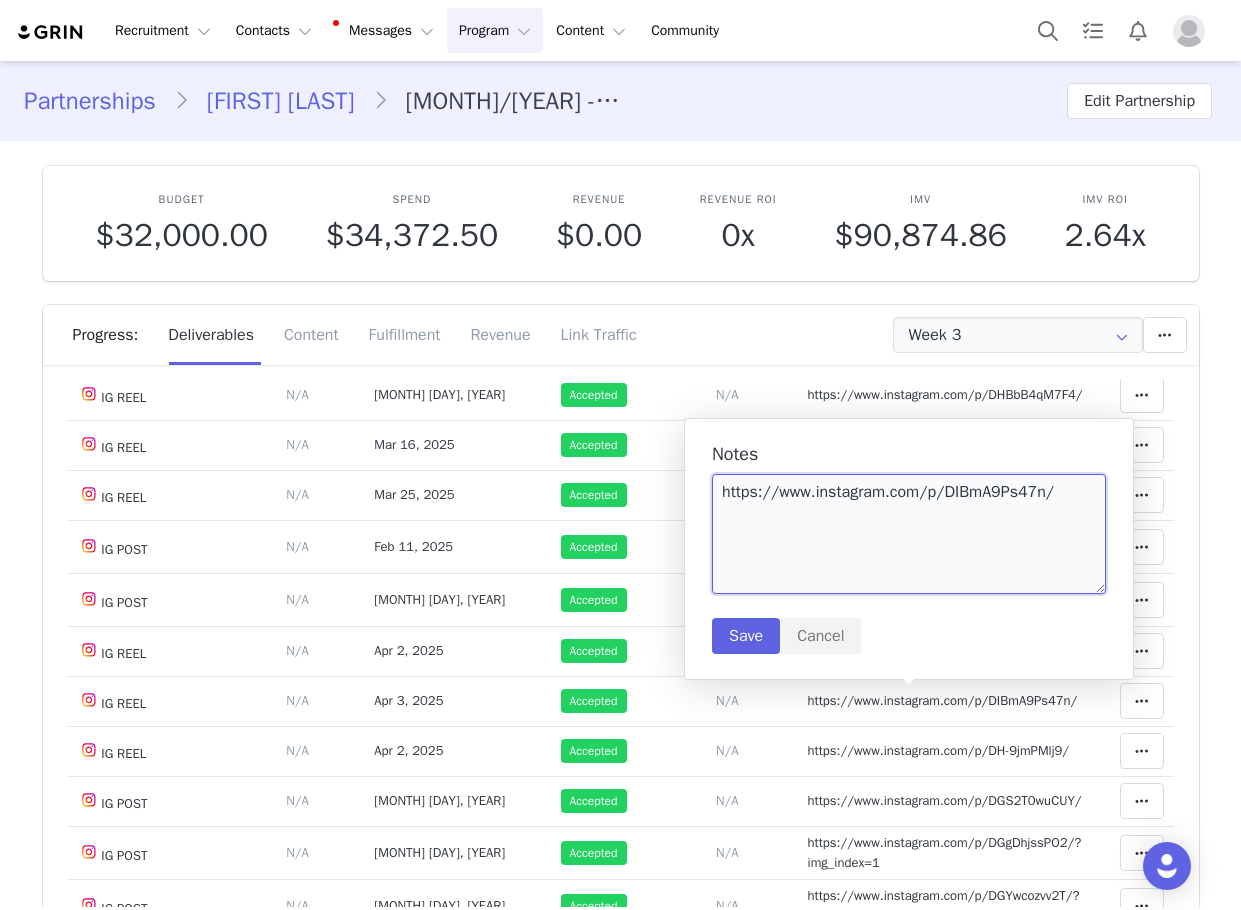 click on "https://www.instagram.com/p/DIBmA9Ps47n/" at bounding box center [909, 534] 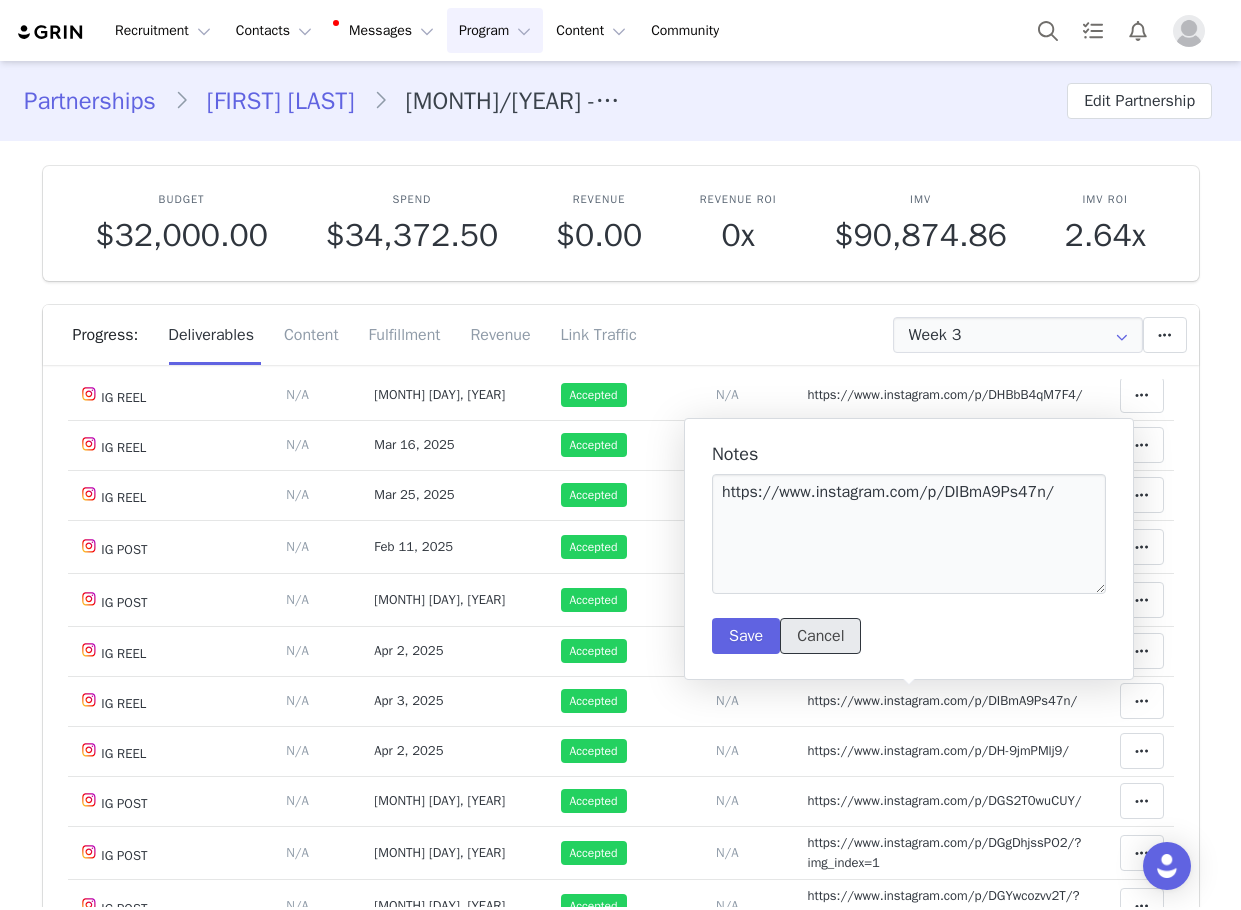 click on "Cancel" at bounding box center [820, 636] 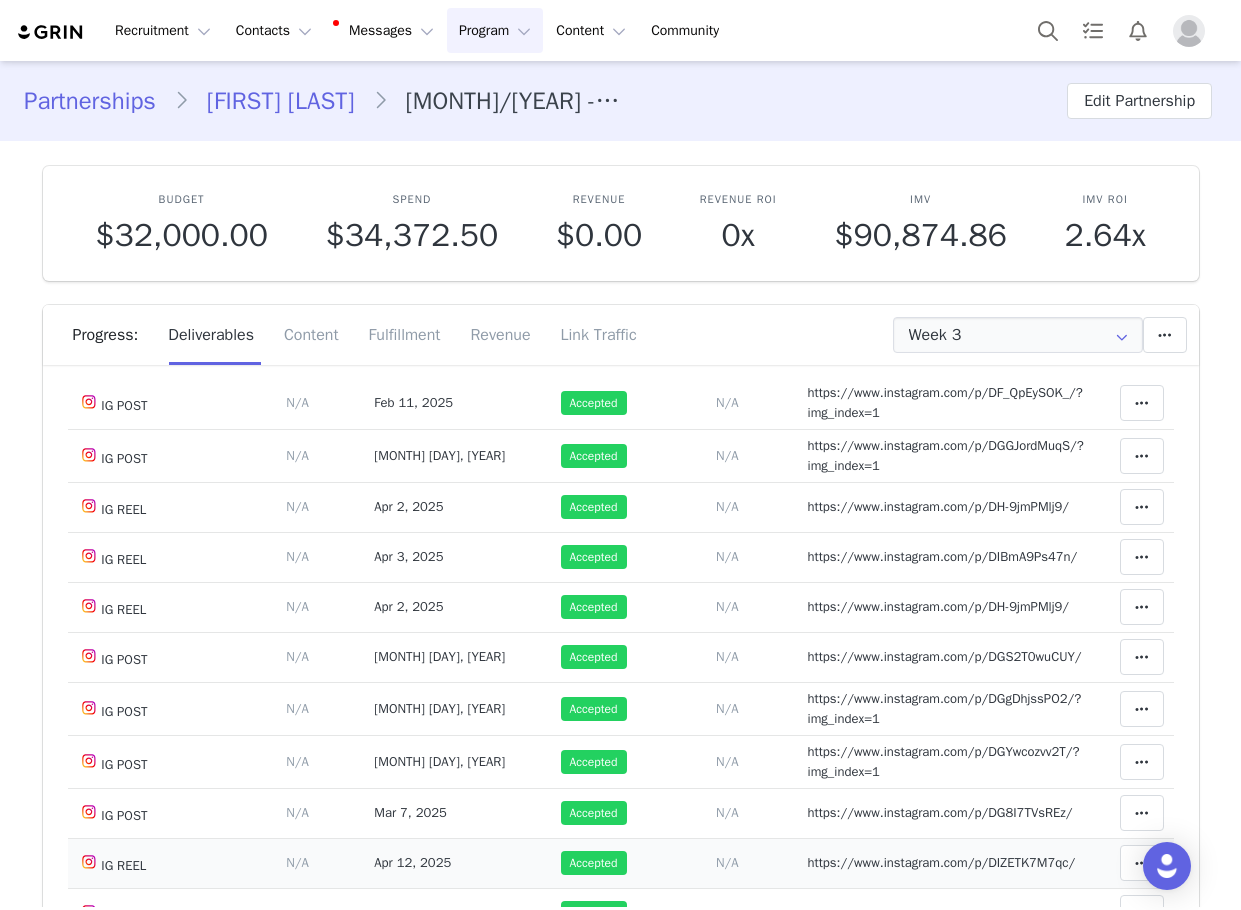 scroll, scrollTop: 700, scrollLeft: 0, axis: vertical 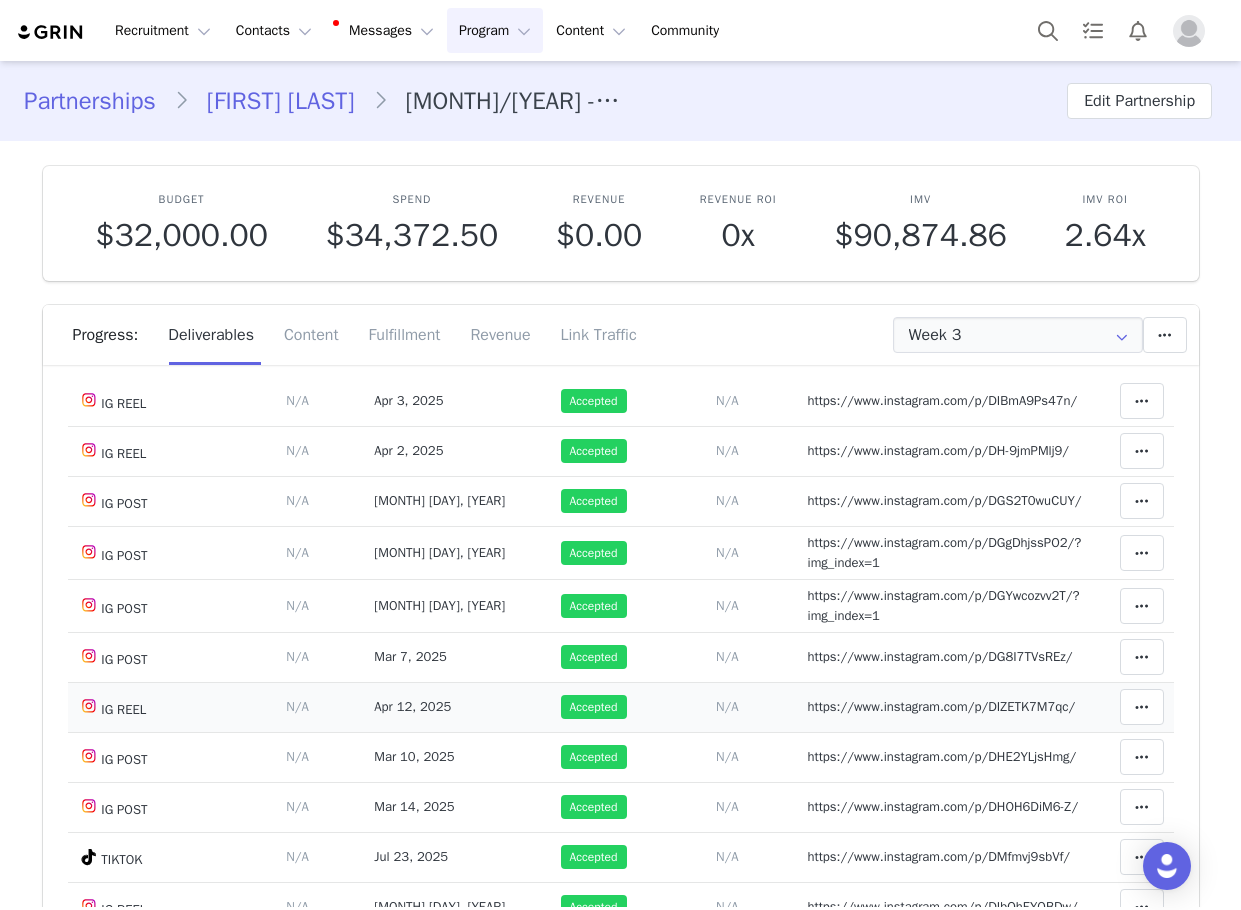 click on "Notes  Save  Cancel https://www.instagram.com/p/DIZETK7M7qc/" at bounding box center [946, 707] 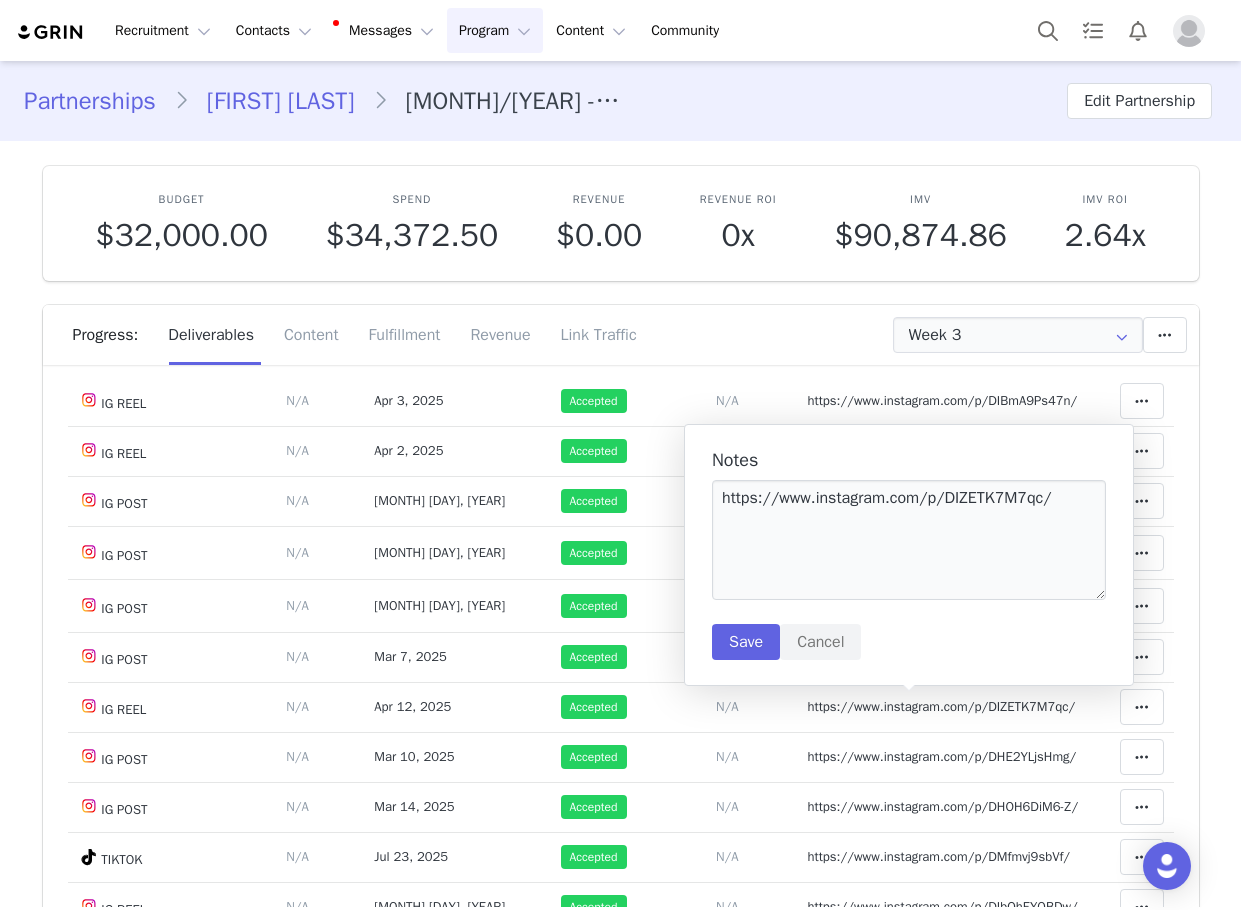 click on "Notes https://www.instagram.com/p/DIZETK7M7qc/  Save  Cancel" at bounding box center (0, 0) 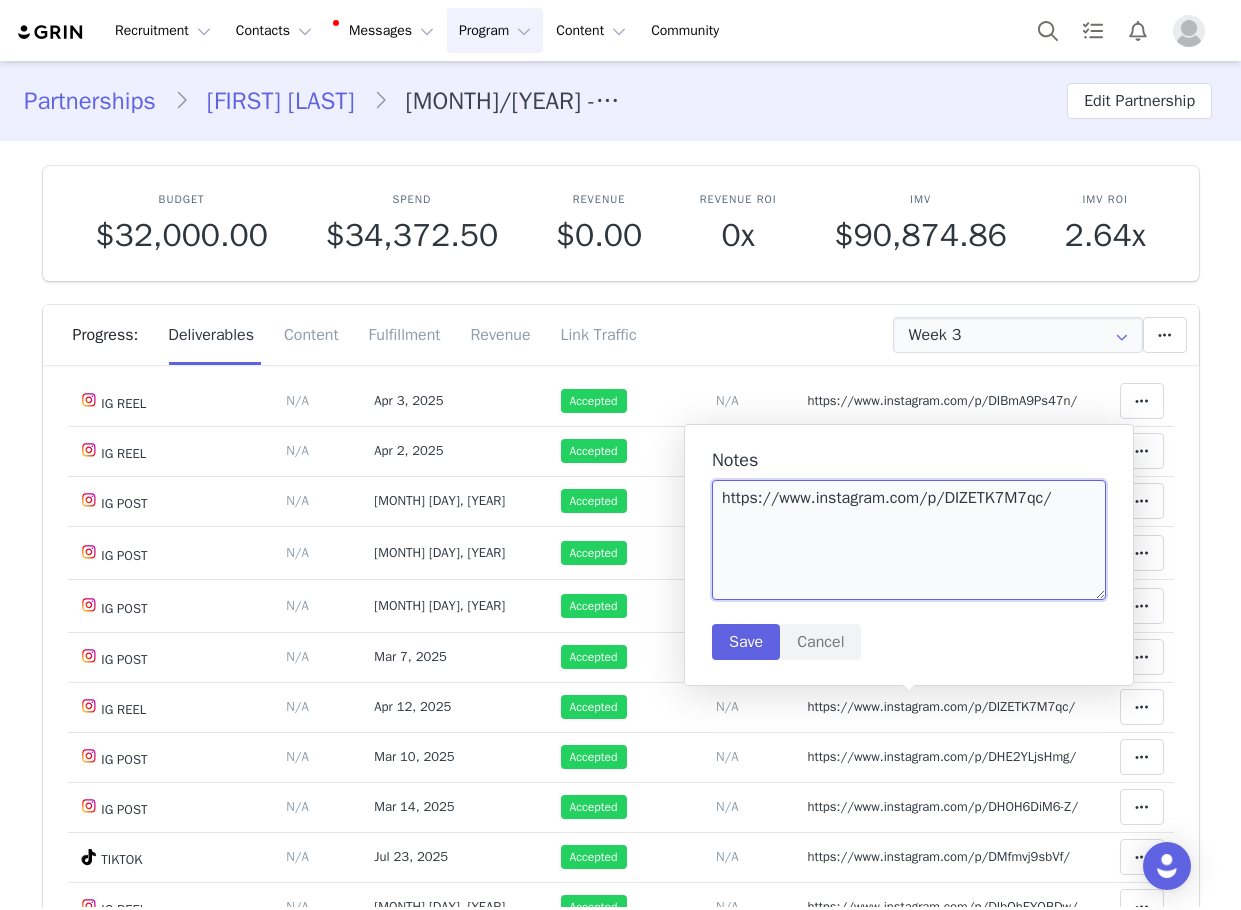 click on "https://www.instagram.com/p/DIZETK7M7qc/" at bounding box center (909, 540) 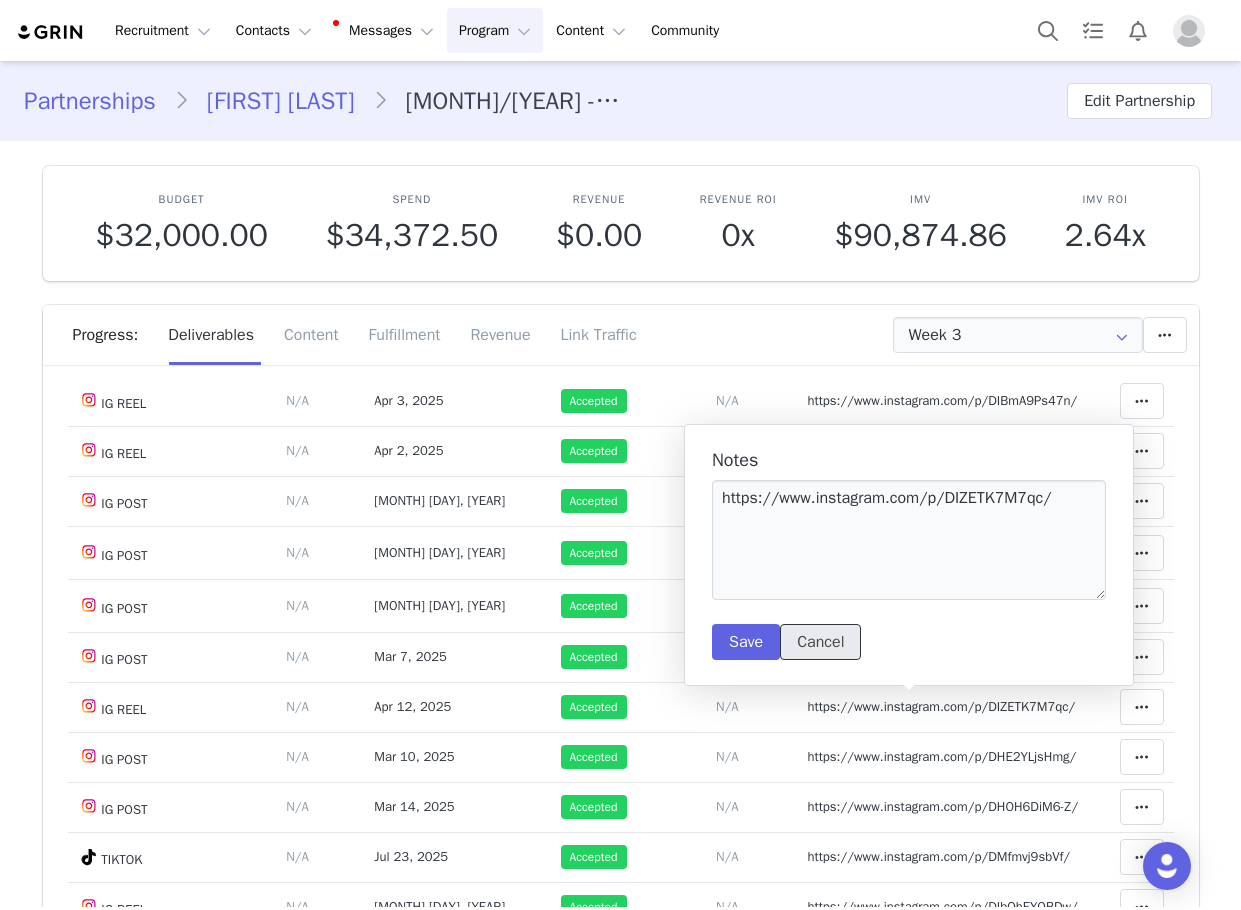 click on "Cancel" at bounding box center (820, 642) 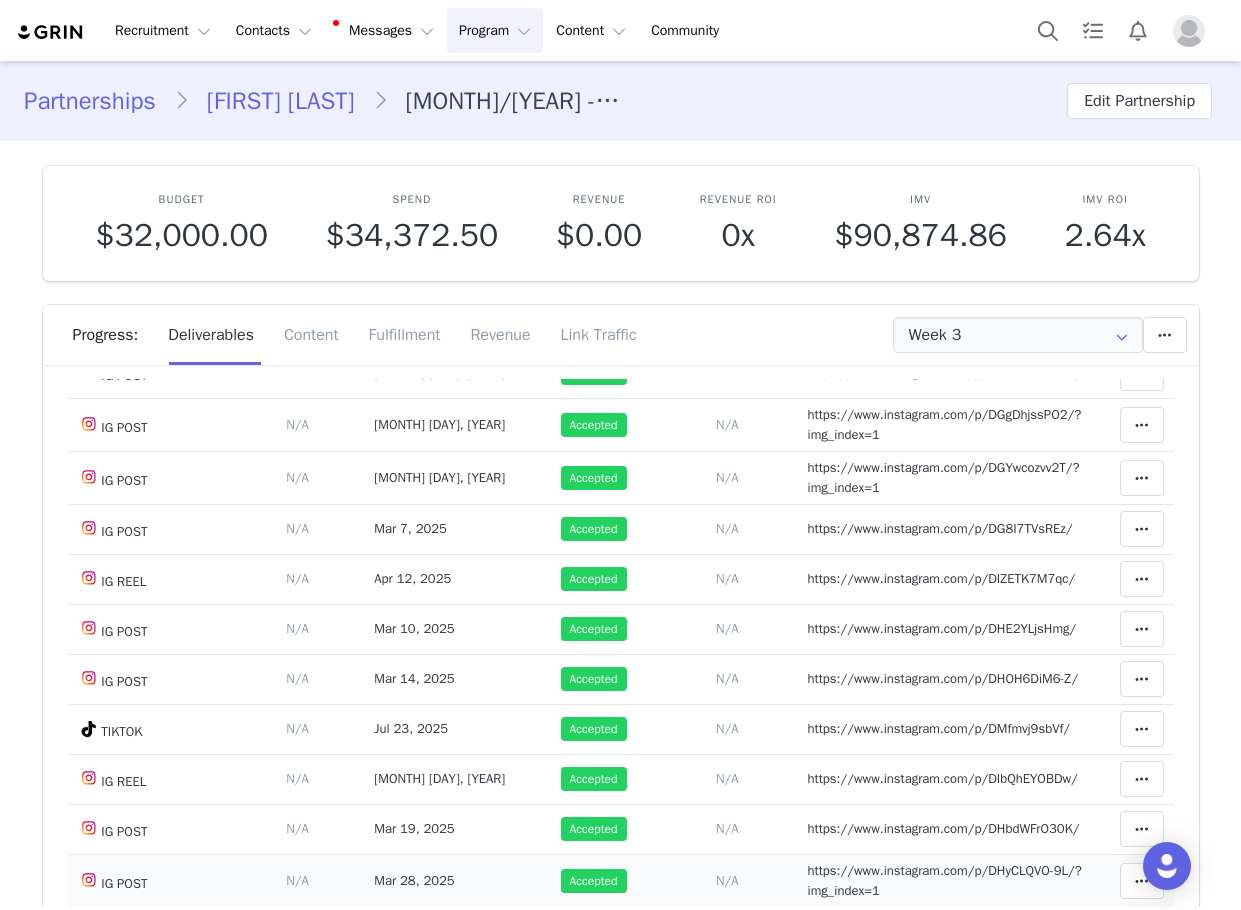 scroll, scrollTop: 1000, scrollLeft: 0, axis: vertical 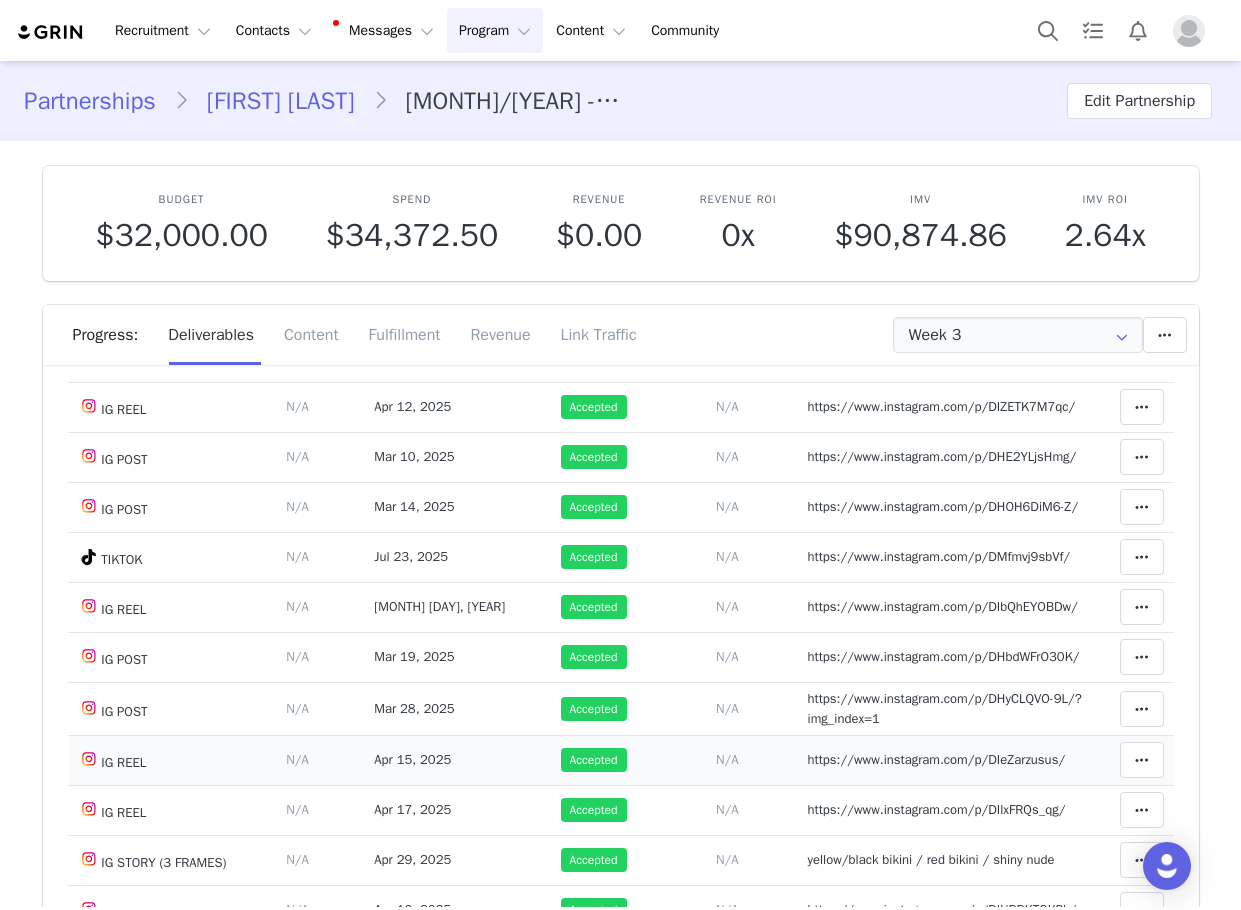 click on "Notes  Save  Cancel https://www.instagram.com/p/DIeZarzusus/" at bounding box center [946, 760] 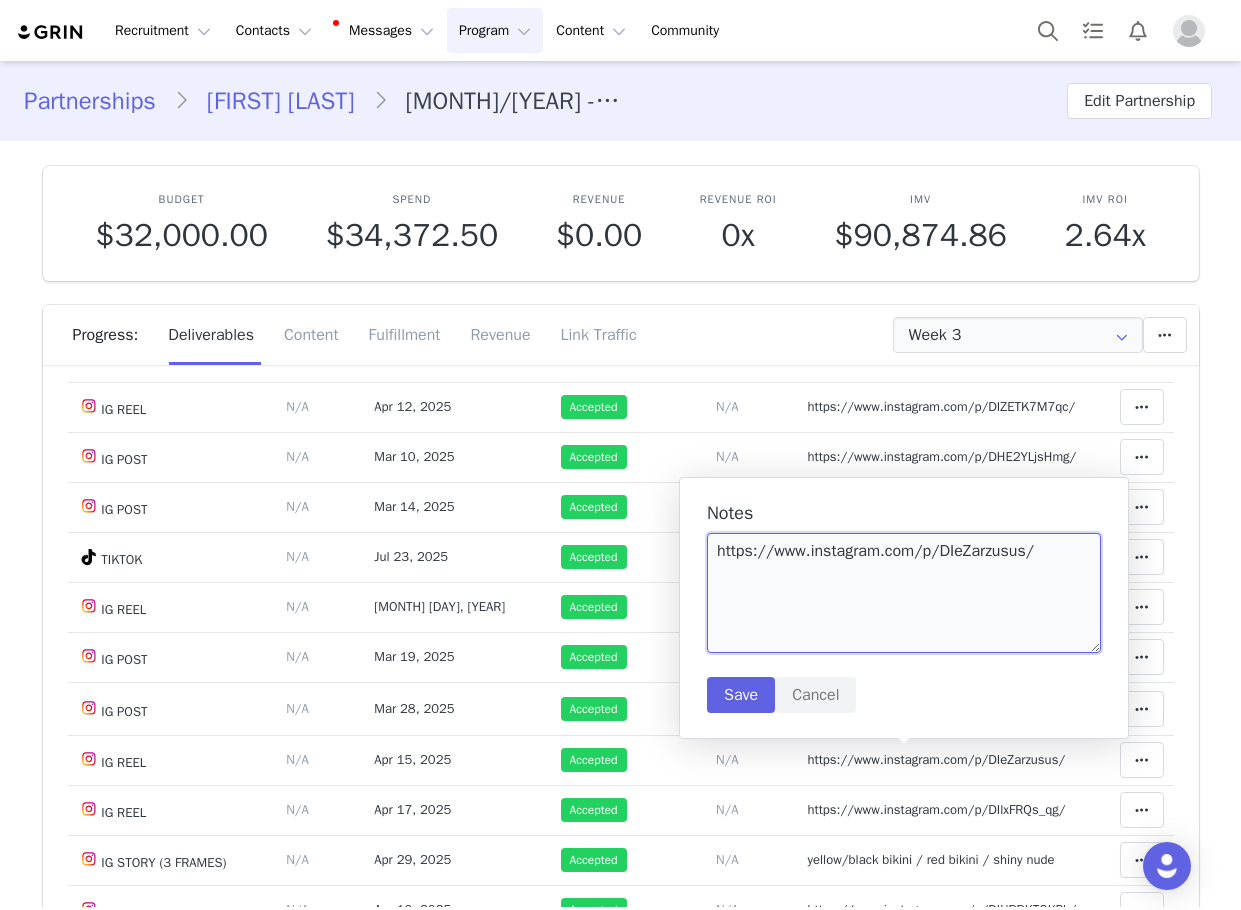 click on "https://www.instagram.com/p/DIeZarzusus/" at bounding box center (904, 593) 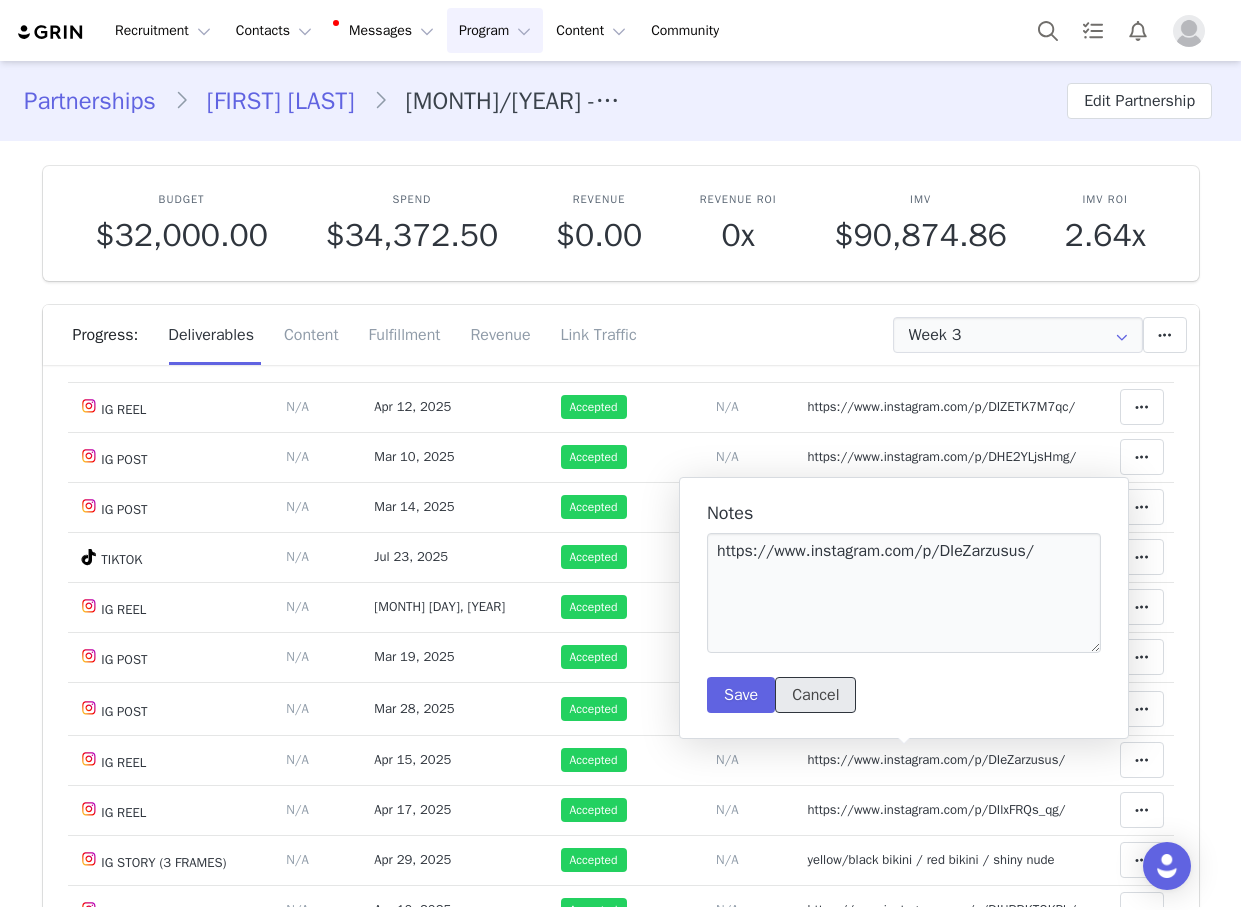 click on "Cancel" at bounding box center (815, 695) 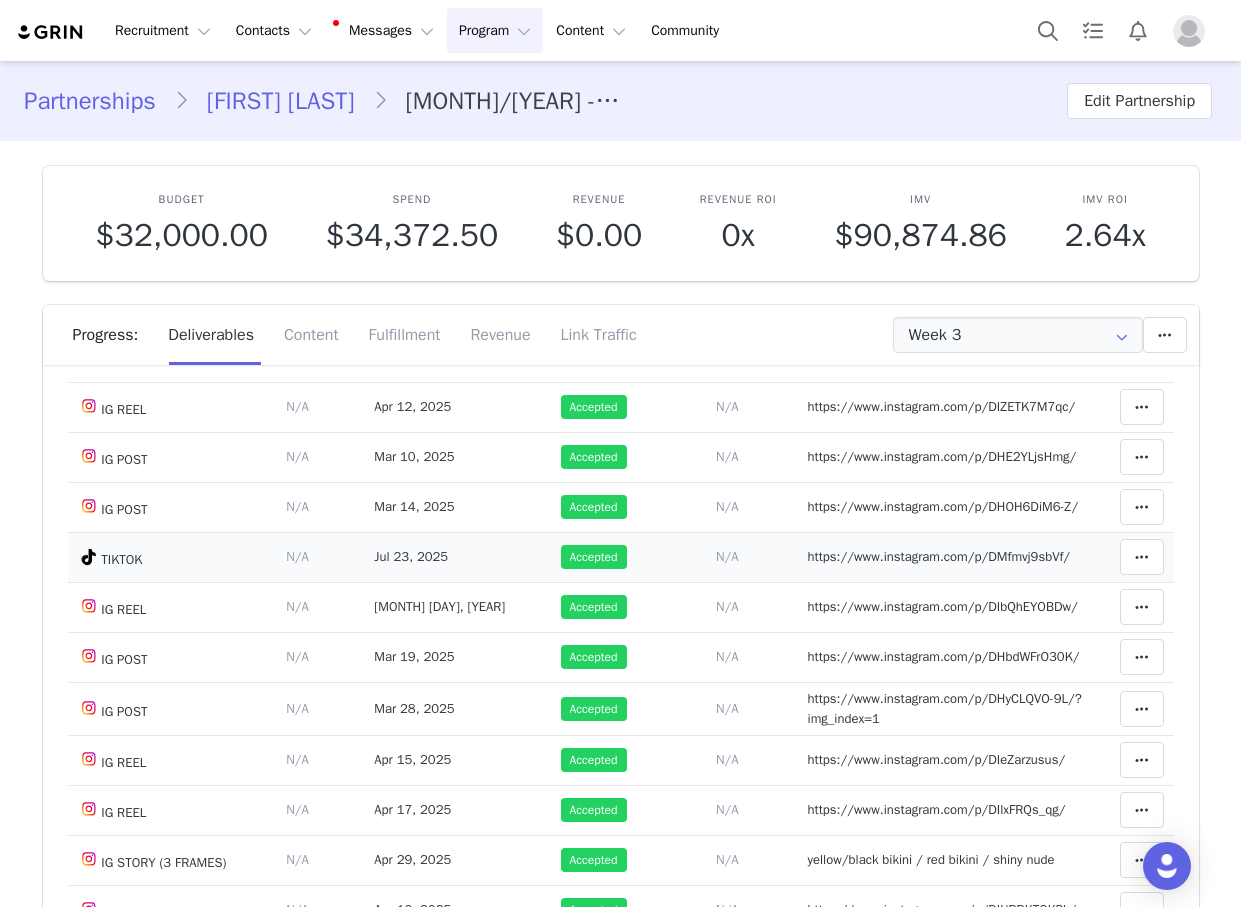 click on "https://www.instagram.com/p/DMfmvj9sbVf/" at bounding box center [939, 556] 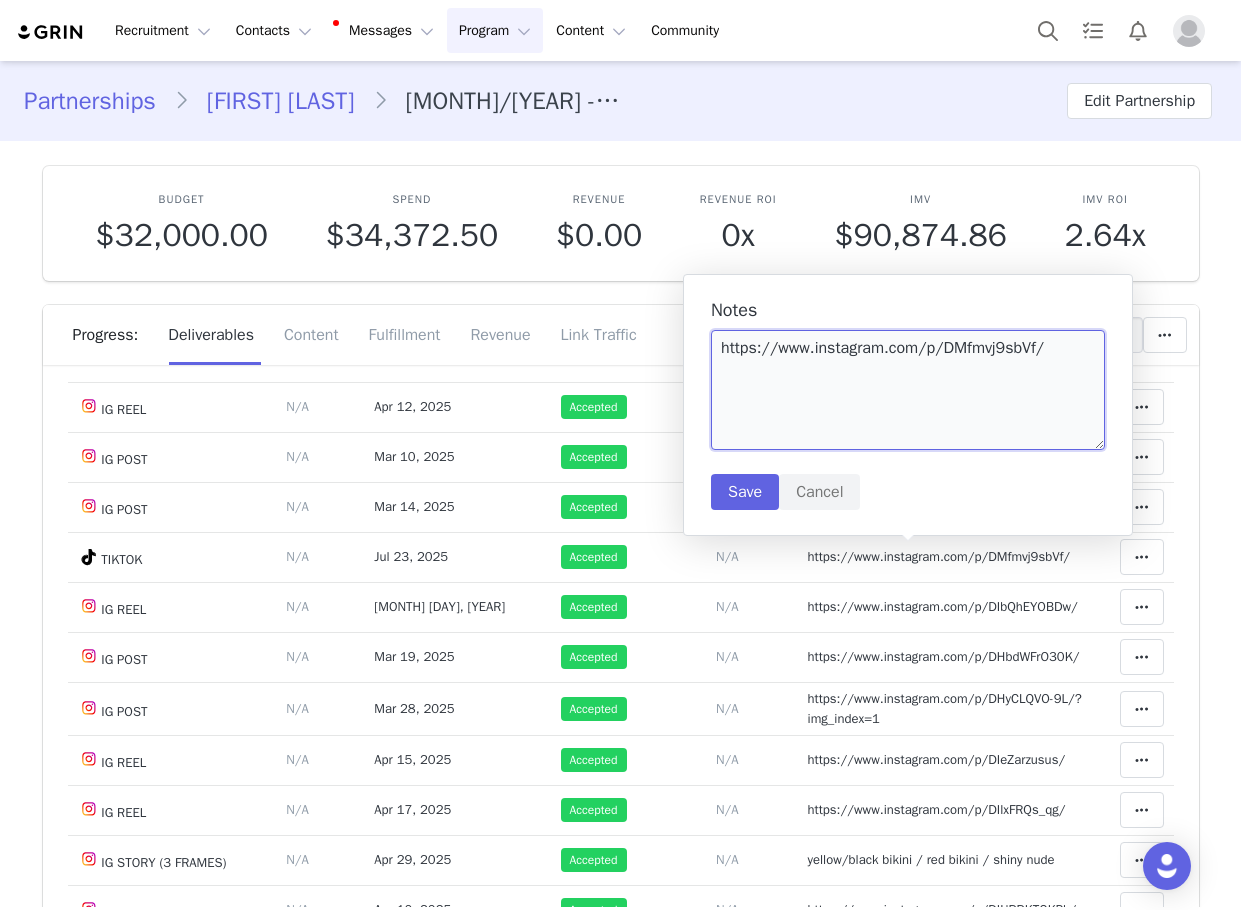 click on "https://www.instagram.com/p/DMfmvj9sbVf/" at bounding box center [908, 390] 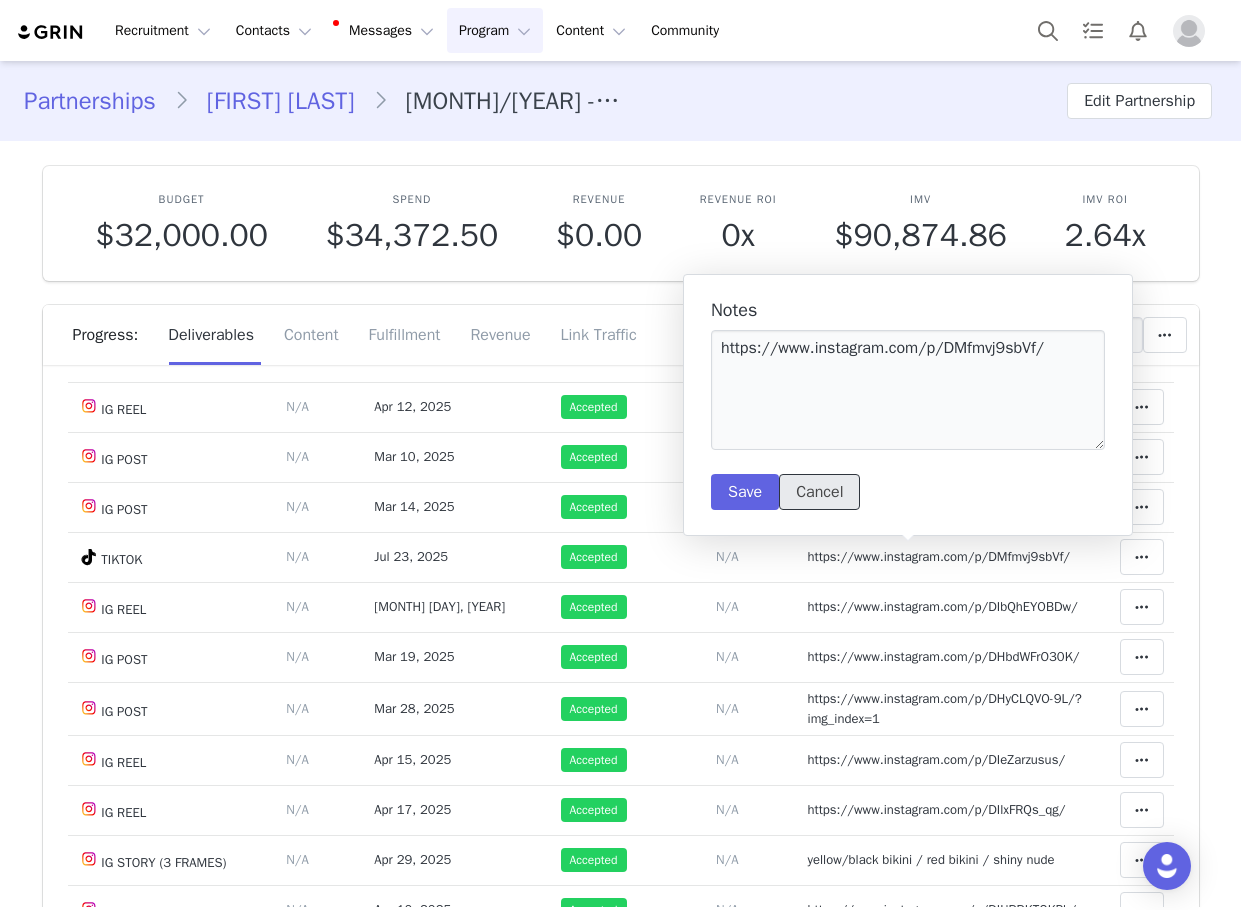 click on "Cancel" at bounding box center [819, 492] 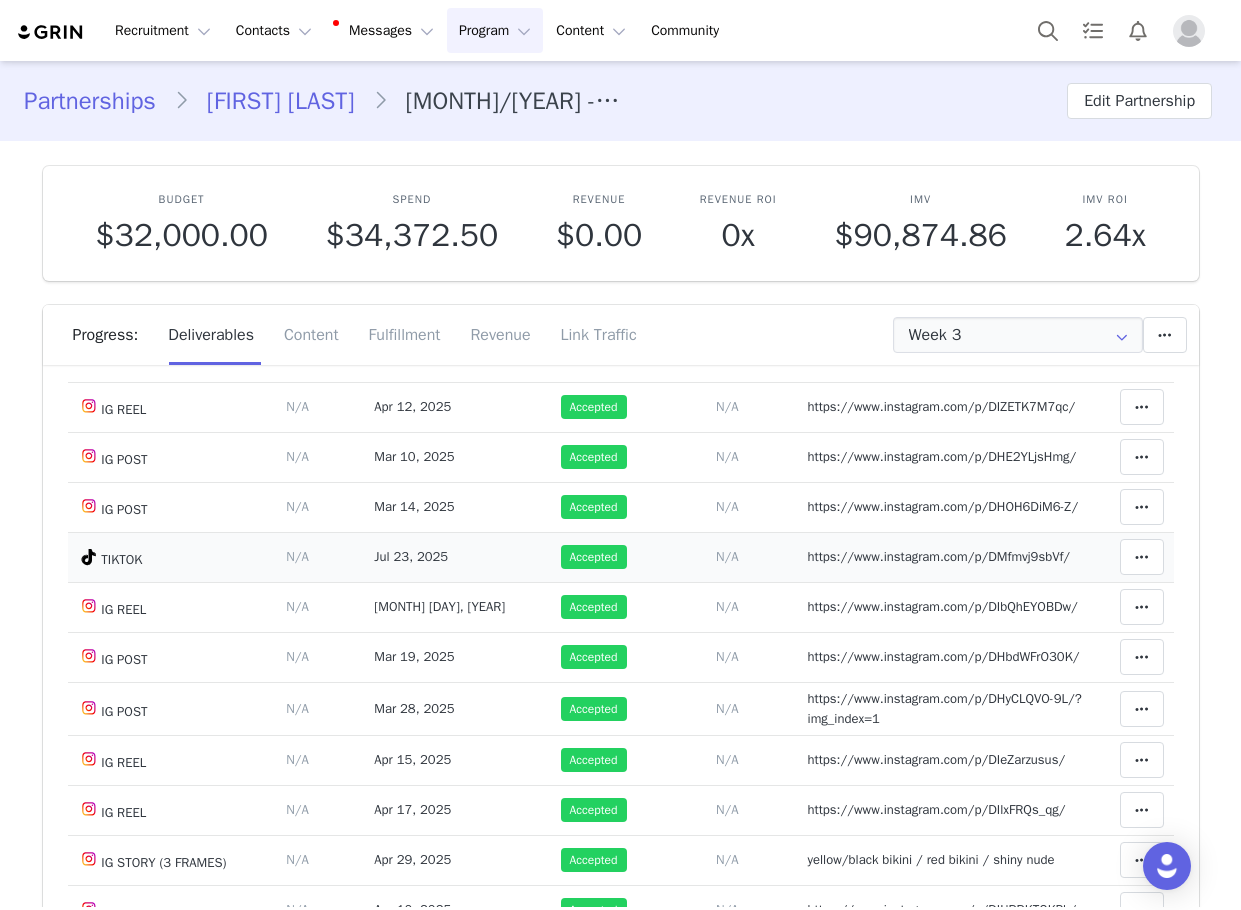 click on "https://www.instagram.com/p/DMfmvj9sbVf/" at bounding box center (939, 556) 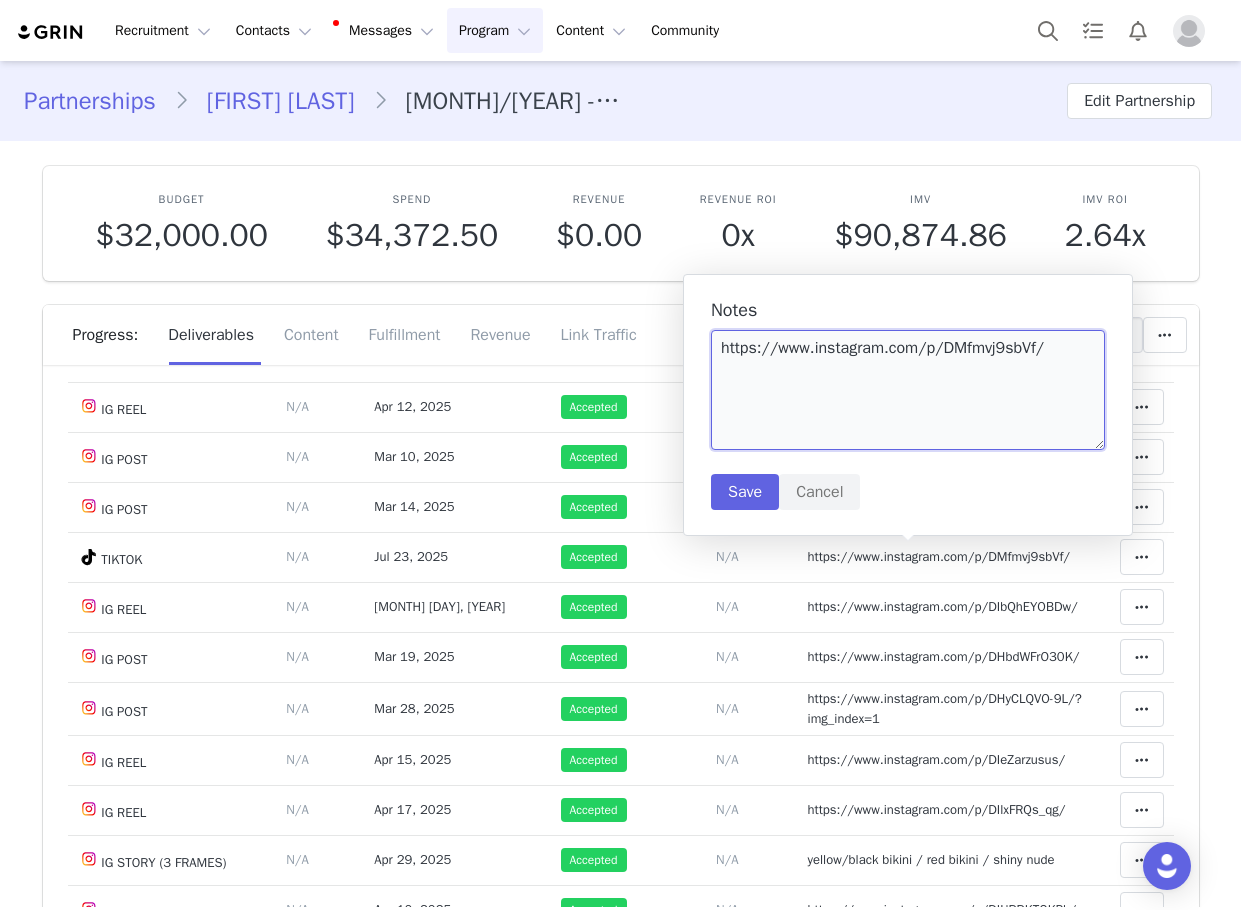 click on "https://www.instagram.com/p/DMfmvj9sbVf/" at bounding box center [908, 390] 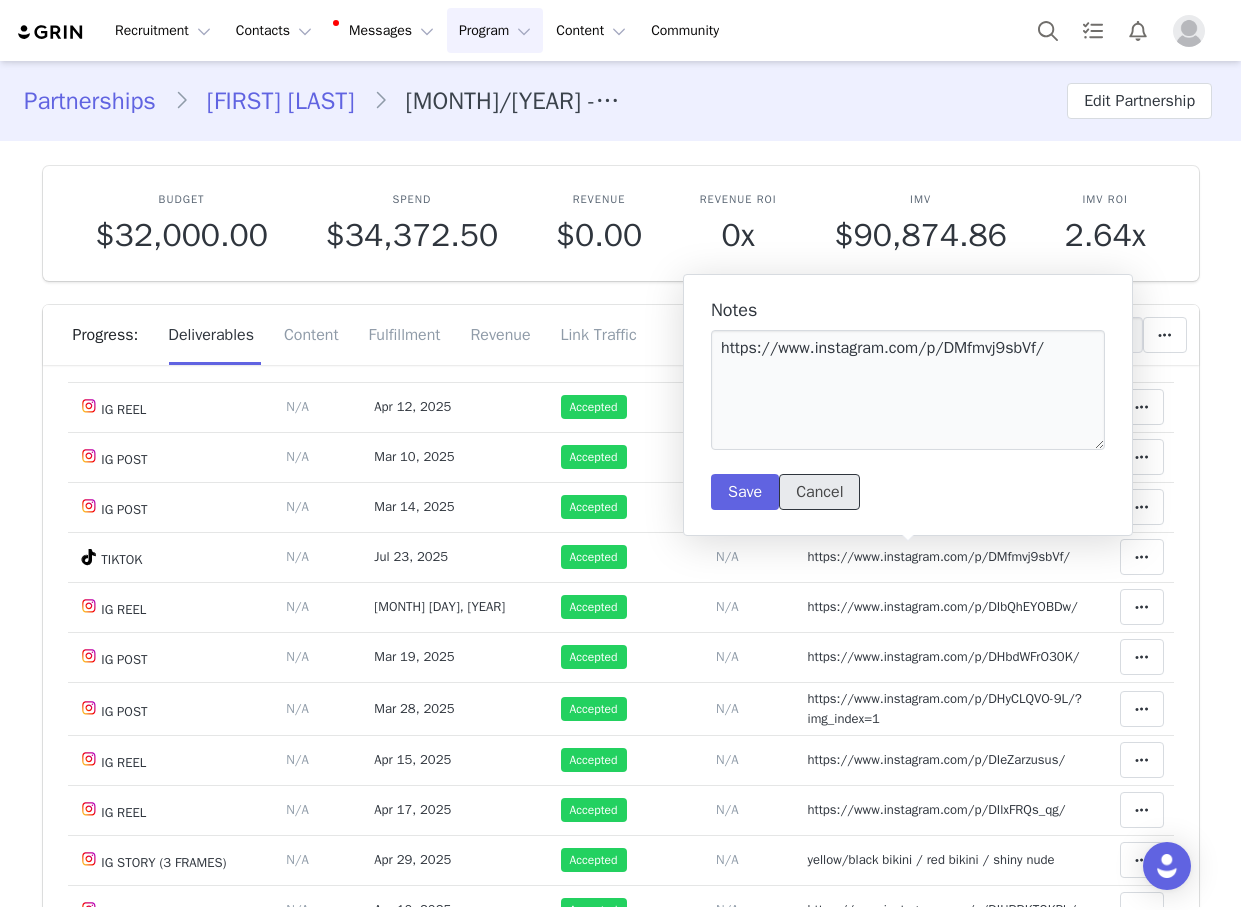 click on "Cancel" at bounding box center [819, 492] 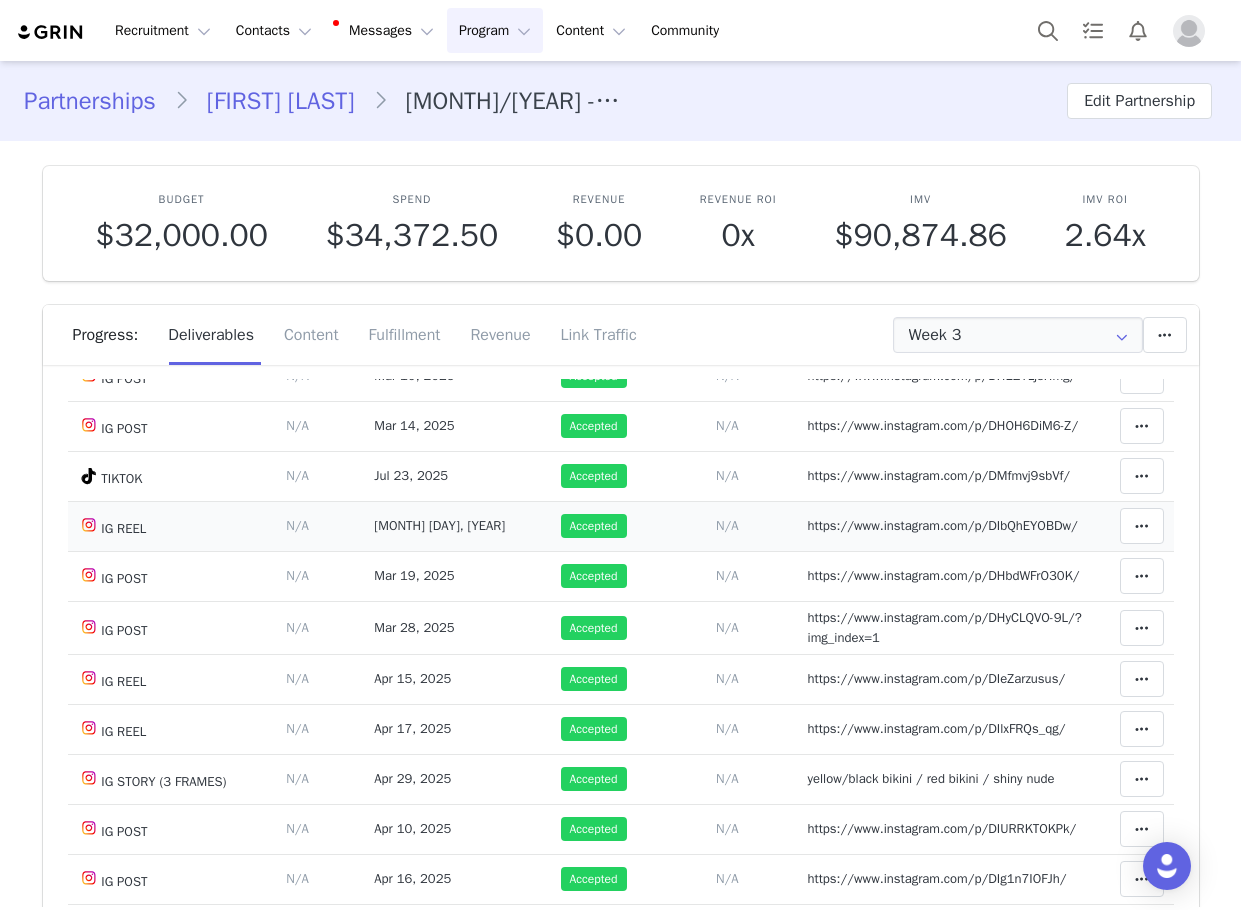 scroll, scrollTop: 1129, scrollLeft: 0, axis: vertical 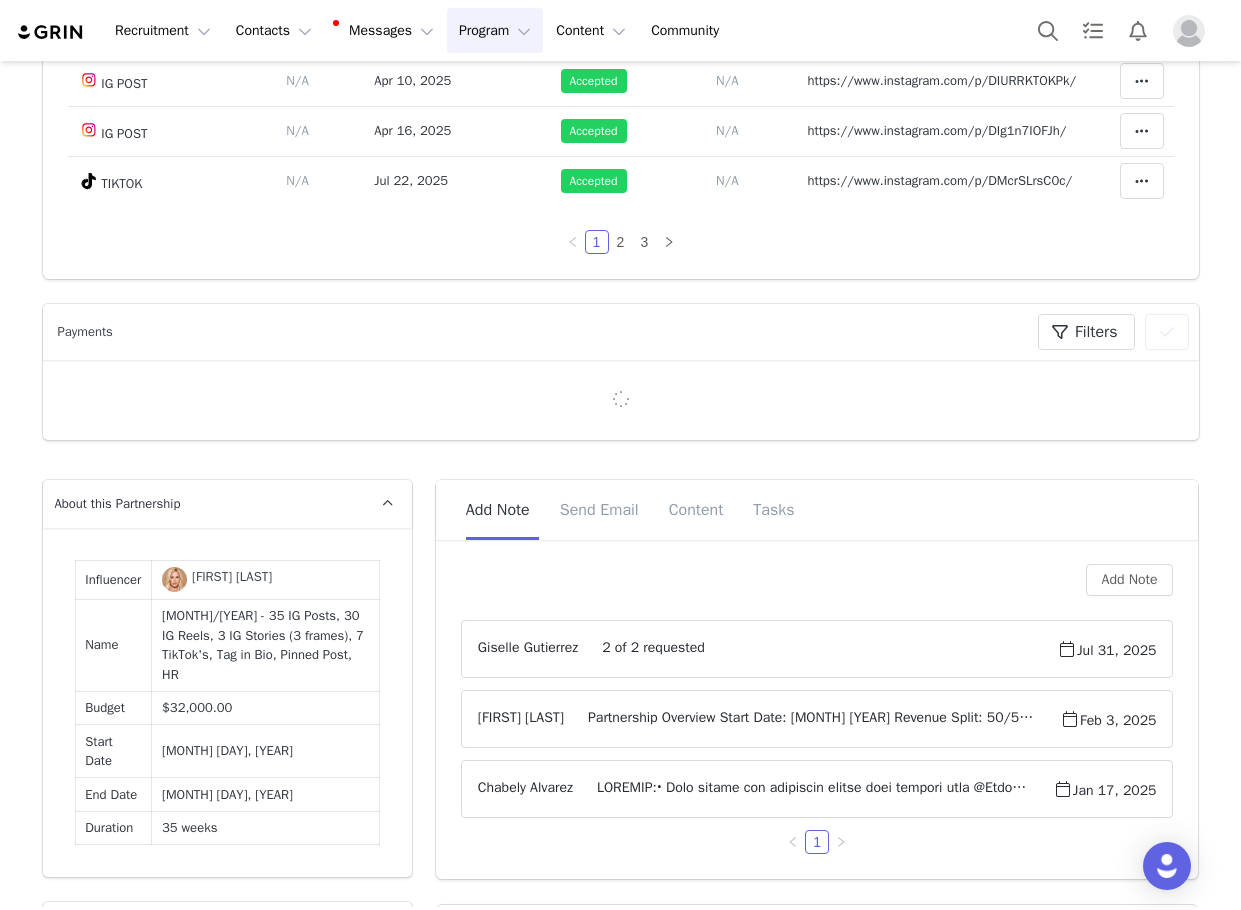 click on "Partnership Overview
Start Date: January 2025 Revenue Split: 50/50 Duration: 35 Weeks Estimated Completion Date: September 2025 Broker: Hedy
Deliverables:
(35) IG Posts + (30) IG Reels + (3) IG Stories, each with 3 frames + (7) TikToks
Tag in Bio ✓| Highlight Reel✓ | Pinned Post | TT Playlist ✓| TT Pinned
Important Notes:
(1/24) - Sent Welcome Email
Current Remaining Deliverables:
(31) IG Posts + (30) IG Reels + (3) IG Stories, each with 3 frames + (7) TikToks
Payment History:
Payment 1 - Submitted 2/3
Payment 2 - TBA" at bounding box center (812, 719) 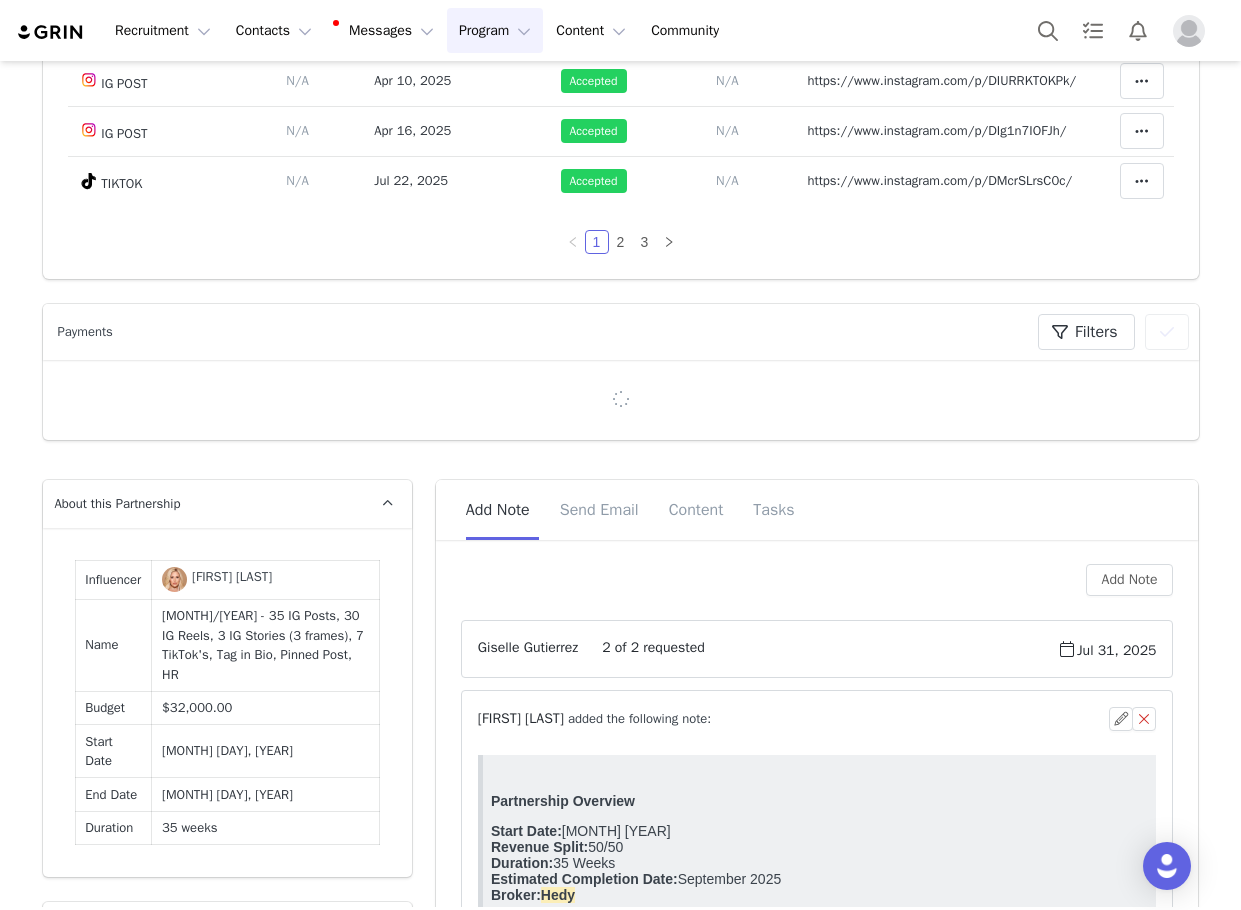 scroll, scrollTop: 0, scrollLeft: 0, axis: both 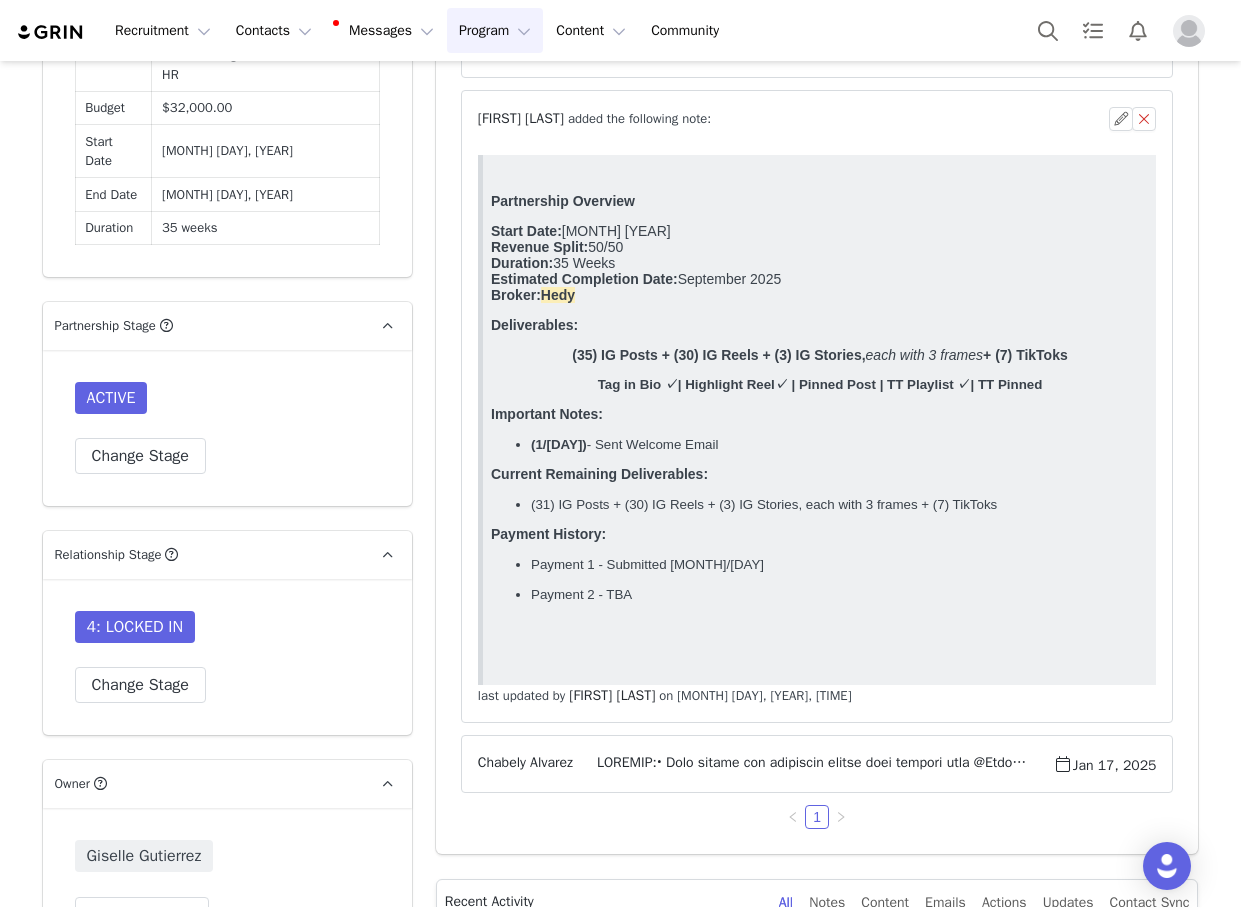 click at bounding box center (813, 764) 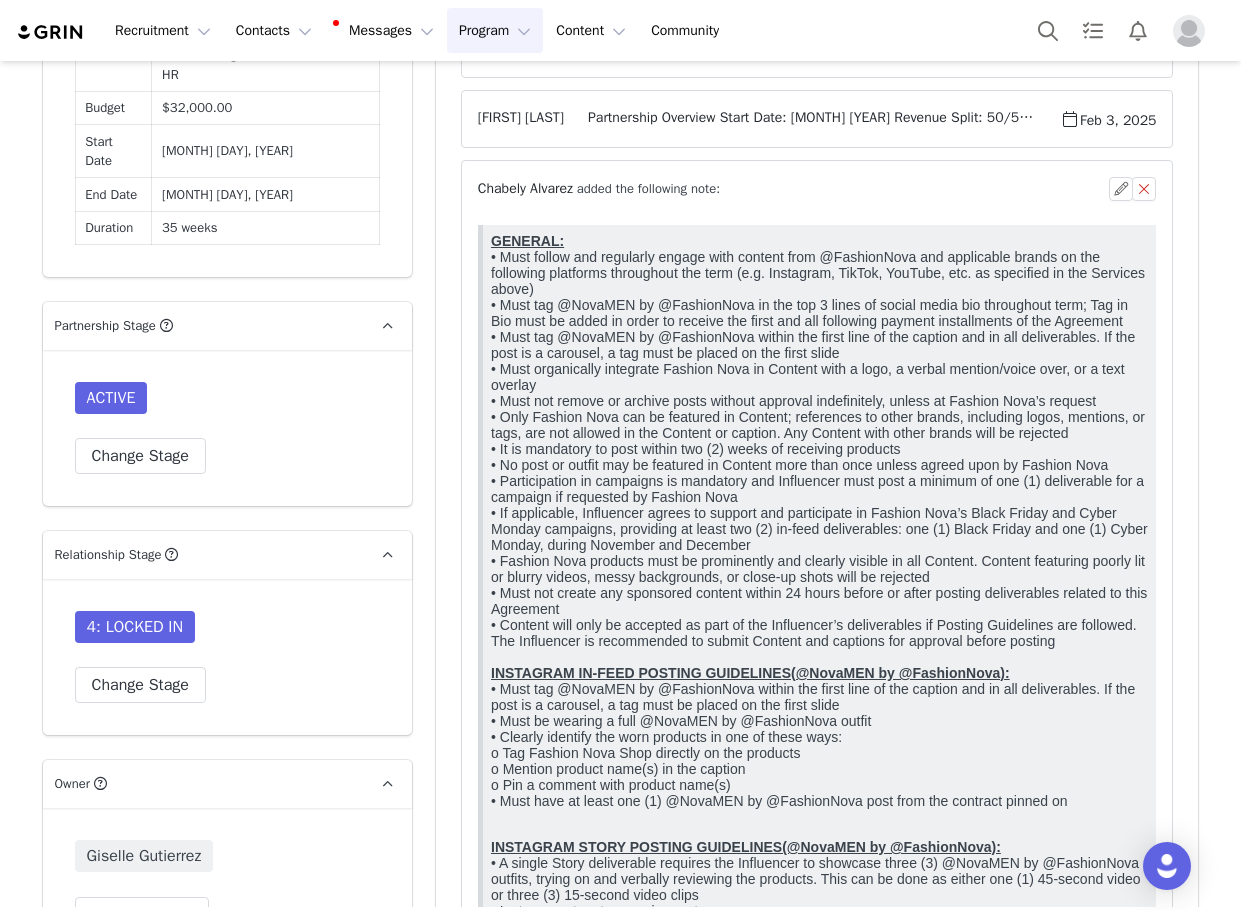scroll, scrollTop: 0, scrollLeft: 0, axis: both 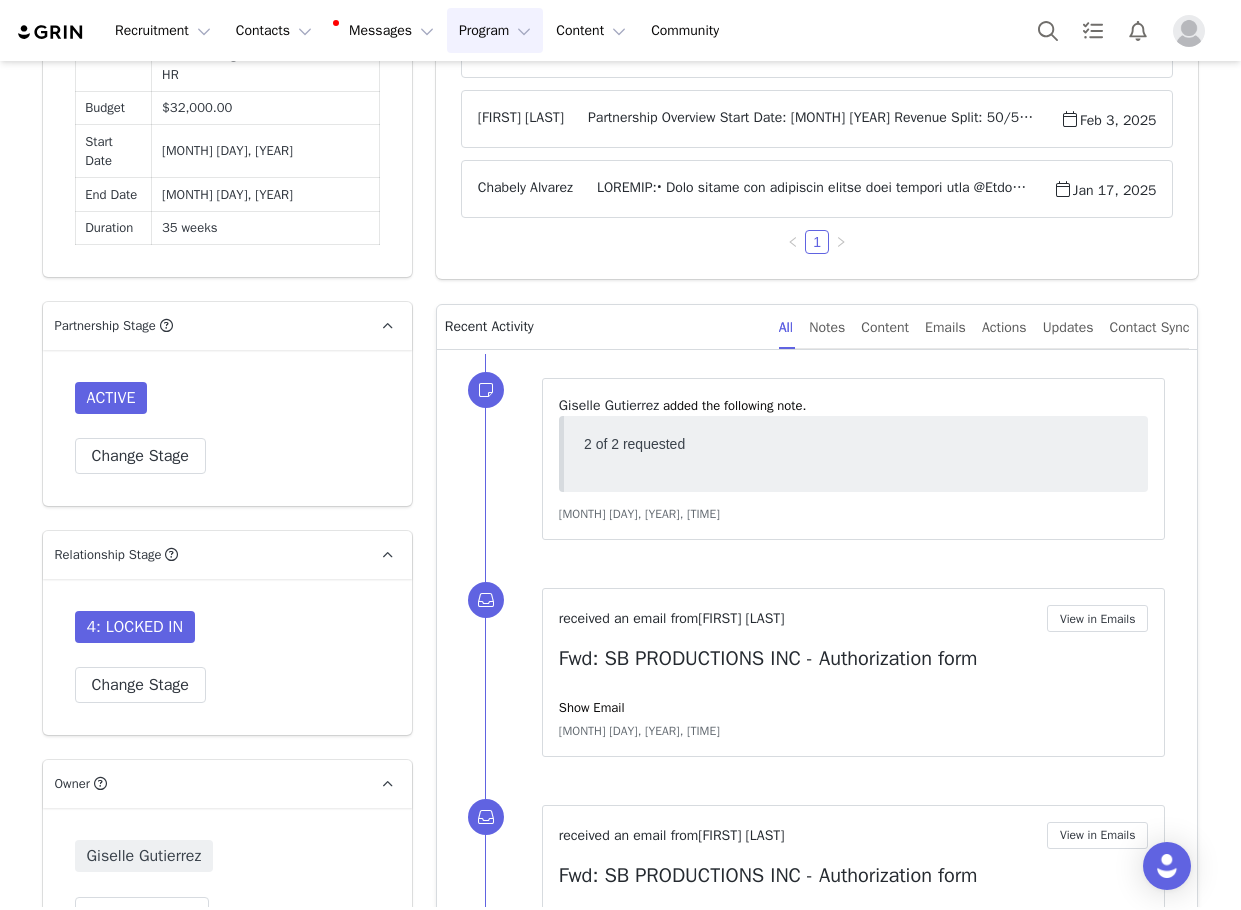 click on "Partnership Overview
Start Date: January 2025 Revenue Split: 50/50 Duration: 35 Weeks Estimated Completion Date: September 2025 Broker: Hedy
Deliverables:
(35) IG Posts + (30) IG Reels + (3) IG Stories, each with 3 frames + (7) TikToks
Tag in Bio ✓| Highlight Reel✓ | Pinned Post | TT Playlist ✓| TT Pinned
Important Notes:
(1/24) - Sent Welcome Email
Current Remaining Deliverables:
(31) IG Posts + (30) IG Reels + (3) IG Stories, each with 3 frames + (7) TikToks
Payment History:
Payment 1 - Submitted 2/3
Payment 2 - TBA" at bounding box center [812, 119] 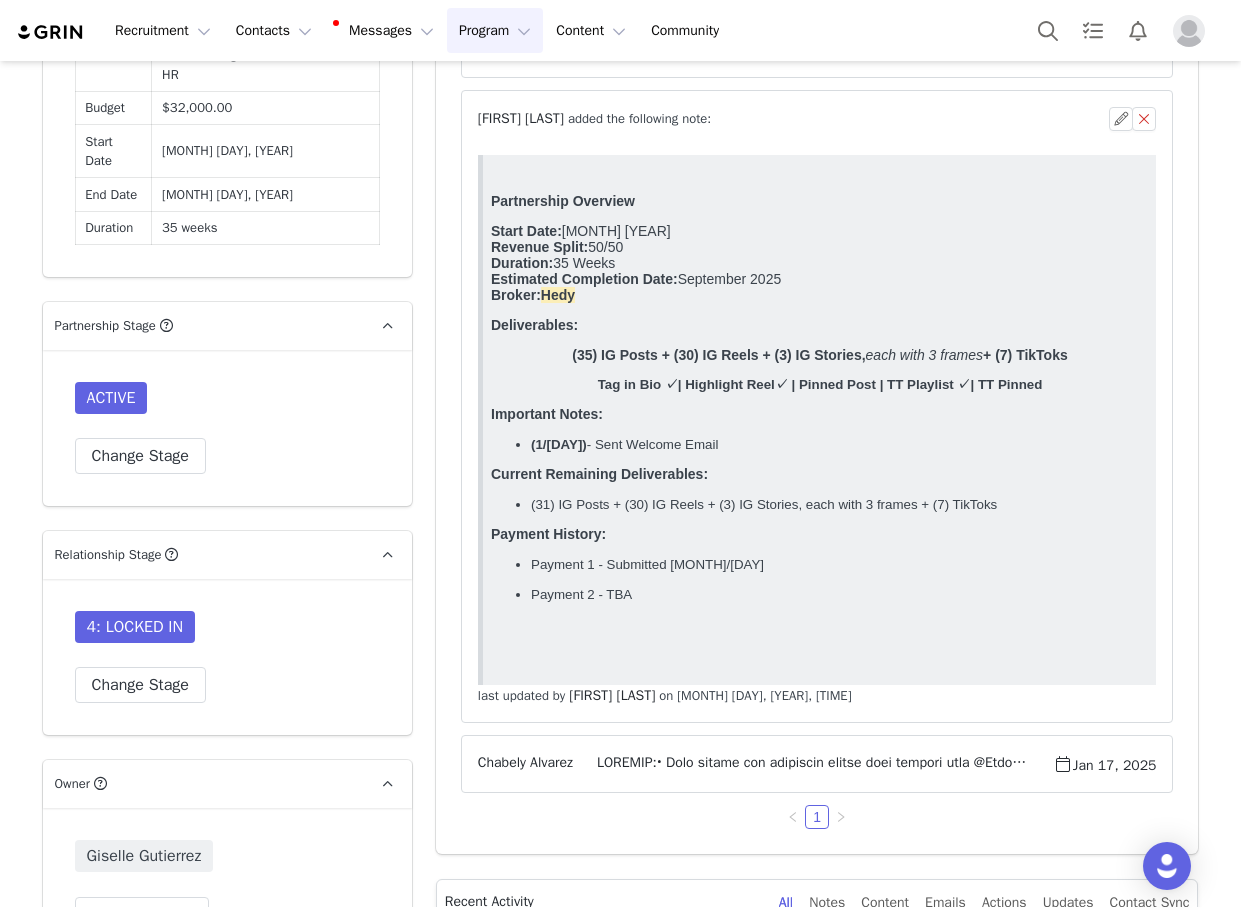 scroll, scrollTop: 0, scrollLeft: 0, axis: both 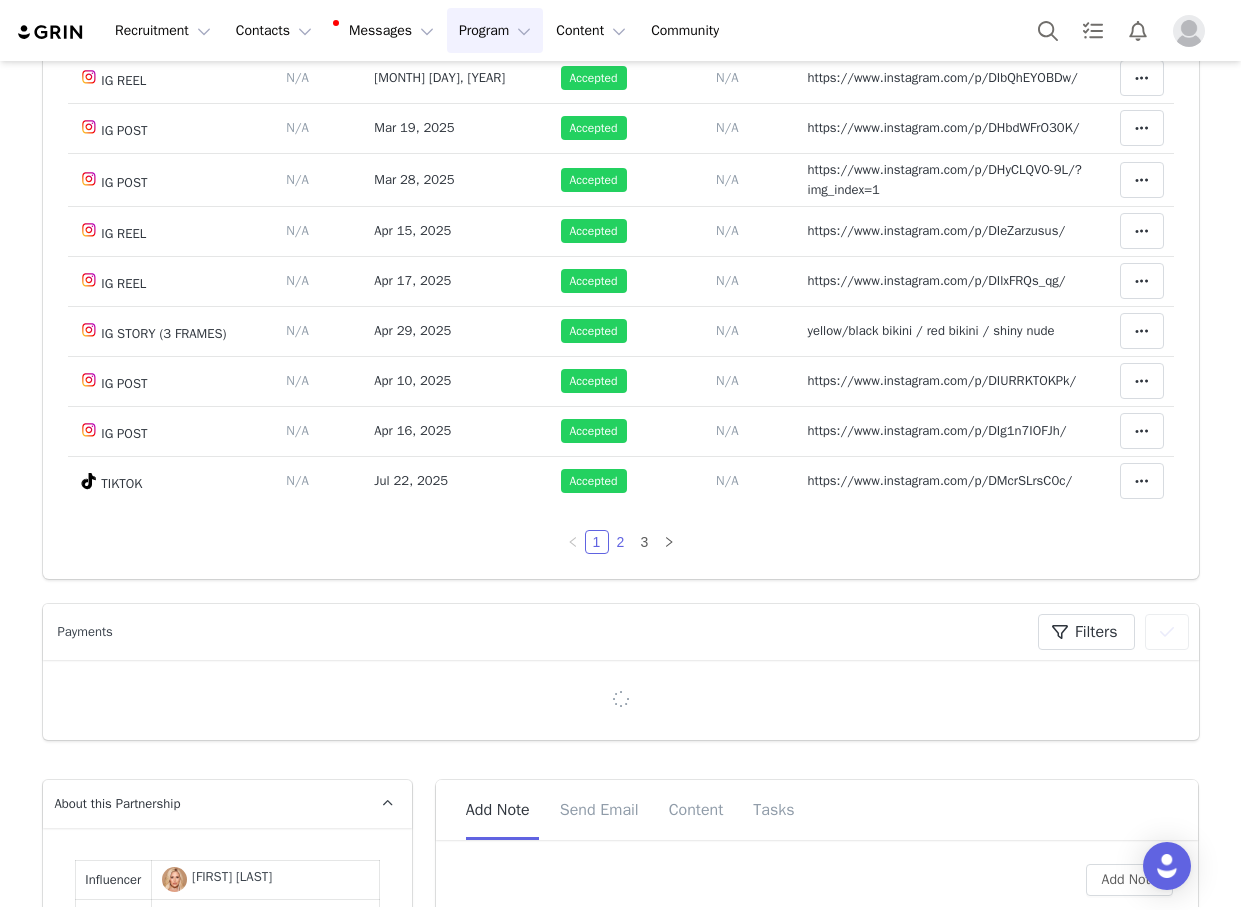click on "2" at bounding box center (621, 542) 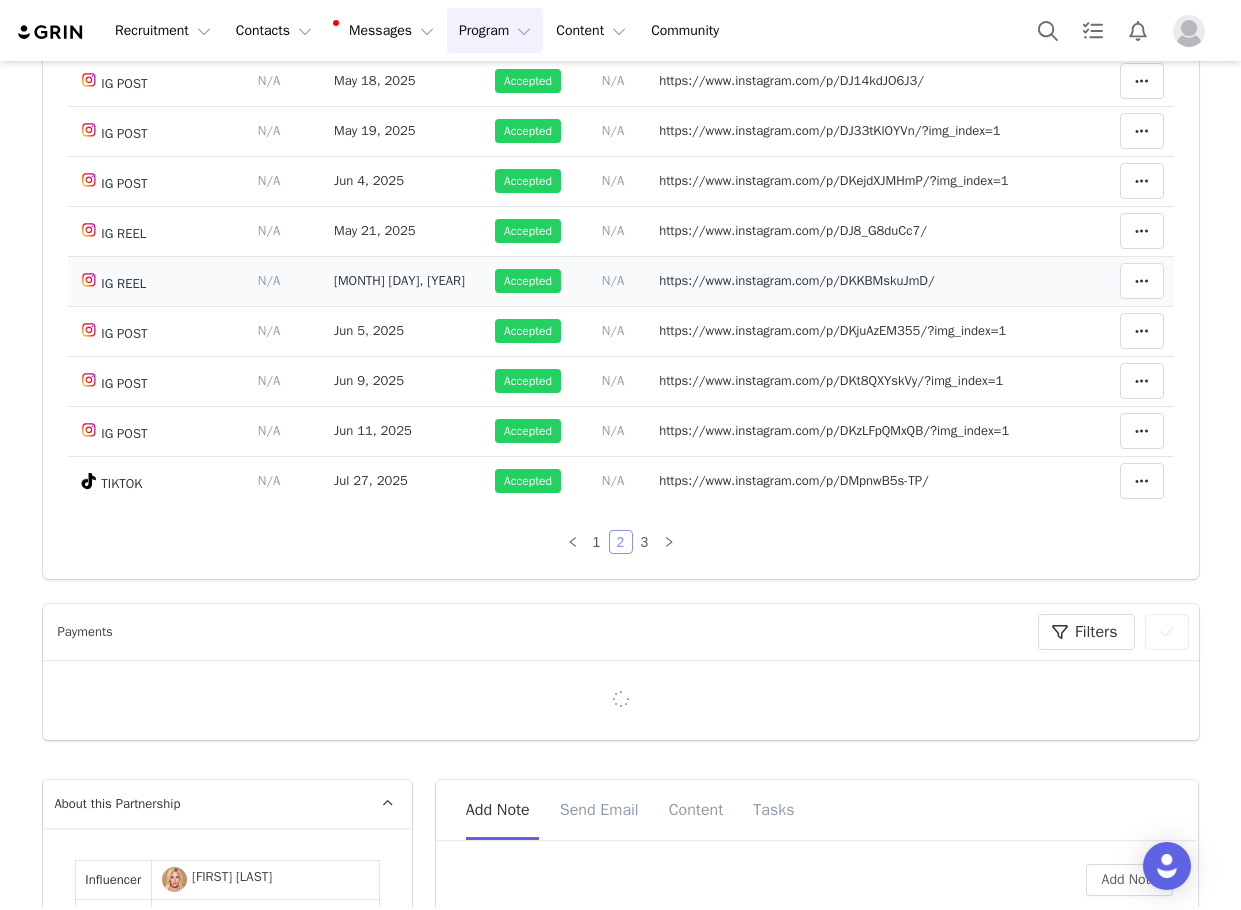 scroll, scrollTop: 1114, scrollLeft: 0, axis: vertical 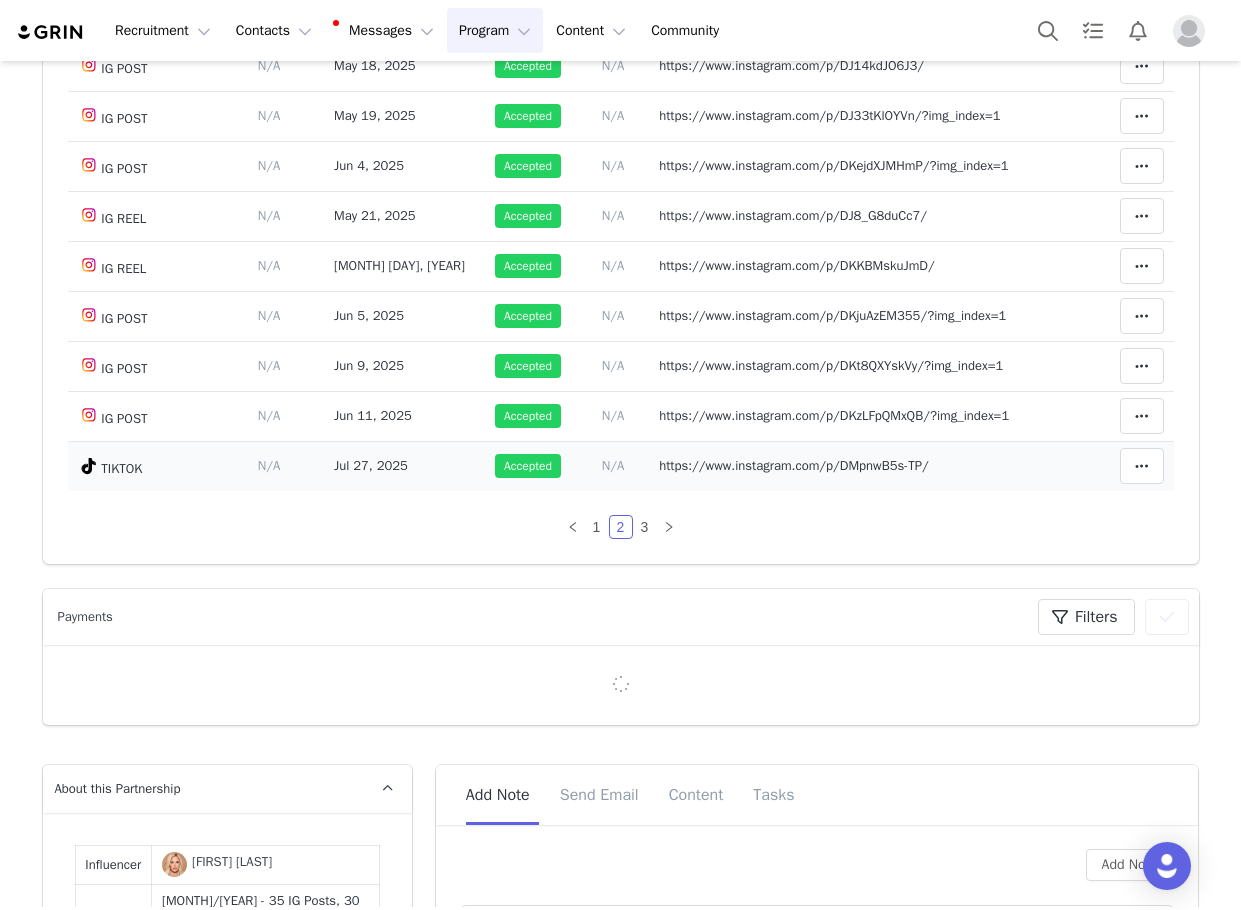 click on "https://www.instagram.com/p/DMpnwB5s-TP/" at bounding box center (794, 465) 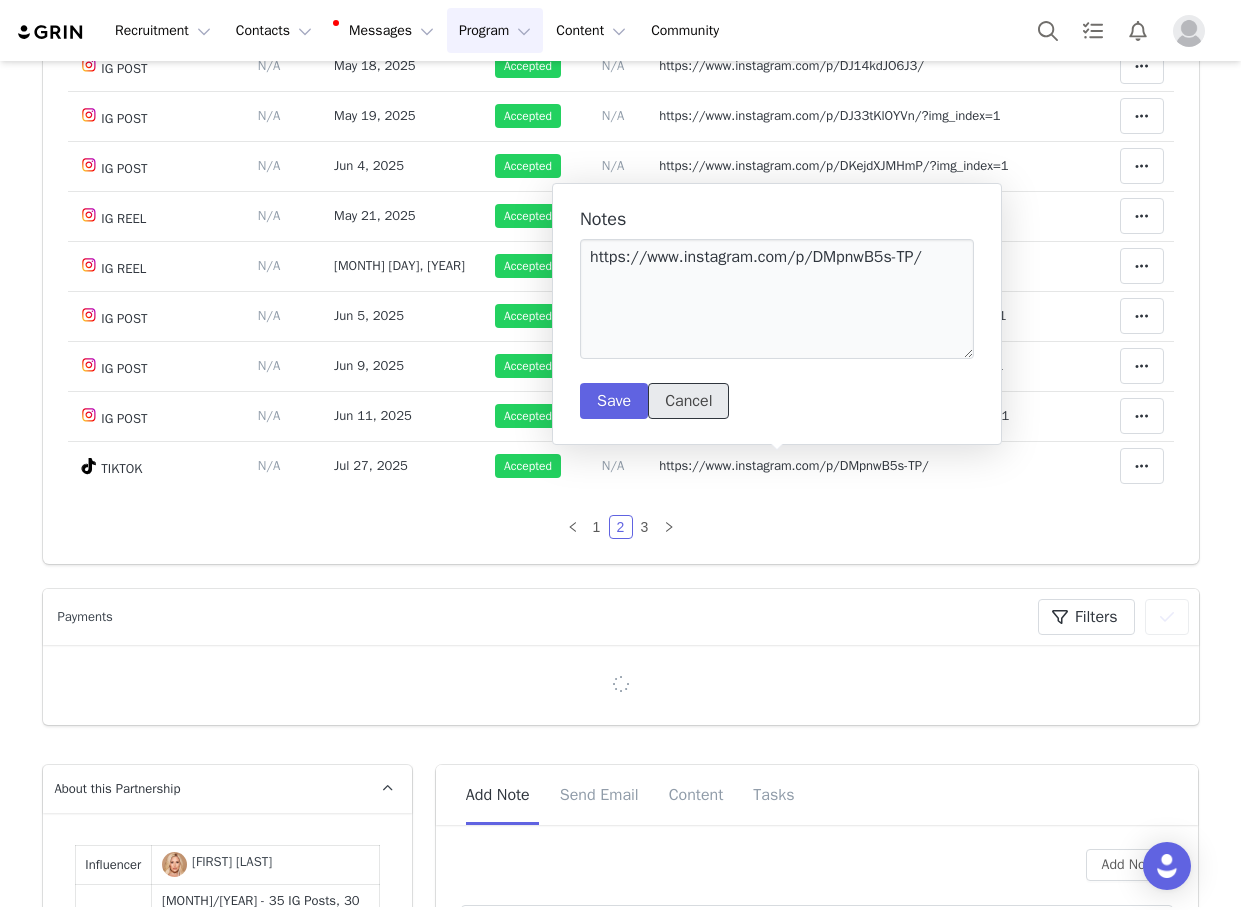 click on "Cancel" at bounding box center [688, 401] 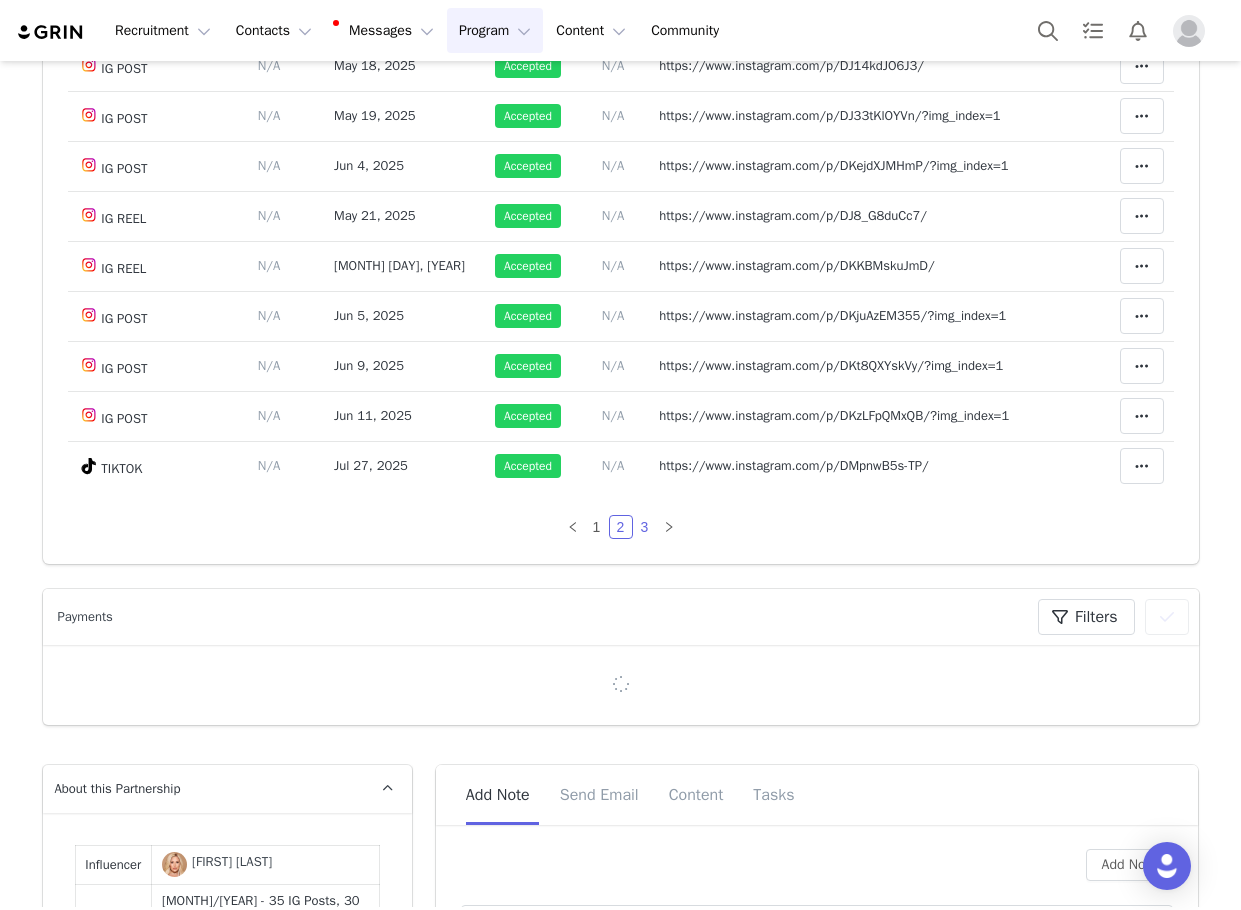click on "3" at bounding box center (645, 527) 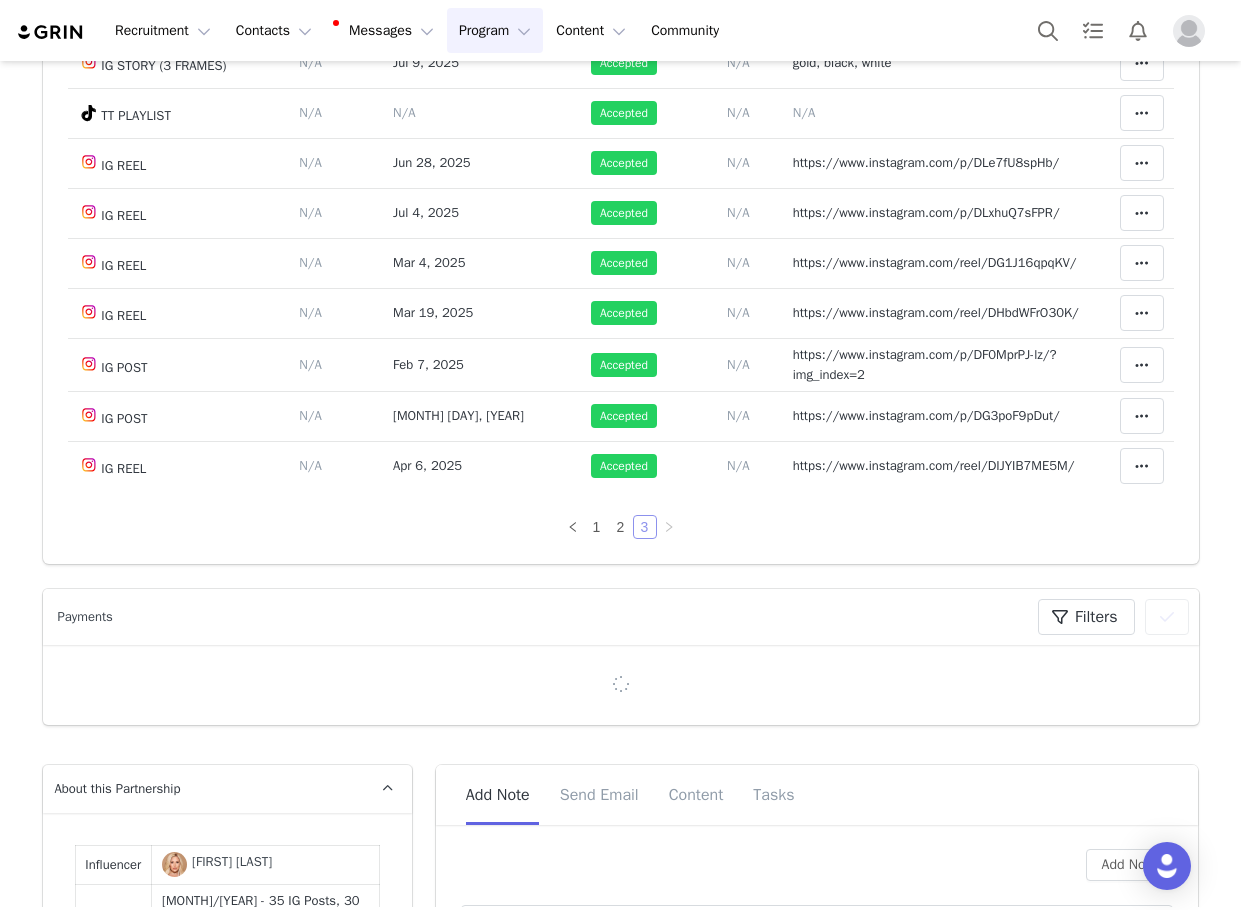 scroll, scrollTop: 629, scrollLeft: 0, axis: vertical 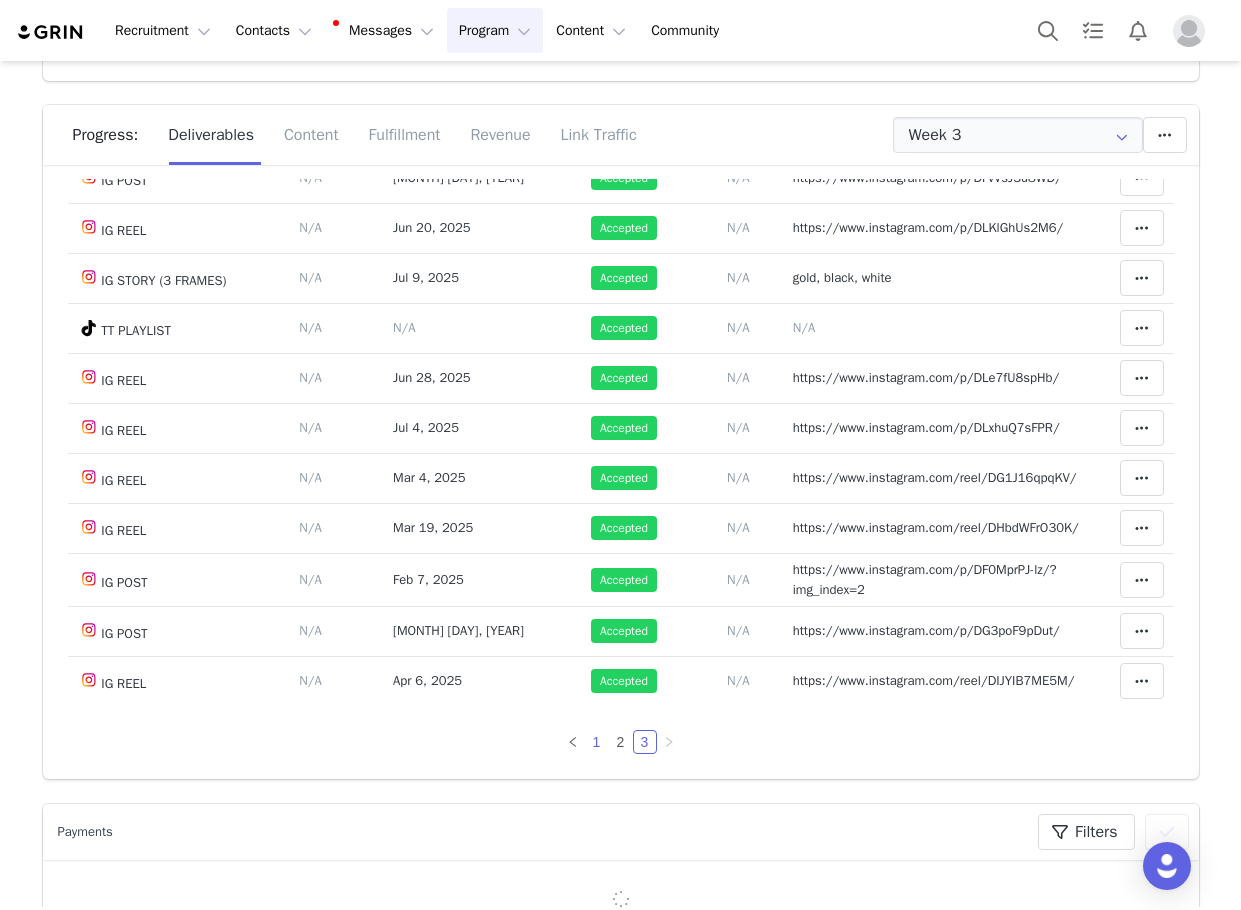 click on "1" at bounding box center [597, 742] 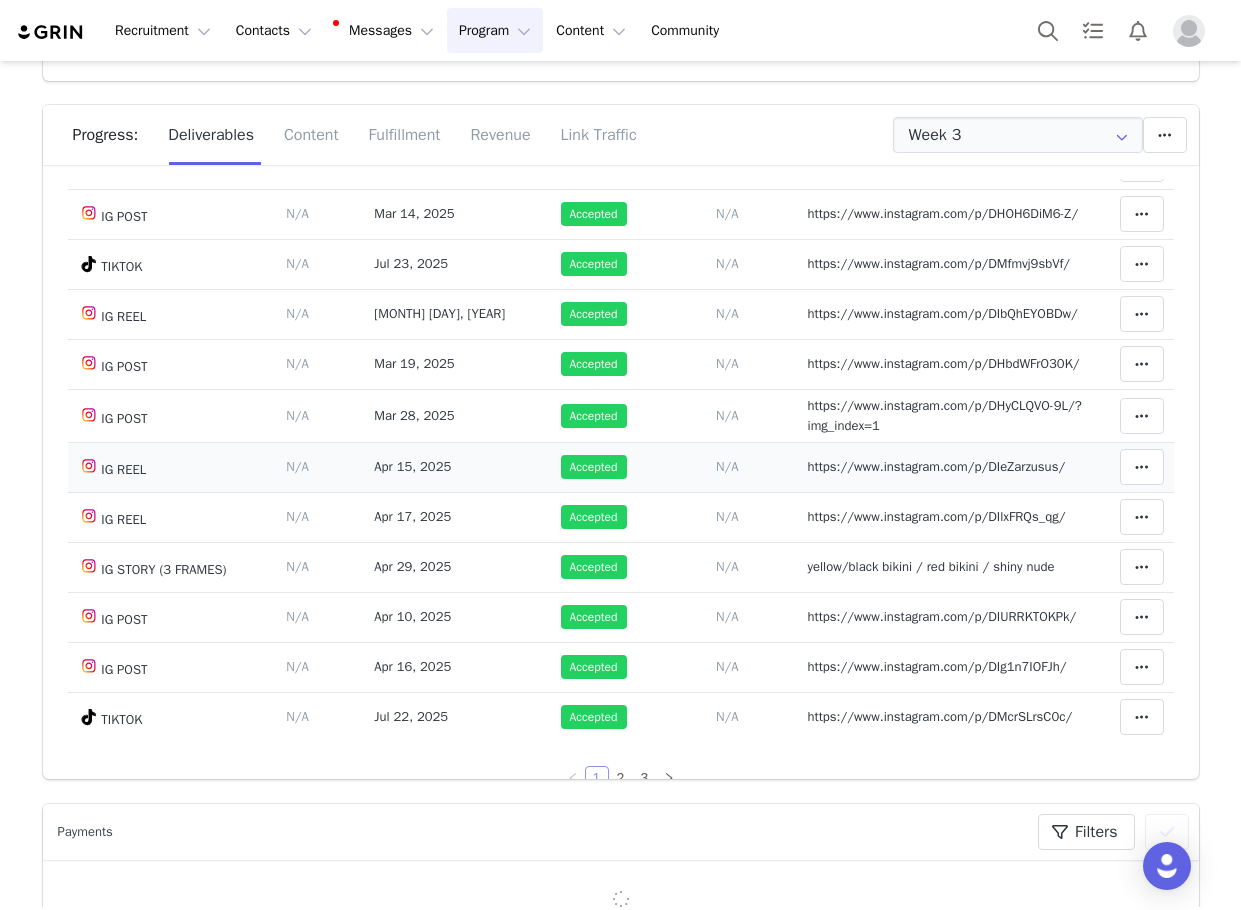 scroll, scrollTop: 1129, scrollLeft: 0, axis: vertical 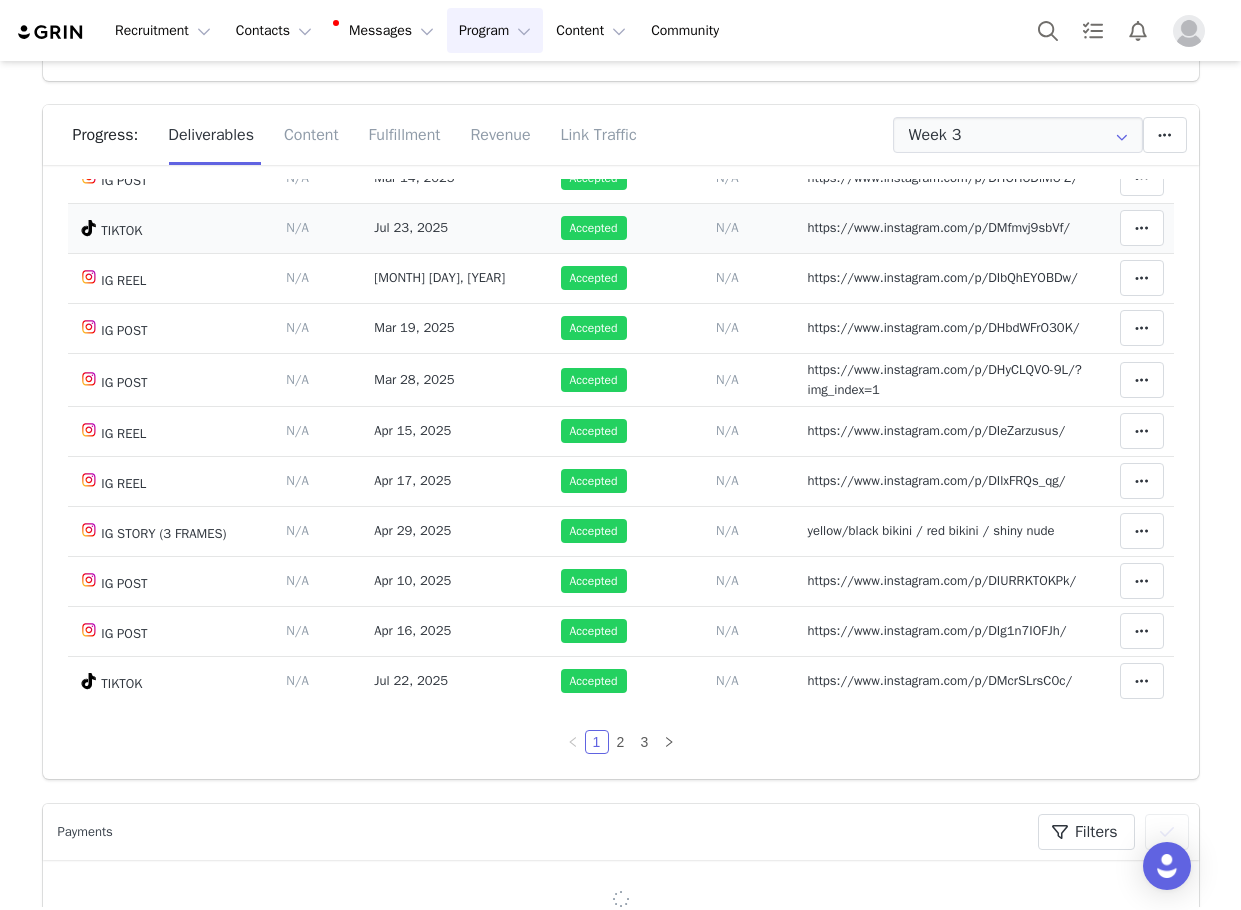 click on "https://www.instagram.com/p/DMfmvj9sbVf/" at bounding box center (939, 227) 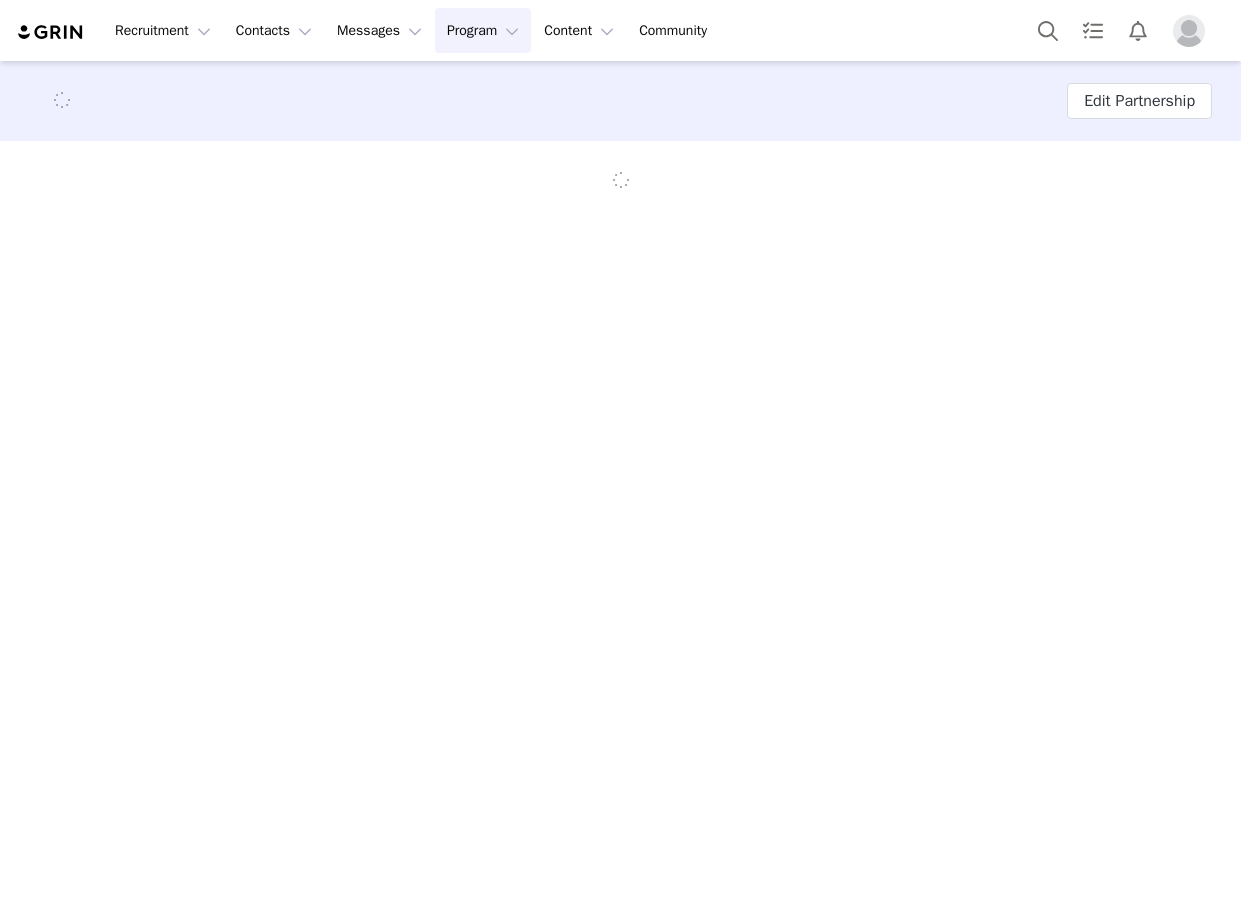 scroll, scrollTop: 0, scrollLeft: 0, axis: both 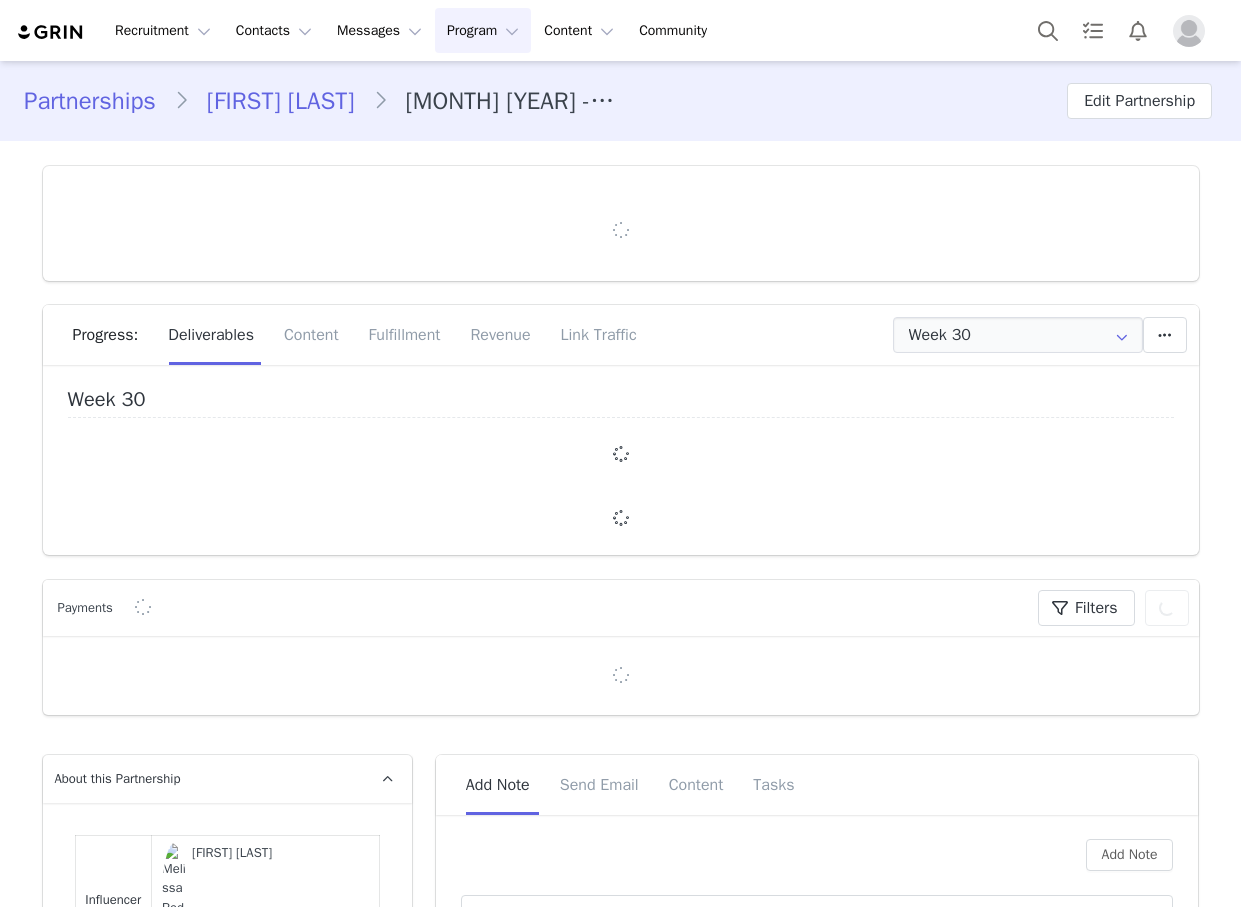 type on "+1 (United States)" 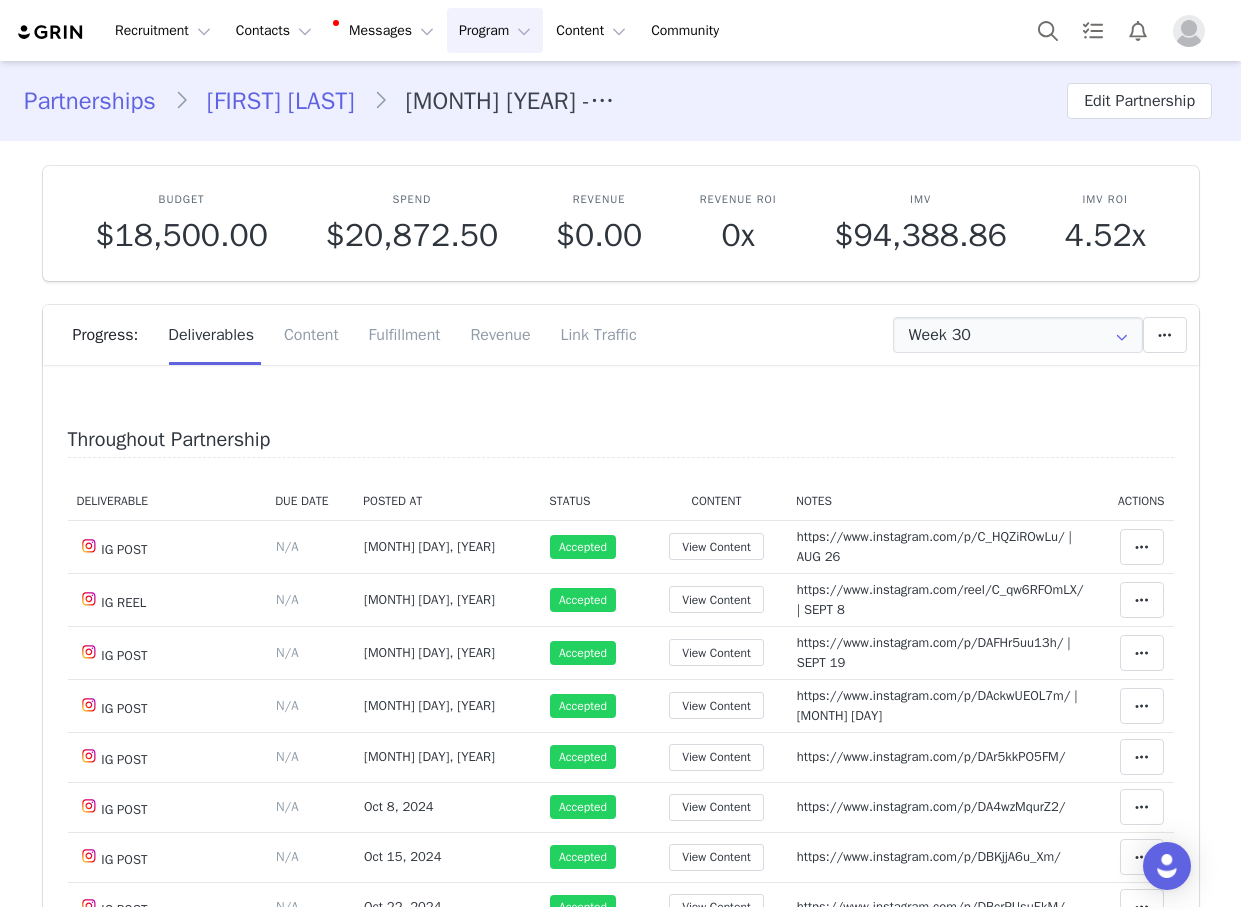 scroll, scrollTop: 314, scrollLeft: 0, axis: vertical 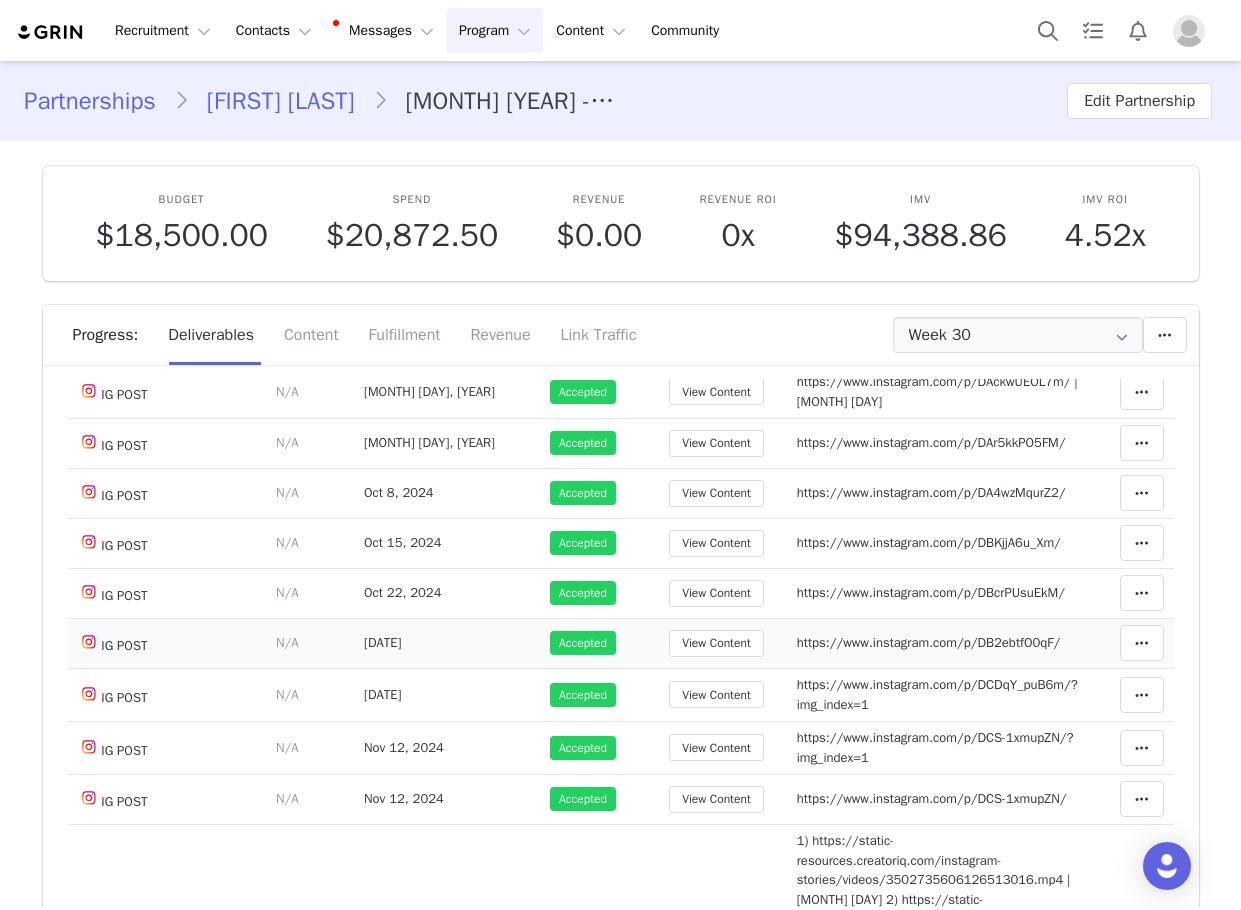 click on "https://www.instagram.com/p/DB2ebtfO0qF/" at bounding box center [929, 642] 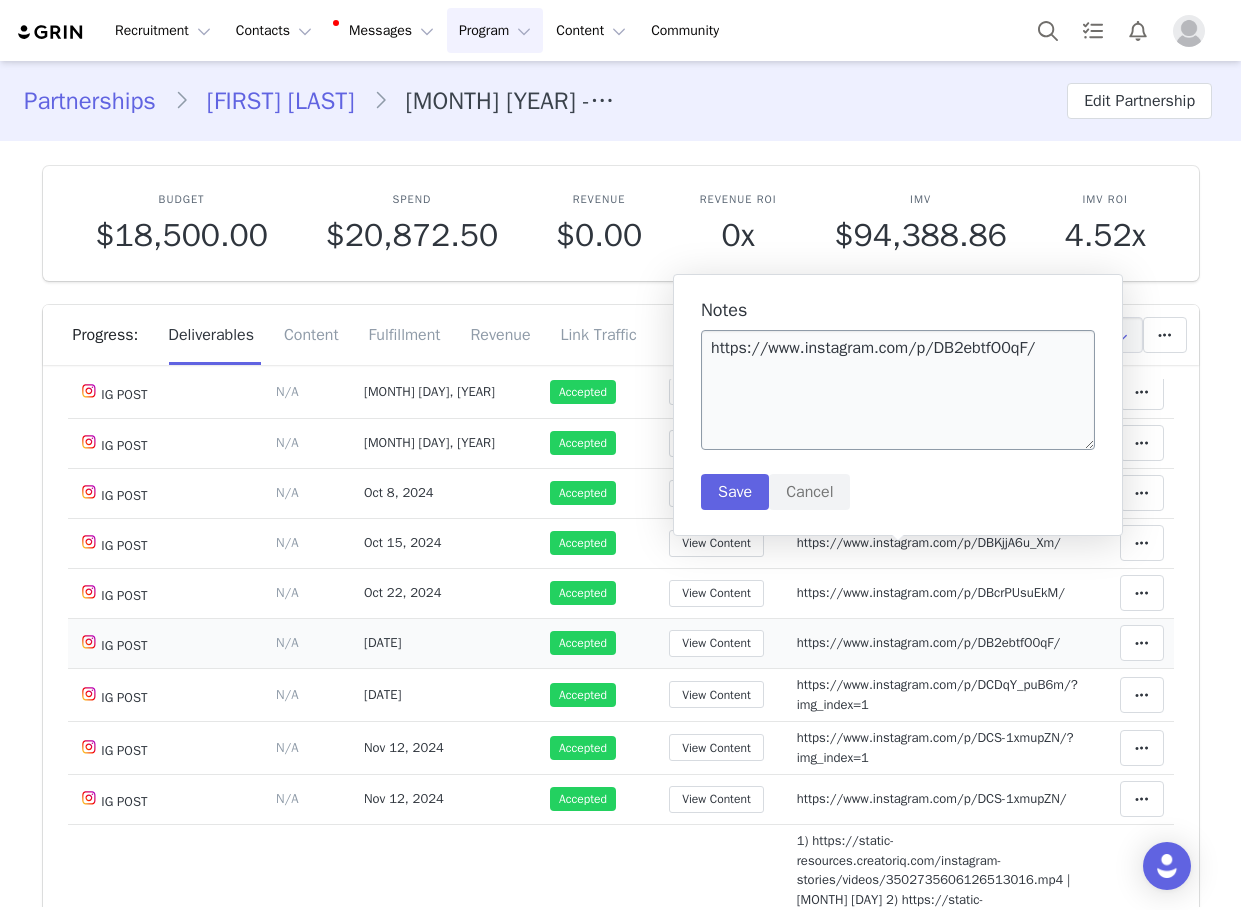 scroll, scrollTop: 400, scrollLeft: 0, axis: vertical 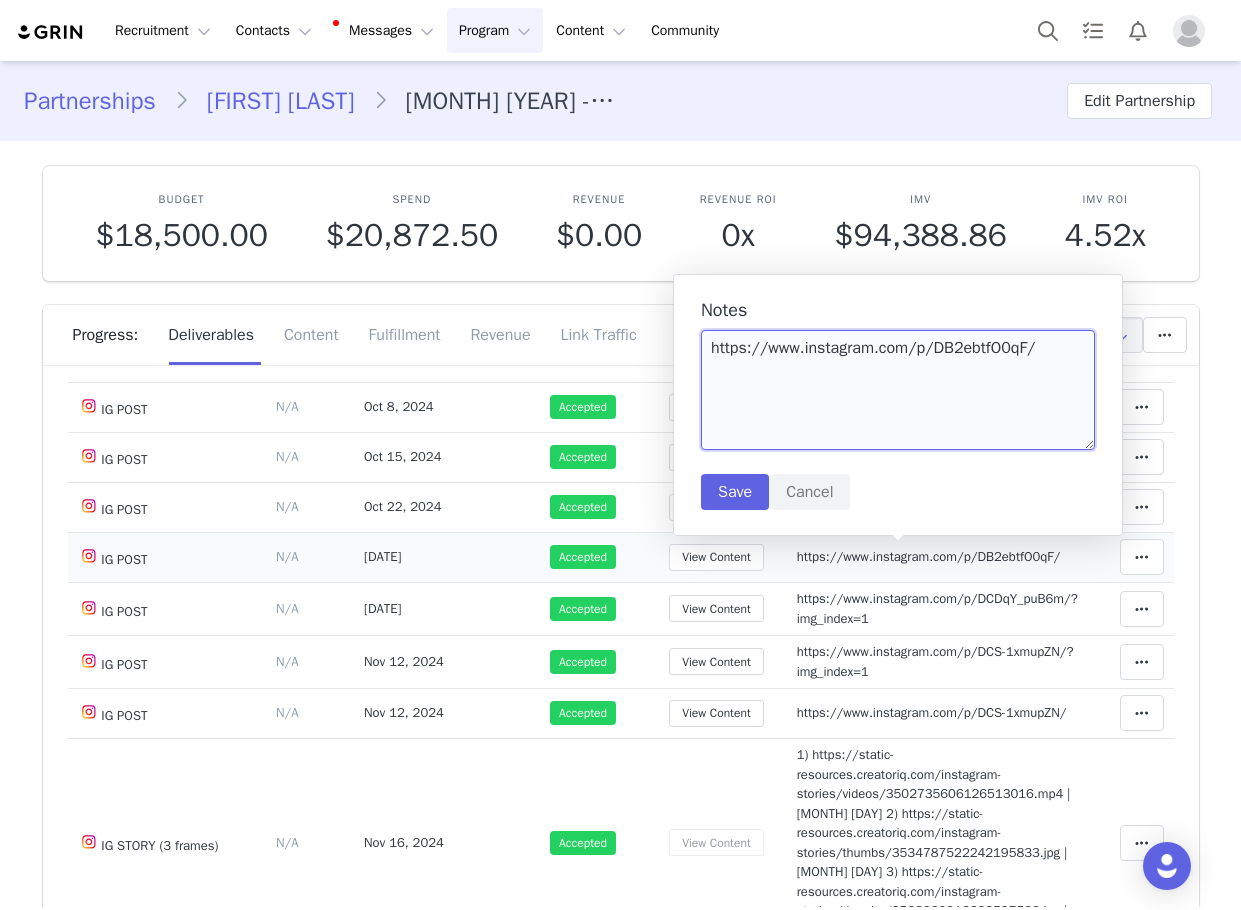 click on "https://www.instagram.com/p/DB2ebtfO0qF/" at bounding box center [898, 390] 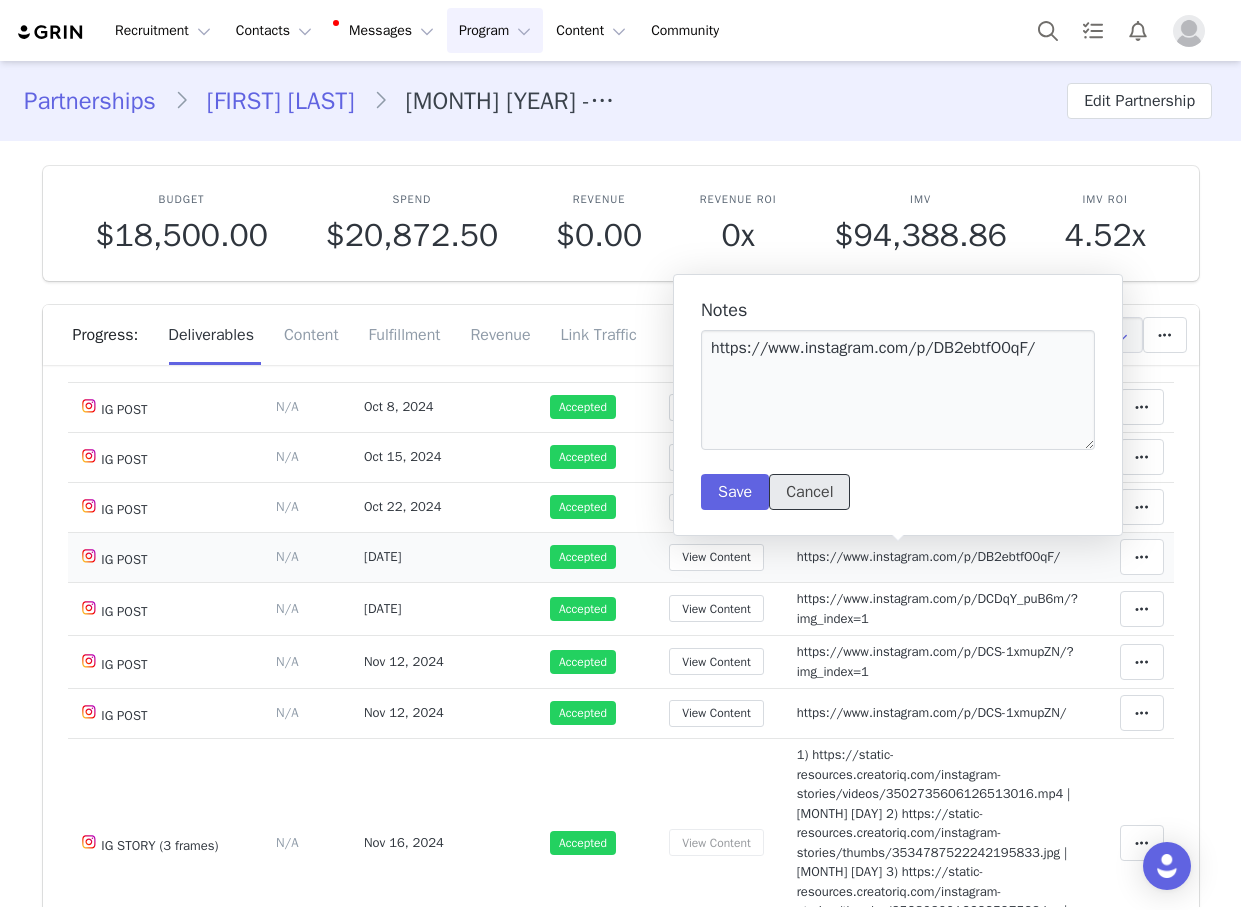 click on "Cancel" at bounding box center (809, 492) 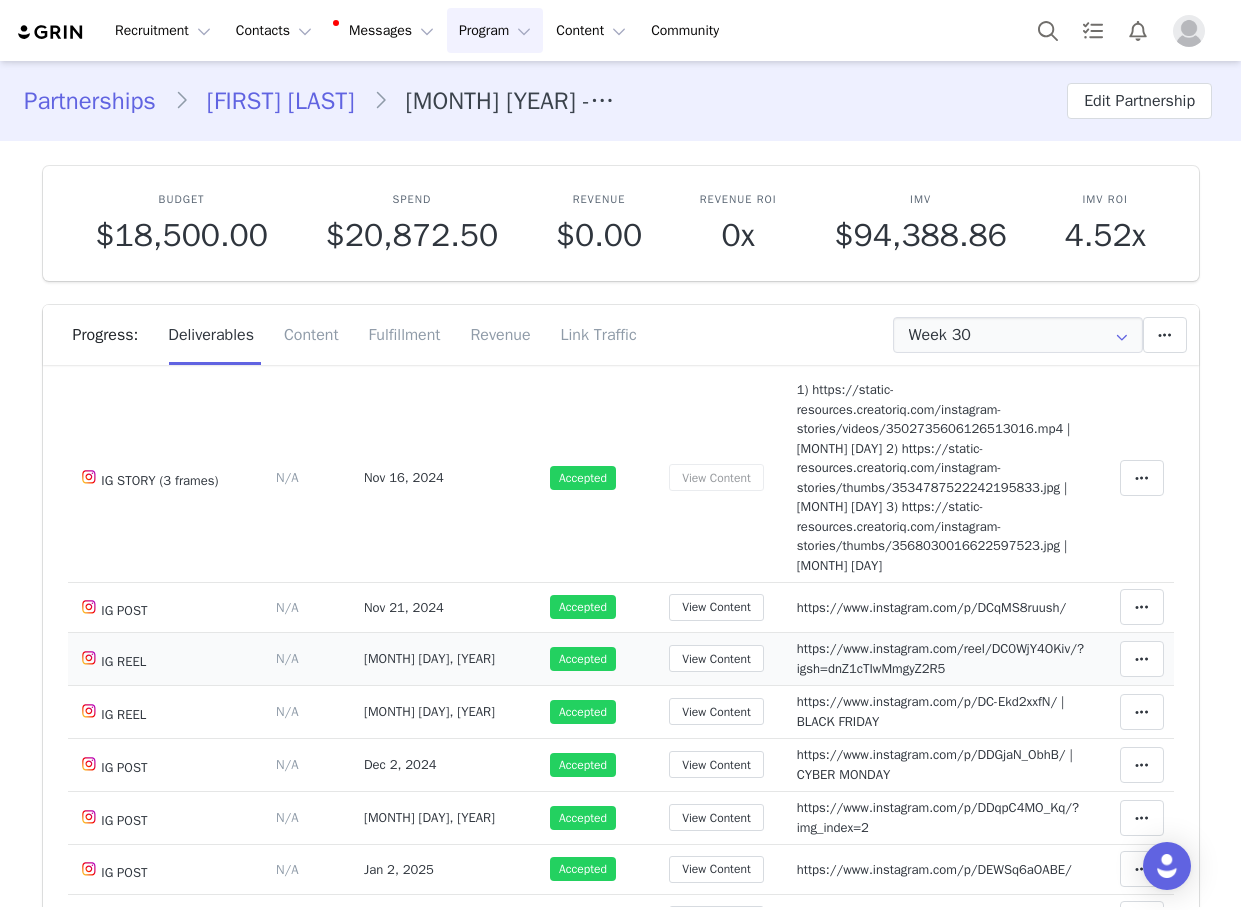 scroll, scrollTop: 800, scrollLeft: 0, axis: vertical 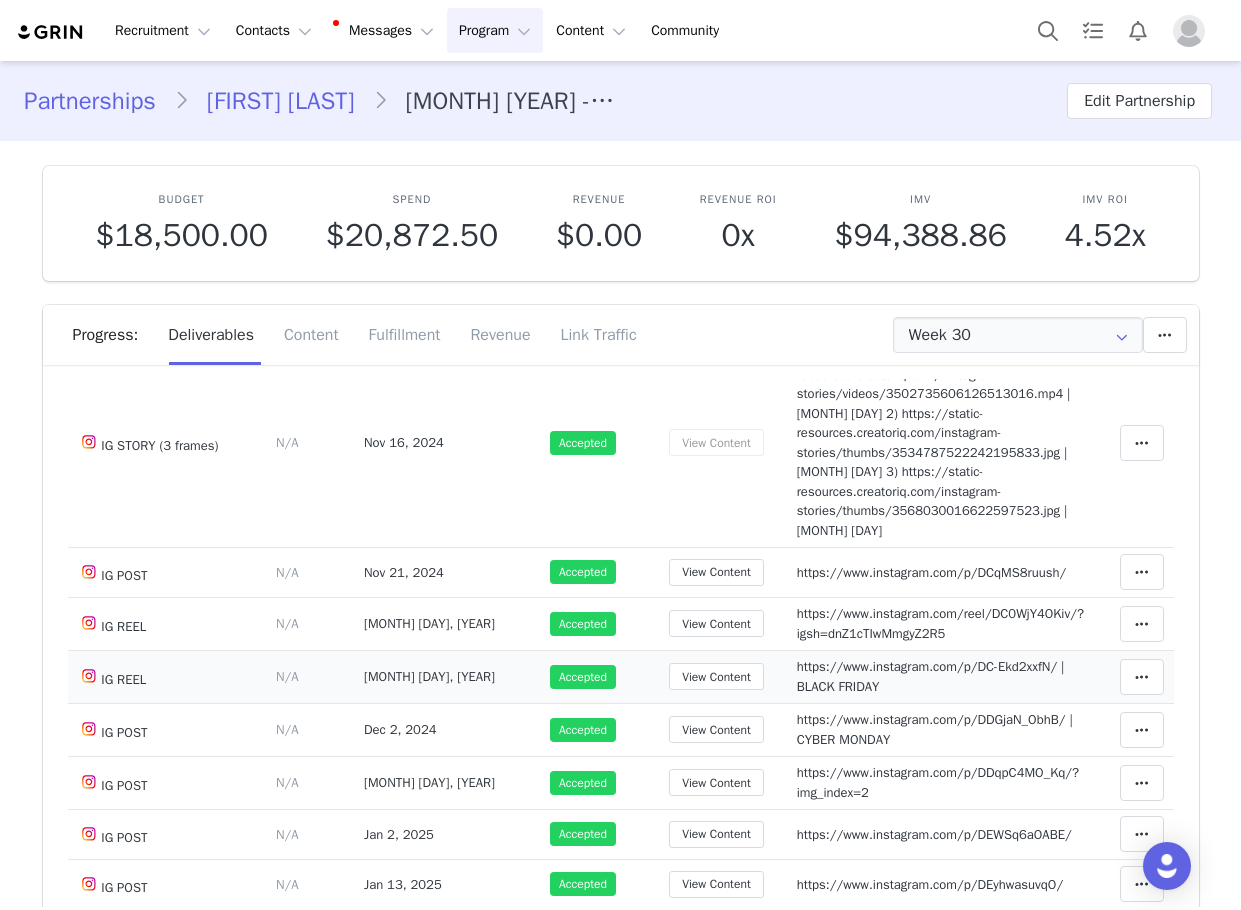 click on "Notes  Save  Cancel https://www.instagram.com/p/DC-Ekd2xxfN/ | BLACK FRIDAY" at bounding box center [940, 676] 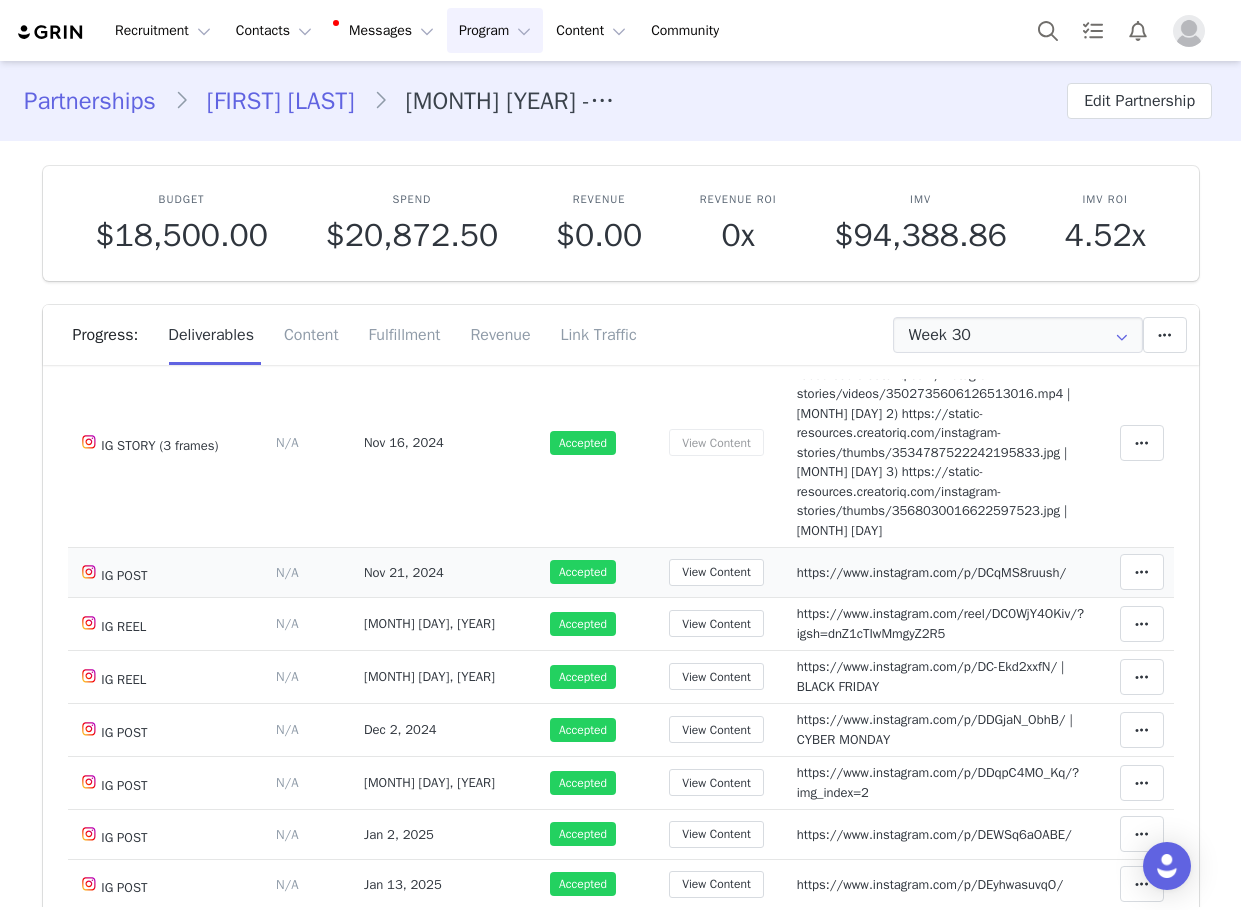 click on "https://www.instagram.com/p/DCqMS8ruush/" at bounding box center (932, 572) 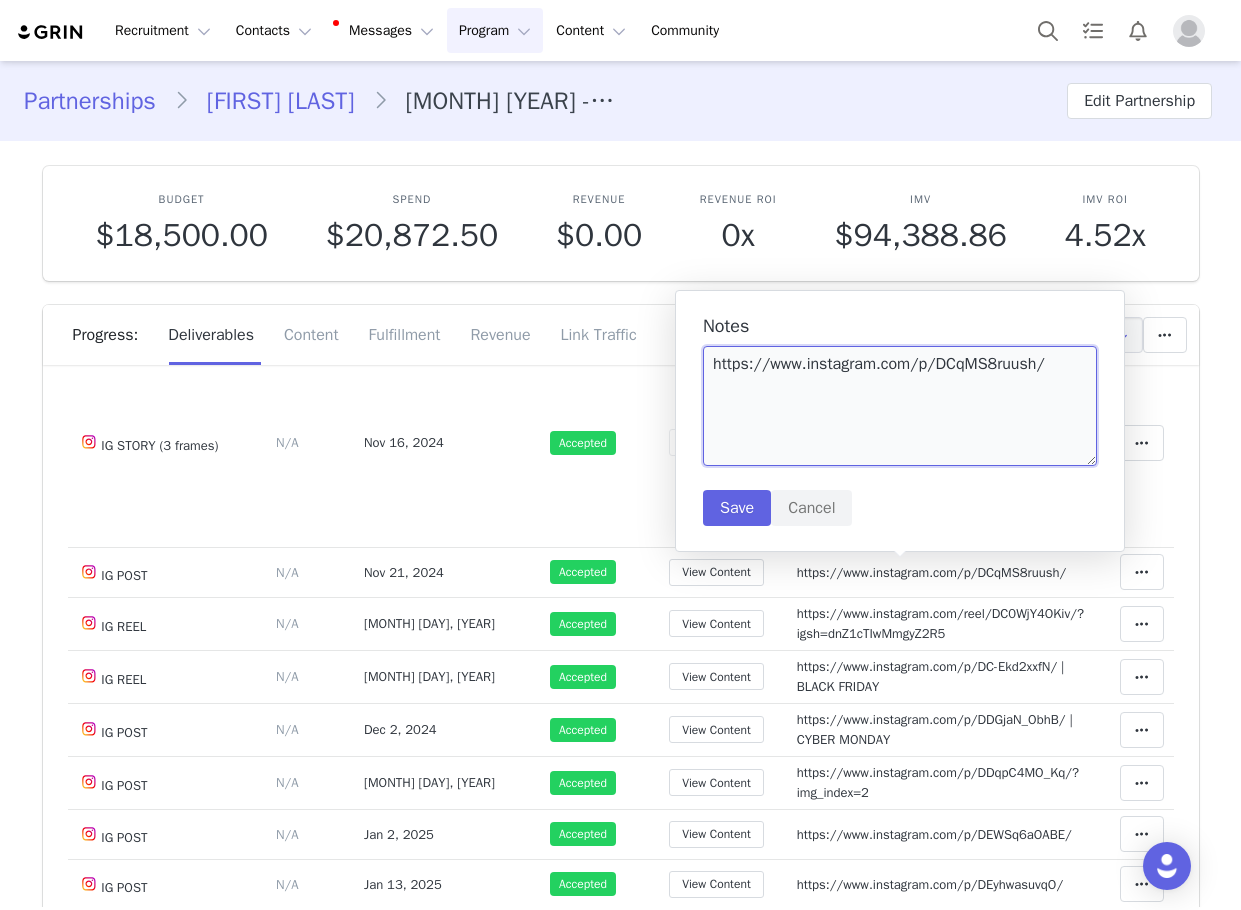 click on "https://www.instagram.com/p/DCqMS8ruush/" at bounding box center (900, 406) 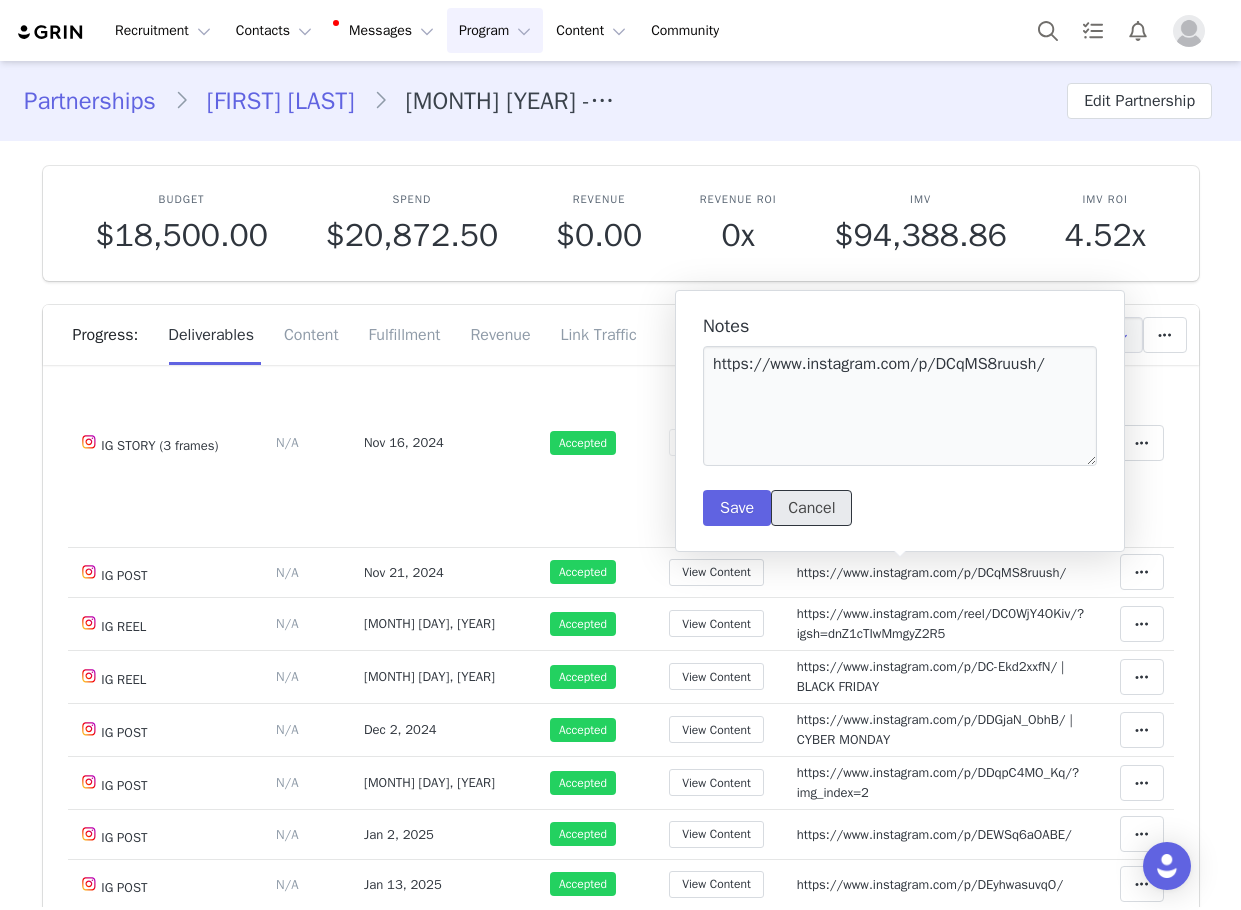 click on "Cancel" at bounding box center (811, 508) 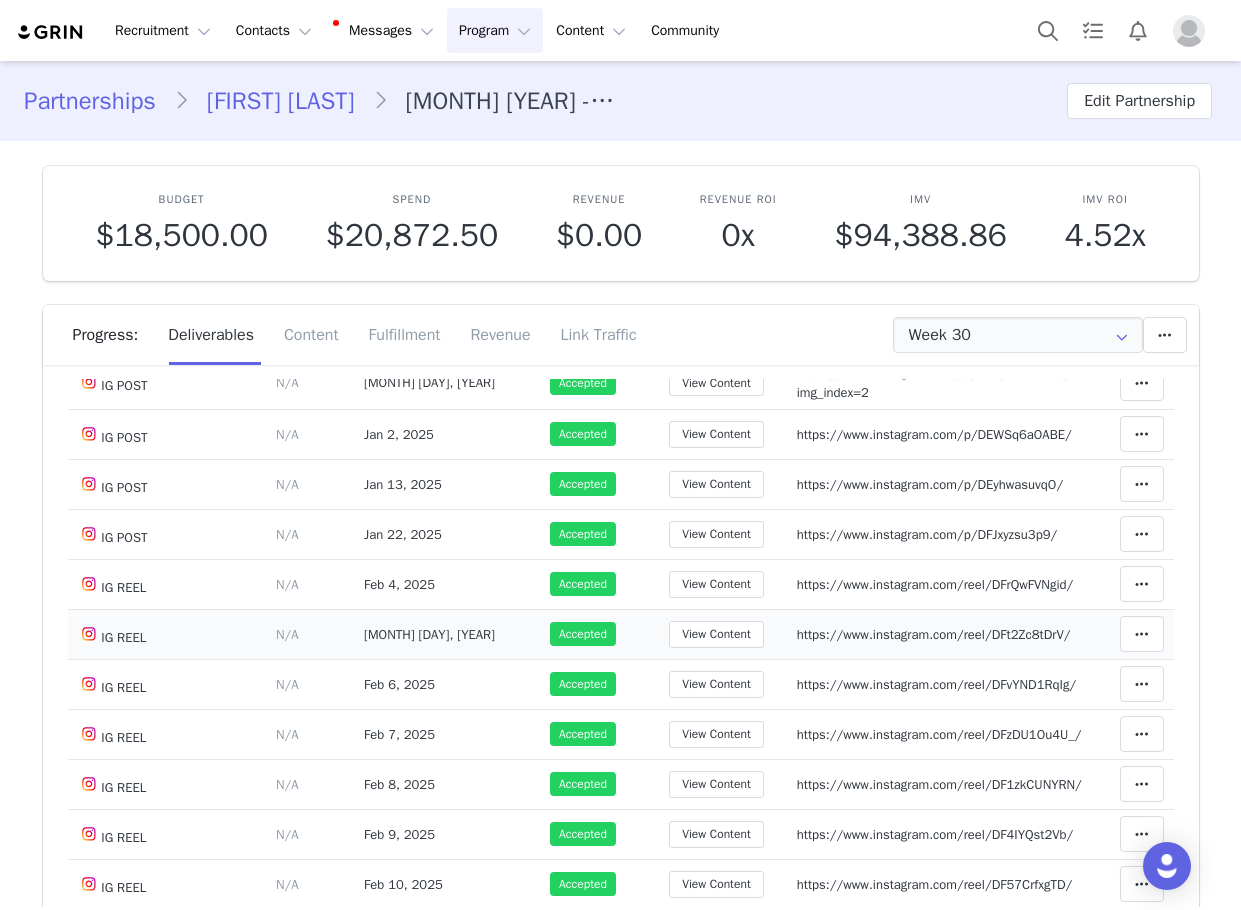 scroll, scrollTop: 1303, scrollLeft: 0, axis: vertical 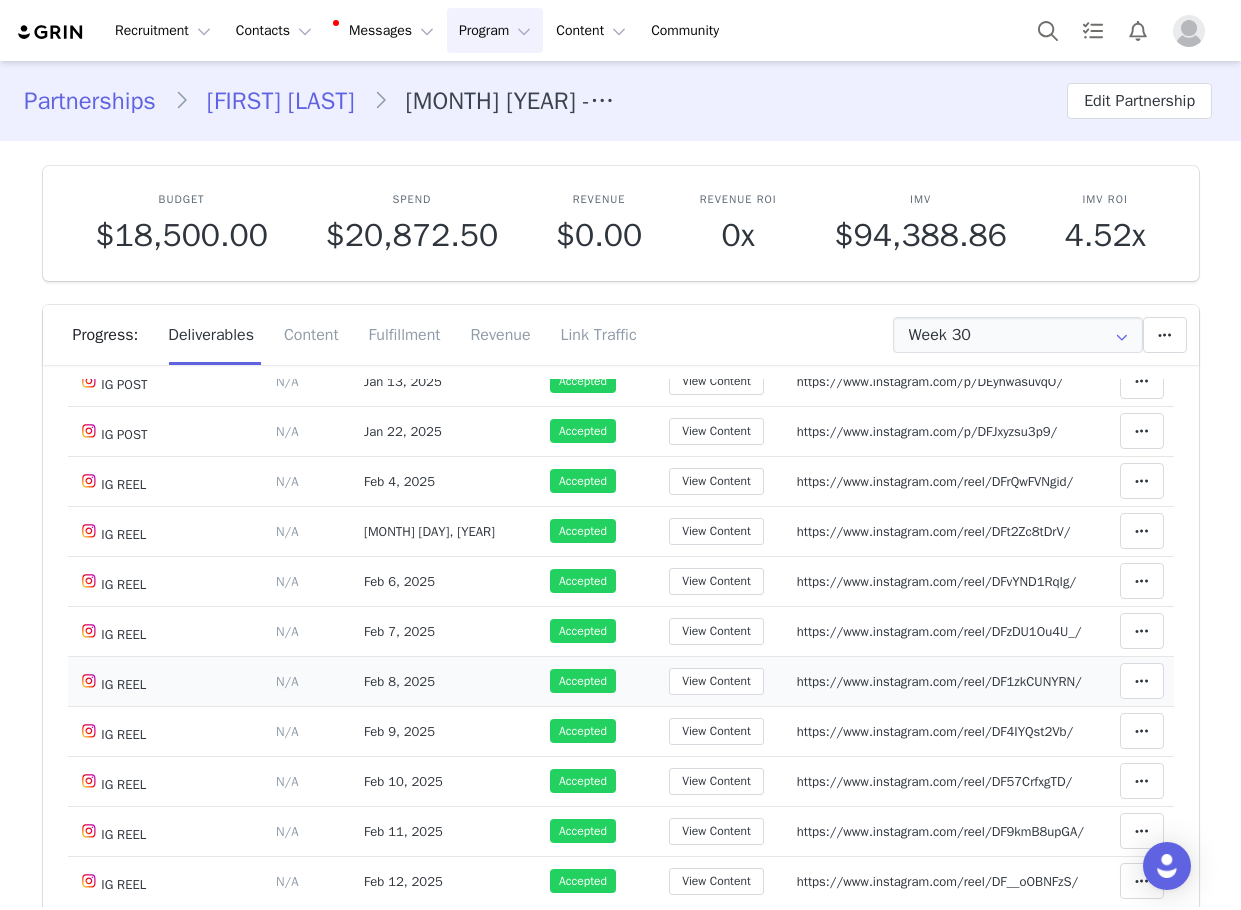 click on "https://www.instagram.com/reel/DF1zkCUNYRN/" at bounding box center [939, 681] 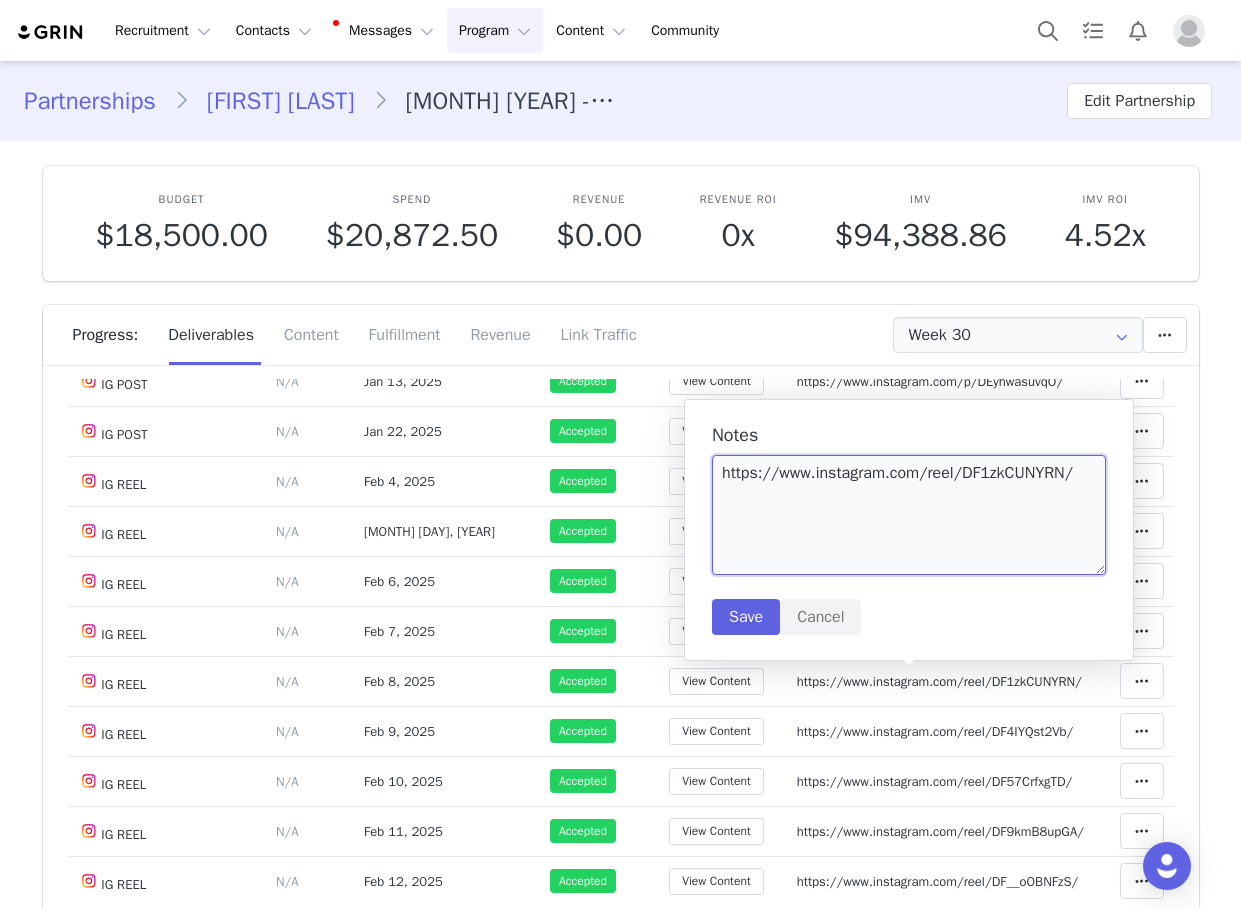 click on "https://www.instagram.com/reel/DF1zkCUNYRN/" at bounding box center (909, 515) 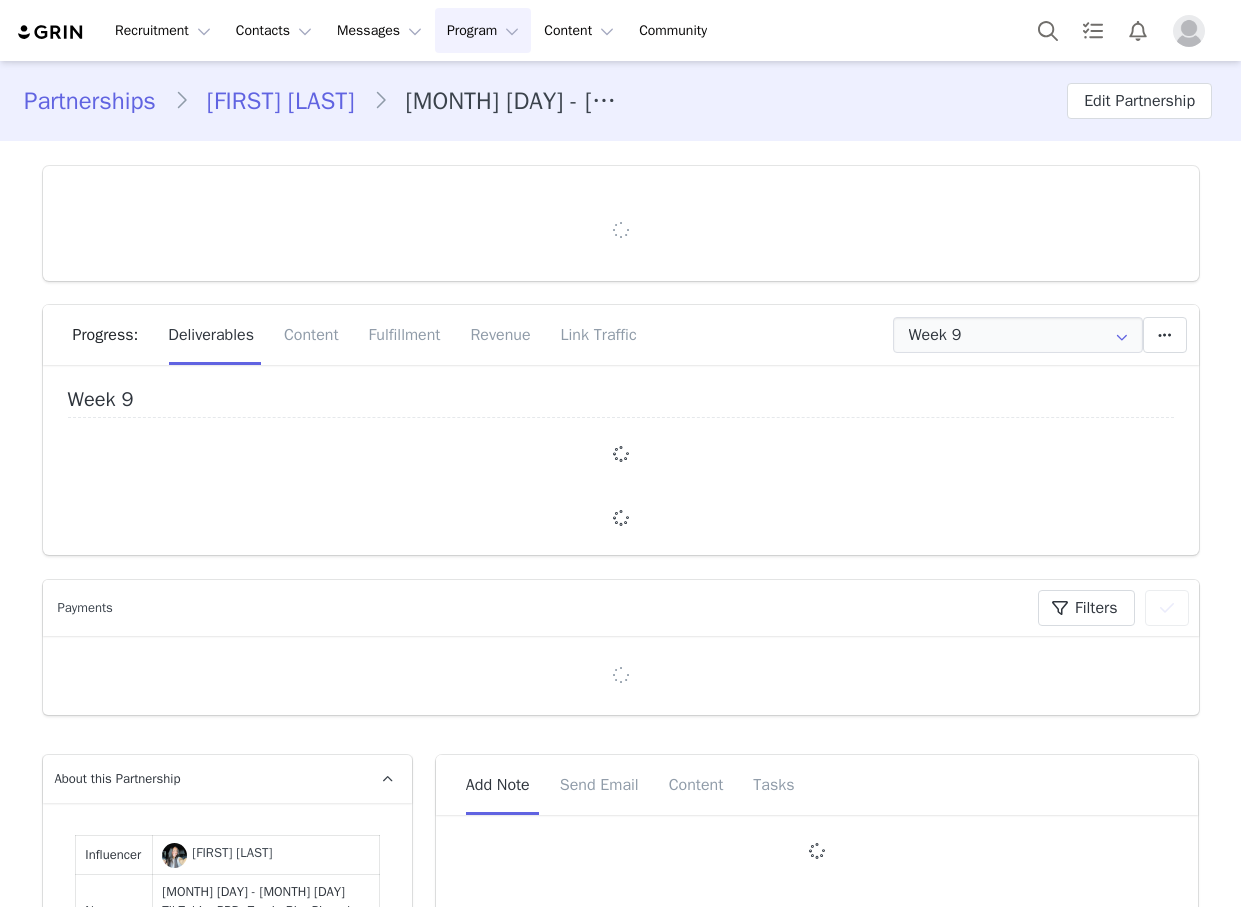 scroll, scrollTop: 0, scrollLeft: 0, axis: both 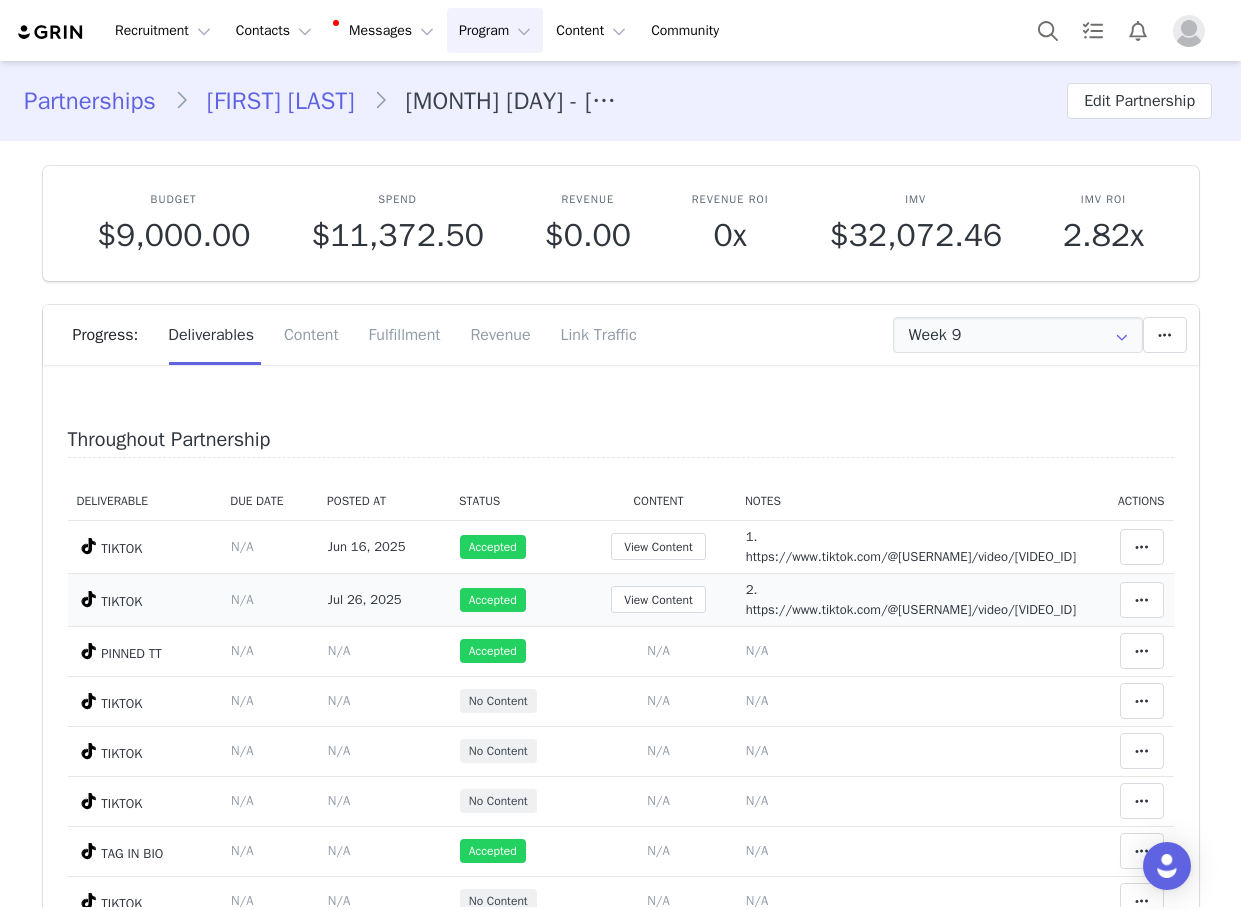 click on "2. https://www.tiktok.com/@[USERNAME]/video/[VIDEO_ID]" at bounding box center [911, 599] 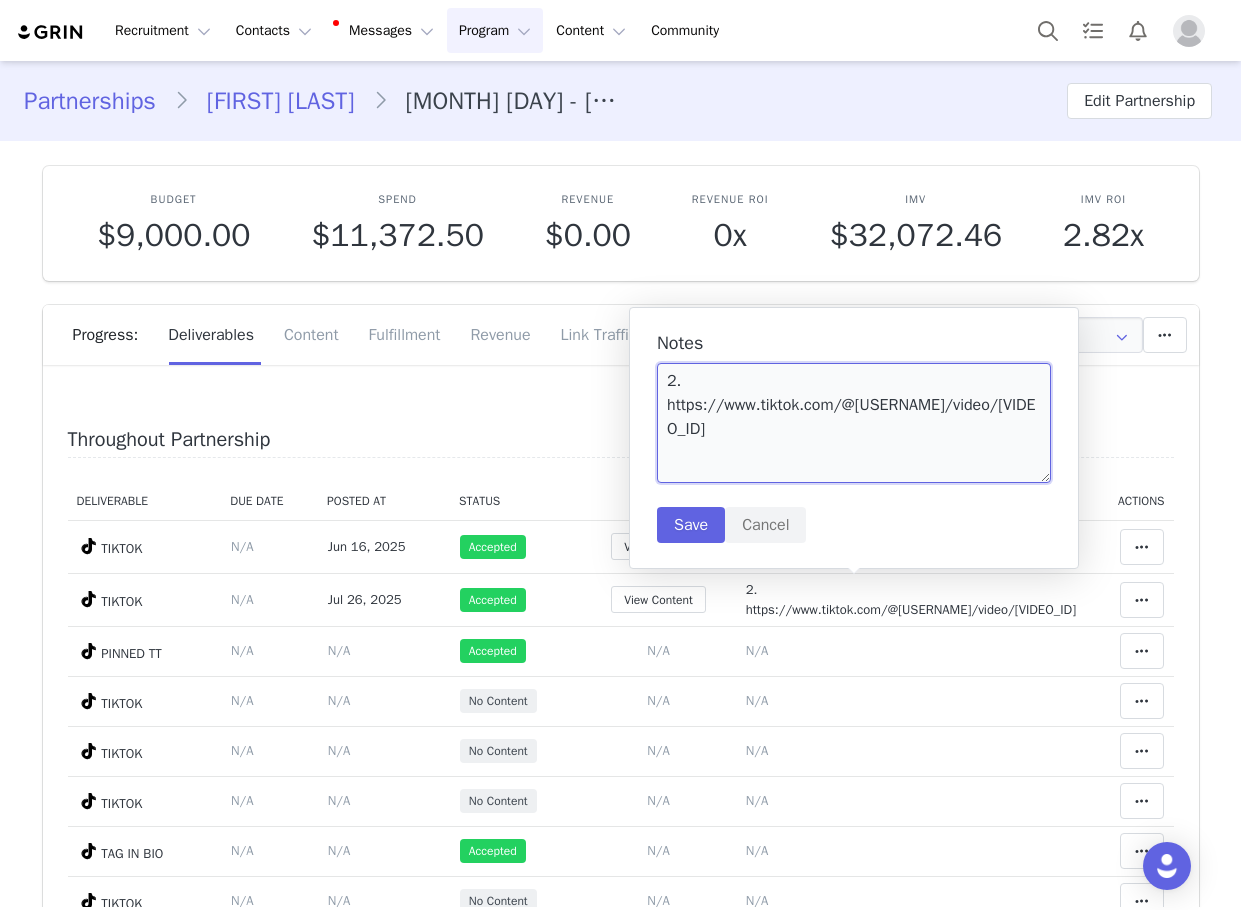 drag, startPoint x: 806, startPoint y: 436, endPoint x: 668, endPoint y: 416, distance: 139.44174 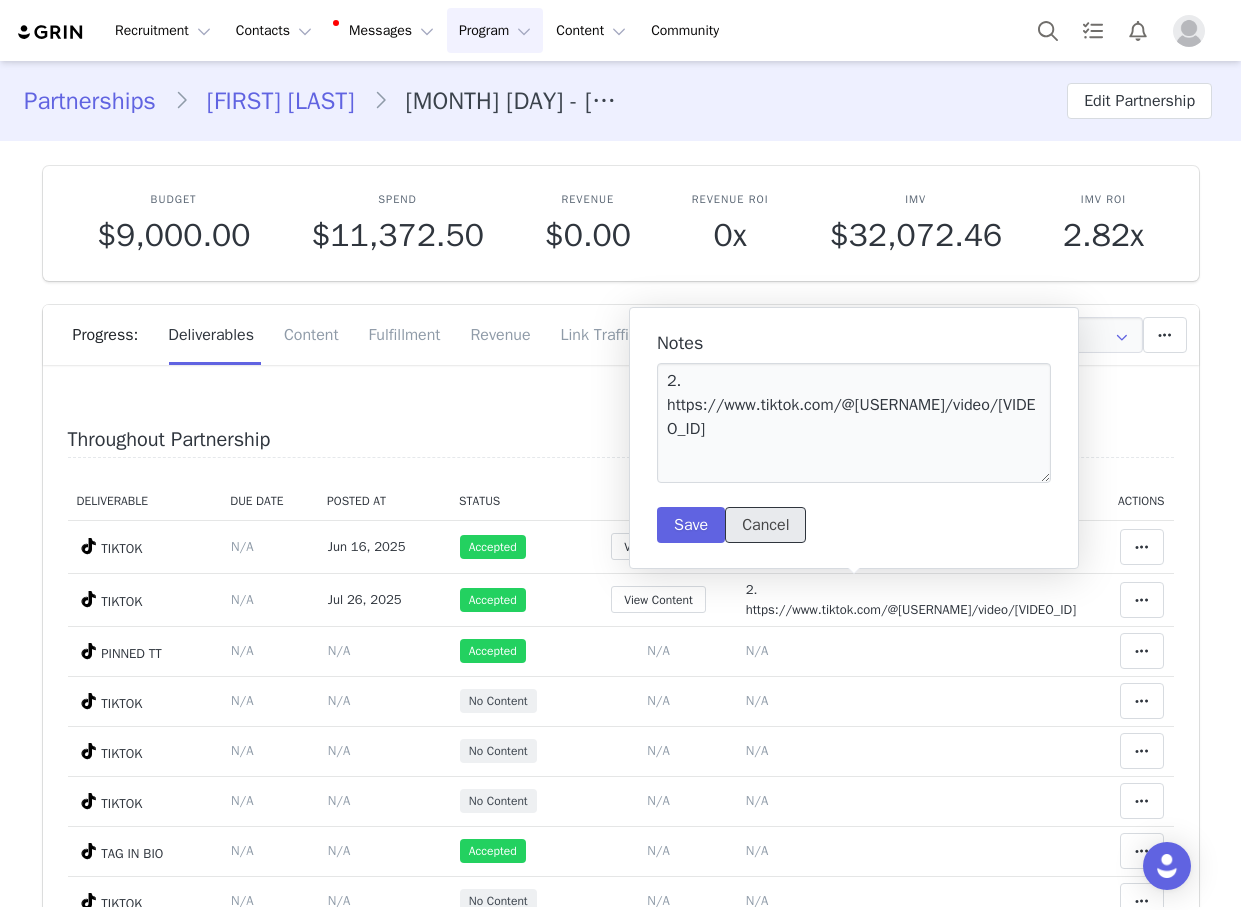 click on "Cancel" at bounding box center [765, 525] 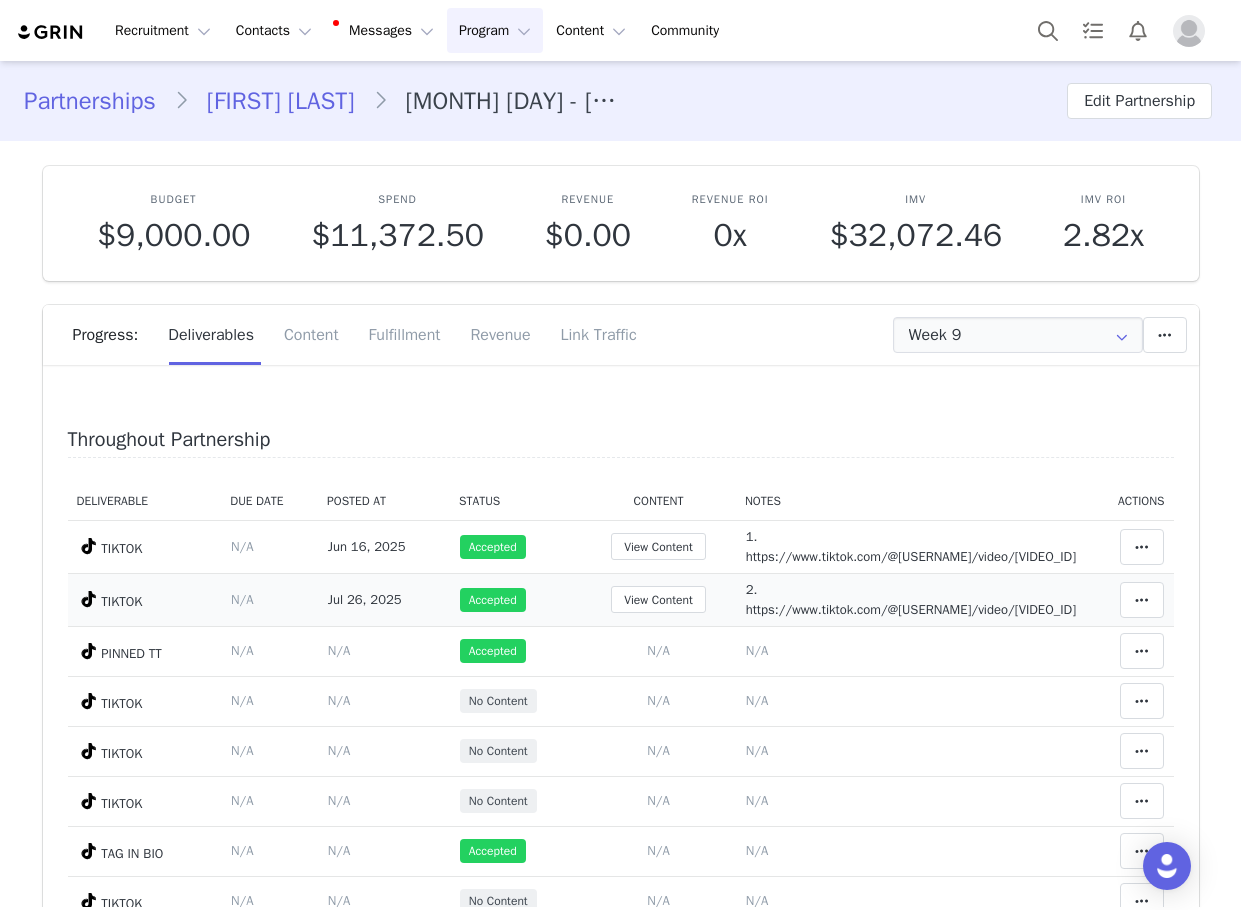 click on "2. https://www.tiktok.com/@[USERNAME]/video/[VIDEO_ID]" at bounding box center [911, 599] 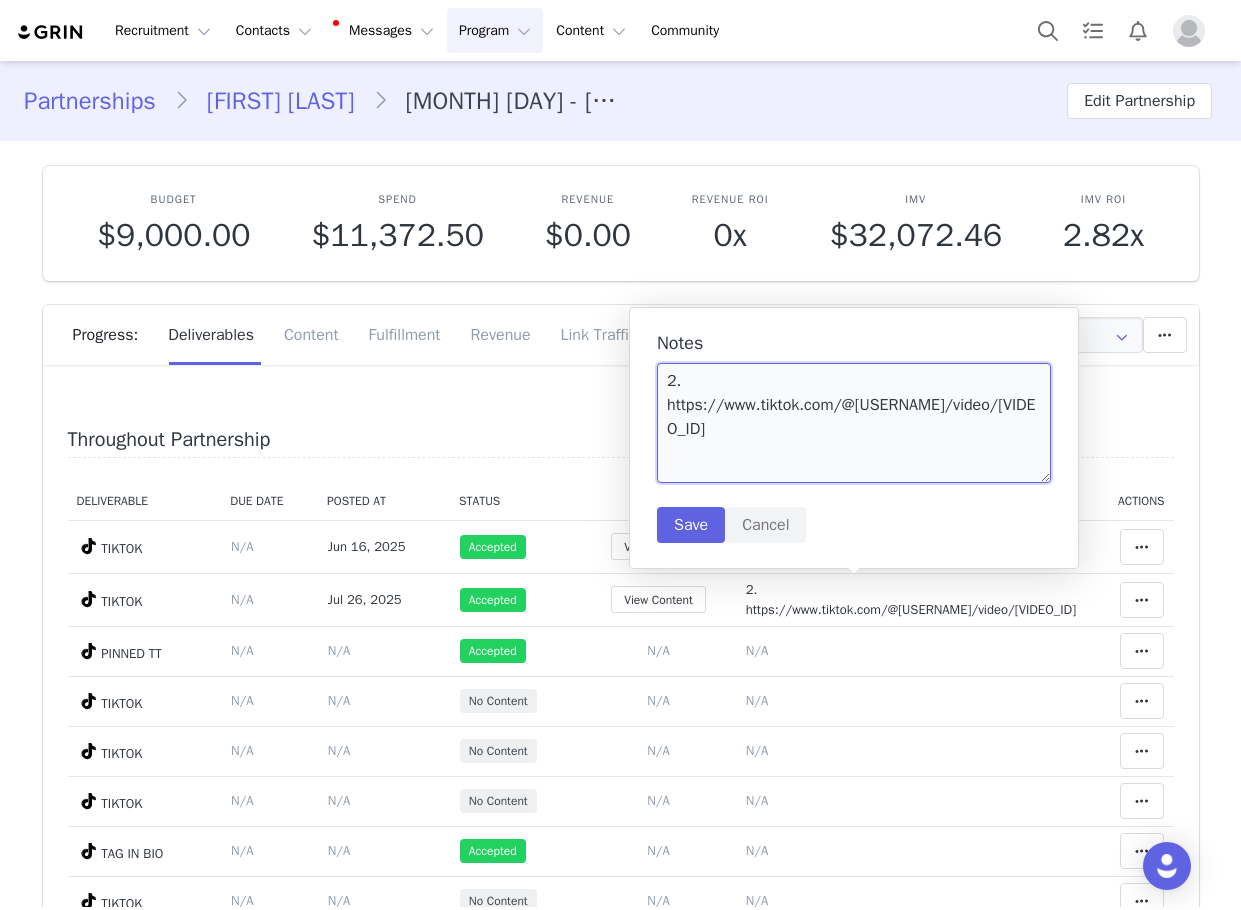 drag, startPoint x: 822, startPoint y: 427, endPoint x: 661, endPoint y: 405, distance: 162.49615 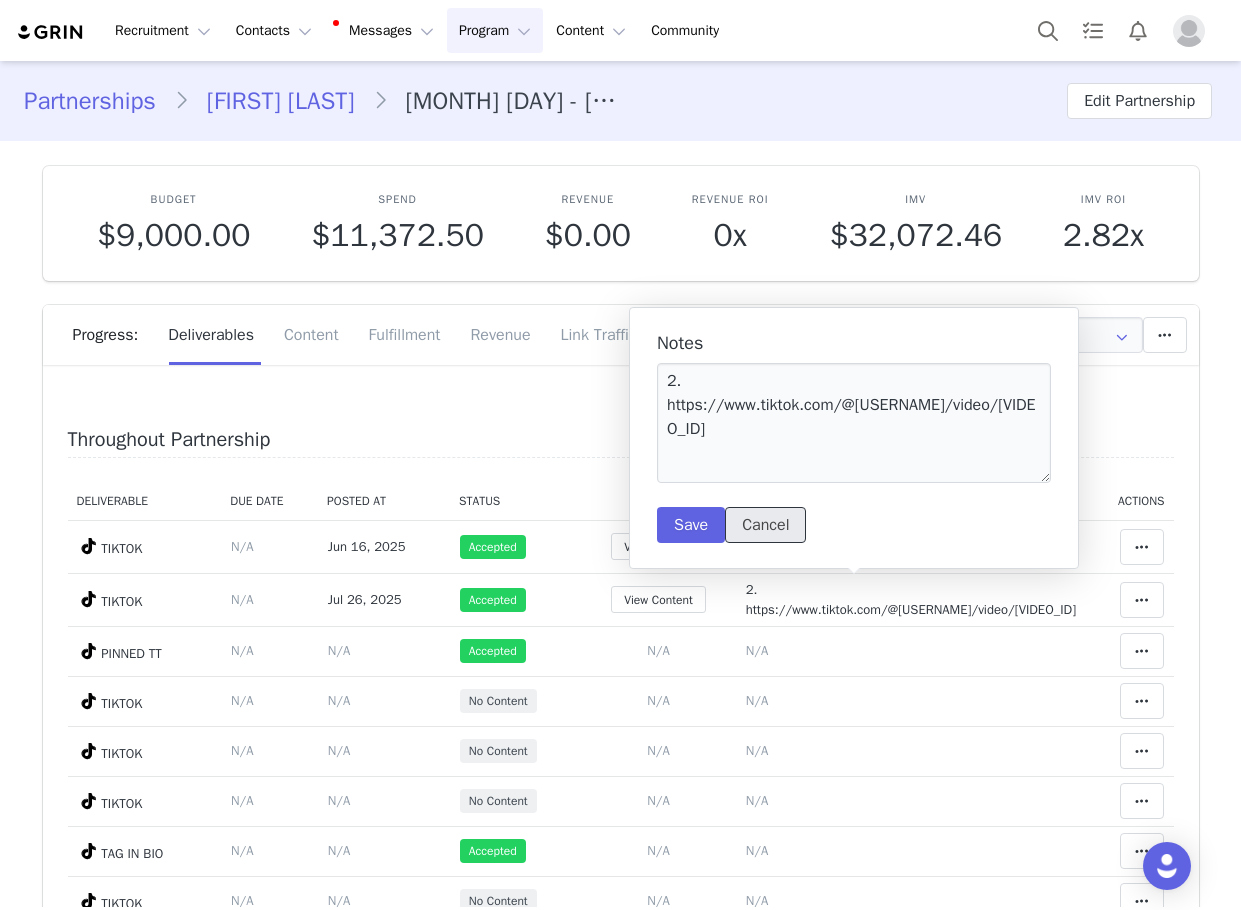 click on "Cancel" at bounding box center [765, 525] 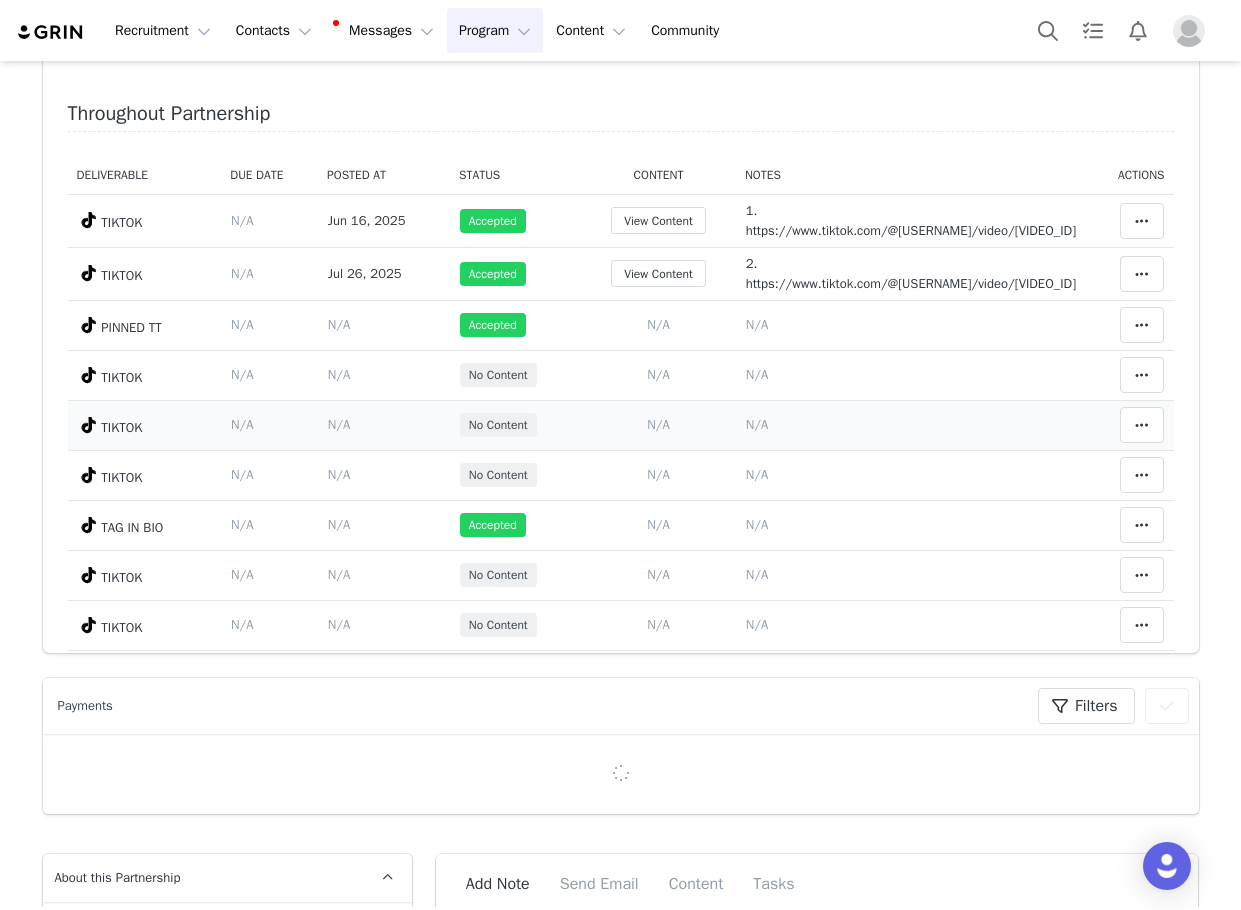 scroll, scrollTop: 300, scrollLeft: 0, axis: vertical 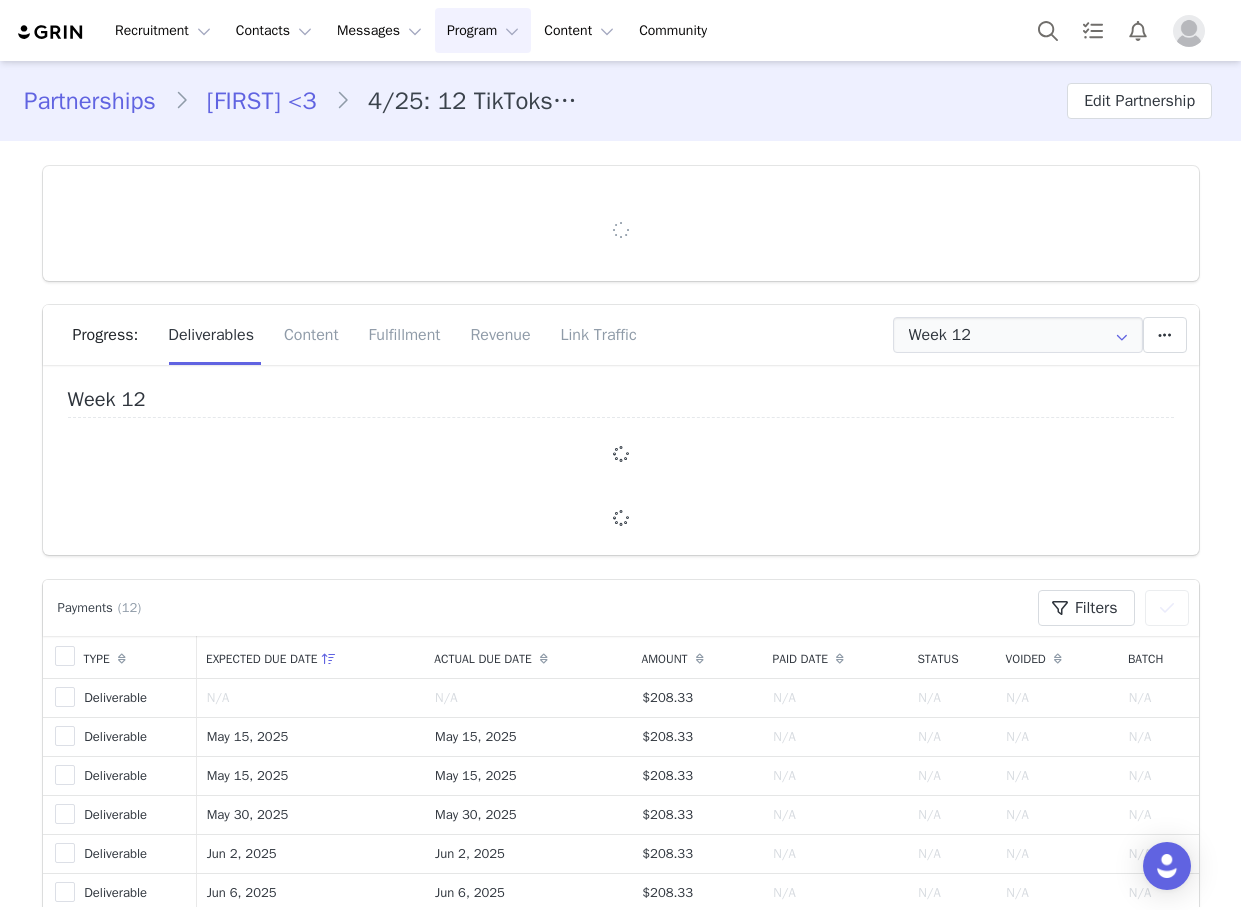 type on "+44 (United Kingdom)" 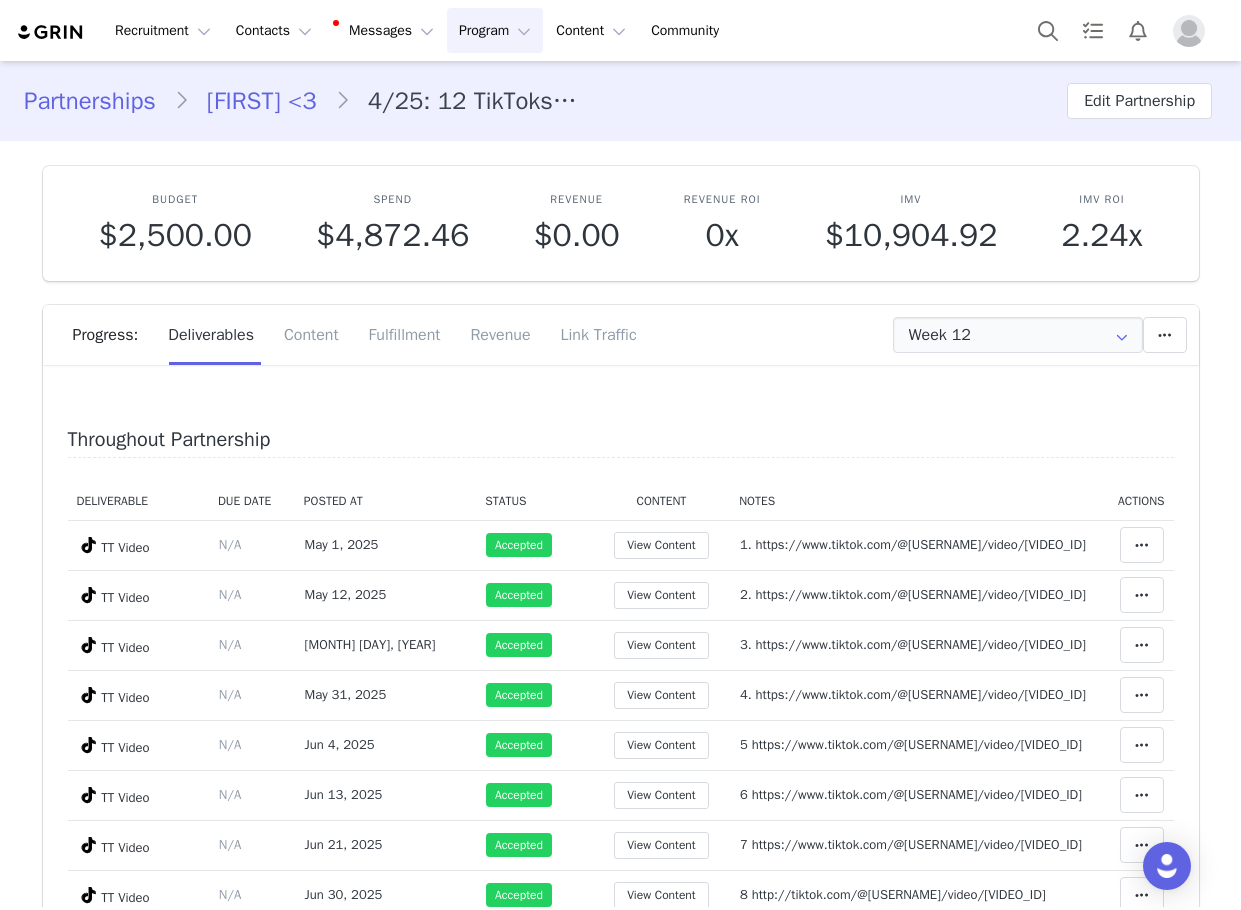 scroll, scrollTop: 0, scrollLeft: 0, axis: both 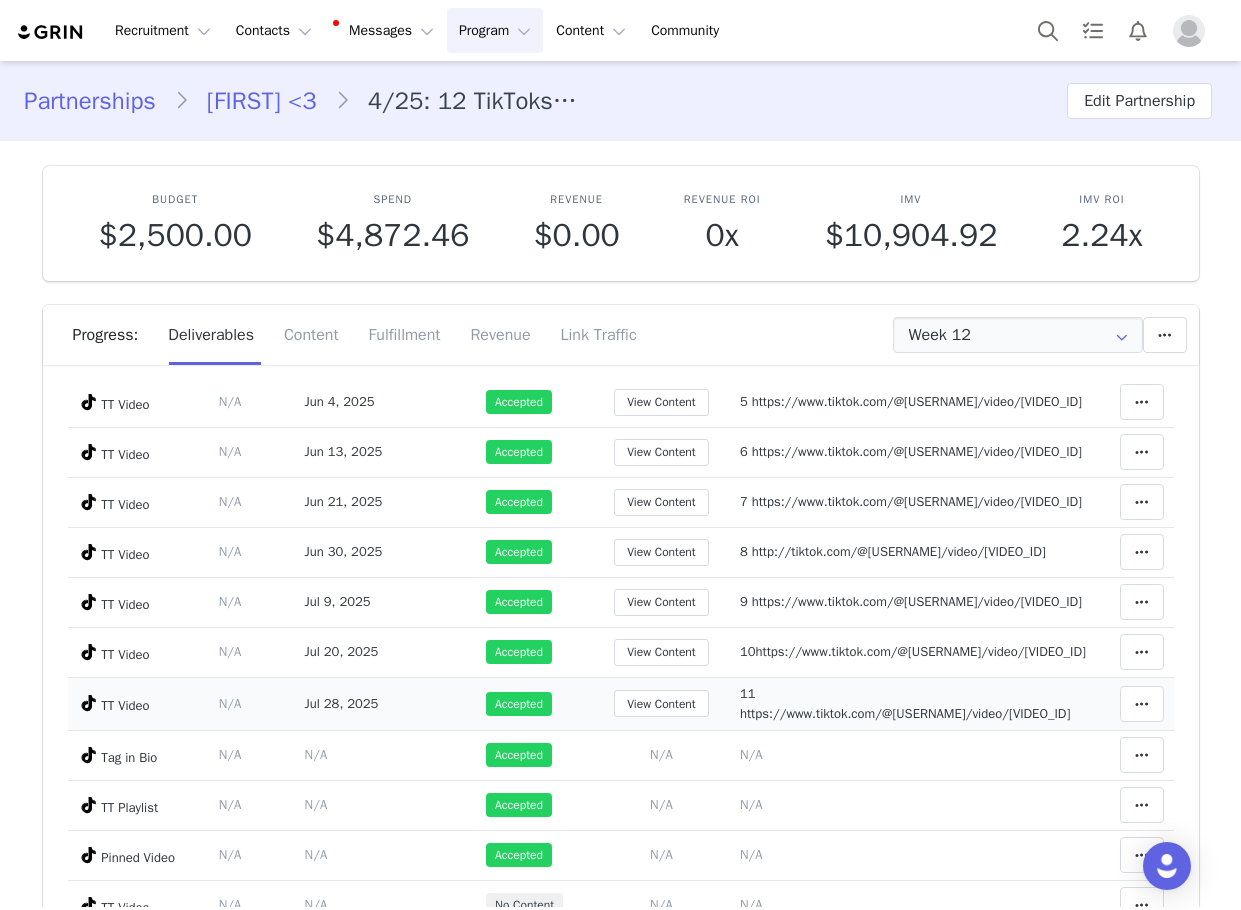 drag, startPoint x: 790, startPoint y: 702, endPoint x: 789, endPoint y: 714, distance: 12.0415945 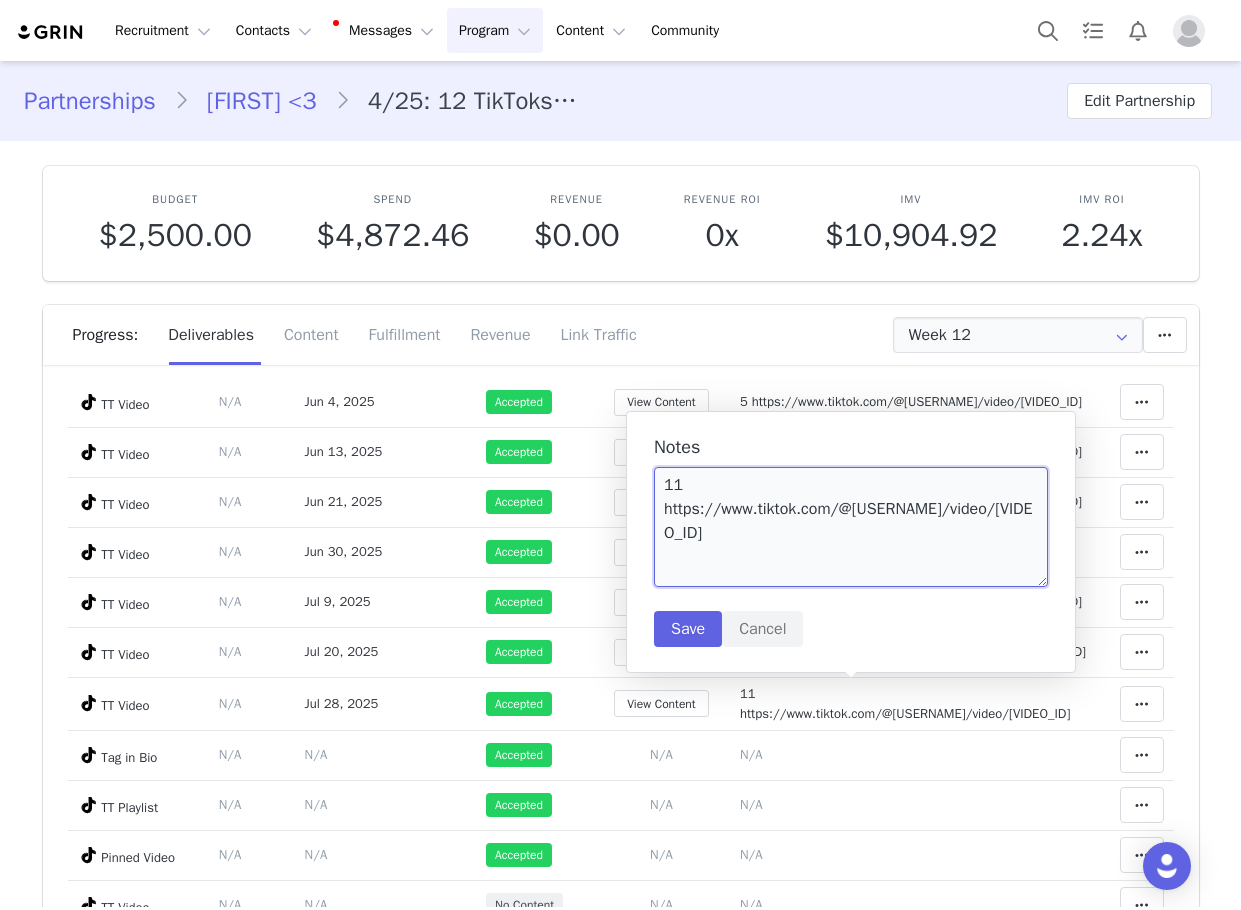 drag, startPoint x: 811, startPoint y: 544, endPoint x: 661, endPoint y: 514, distance: 152.97058 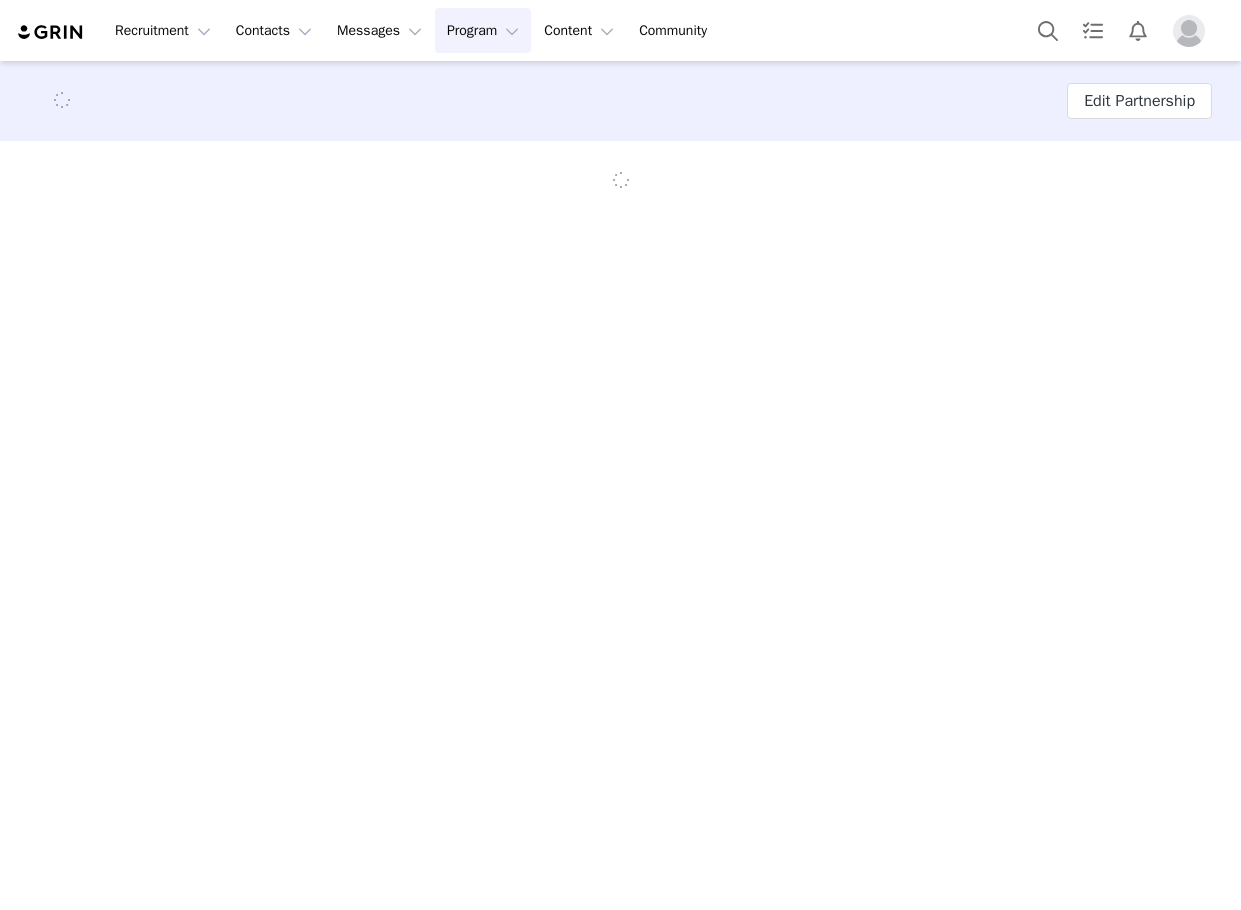 scroll, scrollTop: 0, scrollLeft: 0, axis: both 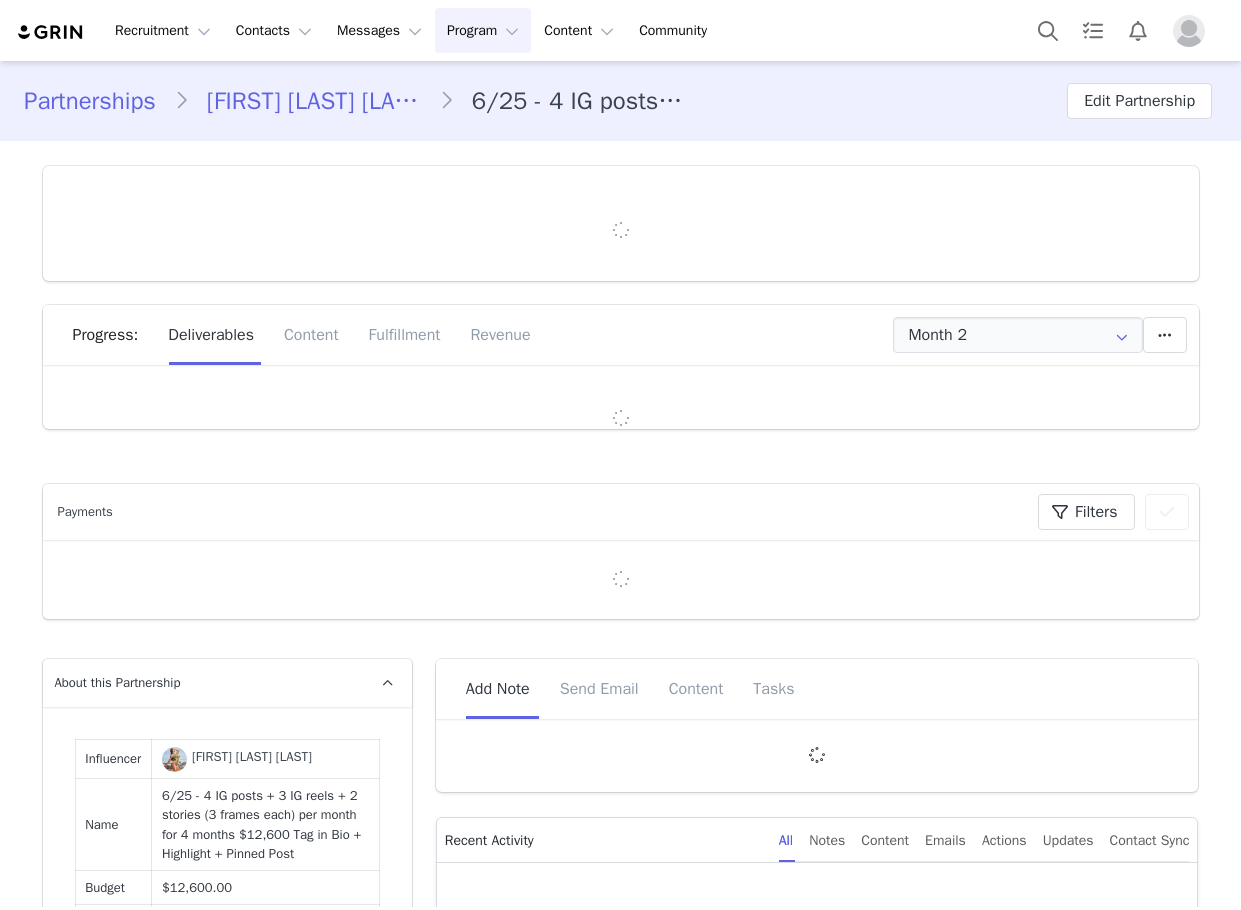 type on "+1 (United States)" 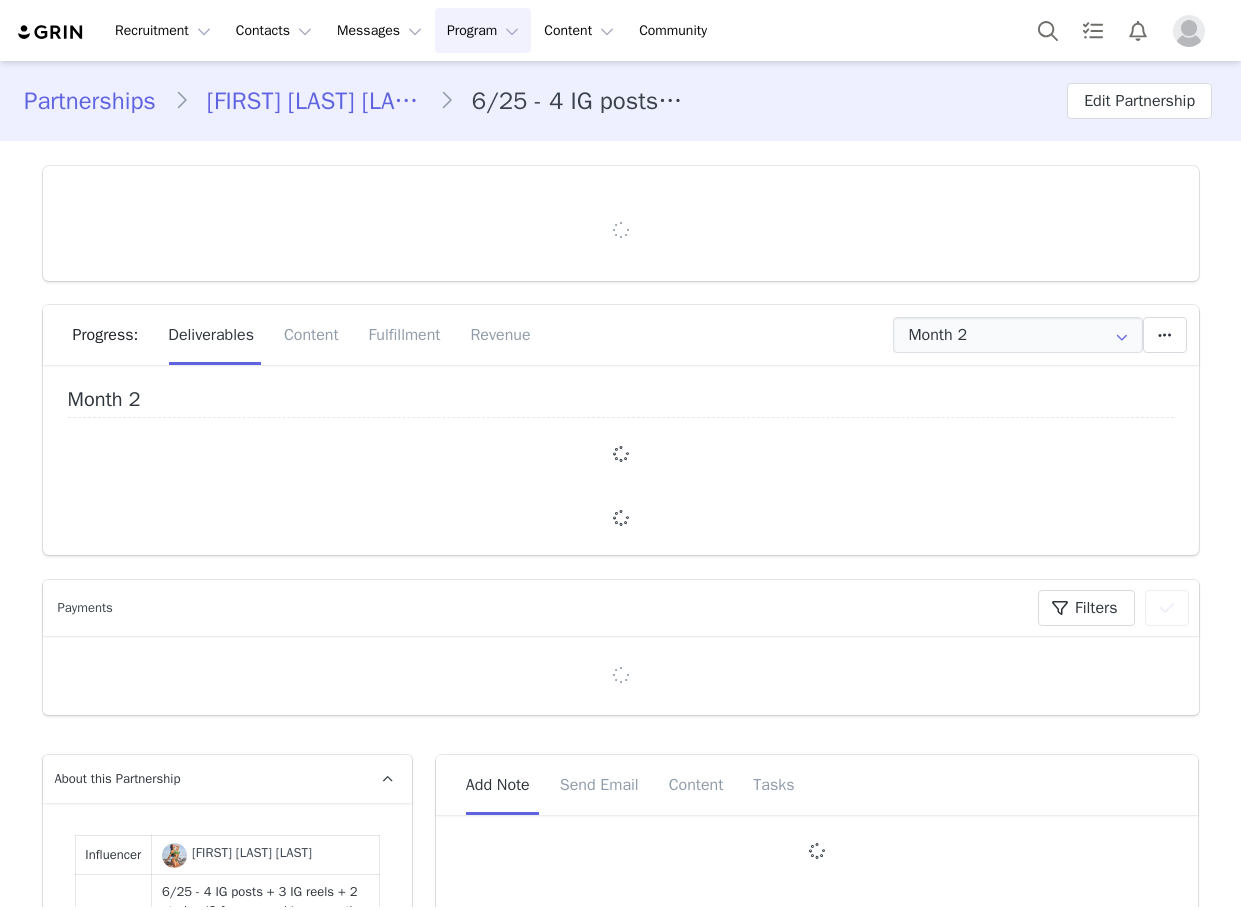 scroll, scrollTop: 0, scrollLeft: 0, axis: both 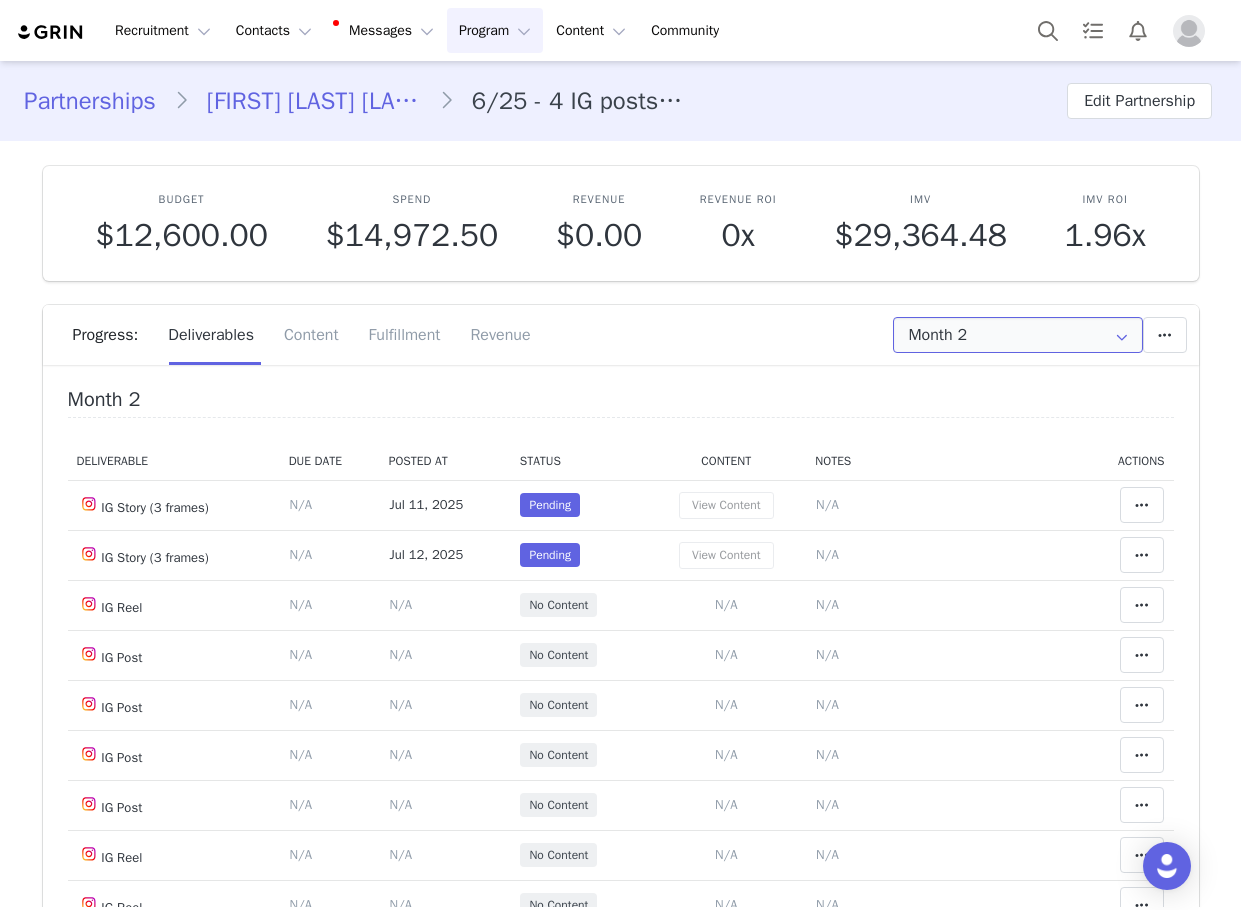 click on "Month 2" at bounding box center (1018, 335) 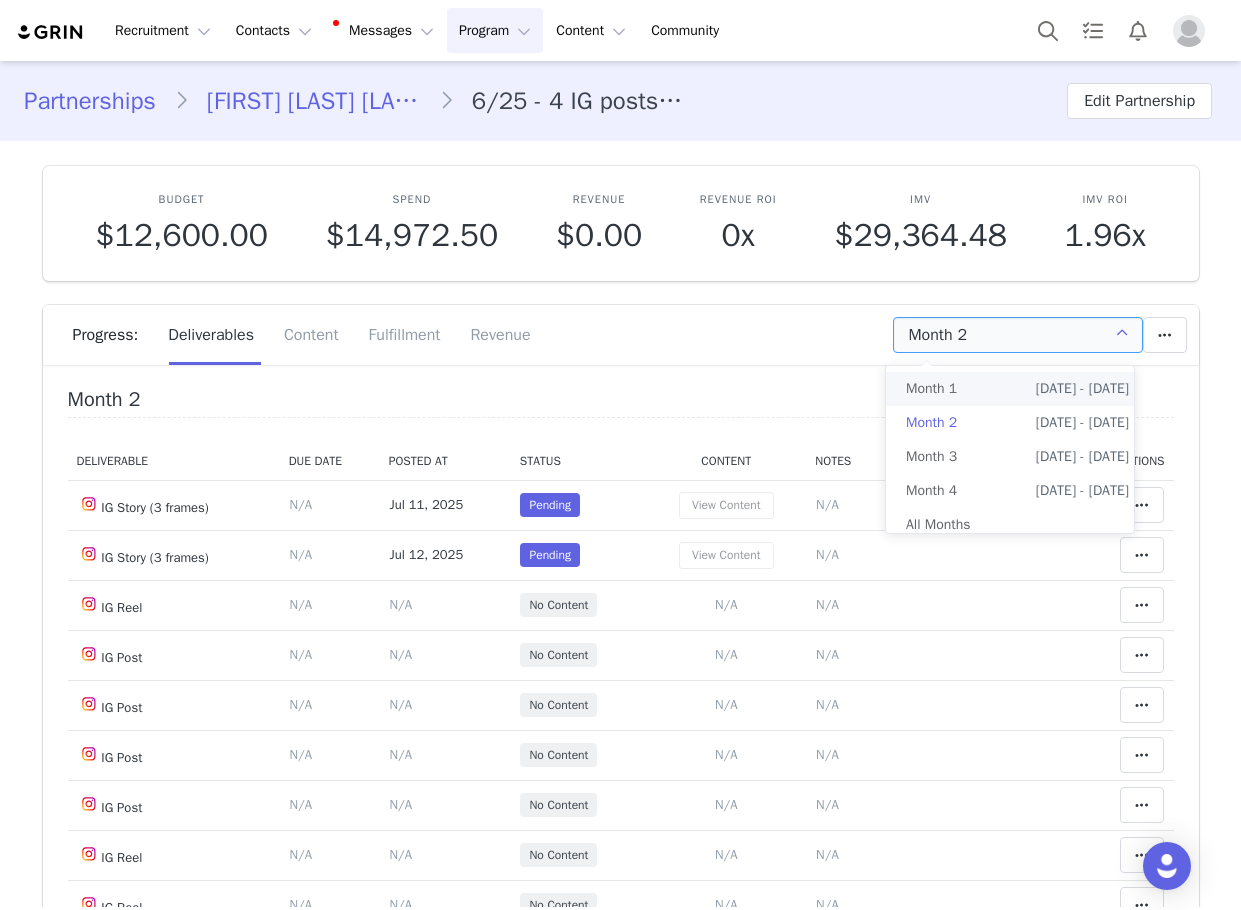 click on "[DATE] - [DATE]" at bounding box center [1082, 389] 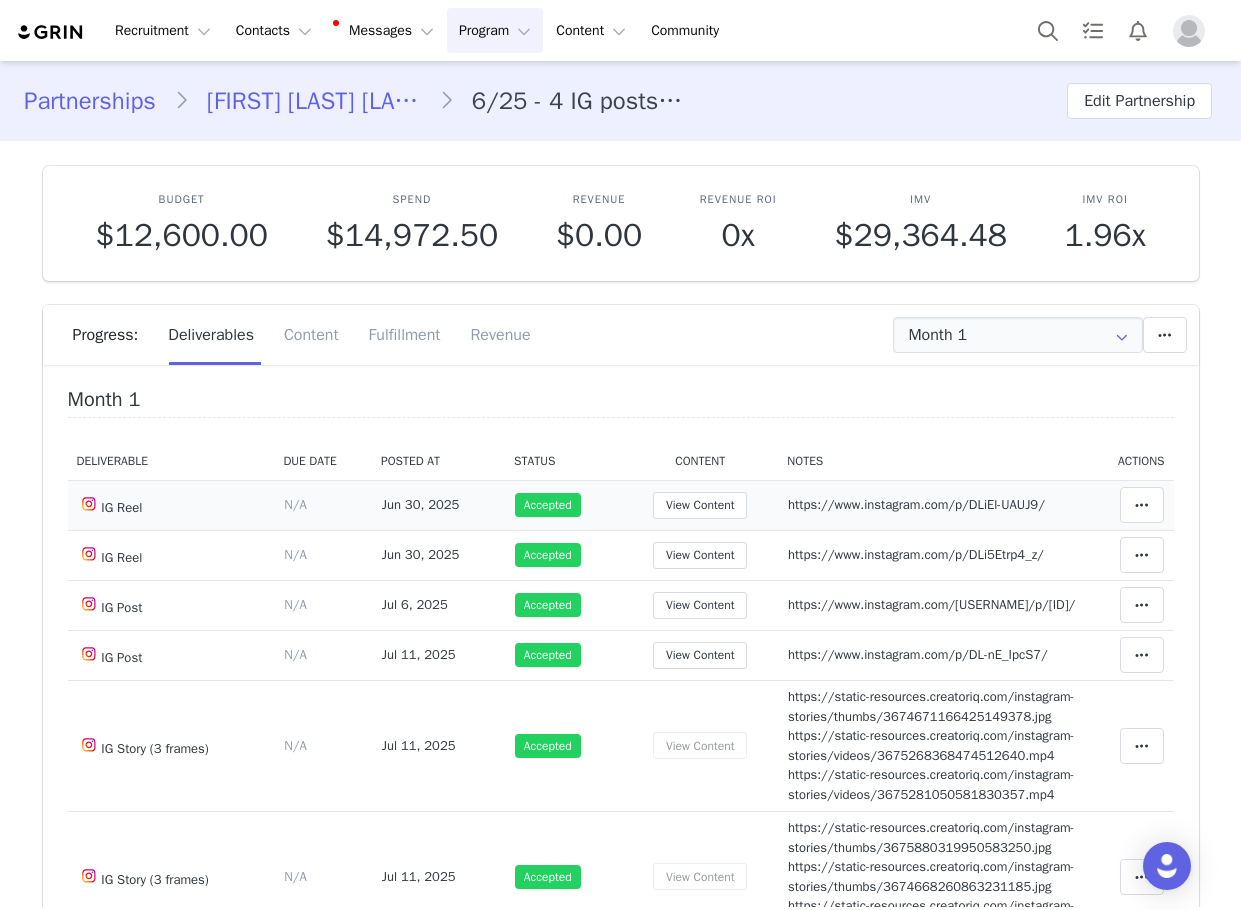 click on "https://www.instagram.com/p/DLiEl-UAUJ9/" at bounding box center [916, 504] 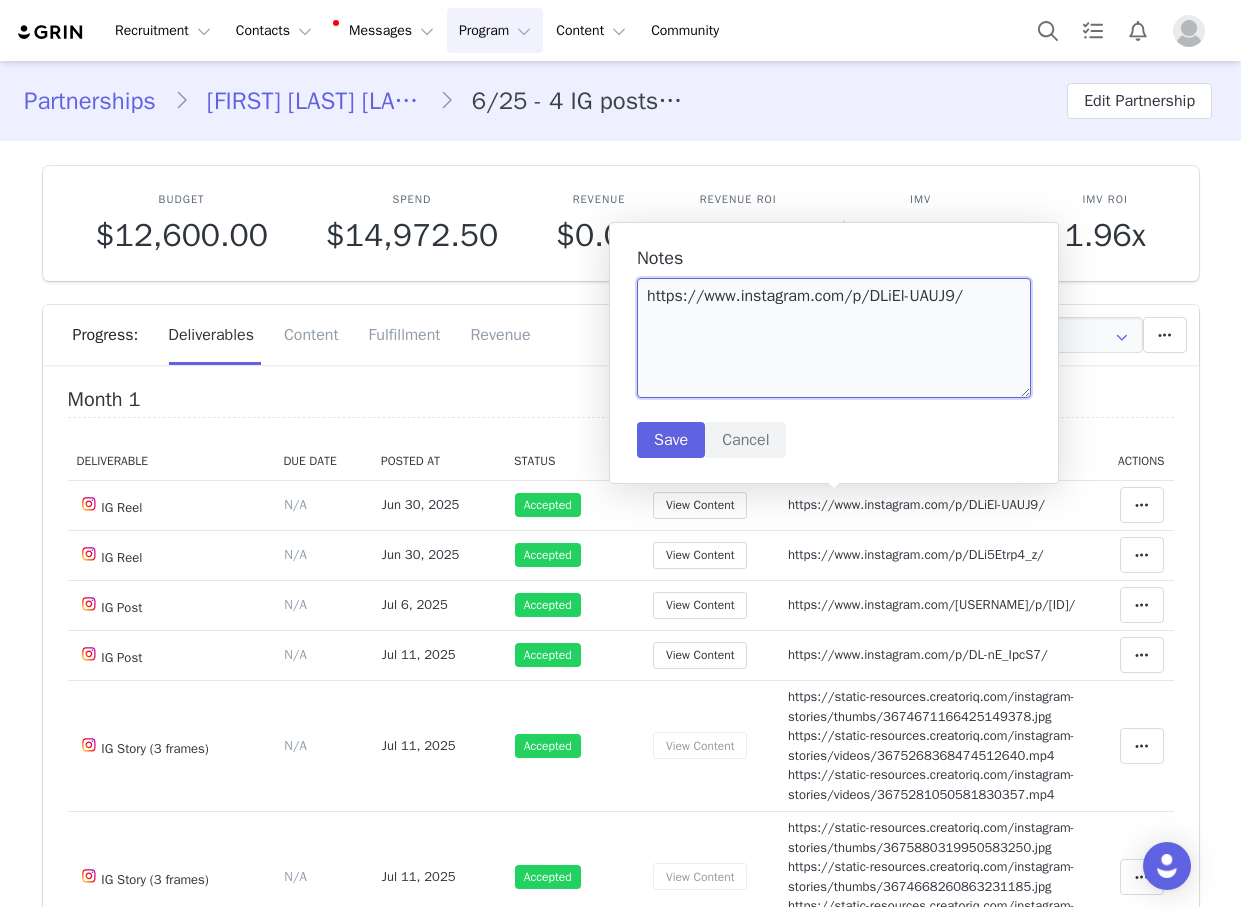click on "https://www.instagram.com/p/DLiEl-UAUJ9/" at bounding box center [834, 338] 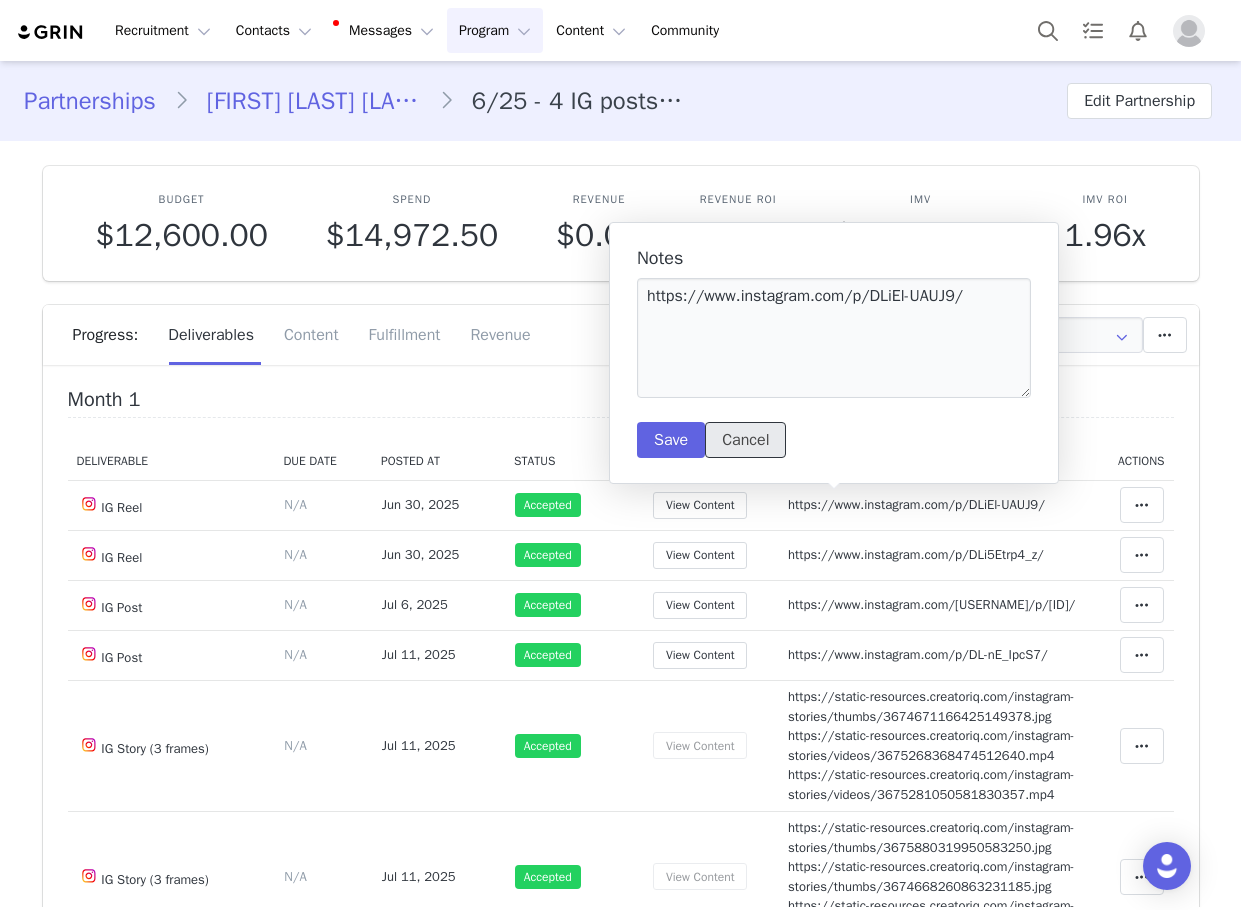 click on "Cancel" at bounding box center (745, 440) 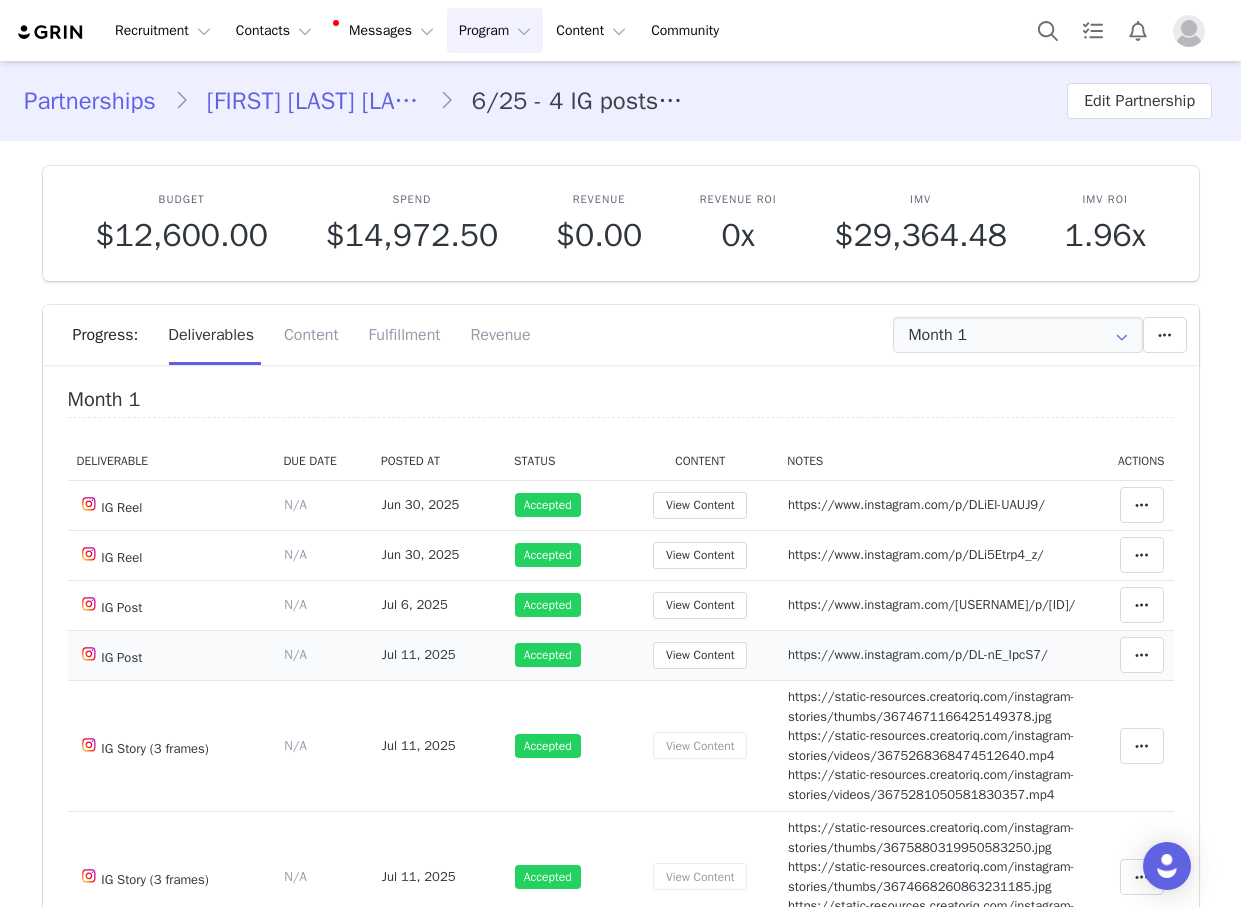 click on "https://www.instagram.com/p/DL-nE_IpcS7/" at bounding box center (918, 654) 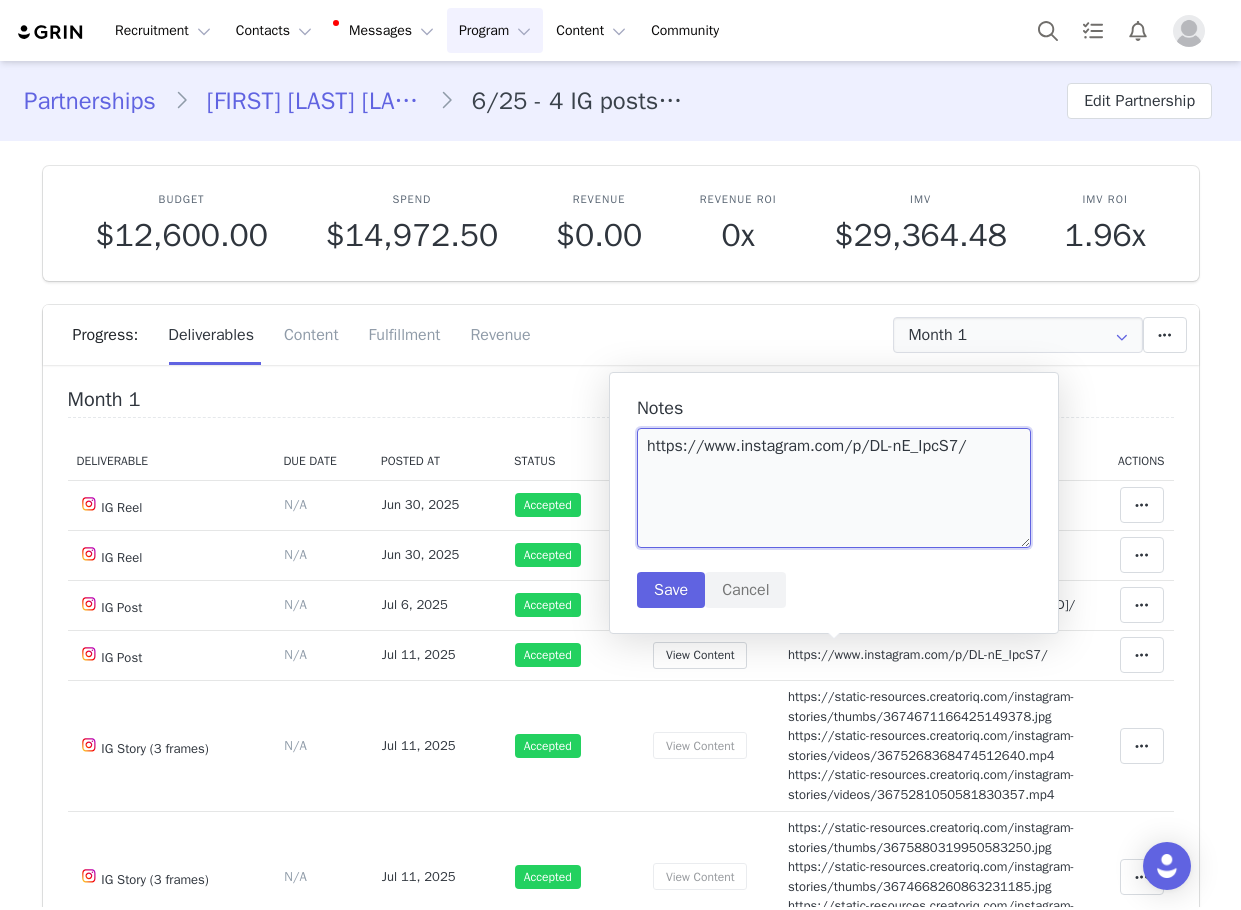 click on "https://www.instagram.com/p/DL-nE_IpcS7/" at bounding box center [834, 488] 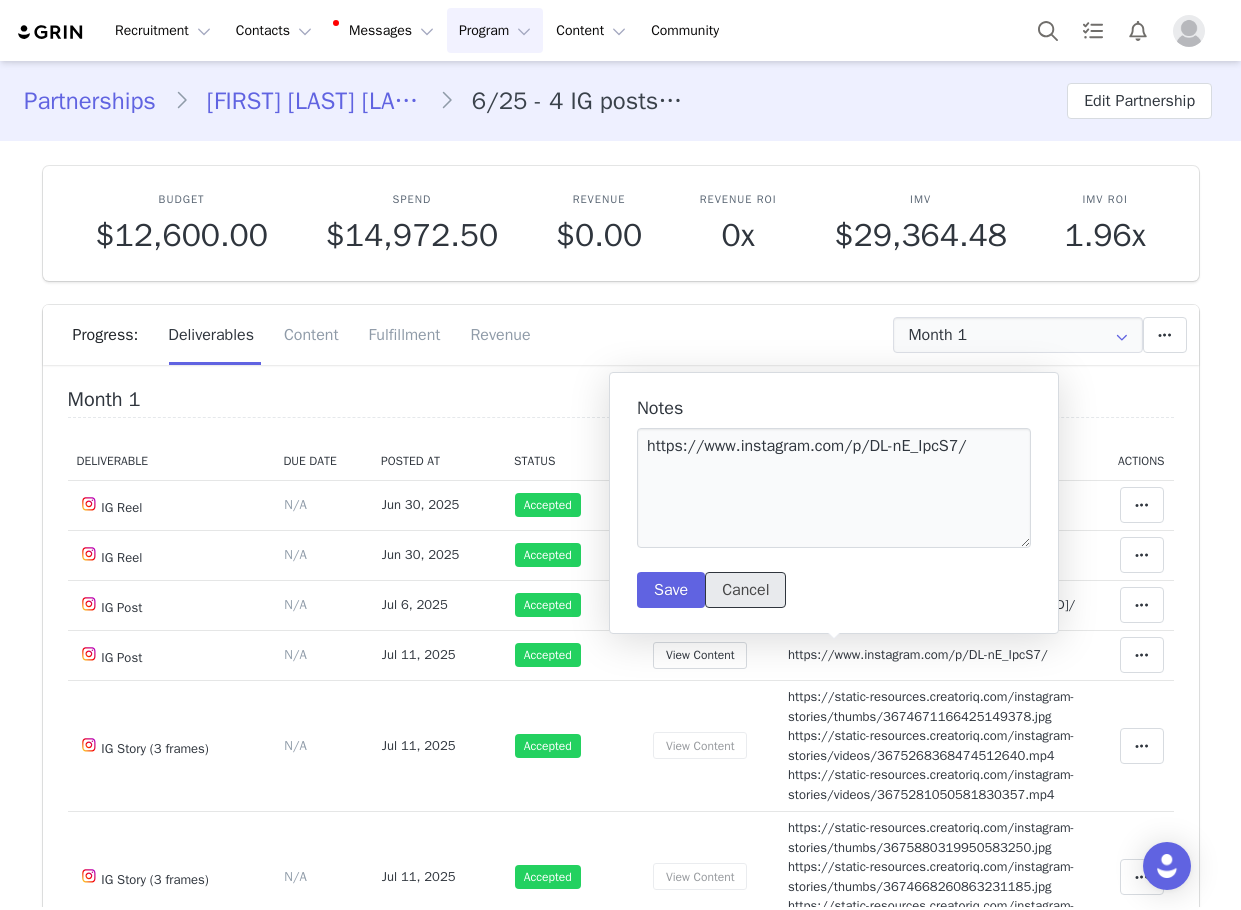 click on "Cancel" at bounding box center (745, 590) 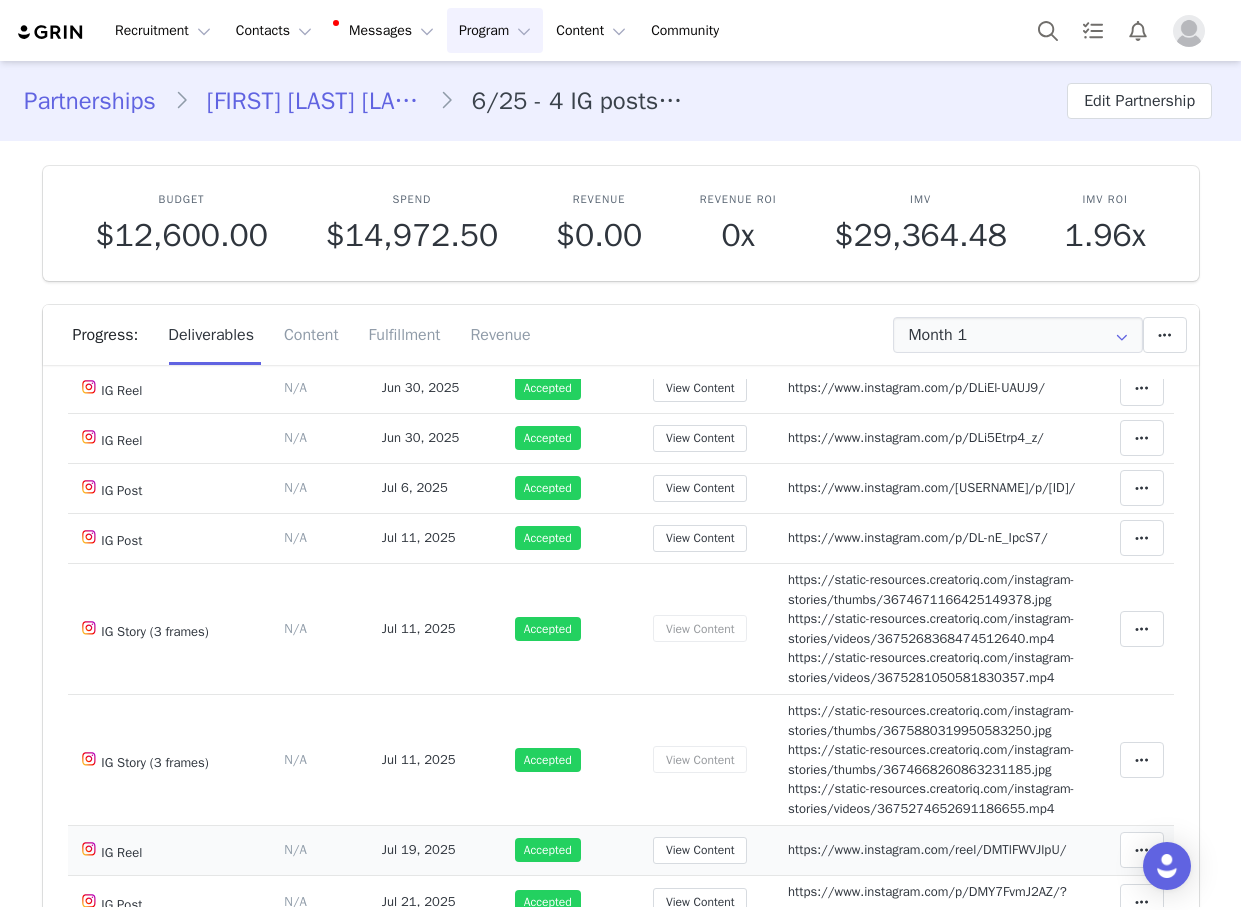 scroll, scrollTop: 300, scrollLeft: 0, axis: vertical 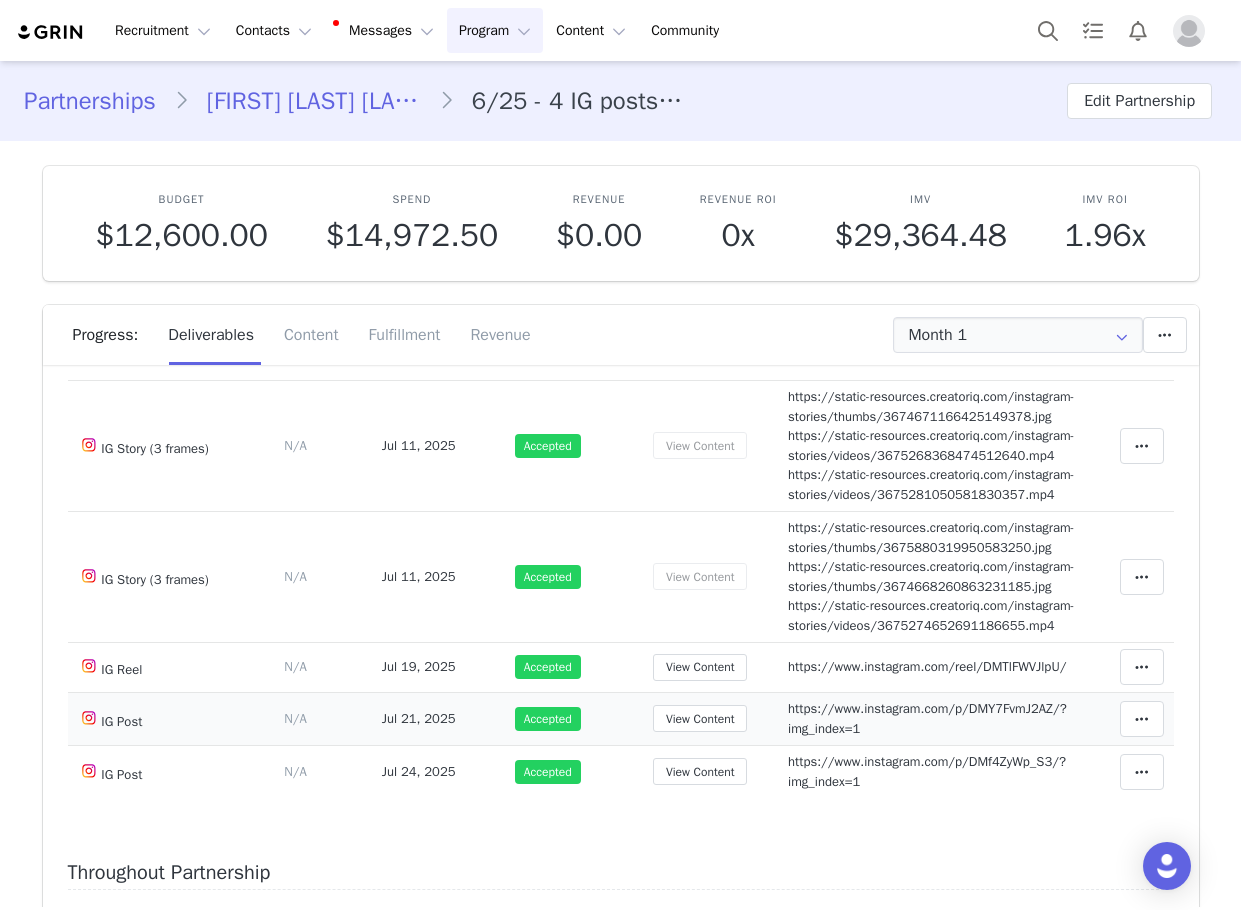 click on "https://www.instagram.com/p/DMY7FvmJ2AZ/?img_index=1" at bounding box center (927, 718) 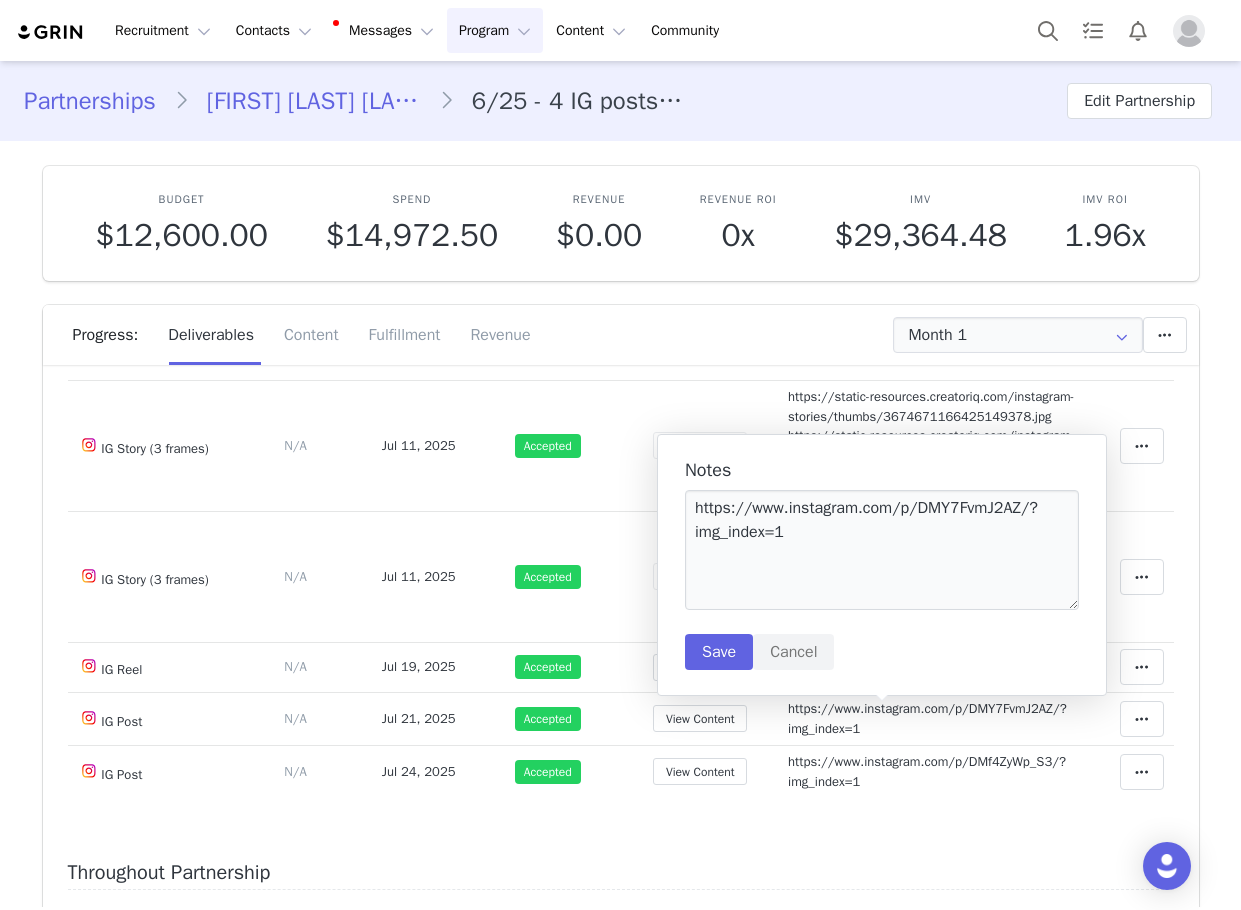 click on "Notes https://www.instagram.com/p/DMY7FvmJ2AZ/?img_index=1  Save  Cancel" at bounding box center (882, 565) 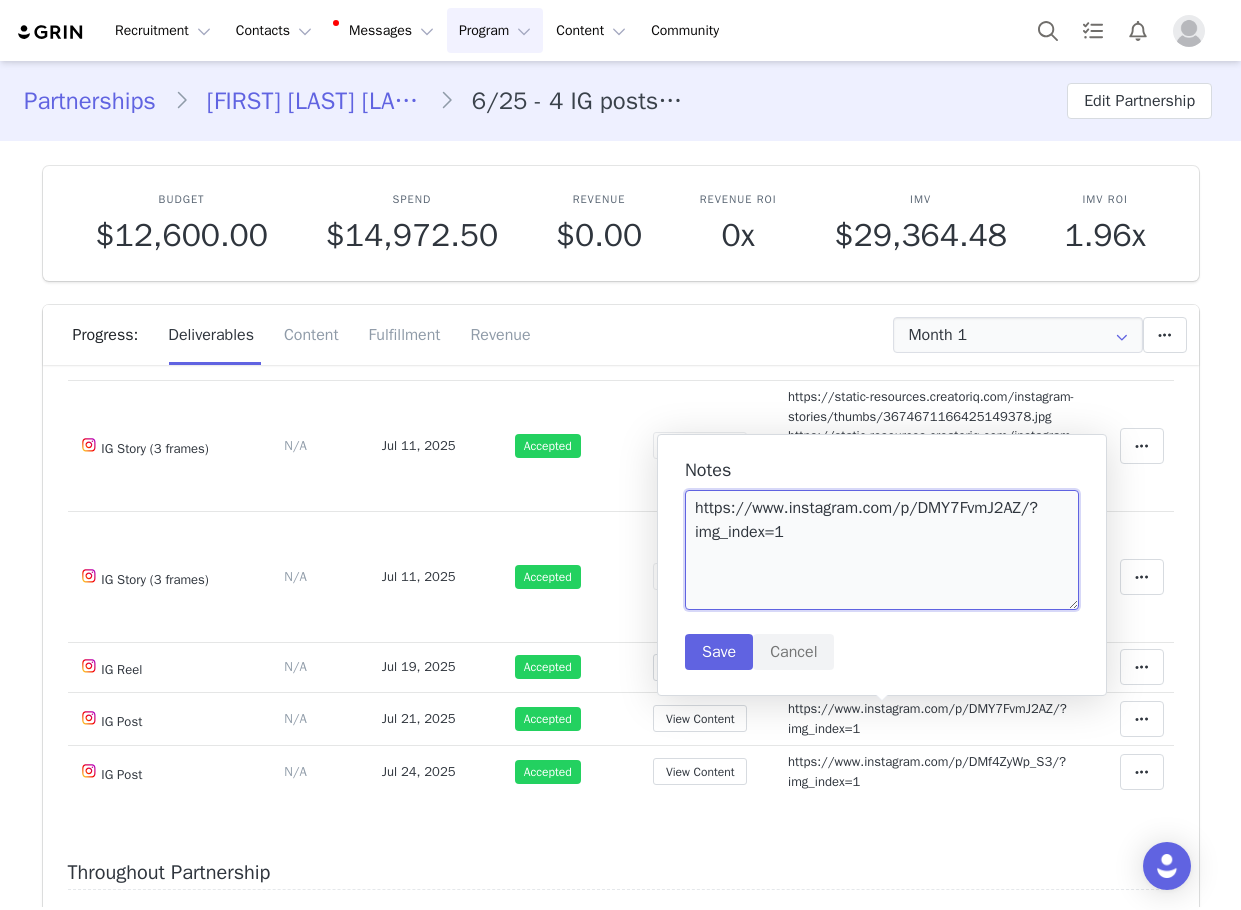 click on "https://www.instagram.com/p/DMY7FvmJ2AZ/?img_index=1" at bounding box center [882, 550] 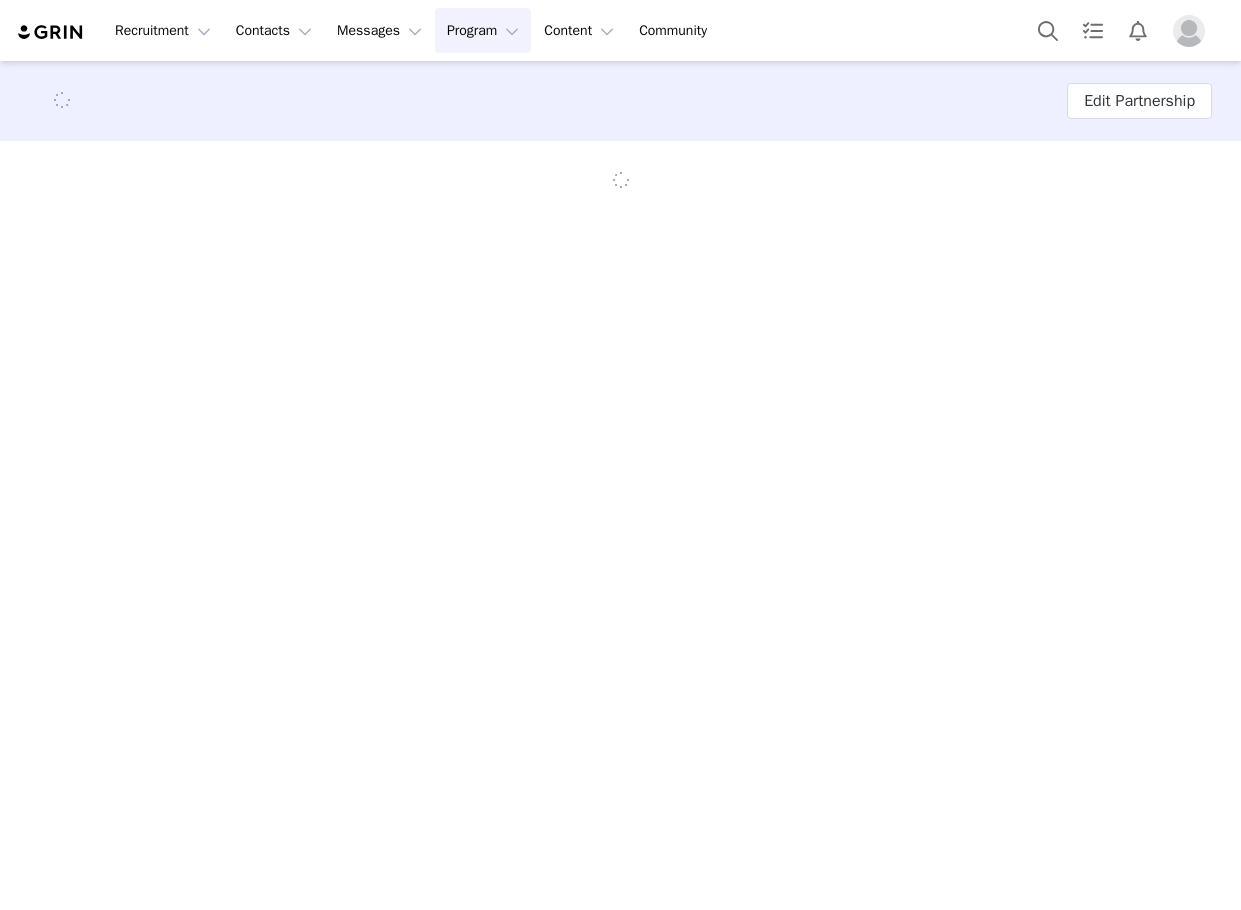 scroll, scrollTop: 0, scrollLeft: 0, axis: both 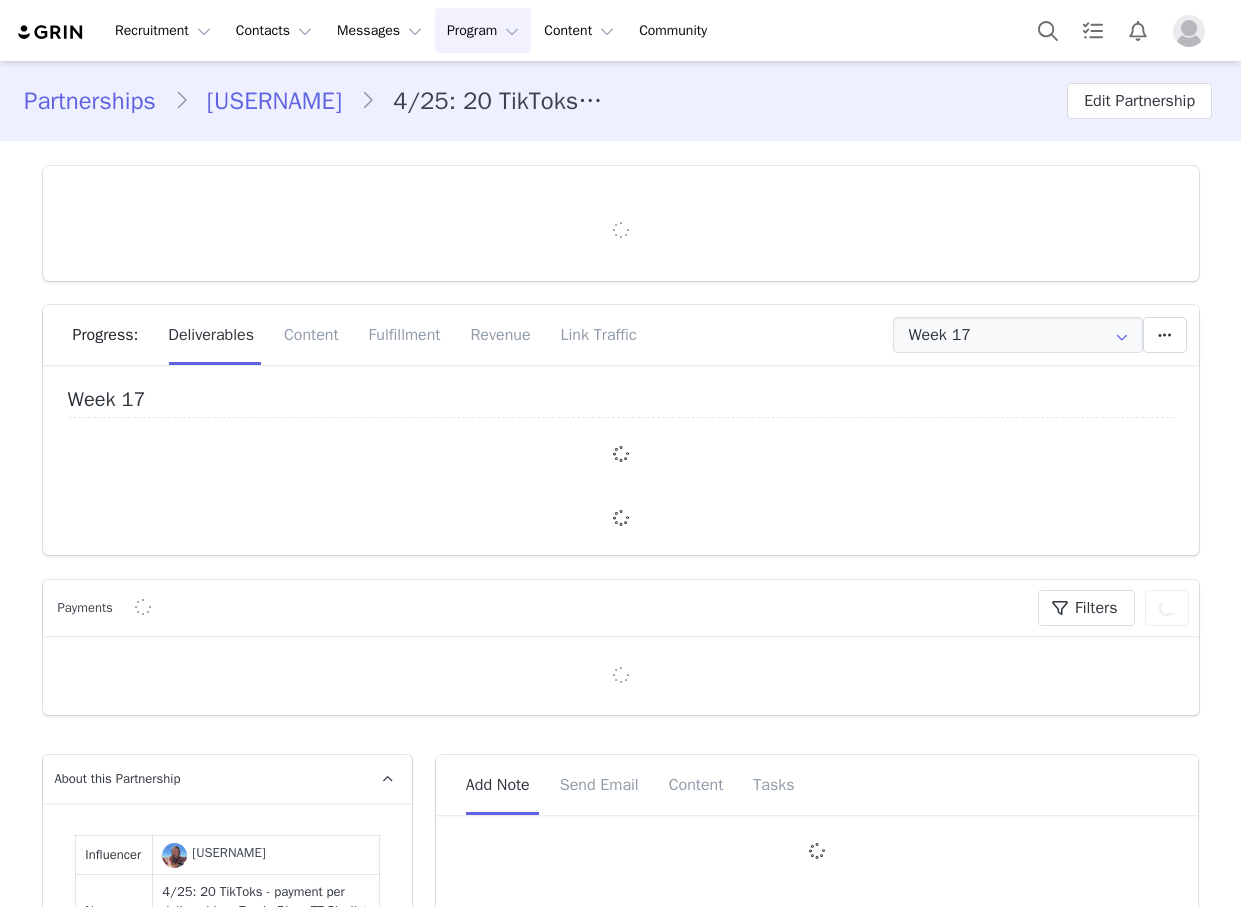 type on "+54 (Argentina)" 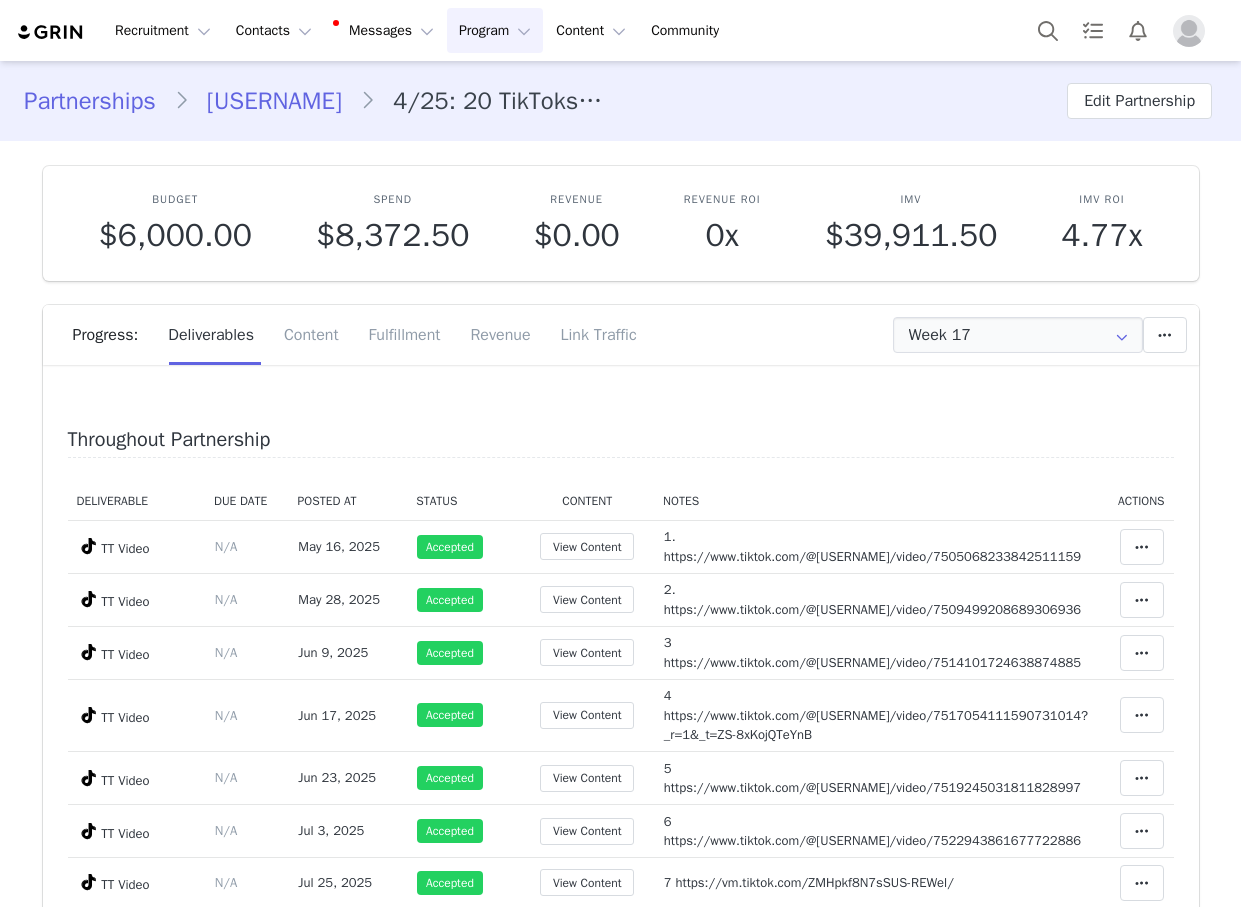 scroll, scrollTop: 0, scrollLeft: 0, axis: both 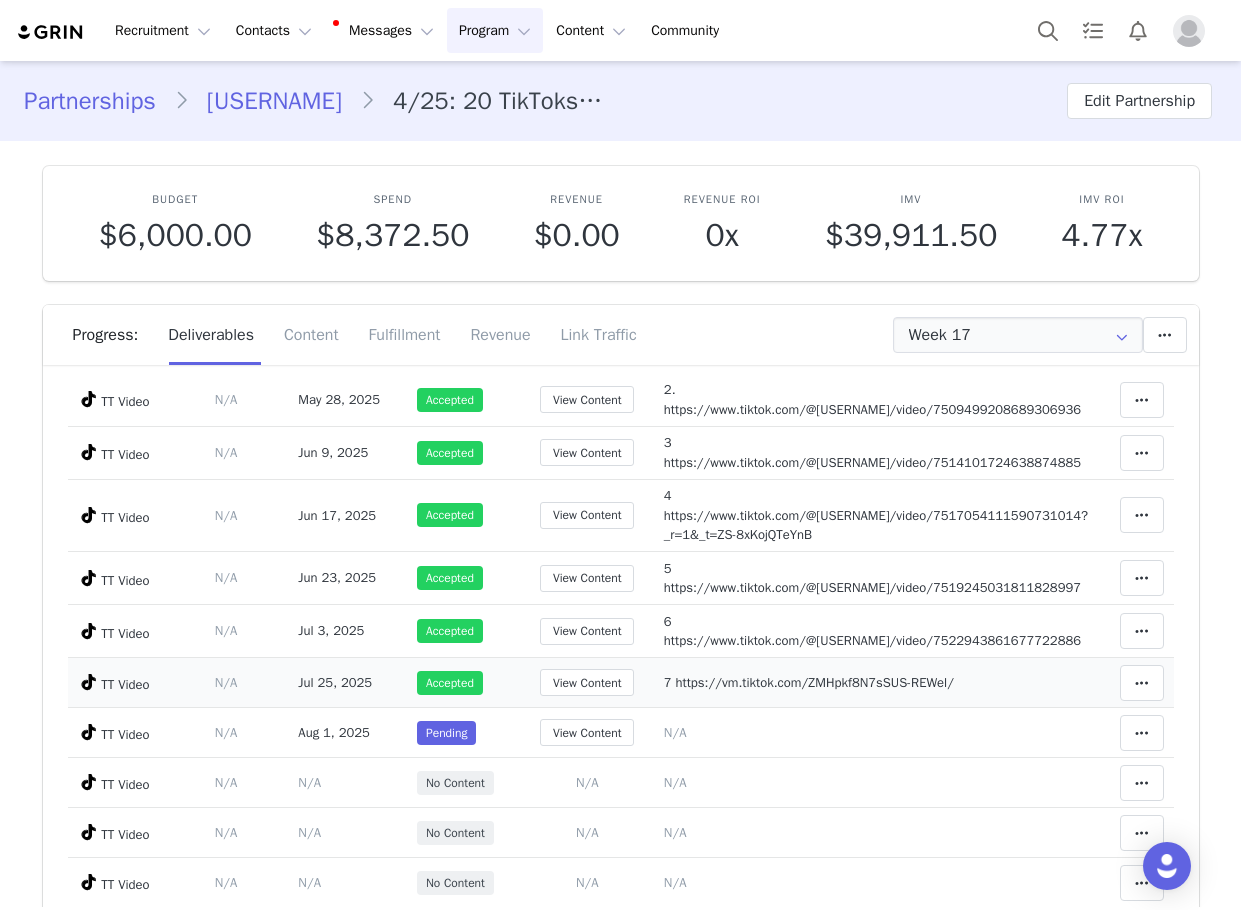 click on "7
https://vm.tiktok.com/ZMHpkf8N7sSUS-REWel/" at bounding box center [809, 682] 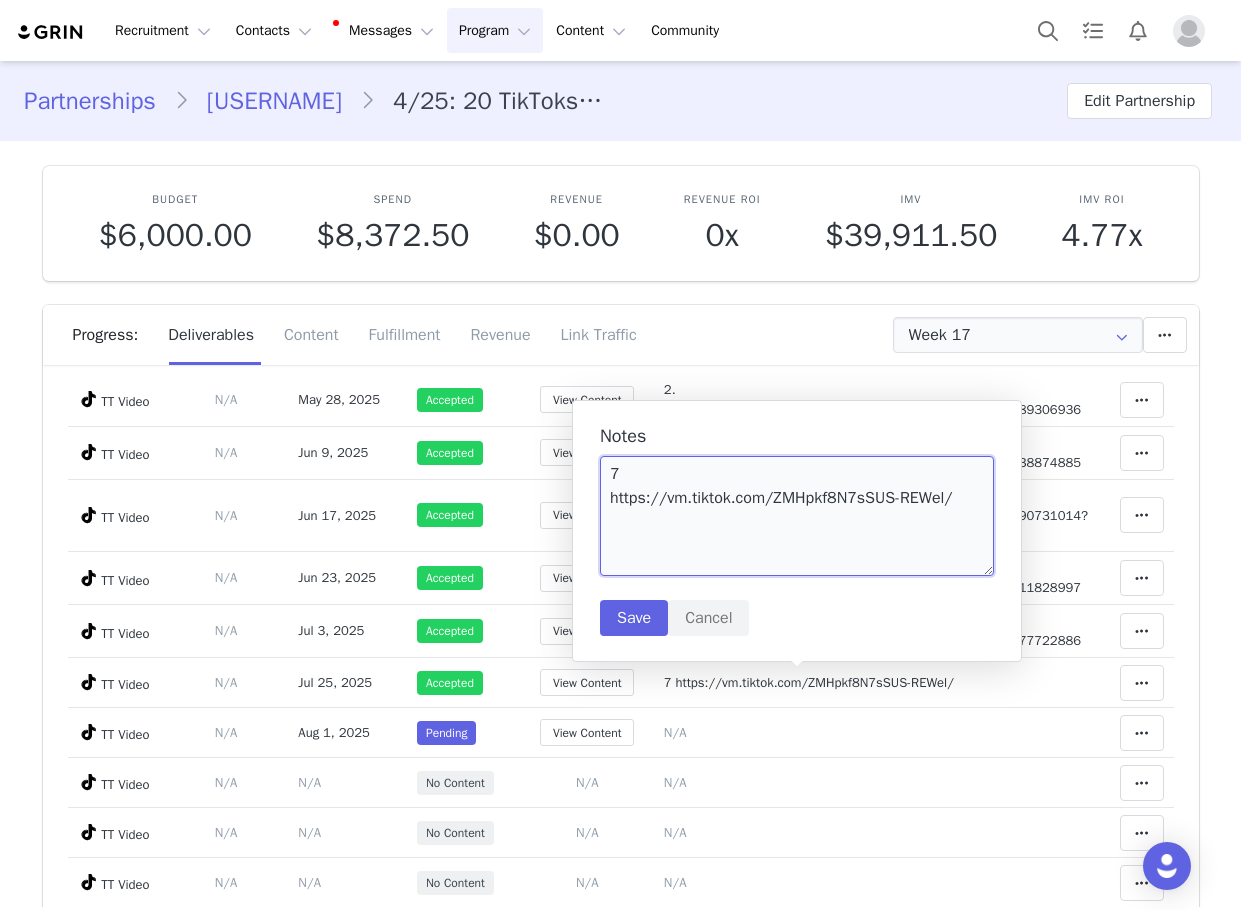 drag, startPoint x: 965, startPoint y: 490, endPoint x: 609, endPoint y: 505, distance: 356.31586 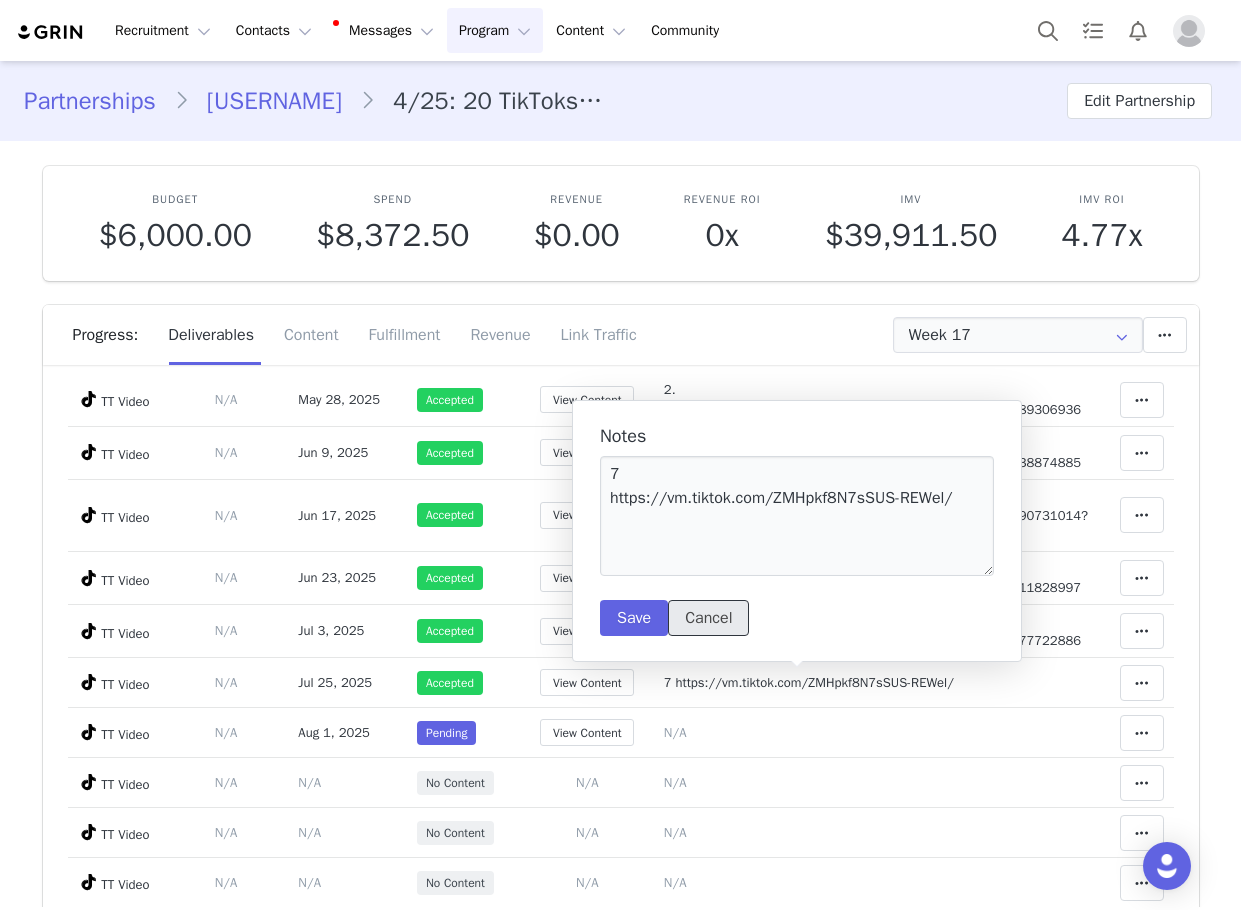click on "Cancel" at bounding box center [708, 618] 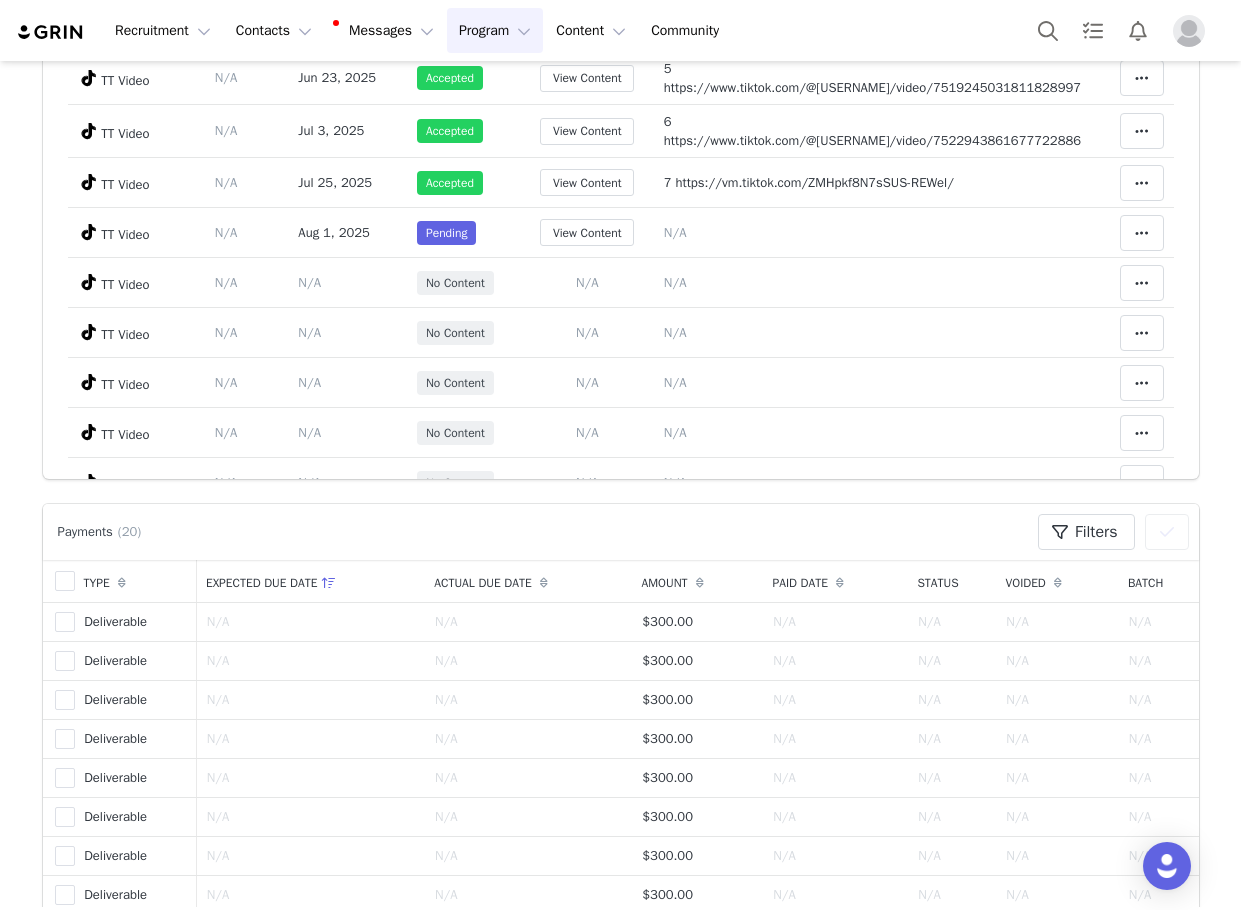 scroll, scrollTop: 600, scrollLeft: 0, axis: vertical 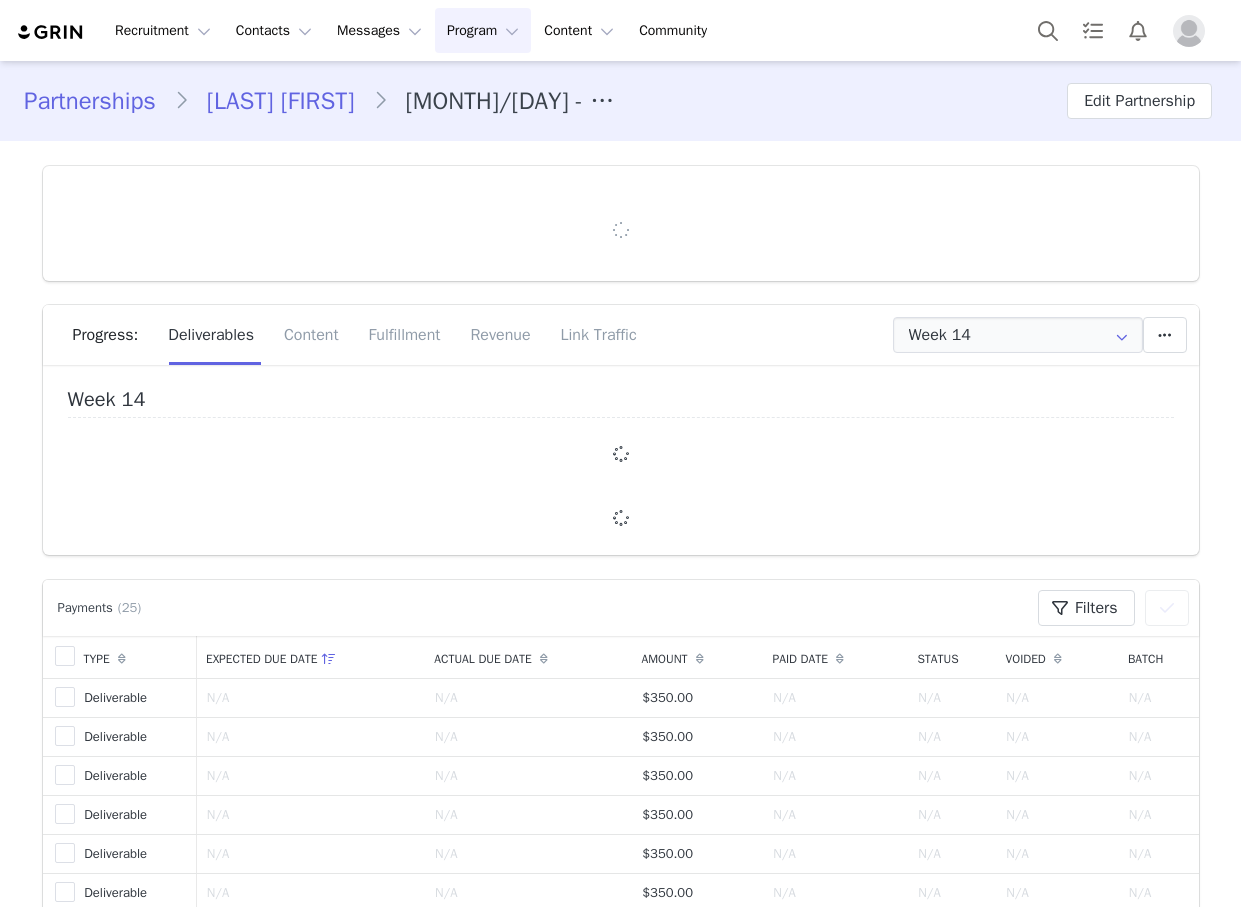 type on "+49 (Germany)" 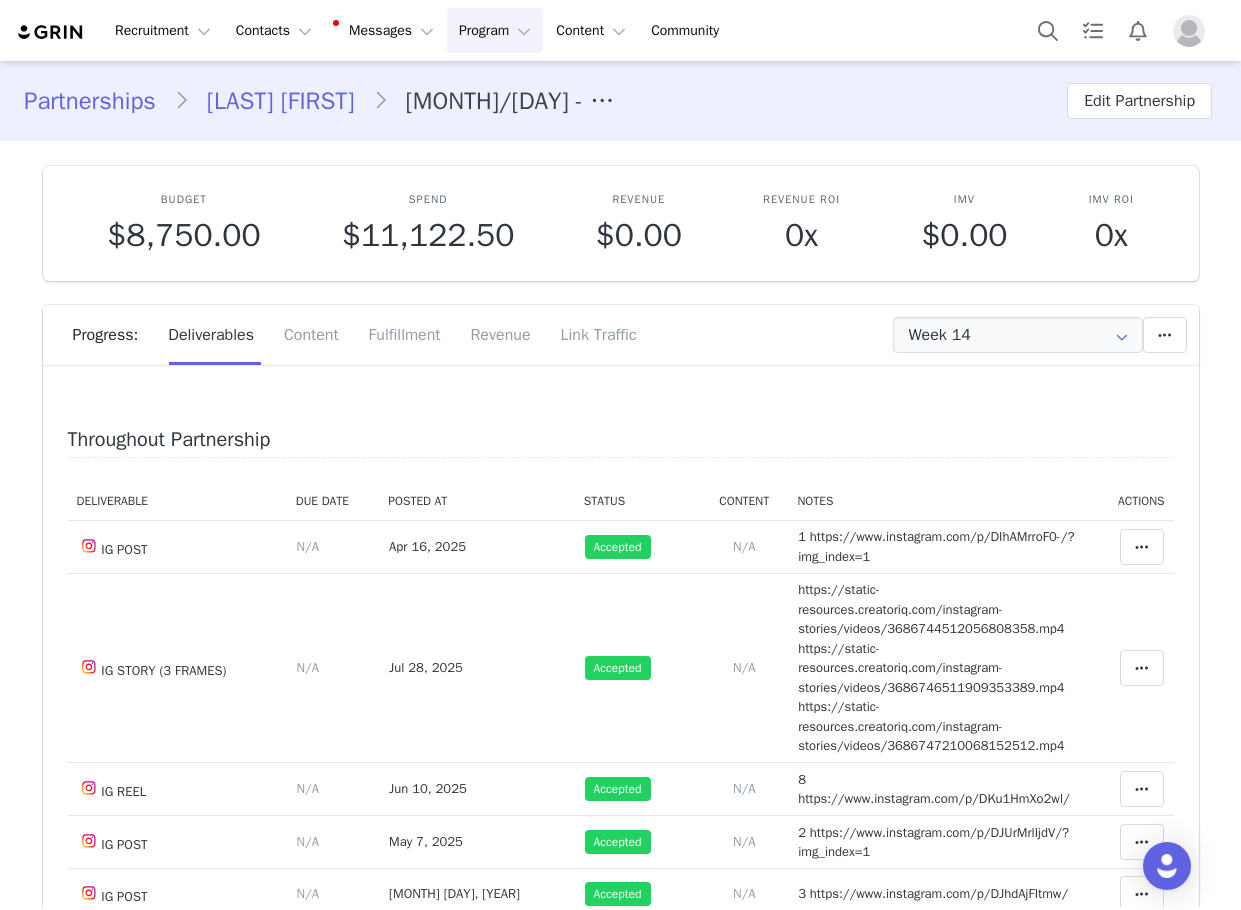 scroll, scrollTop: 0, scrollLeft: 0, axis: both 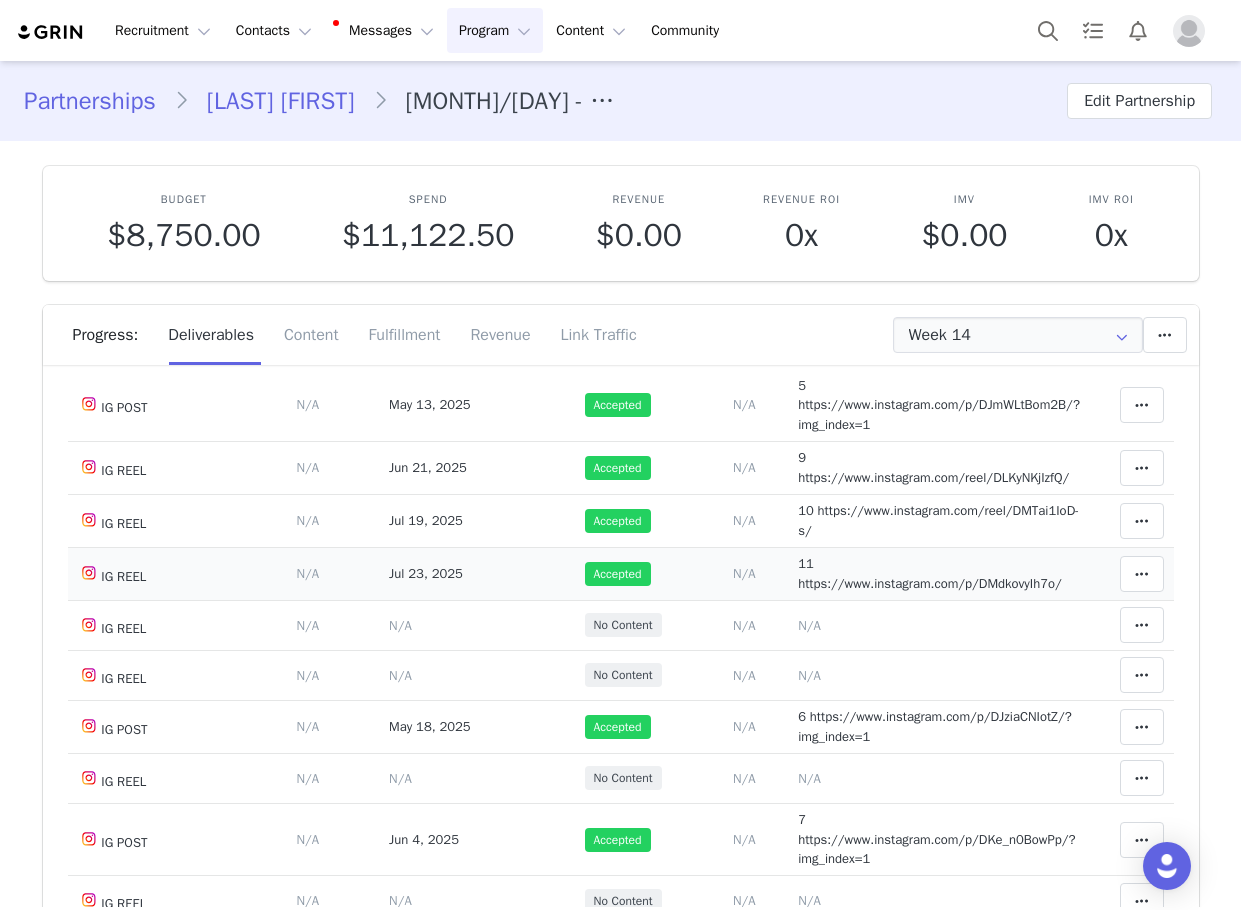 click on "Notes  Save  Cancel 11 https://www.instagram.com/p/DMdkovyIh7o/" at bounding box center (938, 573) 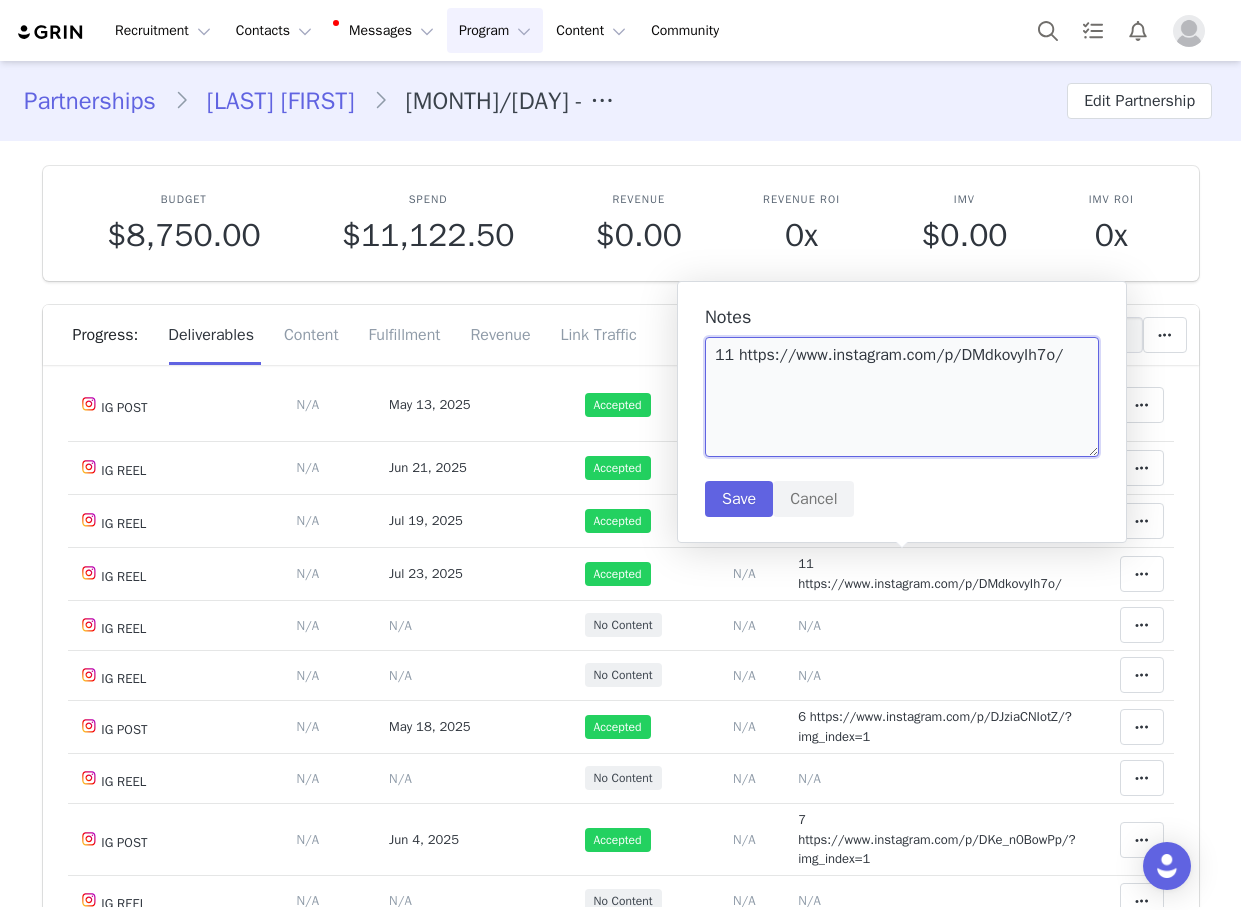 drag, startPoint x: 1066, startPoint y: 353, endPoint x: 738, endPoint y: 354, distance: 328.00153 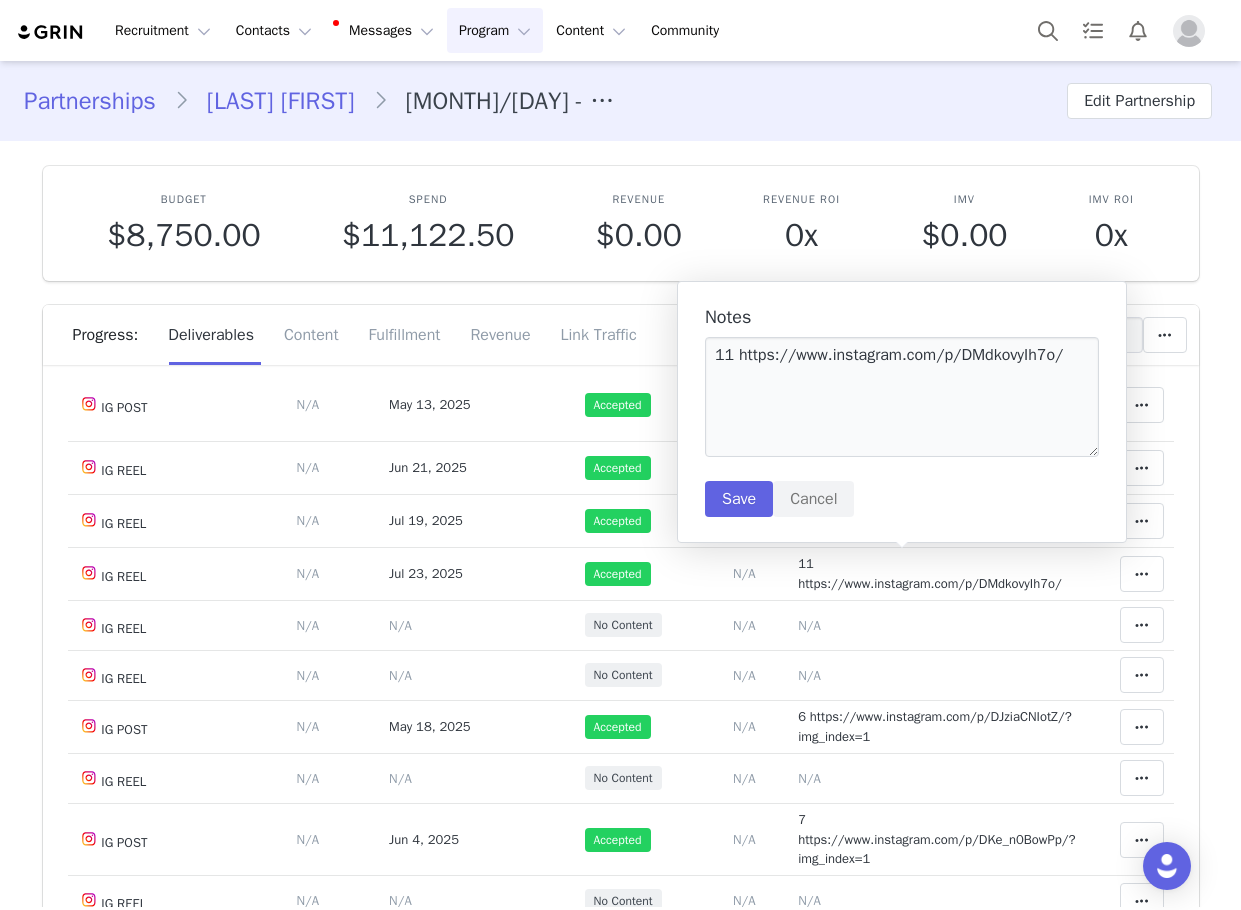 click on "Notes 11 https://www.instagram.com/p/DMdkovyIh7o/  Save  Cancel" at bounding box center (902, 412) 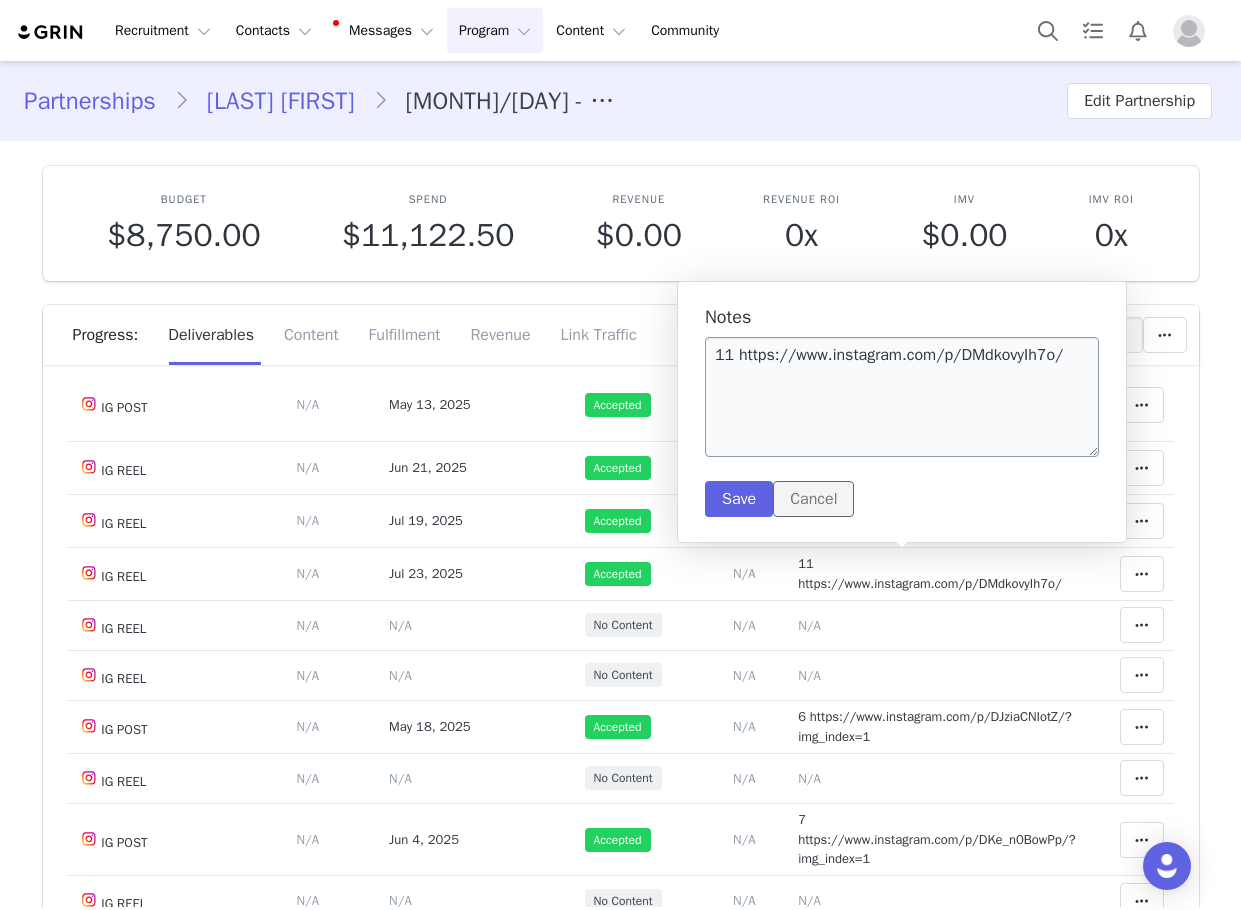 drag, startPoint x: 810, startPoint y: 497, endPoint x: 834, endPoint y: 340, distance: 158.8238 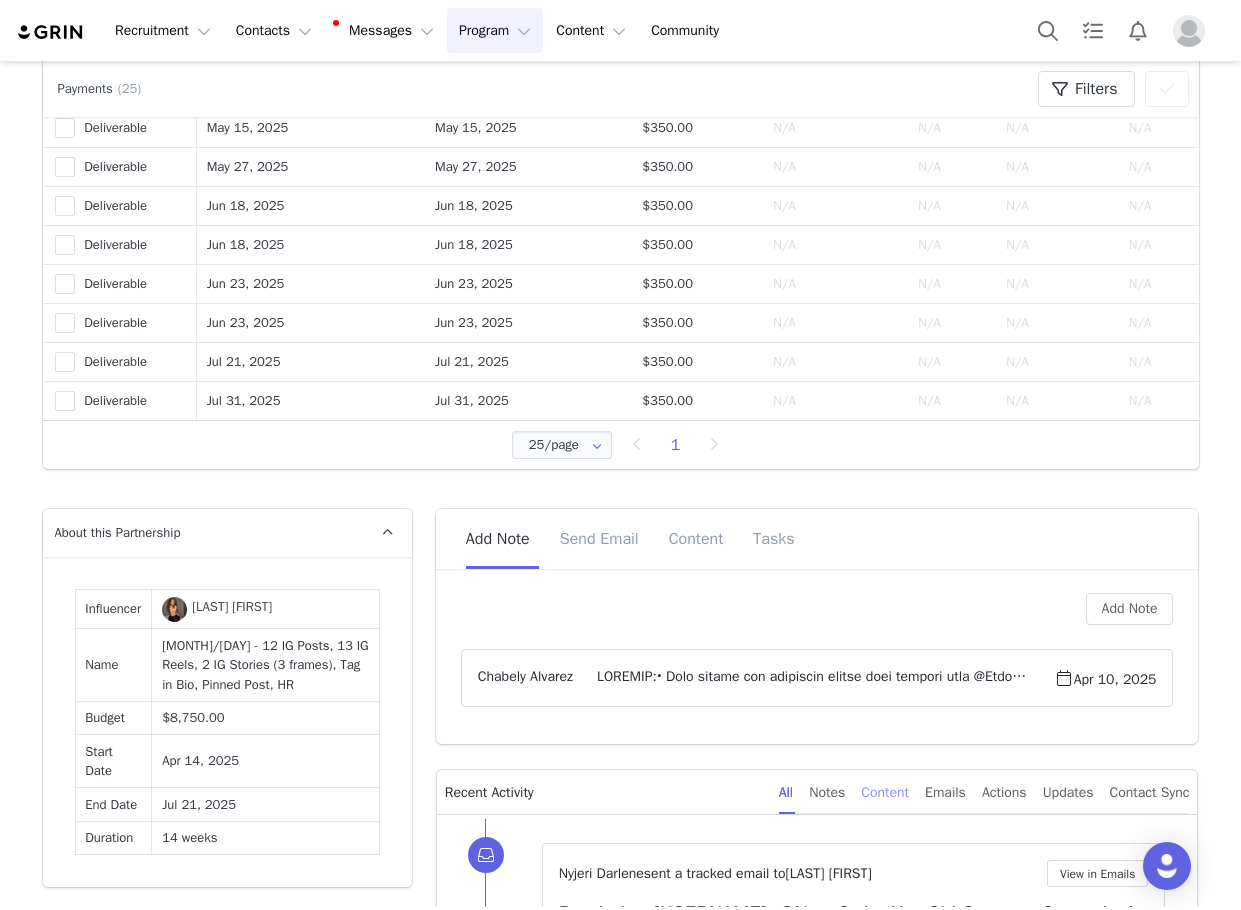 scroll, scrollTop: 1800, scrollLeft: 0, axis: vertical 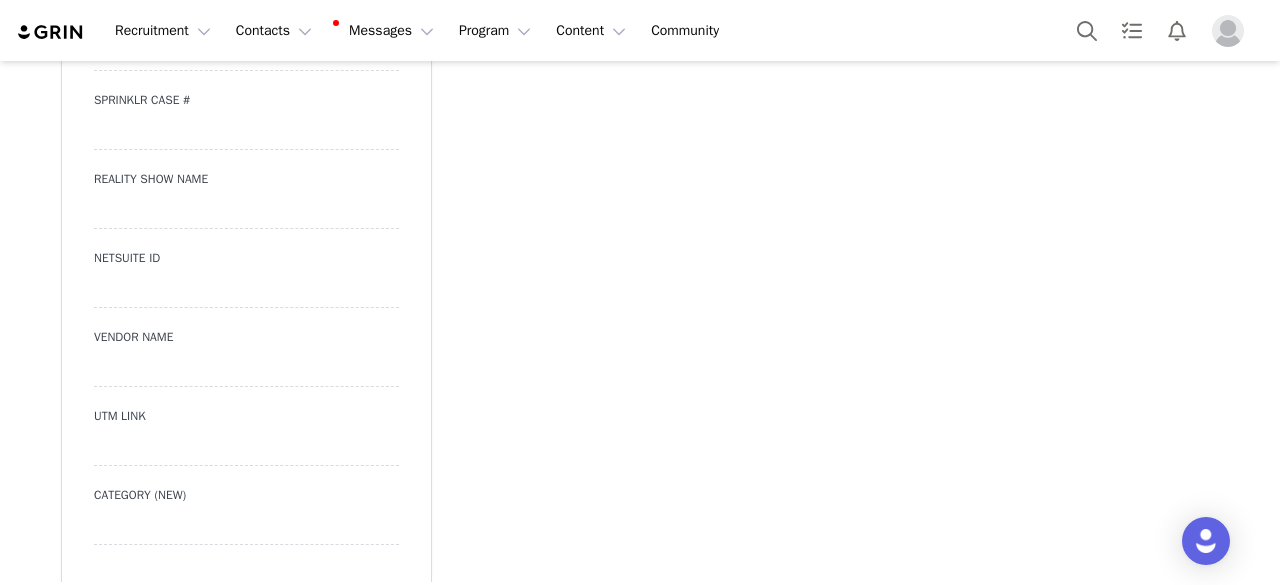 click at bounding box center [246, 448] 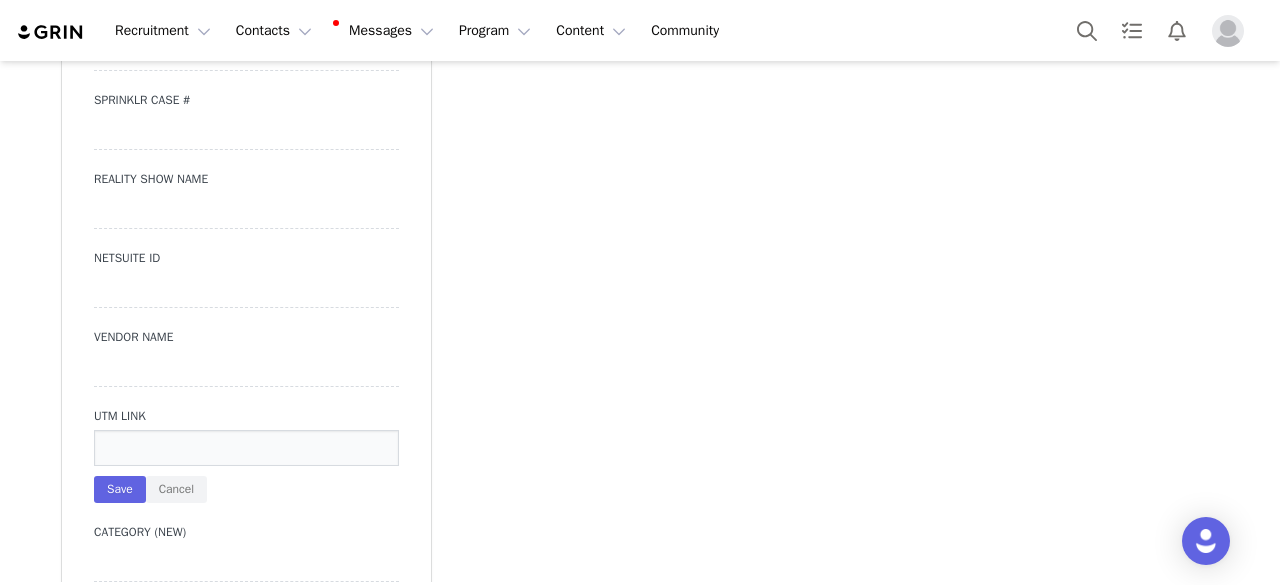 click at bounding box center (246, 448) 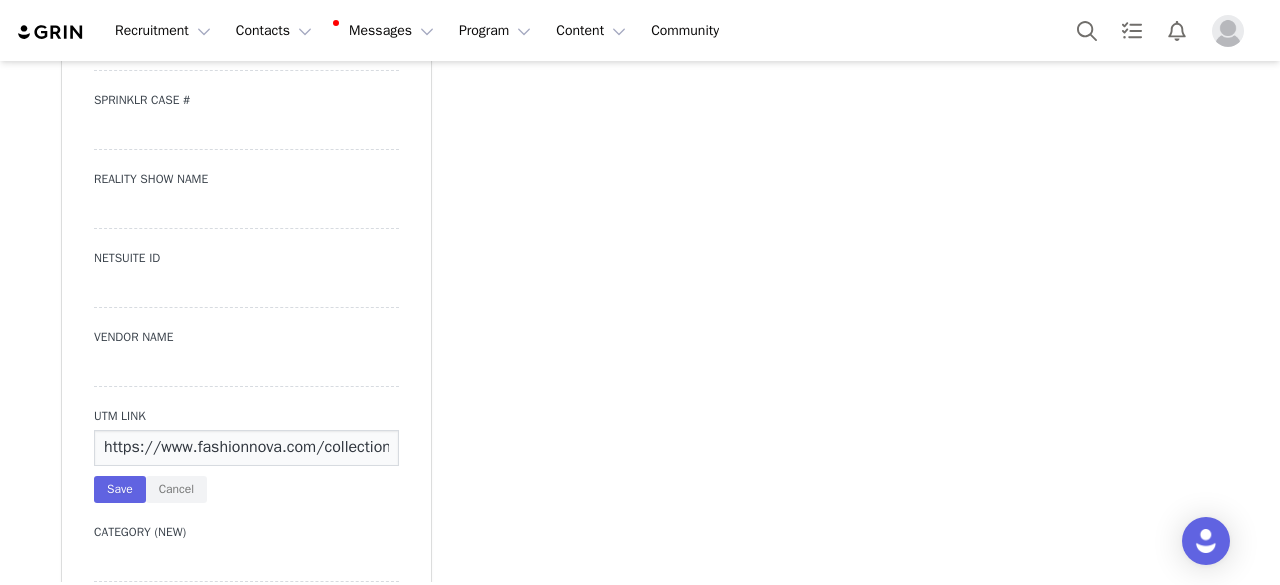 scroll, scrollTop: 0, scrollLeft: 554, axis: horizontal 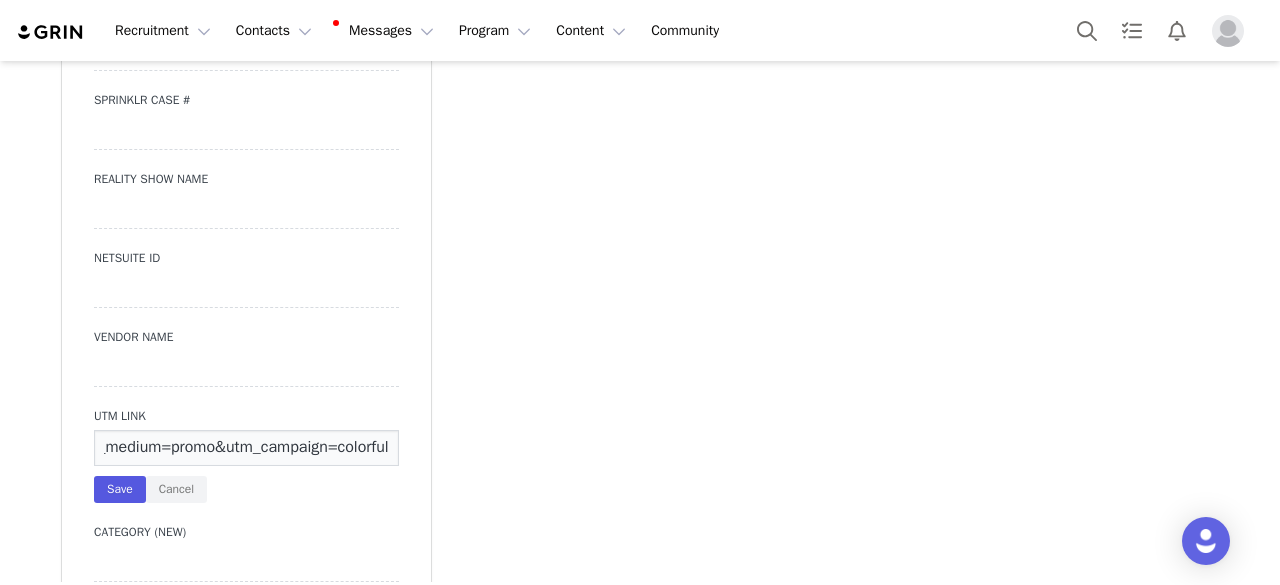 type on "https://www.fashionnova.com/collections/new?utm_source=influencer&utm_medium=promo&utm_campaign=colorful" 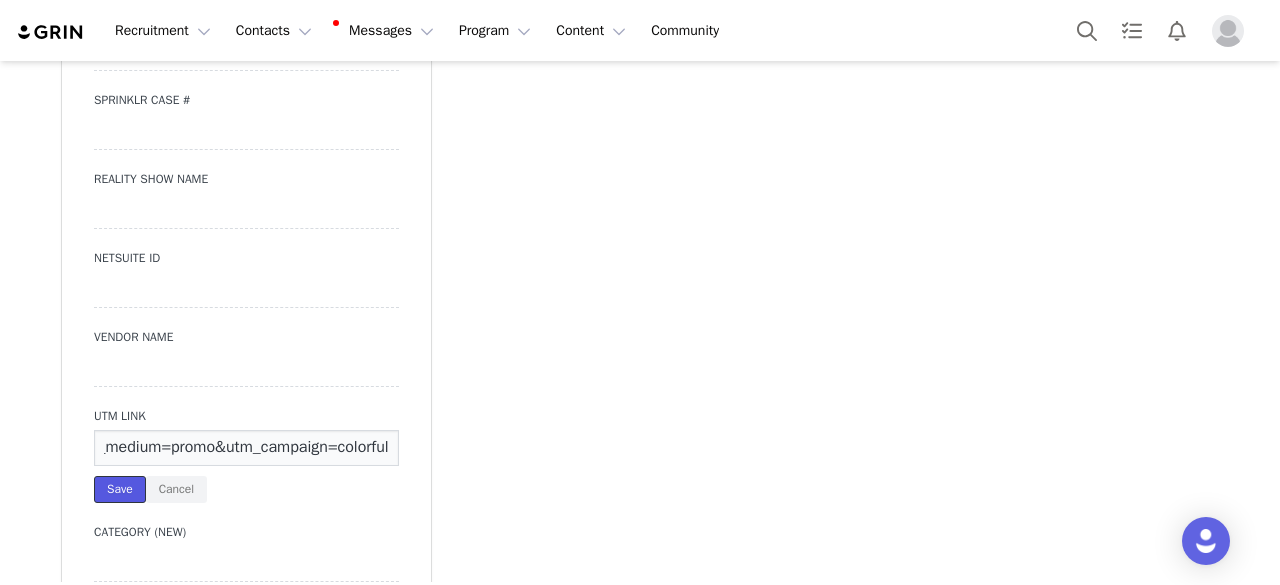 click on "Save" at bounding box center [120, 489] 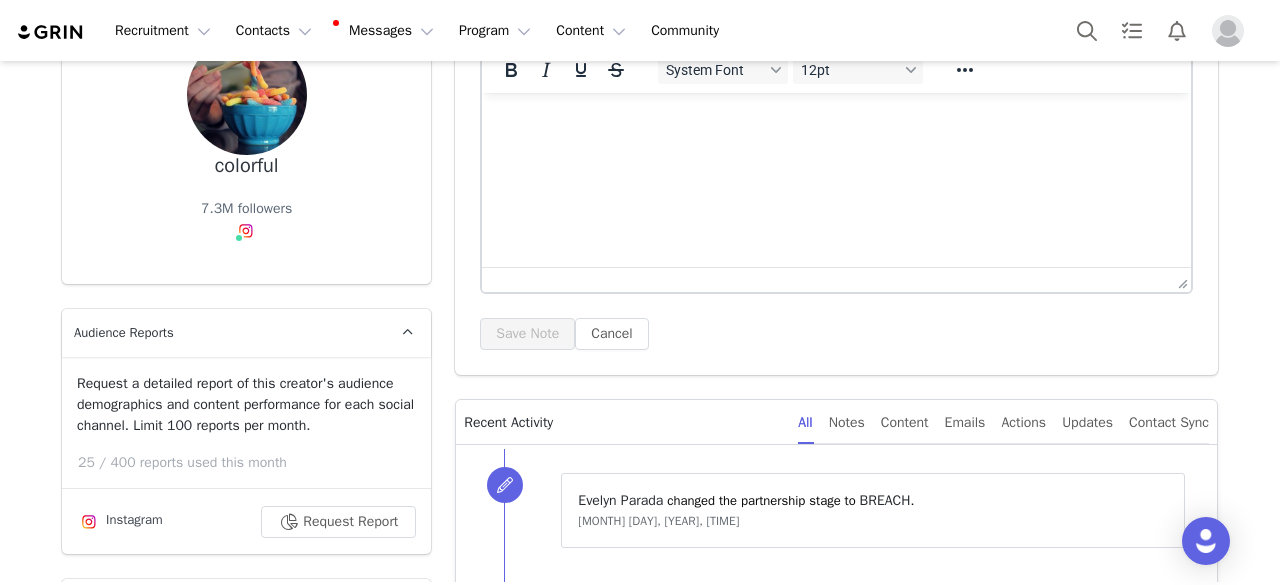 scroll, scrollTop: 459, scrollLeft: 0, axis: vertical 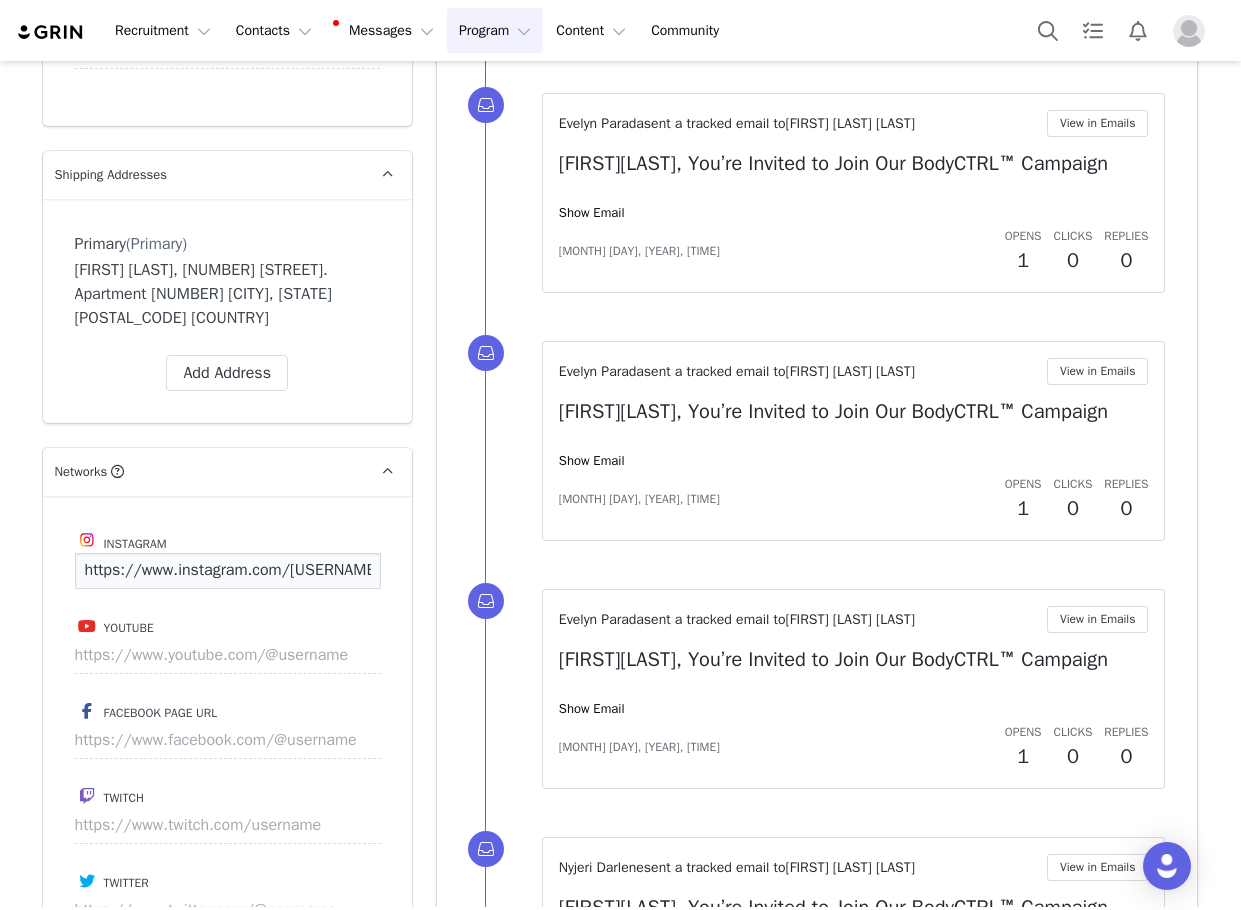click on "https://www.instagram.com/heloisehut/" at bounding box center (228, 571) 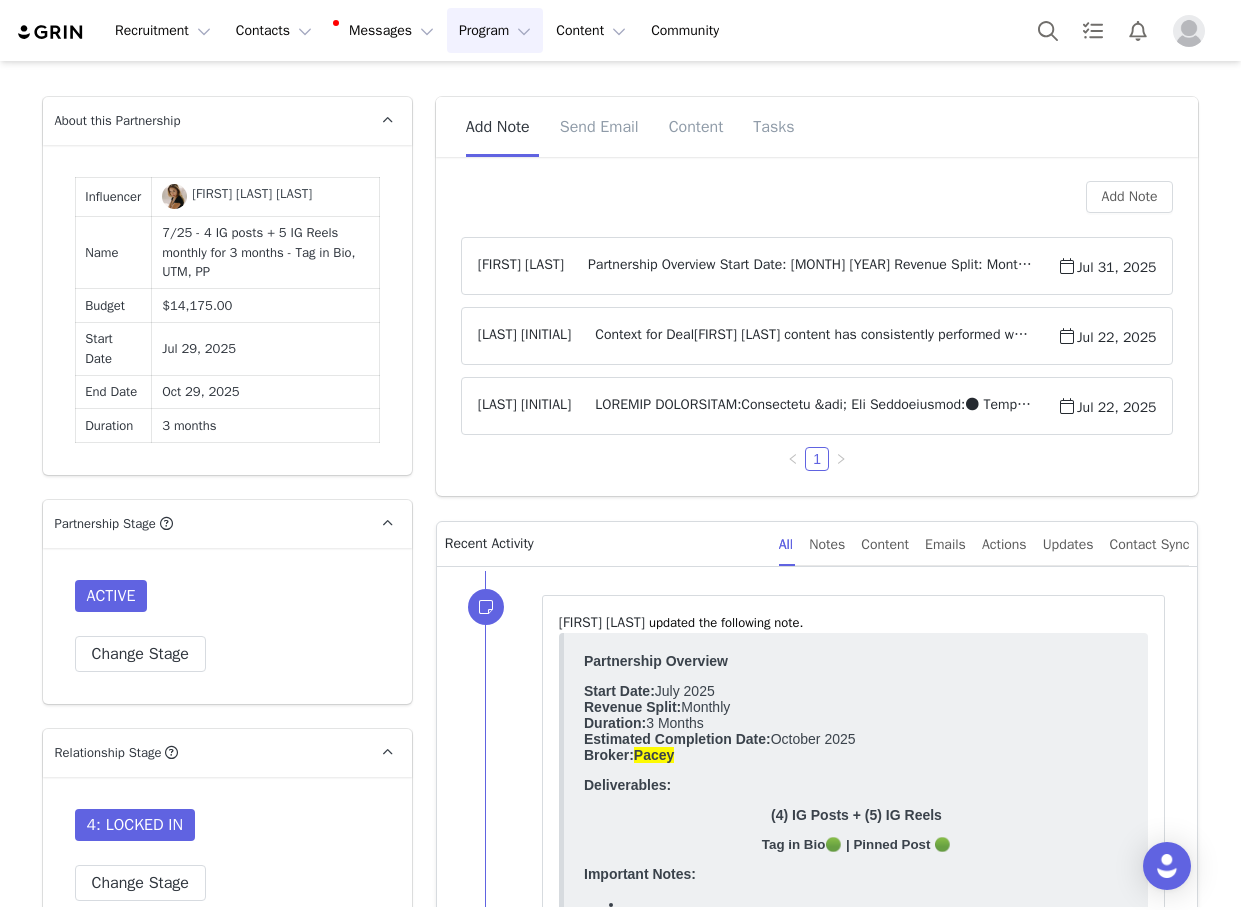 scroll, scrollTop: 776, scrollLeft: 0, axis: vertical 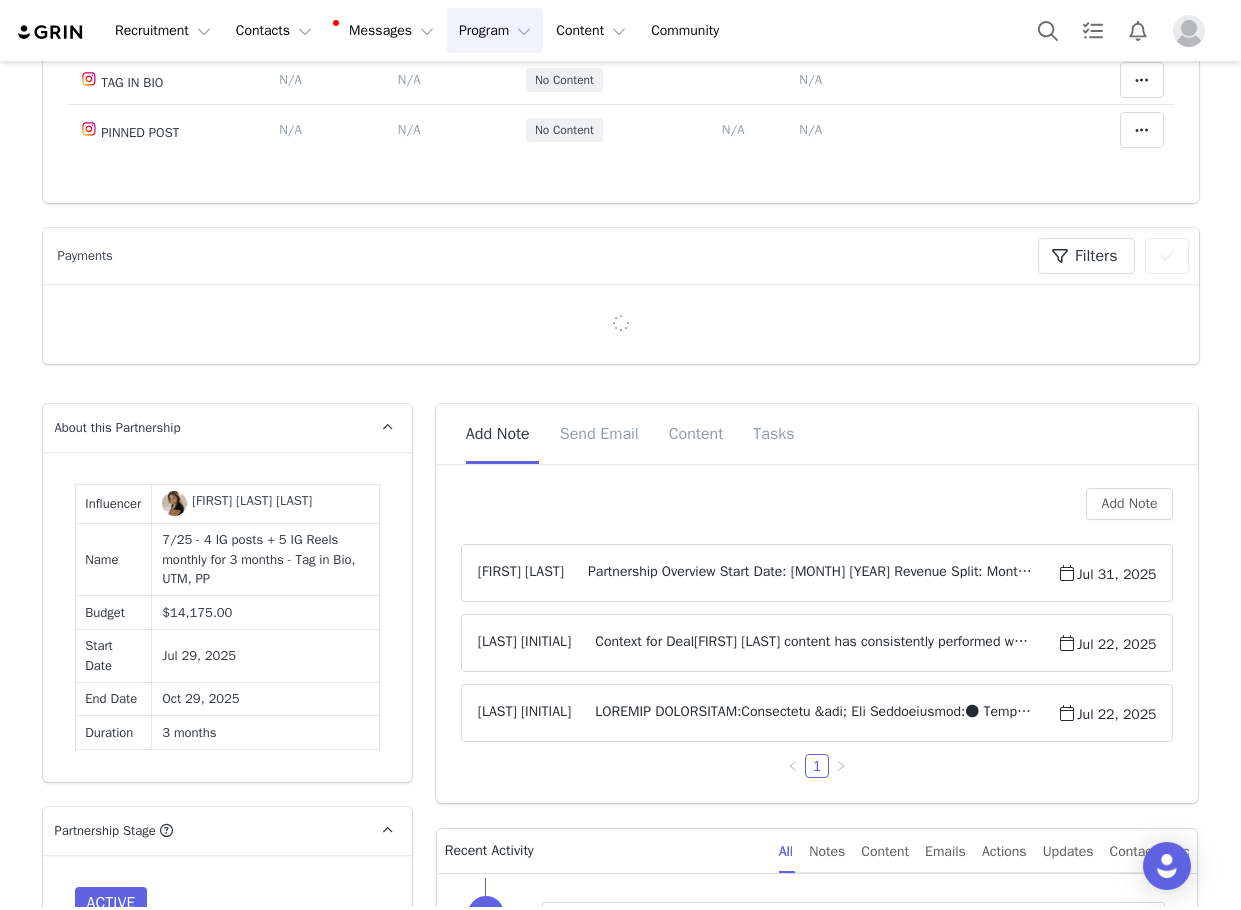 click on "Gabrielle Vasquez  Partnership Overview
Start Date: July 2025 Revenue Split: Monthly Duration: 3 Months Estimated Completion Date: October 2025 Broker: Pacey
Deliverables:
(4) IG Posts + (5) IG Reels
Tag in Bio🟢 | Pinned Post 🟢
Important Notes:
Current Remaining Deliverables:
Month 1 | (4) IG Posts + (5) IG Reels
Payment History:
Month 1 - TBA
Month 2 - TBA
Month 3 - TBA
Jul 31, 2025" at bounding box center (817, 573) 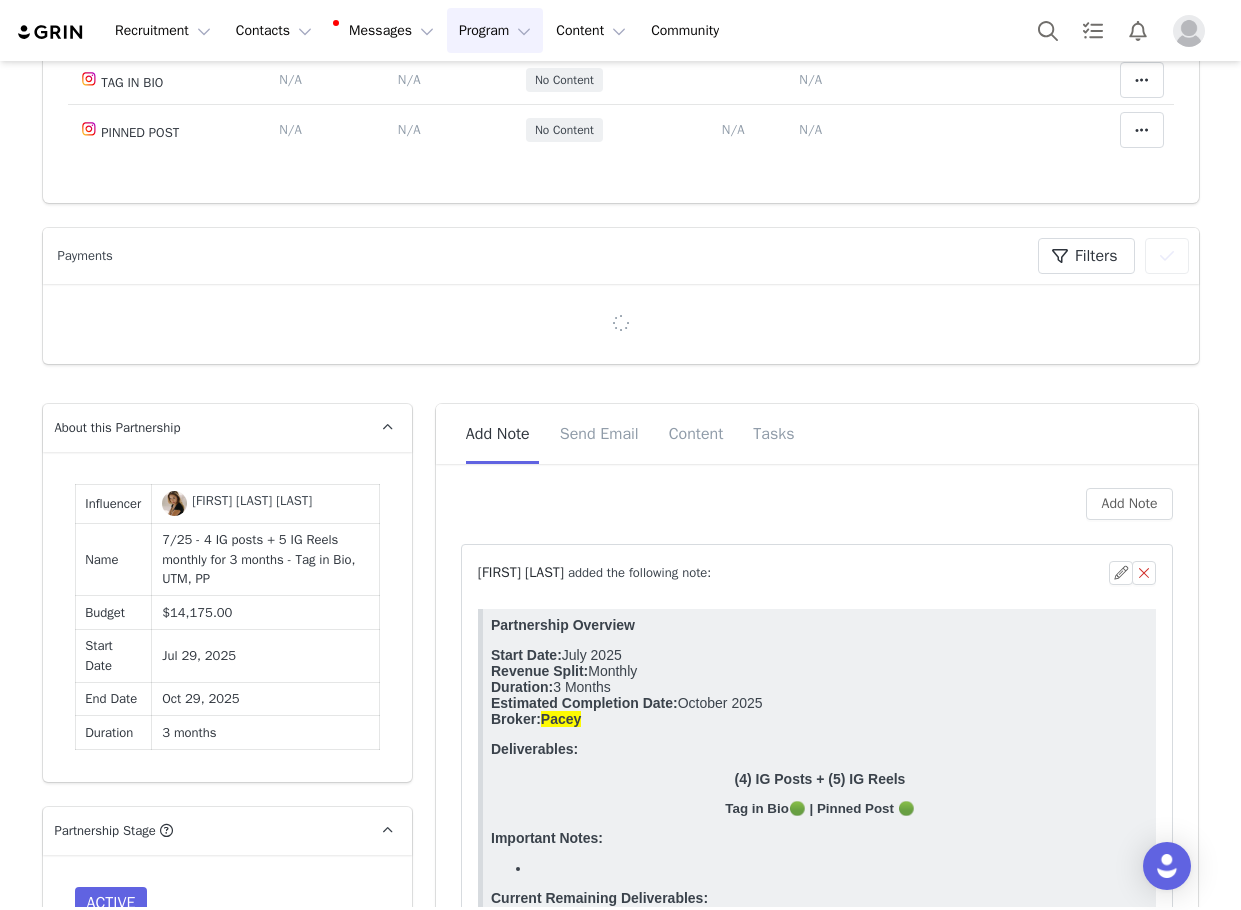 scroll, scrollTop: 0, scrollLeft: 0, axis: both 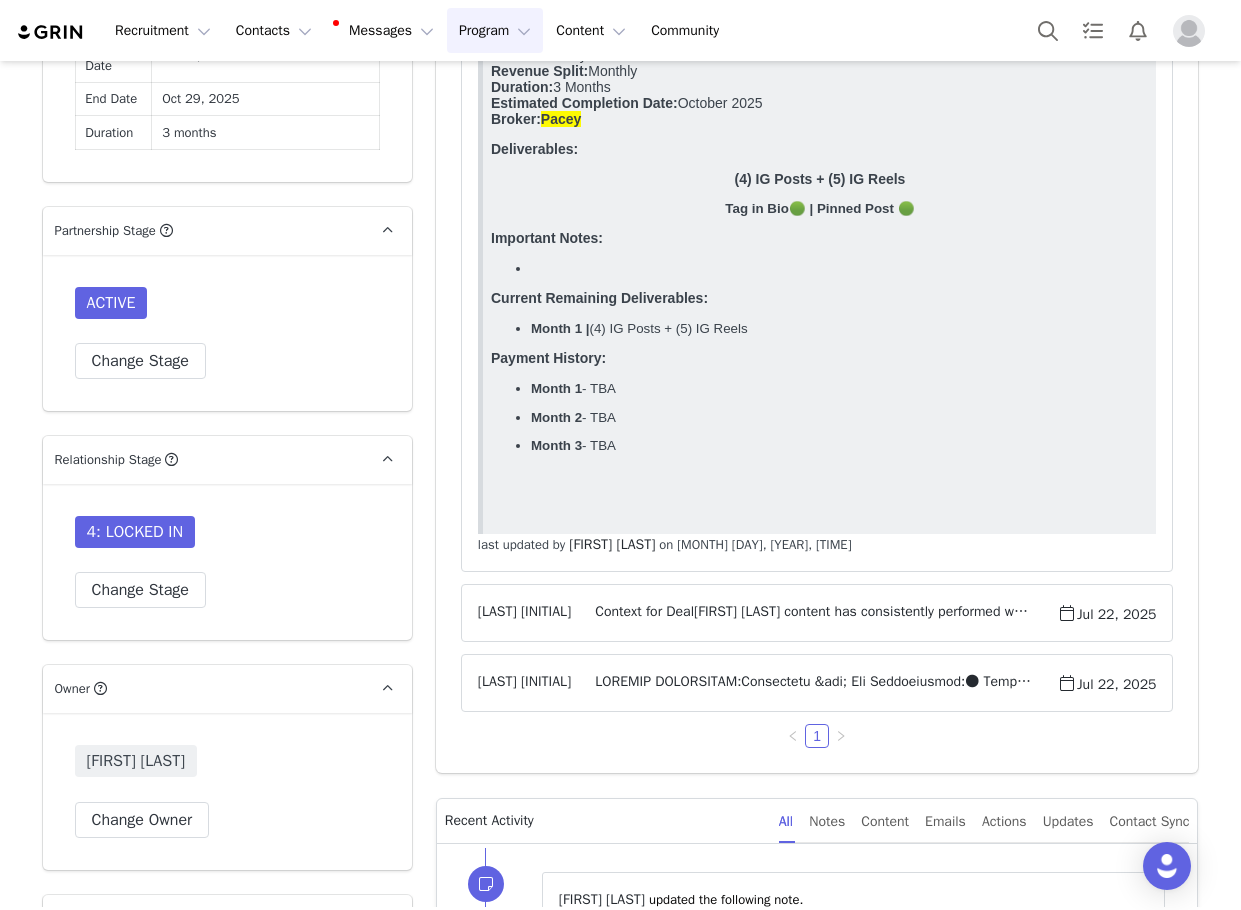 click on "Context for DealHeloise FN content has consistently performed well. I have linked her high performing content:https://www.instagram.com/reel/DKuf-CqxjYg/?utm_source=ig_web_copy_linkhttps://www.instagram.com/p/DKpZEqyJxhd/?utm_source=ig_web_copy_link&amp;igsh=MzRlODBiNWFlZA==https://www.instagram.com/p/DK4hQz6uayB/" at bounding box center (814, 613) 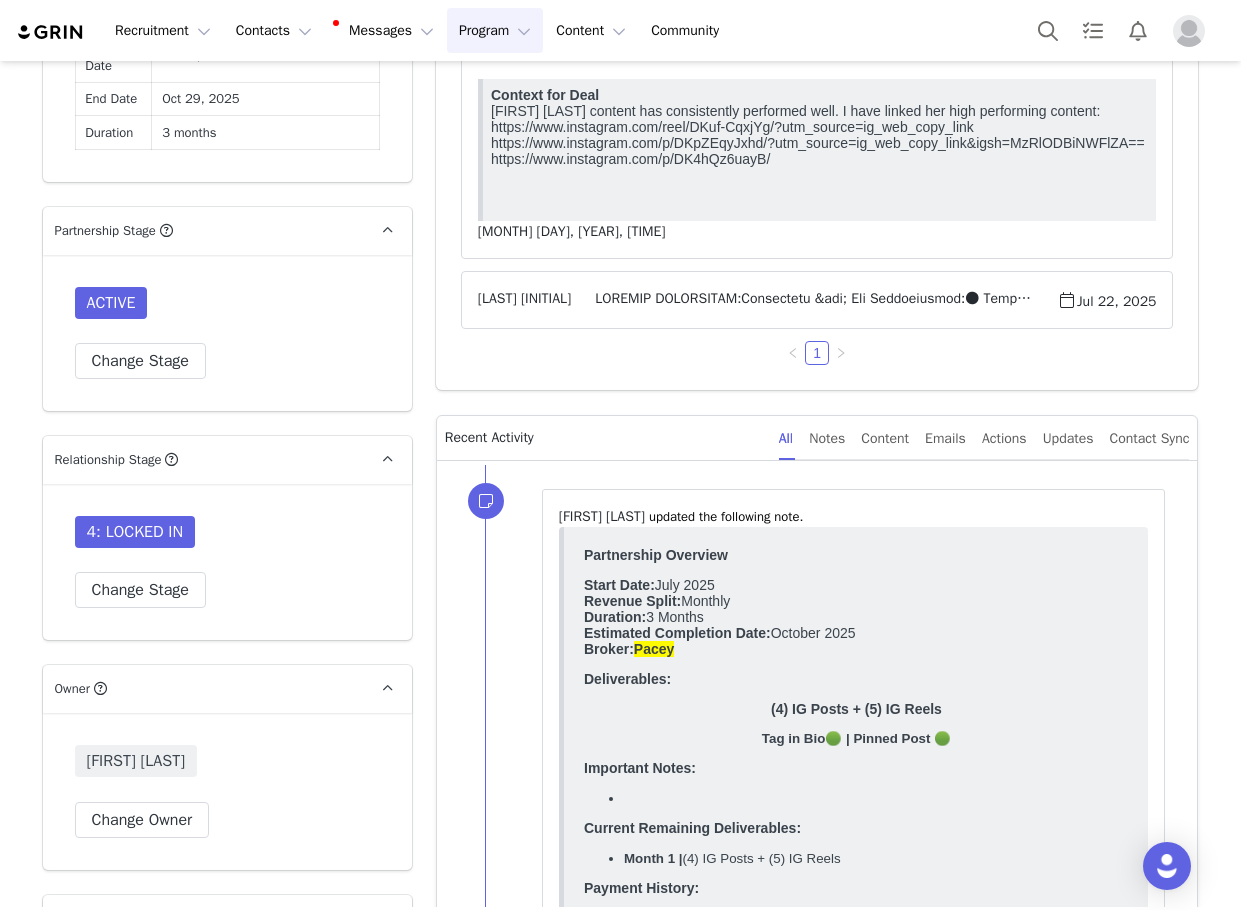 scroll, scrollTop: 0, scrollLeft: 0, axis: both 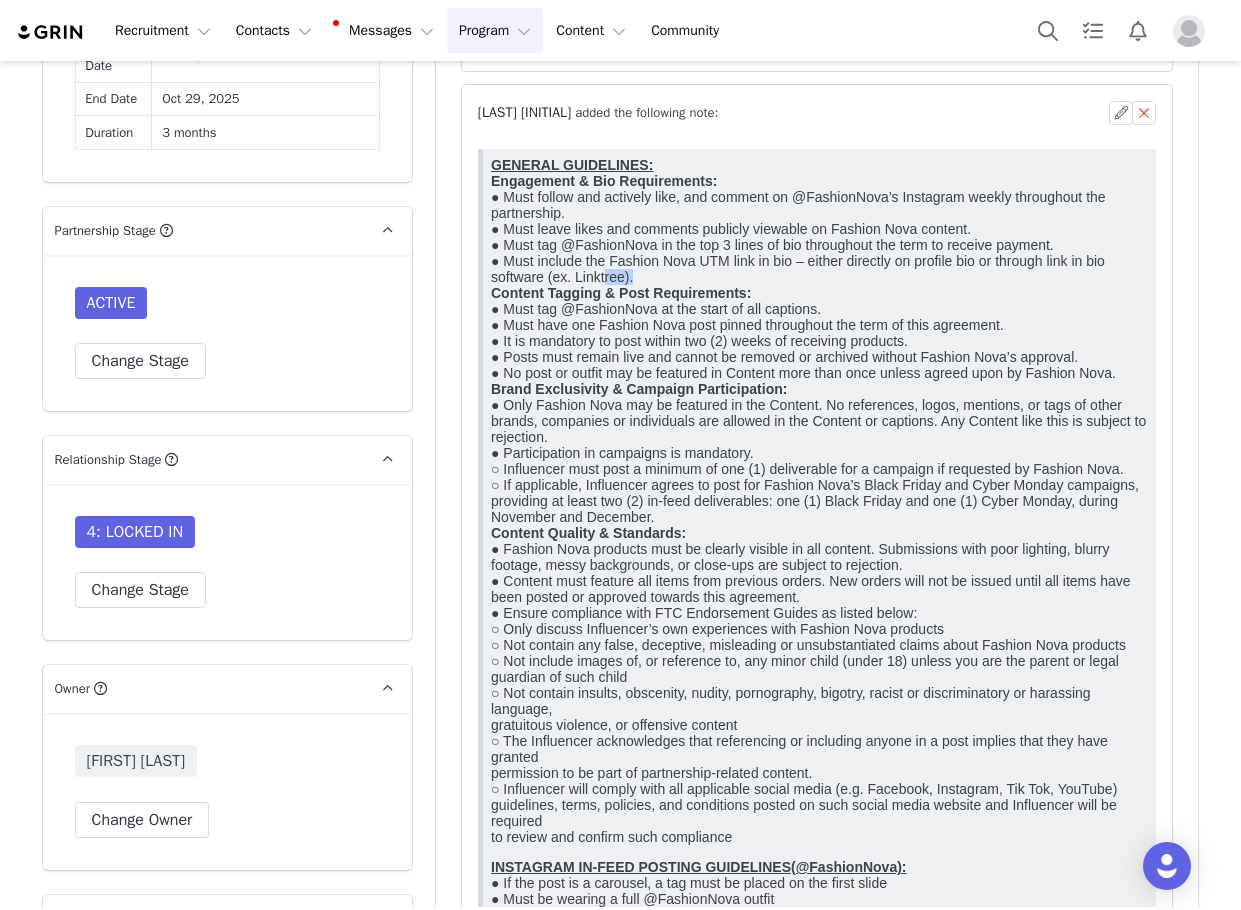 drag, startPoint x: 600, startPoint y: 294, endPoint x: 687, endPoint y: 289, distance: 87.14356 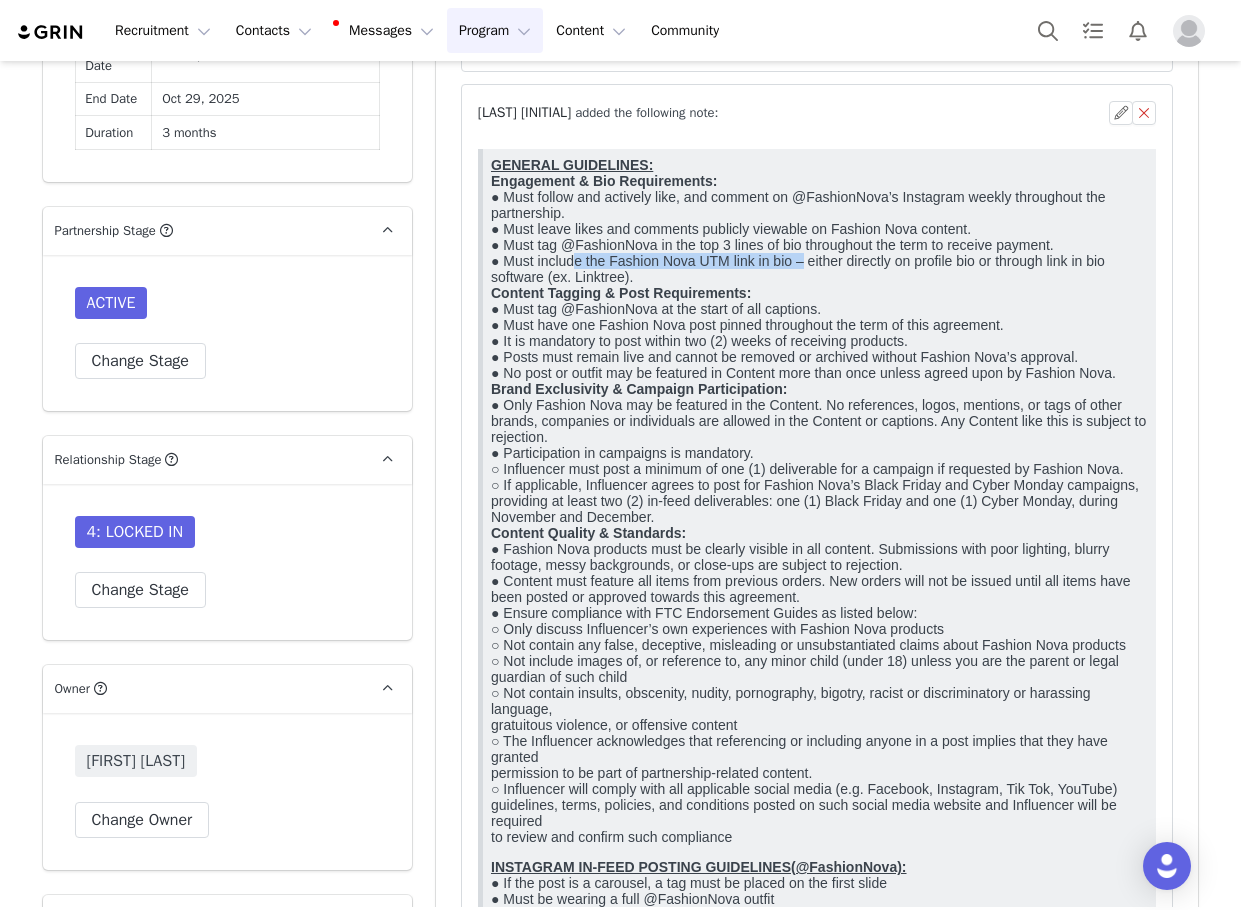 drag, startPoint x: 571, startPoint y: 280, endPoint x: 800, endPoint y: 285, distance: 229.05458 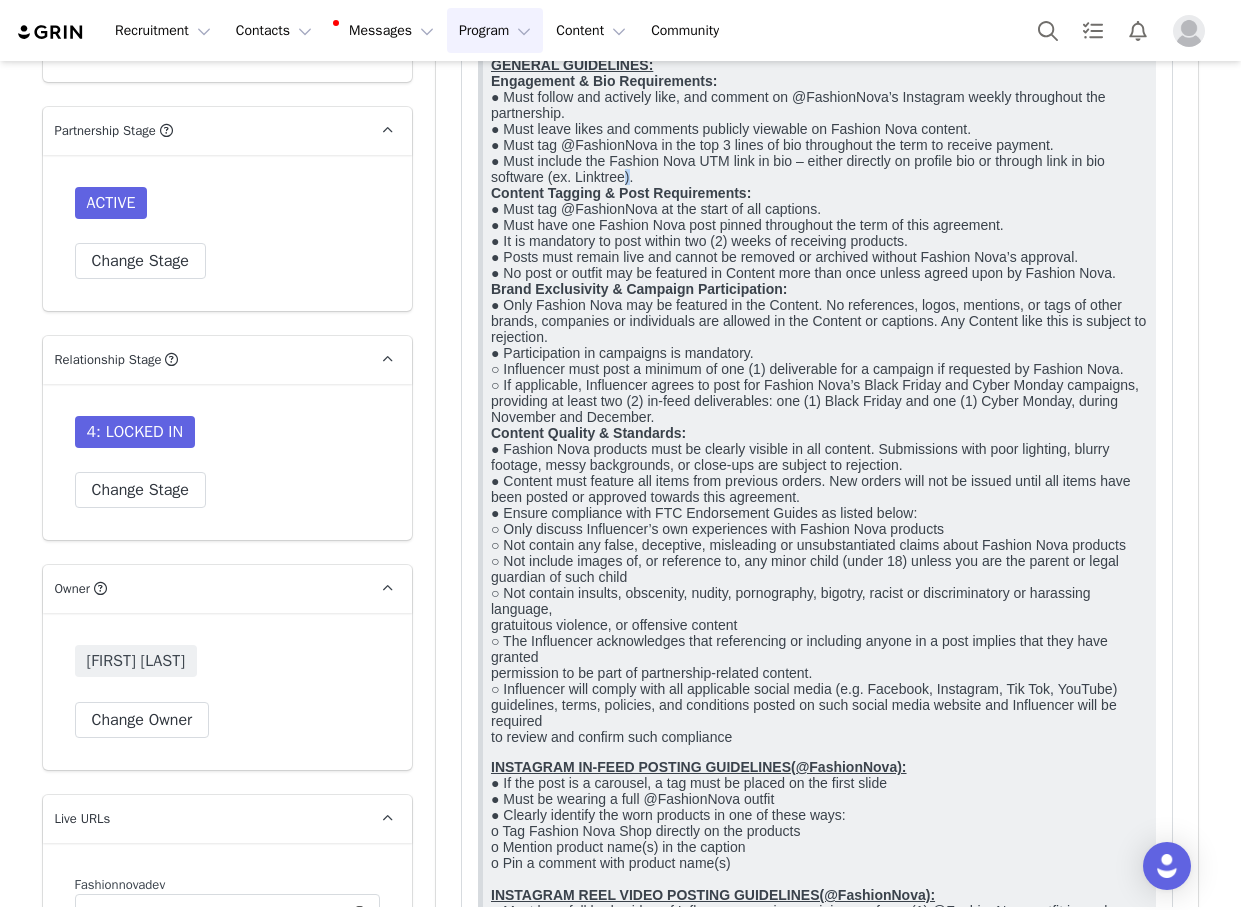 click on "GENERAL GUIDELINES: Engagement & Bio Requirements: ● Must follow and actively like, and comment on @FashionNova’s Instagram weekly throughout the partnership. ● Must leave likes and comments publicly viewable on Fashion Nova content. ● Must tag @FashionNova in the top 3 lines of bio throughout the term to receive payment. ● Must include the Fashion Nova UTM link in bio – either directly on profile bio or through link in bio software (ex. Linktree). Content Tagging & Post Requirements: ● Must tag @FashionNova at the start of all captions. ● Must have one Fashion Nova post pinned throughout the term of this agreement. ● It is mandatory to post within two (2) weeks of receiving products. ● Posts must remain live and cannot be removed or archived without Fashion Nova’s approval. ● No post or outfit may be featured in Content more than once unless agreed upon by Fashion Nova. Brand Exclusivity & Campaign Participation: ● Participation in campaigns is mandatory. November and December." at bounding box center (819, 400) 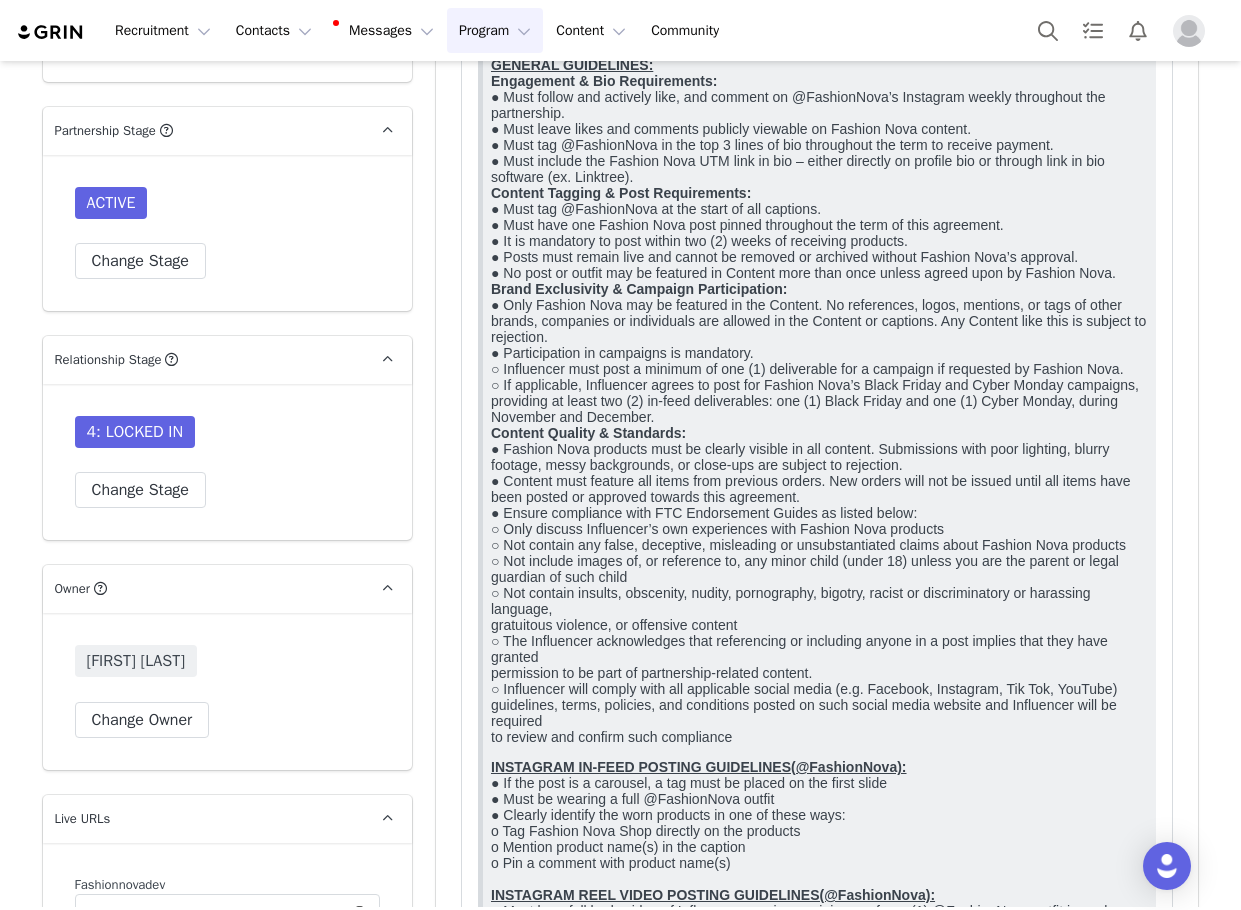 click on "GENERAL GUIDELINES: Engagement & Bio Requirements: ● Must follow and actively like, and comment on @FashionNova’s Instagram weekly throughout the partnership. ● Must leave likes and comments publicly viewable on Fashion Nova content. ● Must tag @FashionNova in the top 3 lines of bio throughout the term to receive payment. ● Must include the Fashion Nova UTM link in bio – either directly on profile bio or through link in bio software (ex. Linktree). Content Tagging & Post Requirements: ● Must tag @FashionNova at the start of all captions. ● Must have one Fashion Nova post pinned throughout the term of this agreement. ● It is mandatory to post within two (2) weeks of receiving products. ● Posts must remain live and cannot be removed or archived without Fashion Nova’s approval. ● No post or outfit may be featured in Content more than once unless agreed upon by Fashion Nova. Brand Exclusivity & Campaign Participation: ● Participation in campaigns is mandatory. November and December." at bounding box center [819, 400] 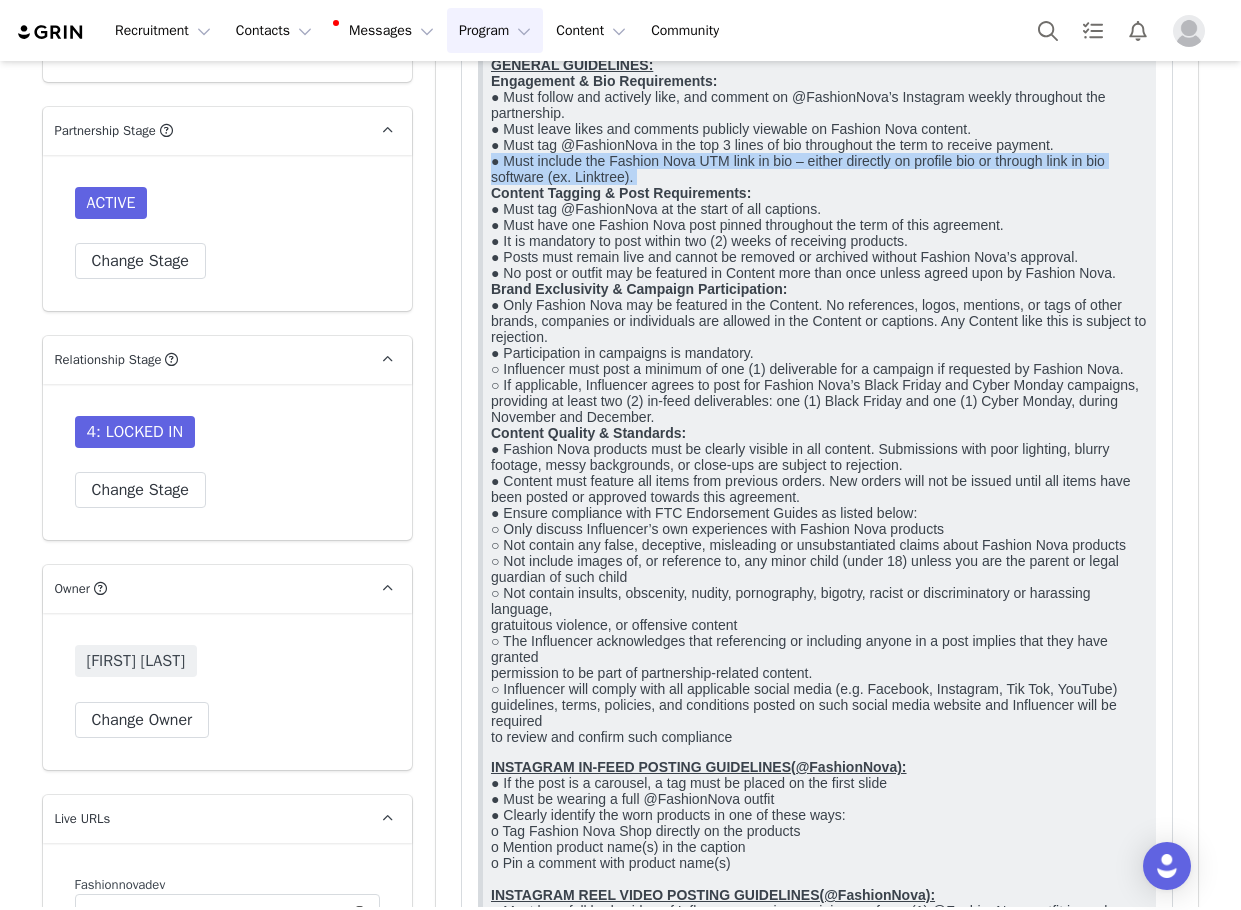 drag, startPoint x: 635, startPoint y: 197, endPoint x: 485, endPoint y: 182, distance: 150.74814 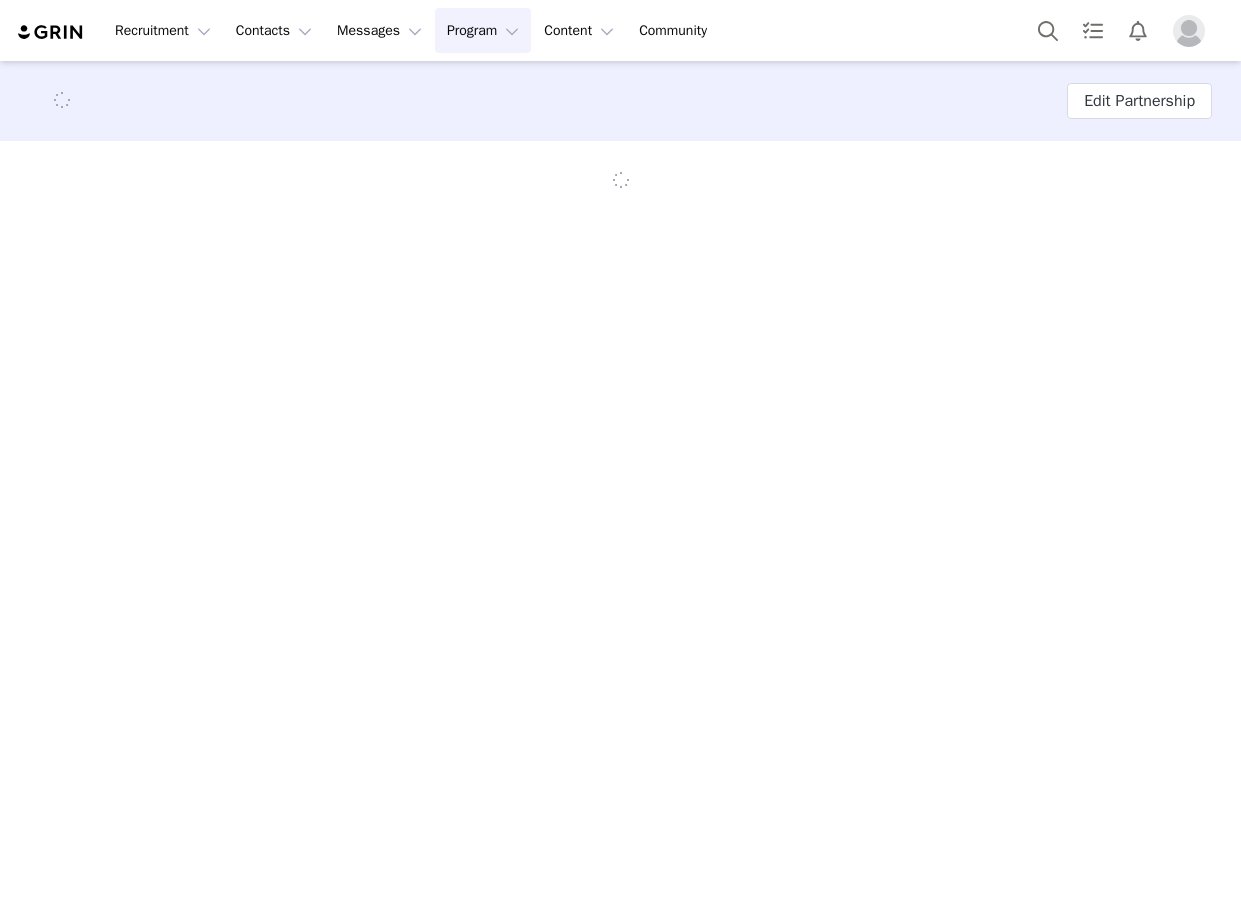 scroll, scrollTop: 0, scrollLeft: 0, axis: both 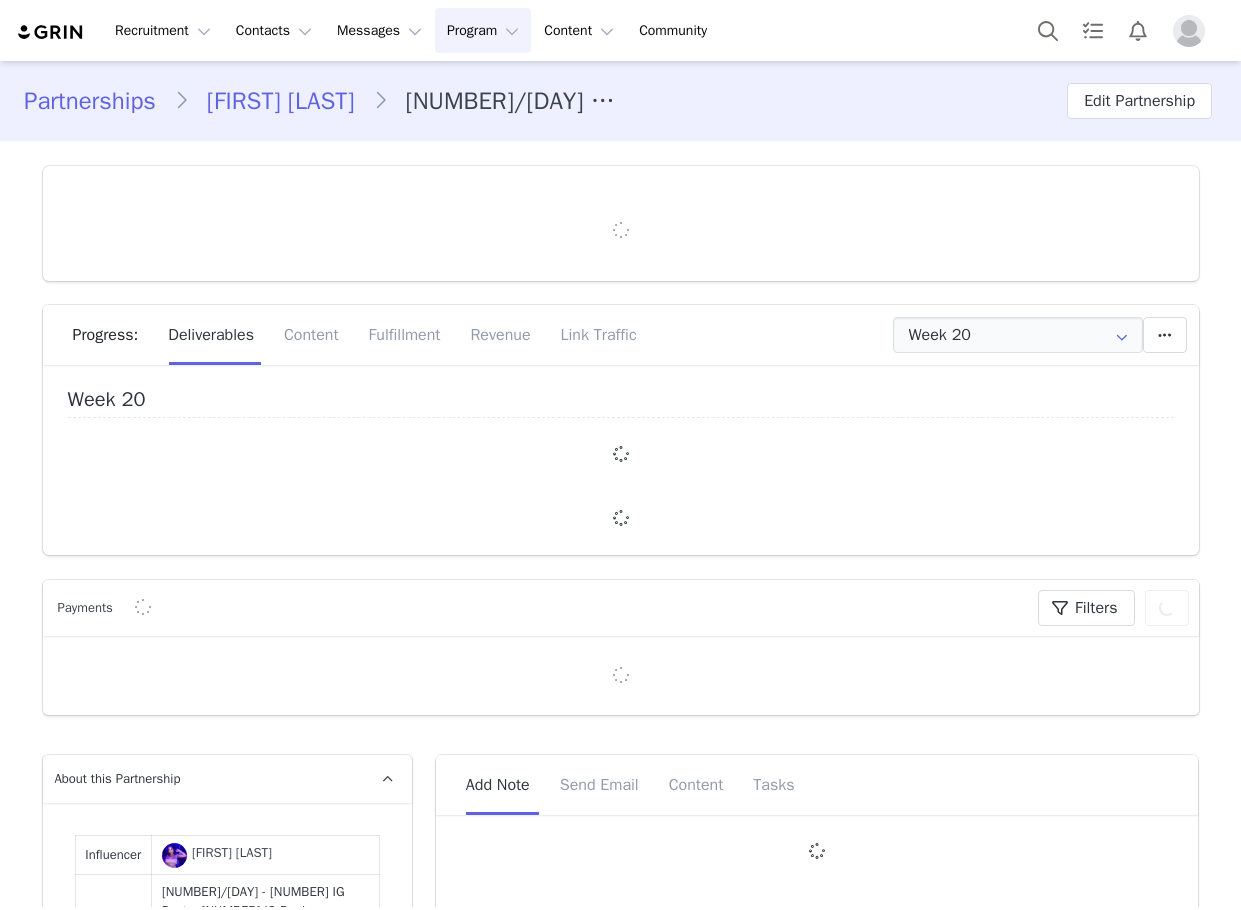 type on "+1 (United States)" 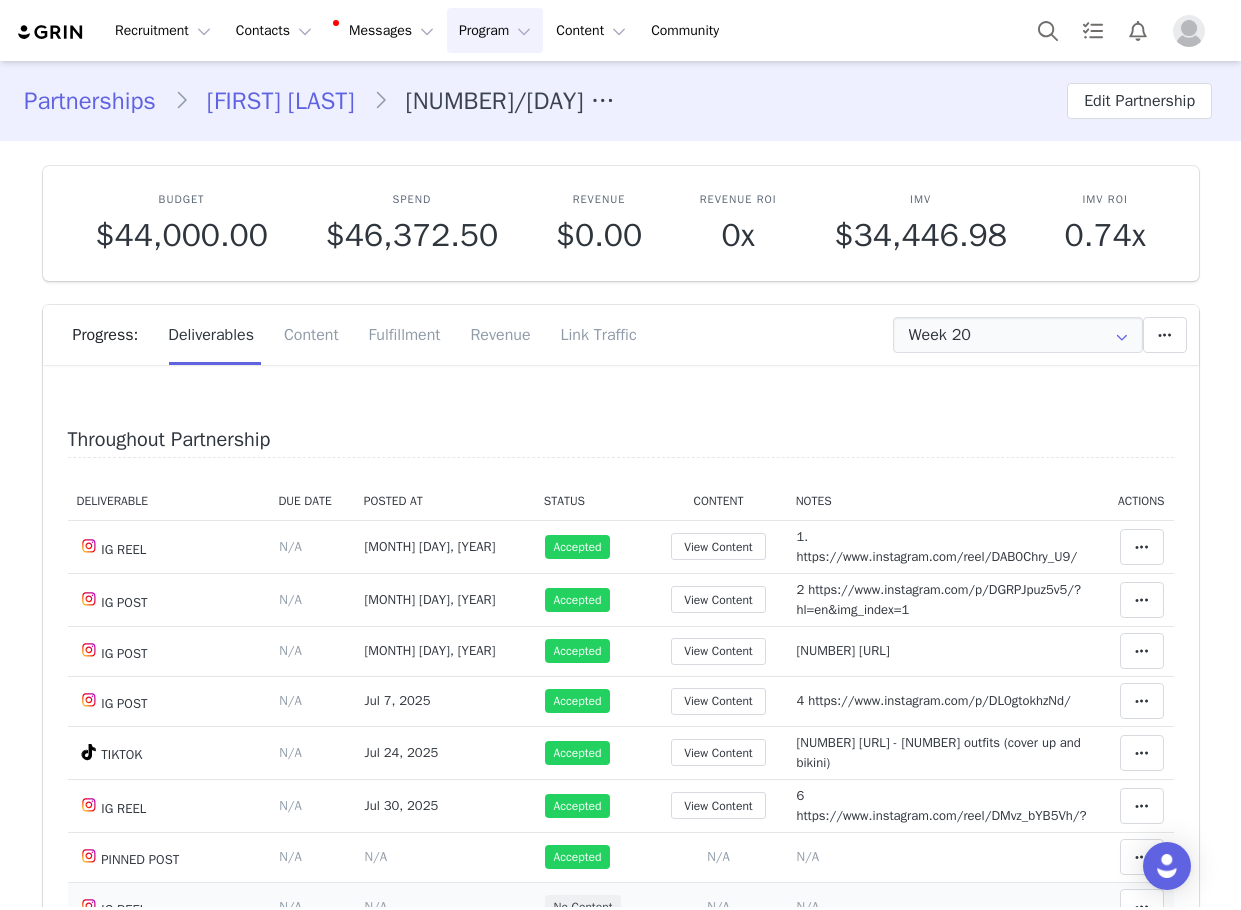 scroll, scrollTop: 0, scrollLeft: 0, axis: both 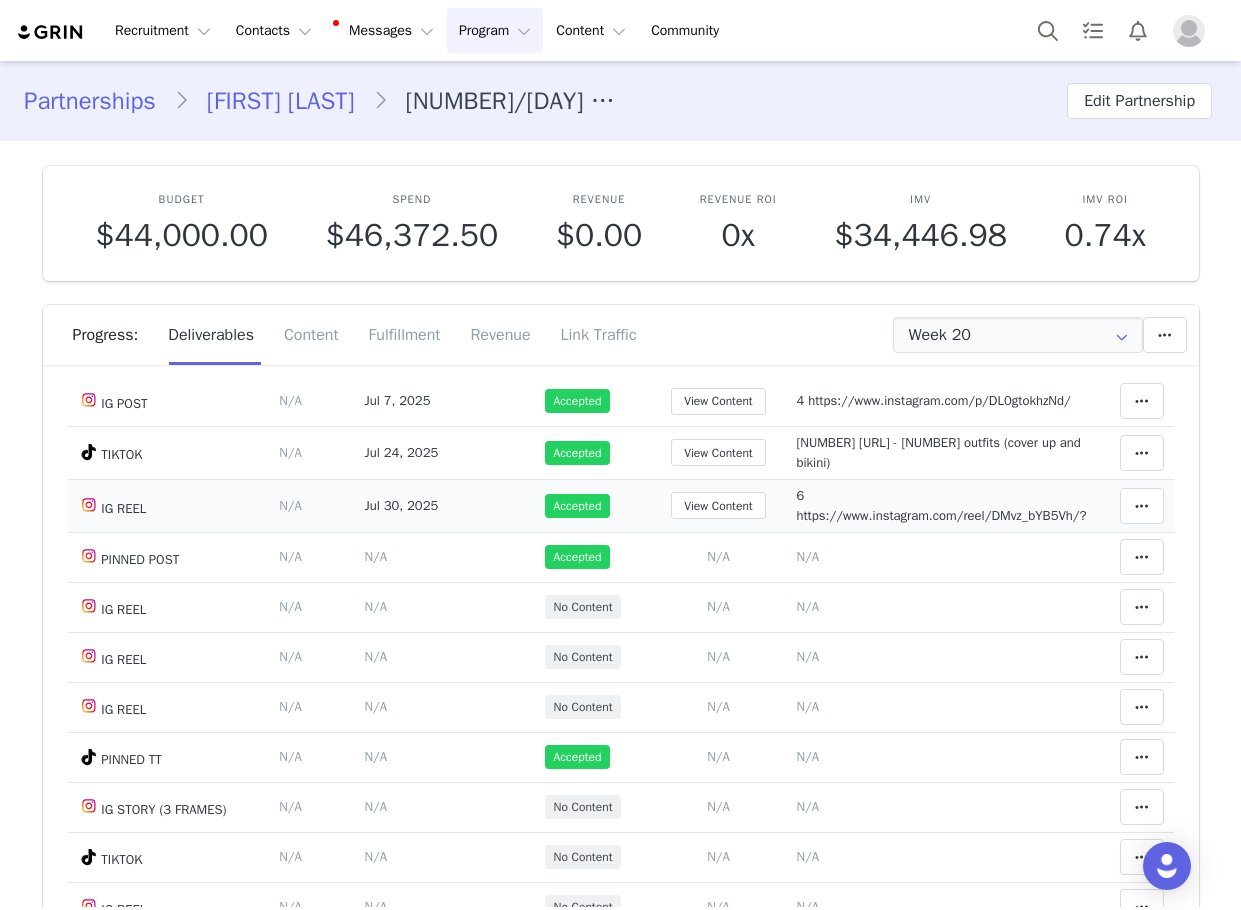 click on "6
https://www.instagram.com/reel/DMvz_bYB5Vh/?" at bounding box center [941, 505] 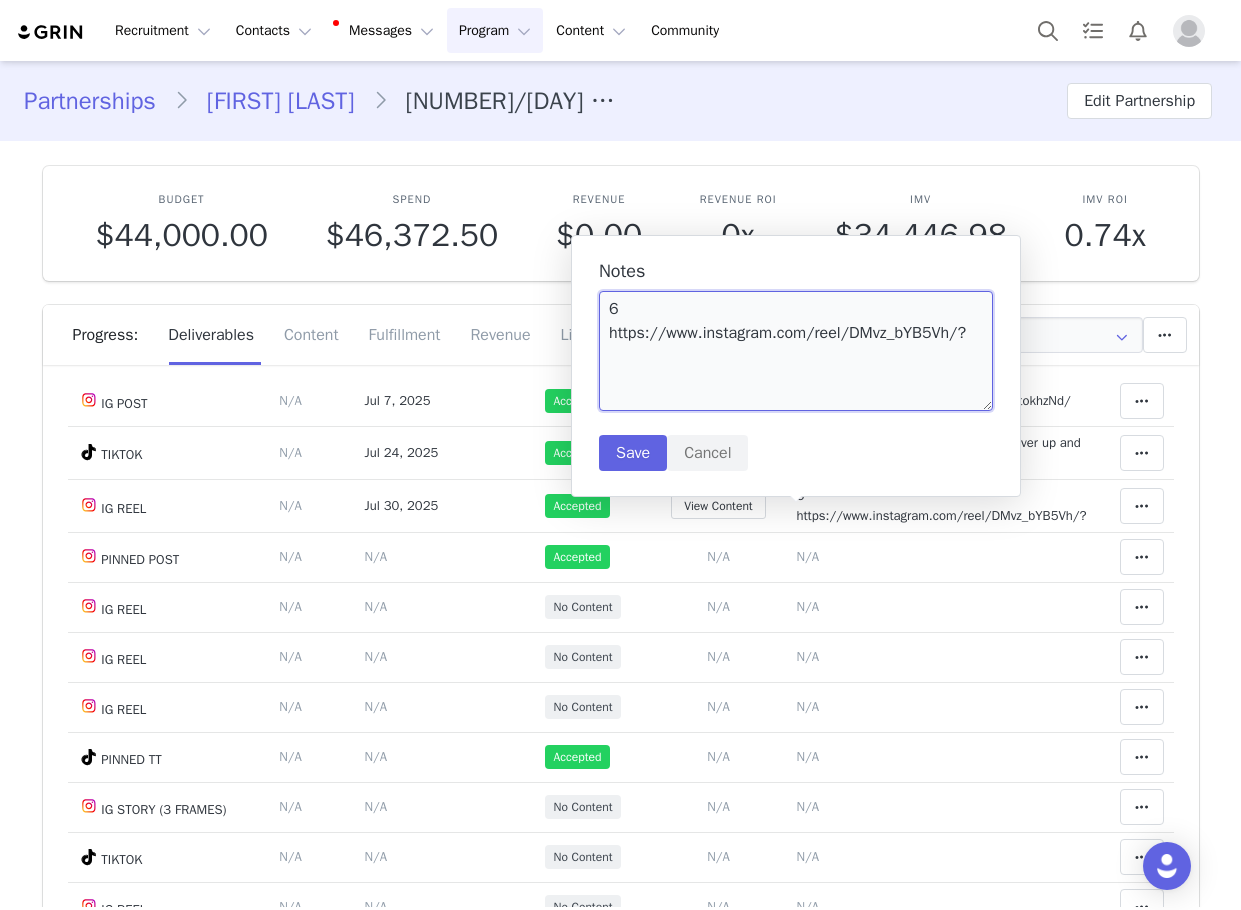 drag, startPoint x: 962, startPoint y: 329, endPoint x: 610, endPoint y: 325, distance: 352.02274 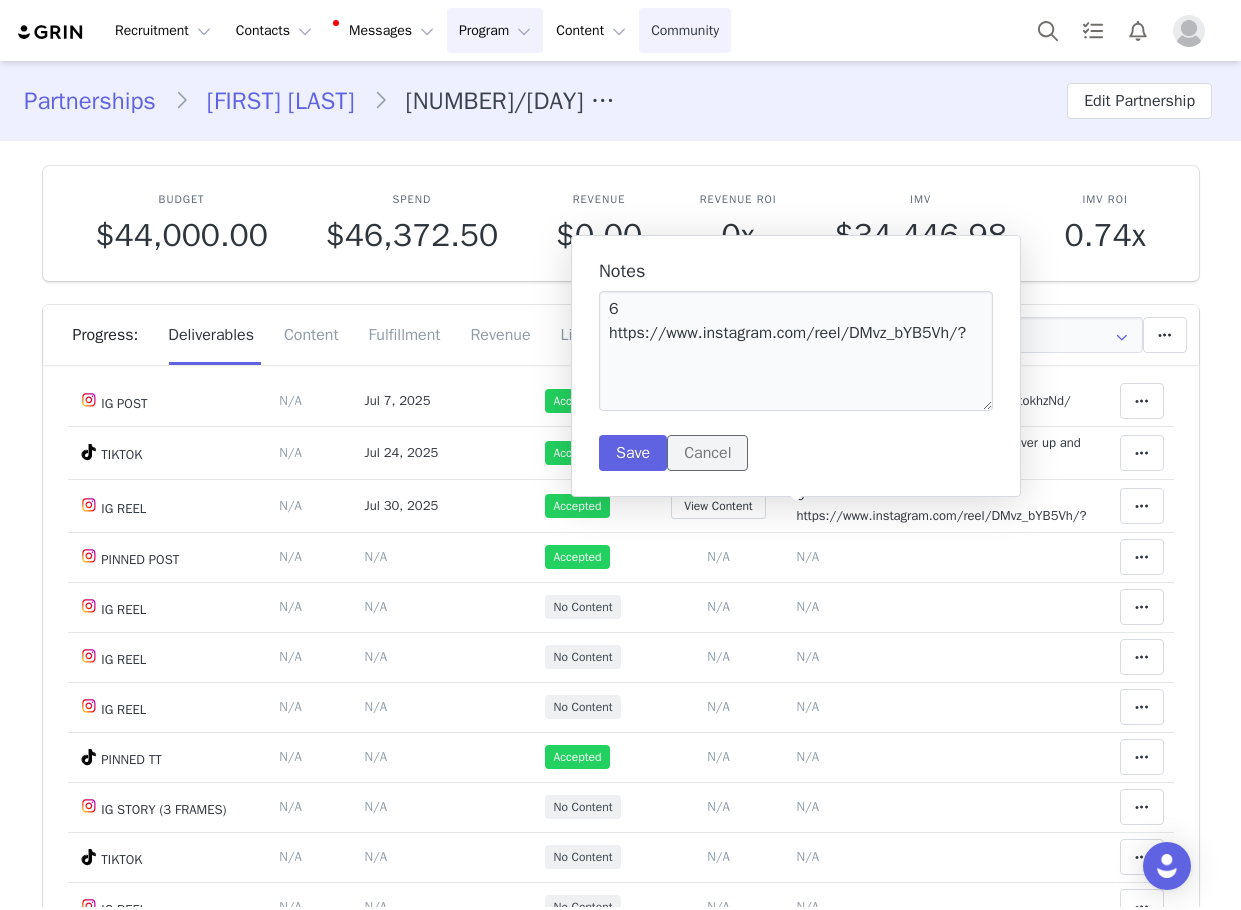 drag, startPoint x: 695, startPoint y: 444, endPoint x: 675, endPoint y: 20, distance: 424.47144 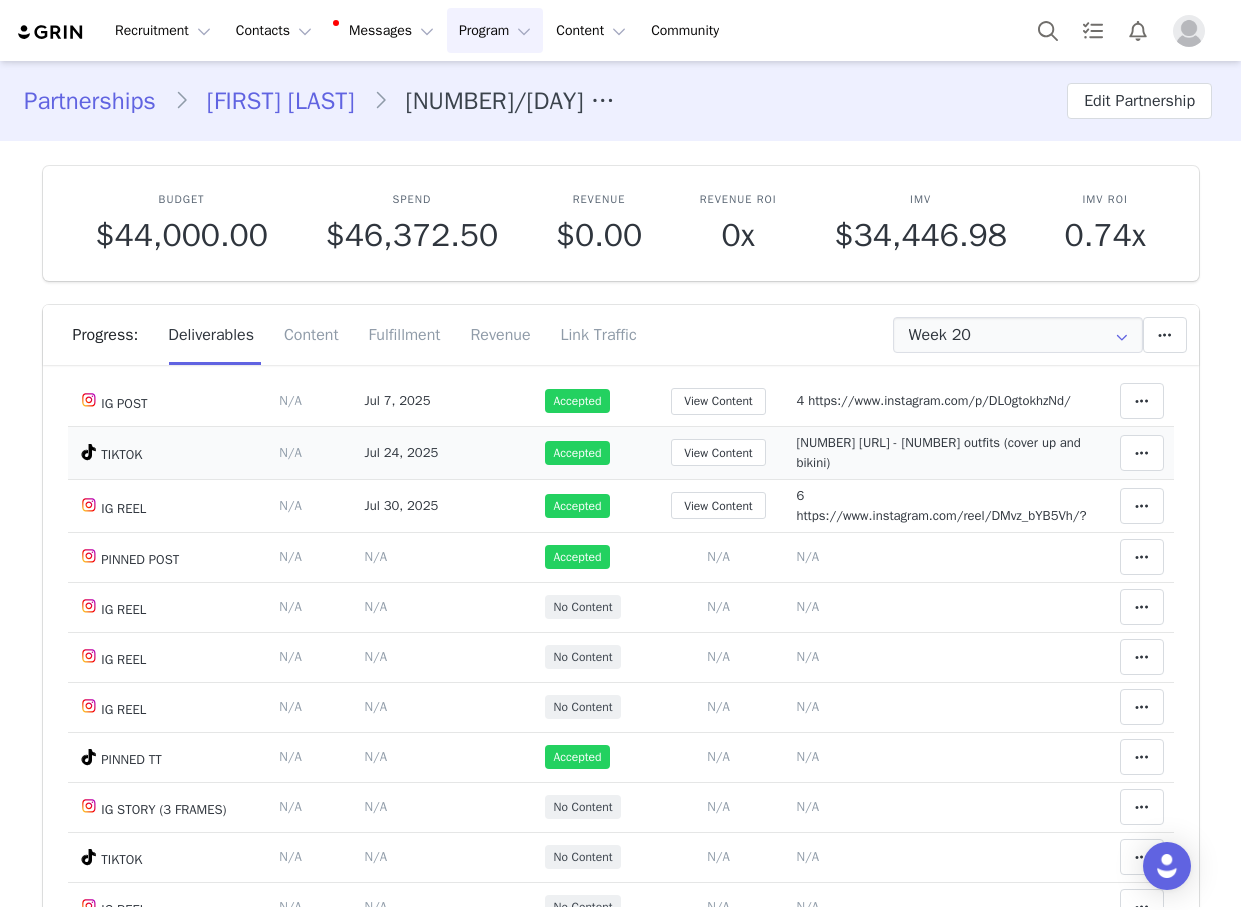 click on "5
https://www.tiktok.com/@chaneyjonesssss/video/7530771221122714911
- 2 outfits (cover up and bikini)" at bounding box center [938, 452] 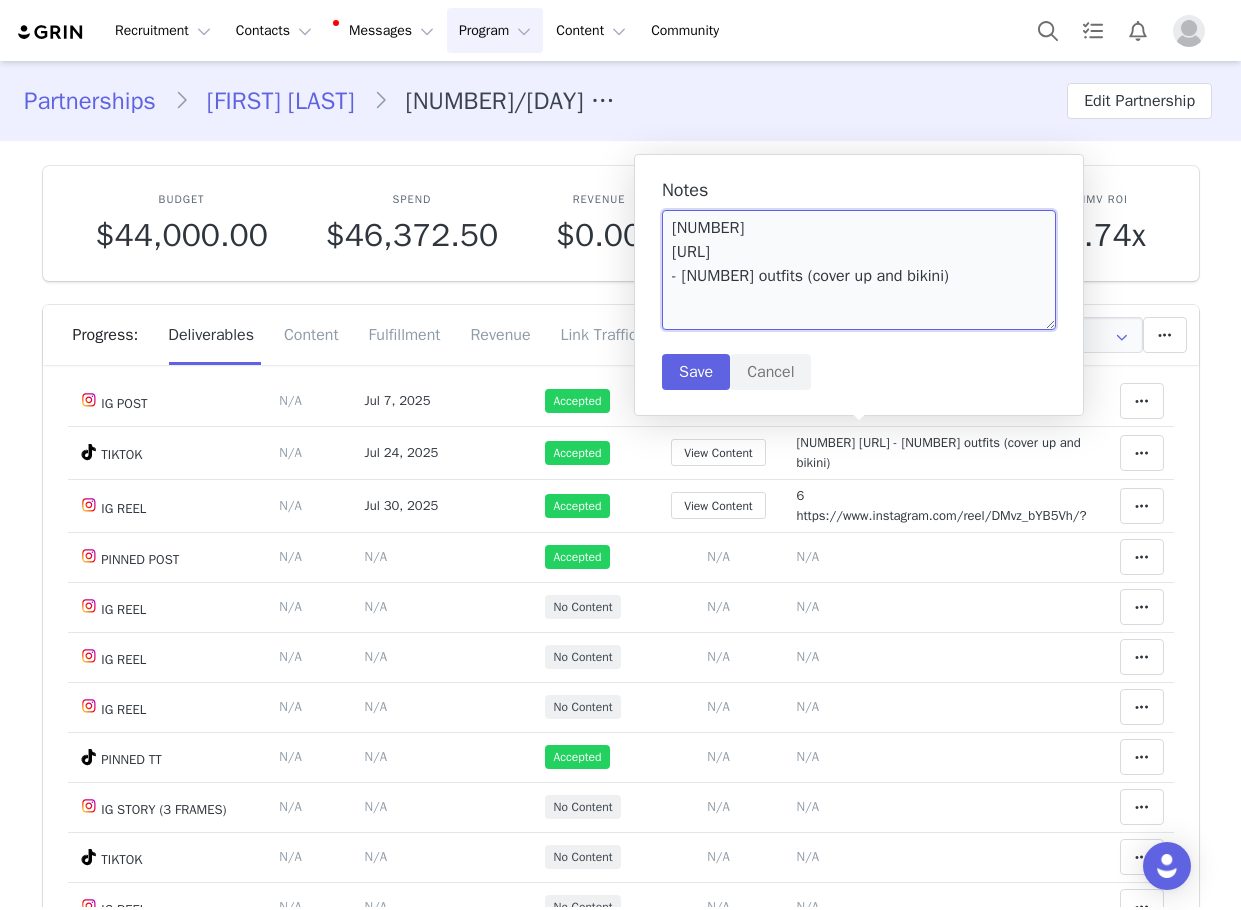 drag, startPoint x: 828, startPoint y: 272, endPoint x: 674, endPoint y: 253, distance: 155.16765 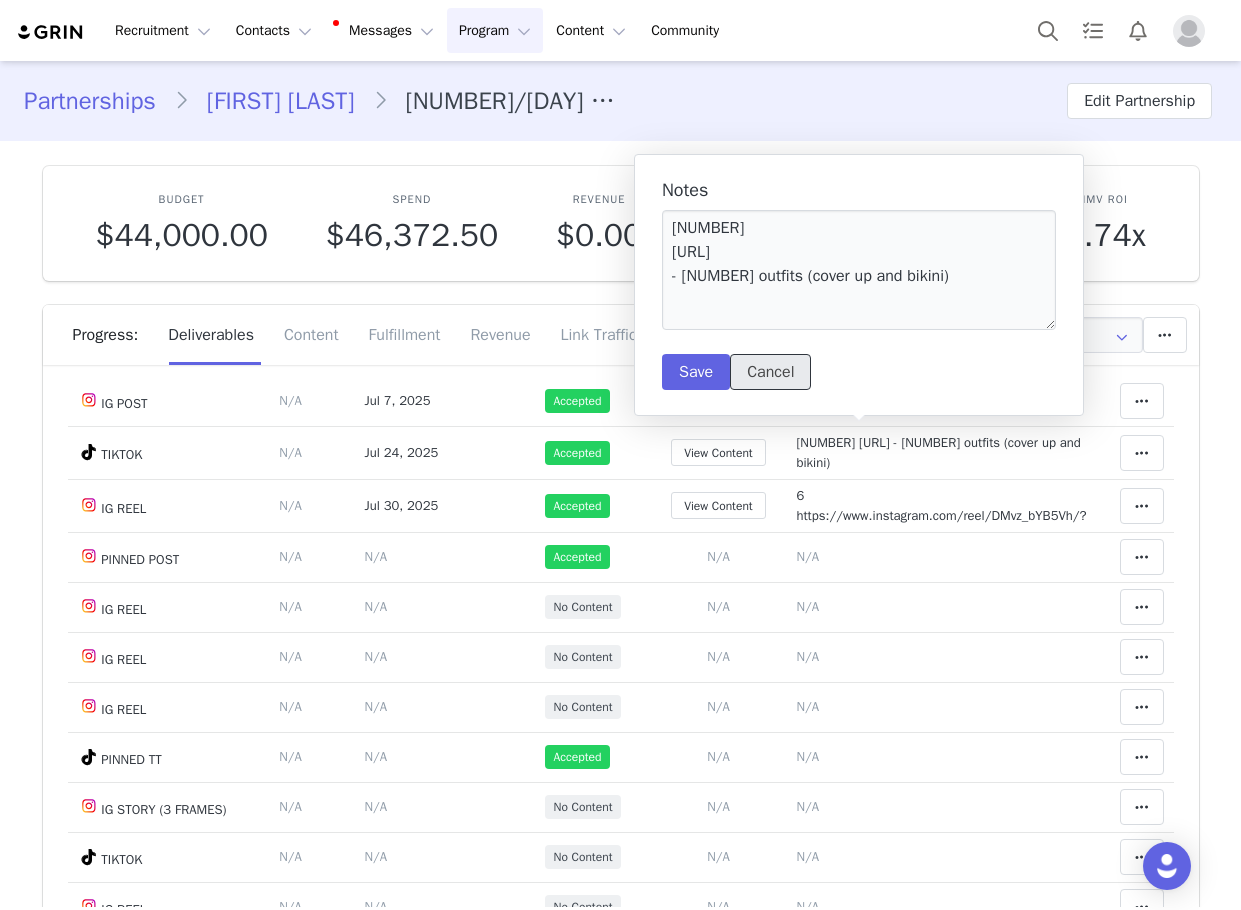 click on "Cancel" at bounding box center [770, 372] 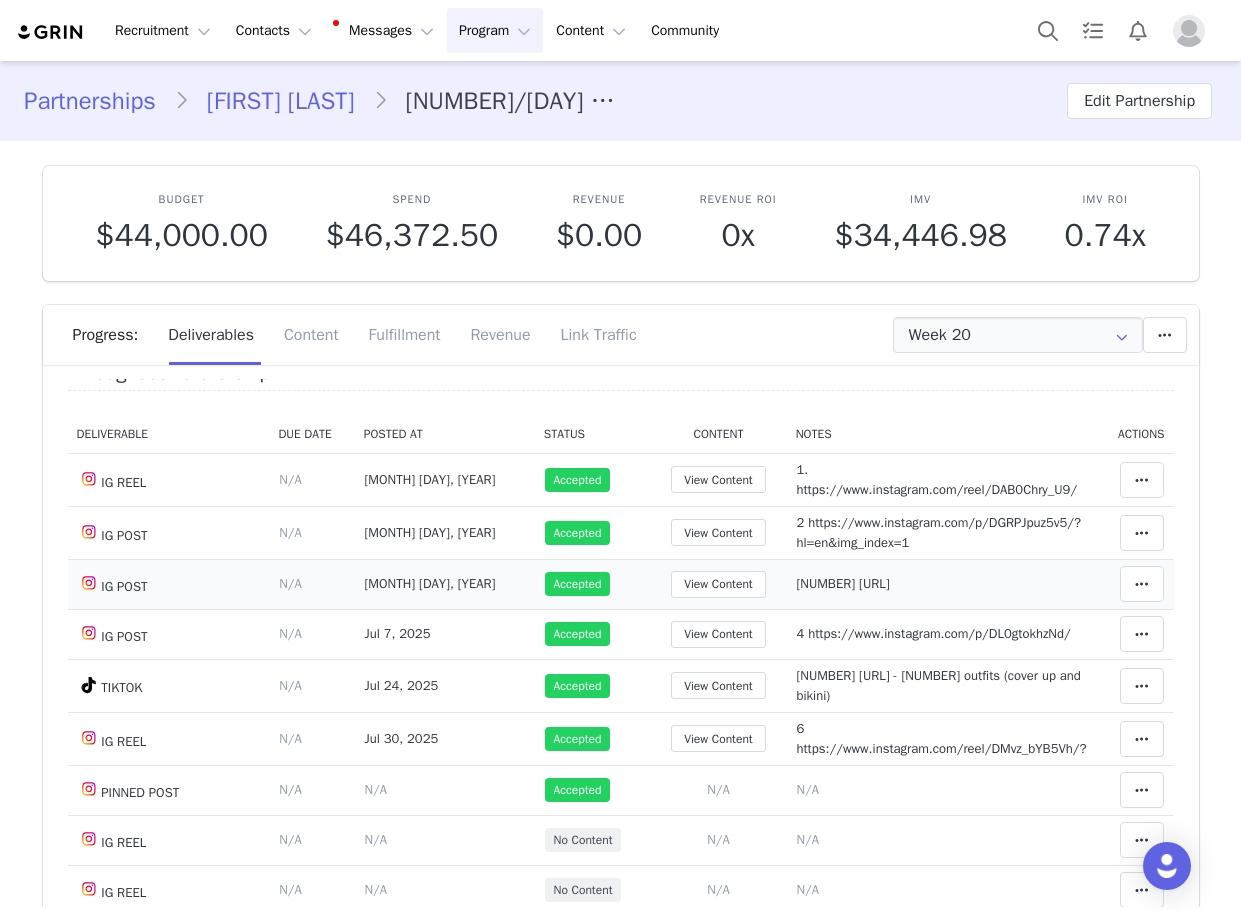 scroll, scrollTop: 0, scrollLeft: 0, axis: both 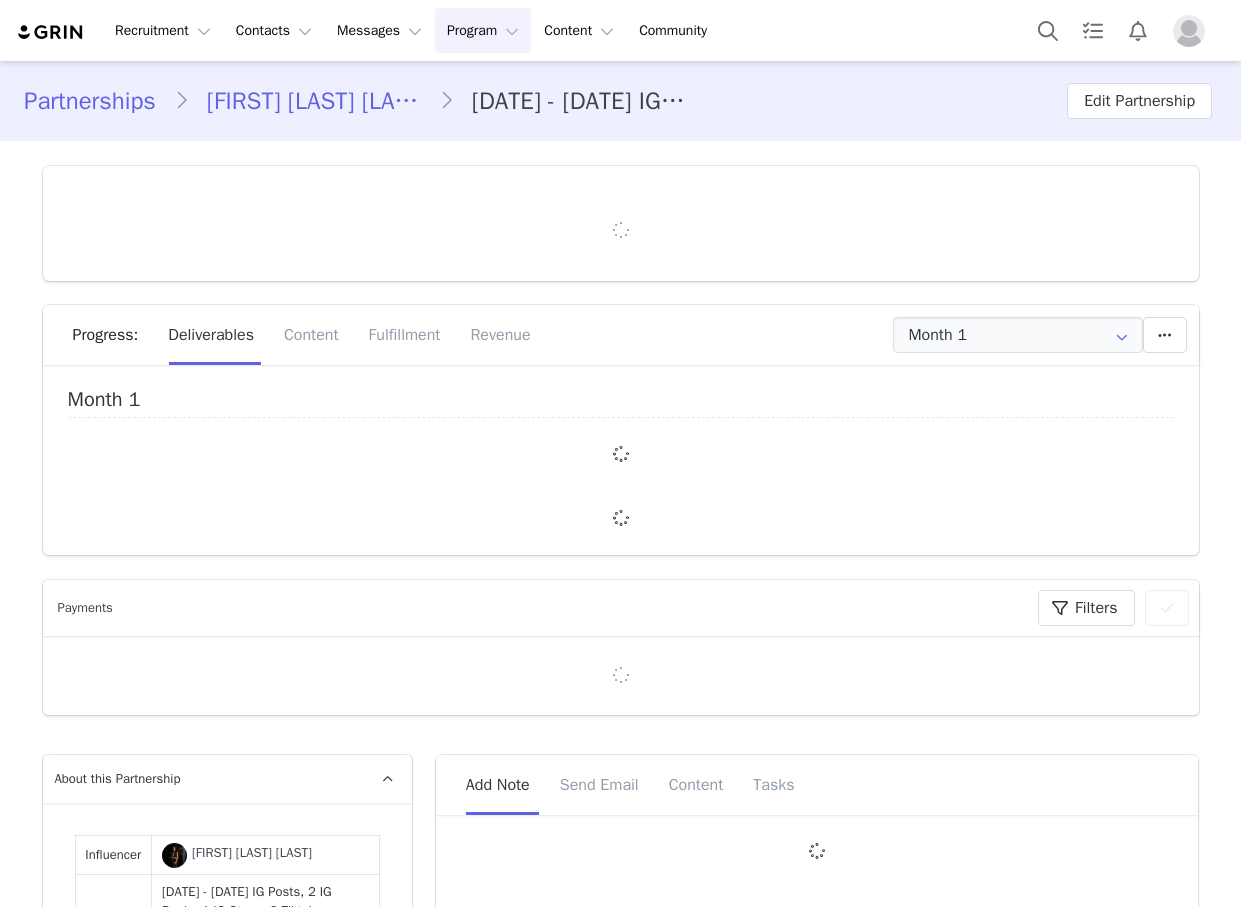 type on "+971 (United Arab Emirates)" 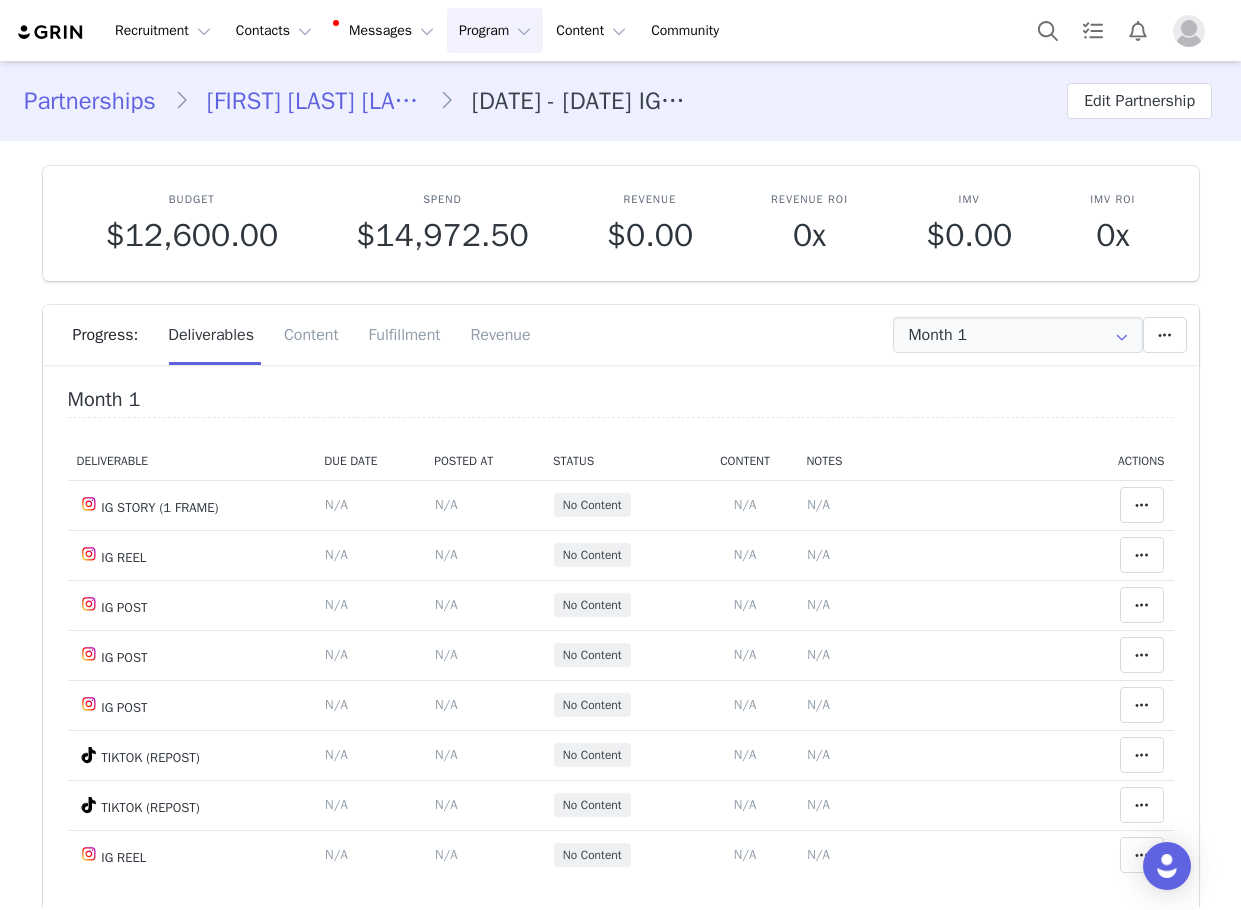 scroll, scrollTop: 0, scrollLeft: 0, axis: both 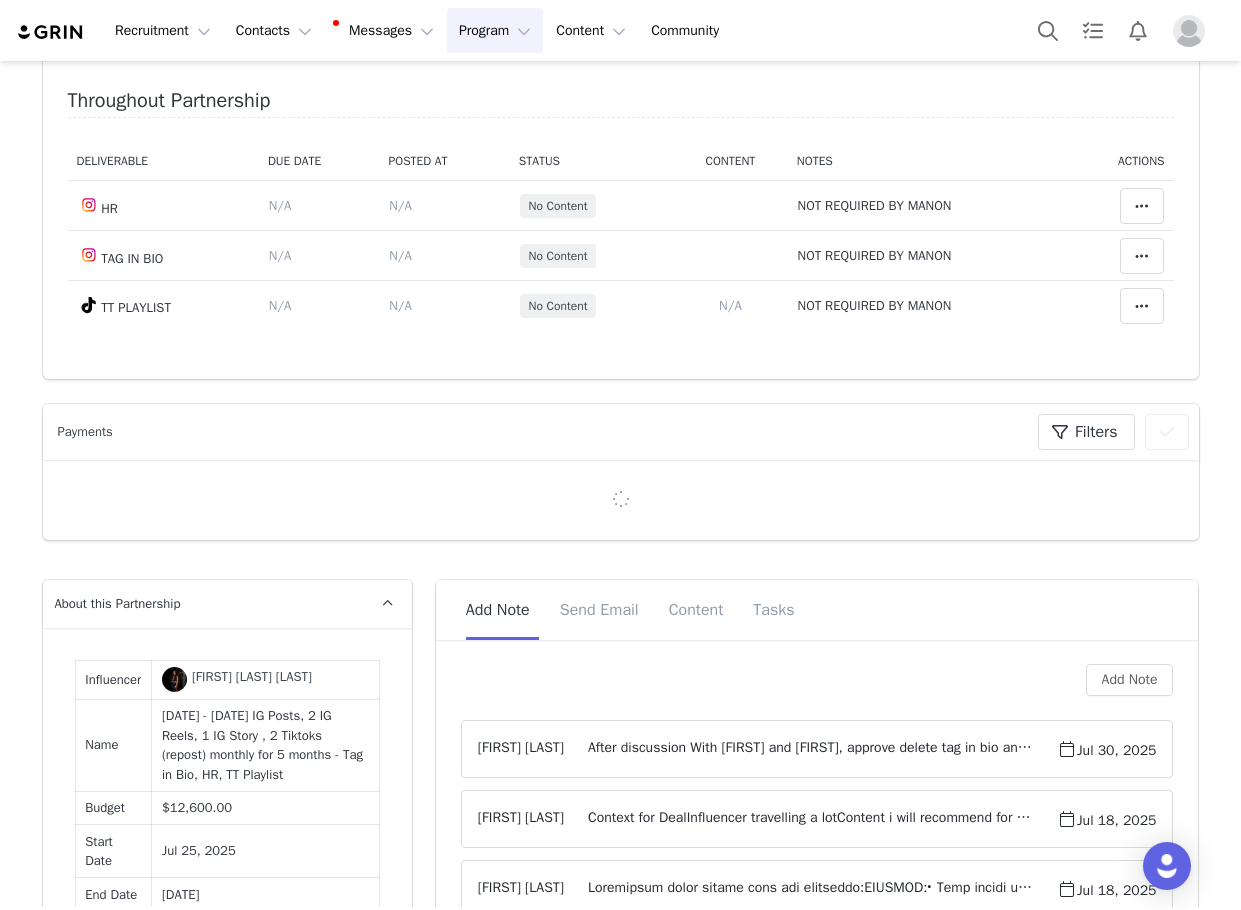 click on "After discussion With [FIRST] and [FIRST], approve delete tag in bio and HR for this collaboration ! Thanks" at bounding box center [810, 749] 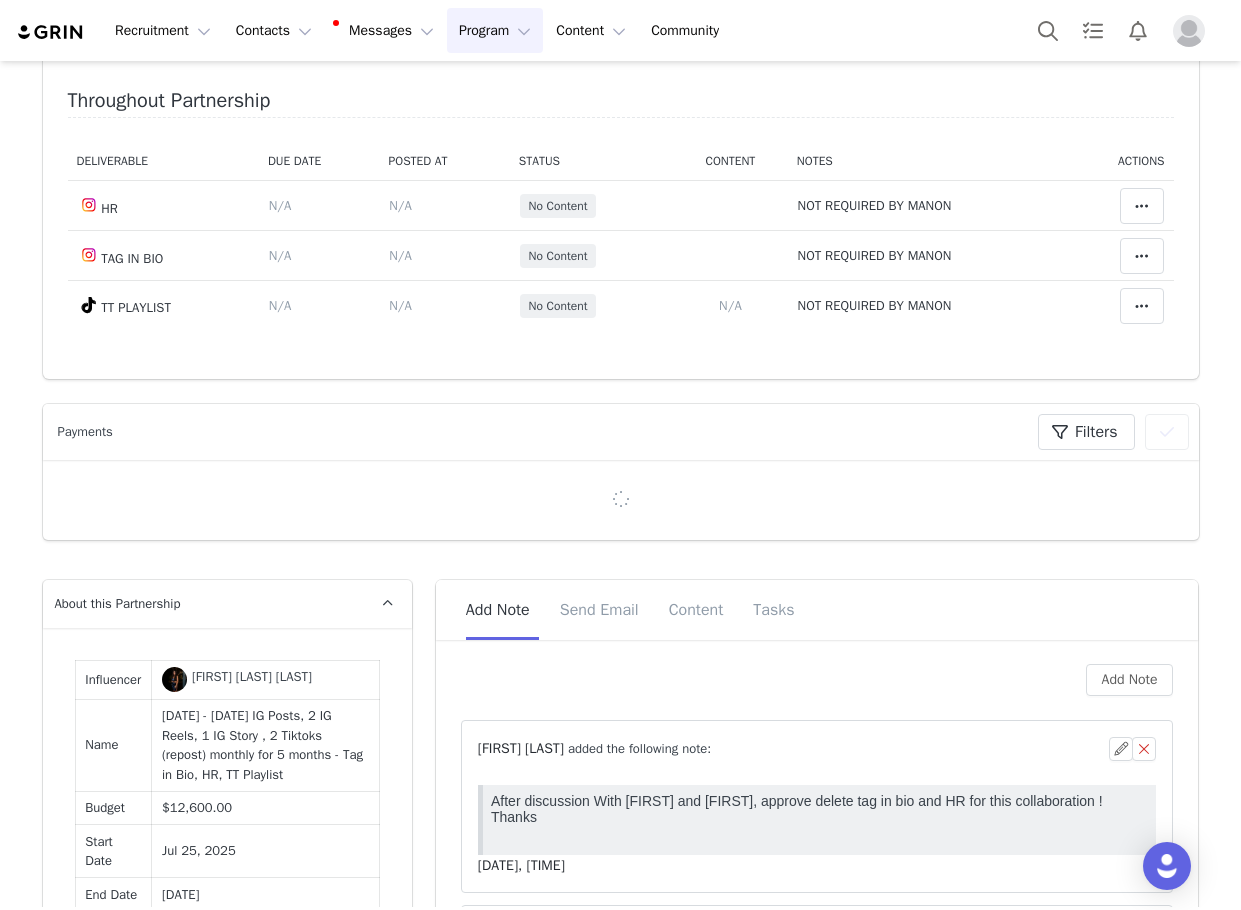 scroll, scrollTop: 0, scrollLeft: 0, axis: both 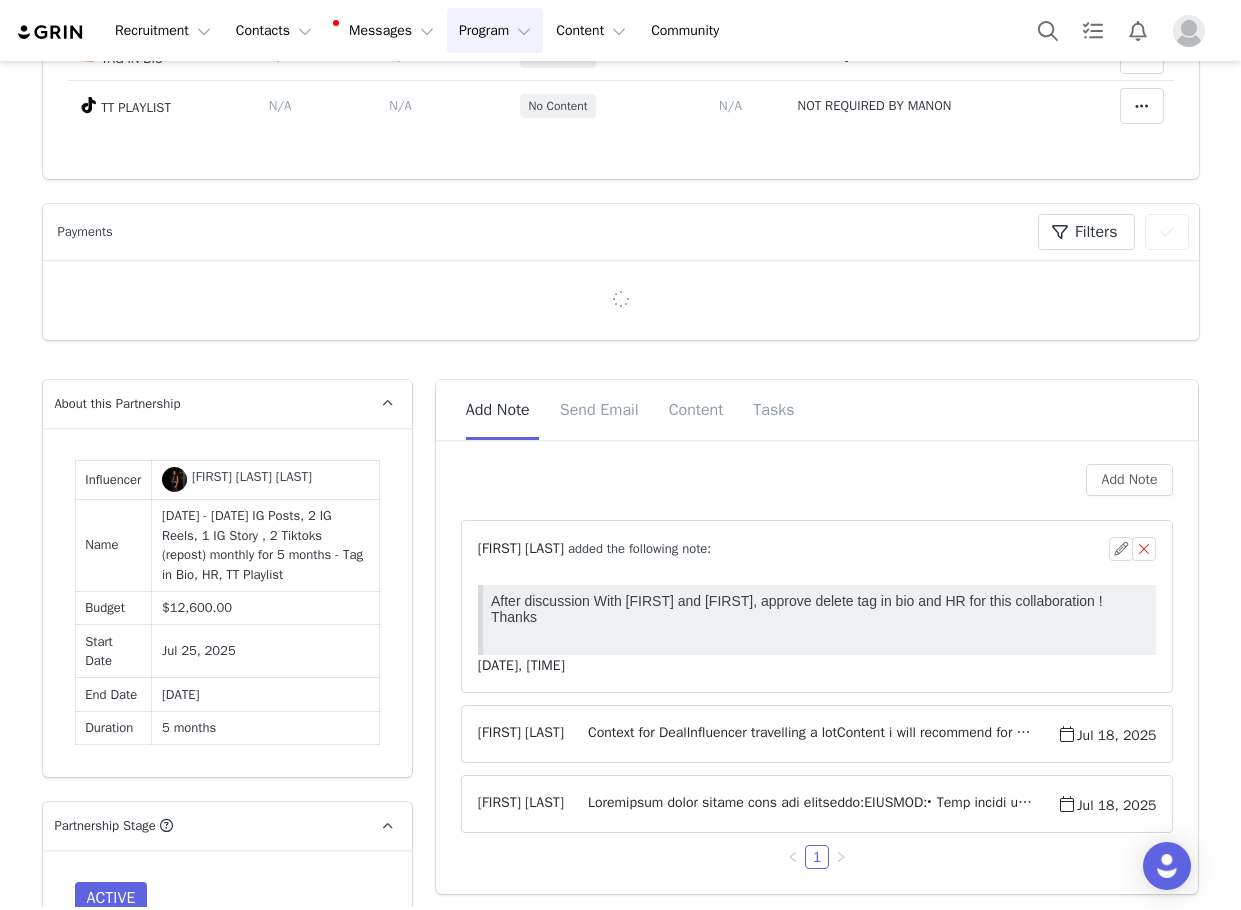 click on "Context for DealInfluencer travelling a lotContent i will recommend for her deal :https://www.instagram.com/p/DLAn511MP-p/https://www.instagram.com/p/DJ_xQs8M0ls/?img_index=1https://www.instagram.com/p/DJ-QD55M_UK/https://www.instagram.com/p/DJ6tAT7MzrK/?img_index=1https://www.tiktok.com/@noni.kh28/video/7506960333546802440" at bounding box center (810, 734) 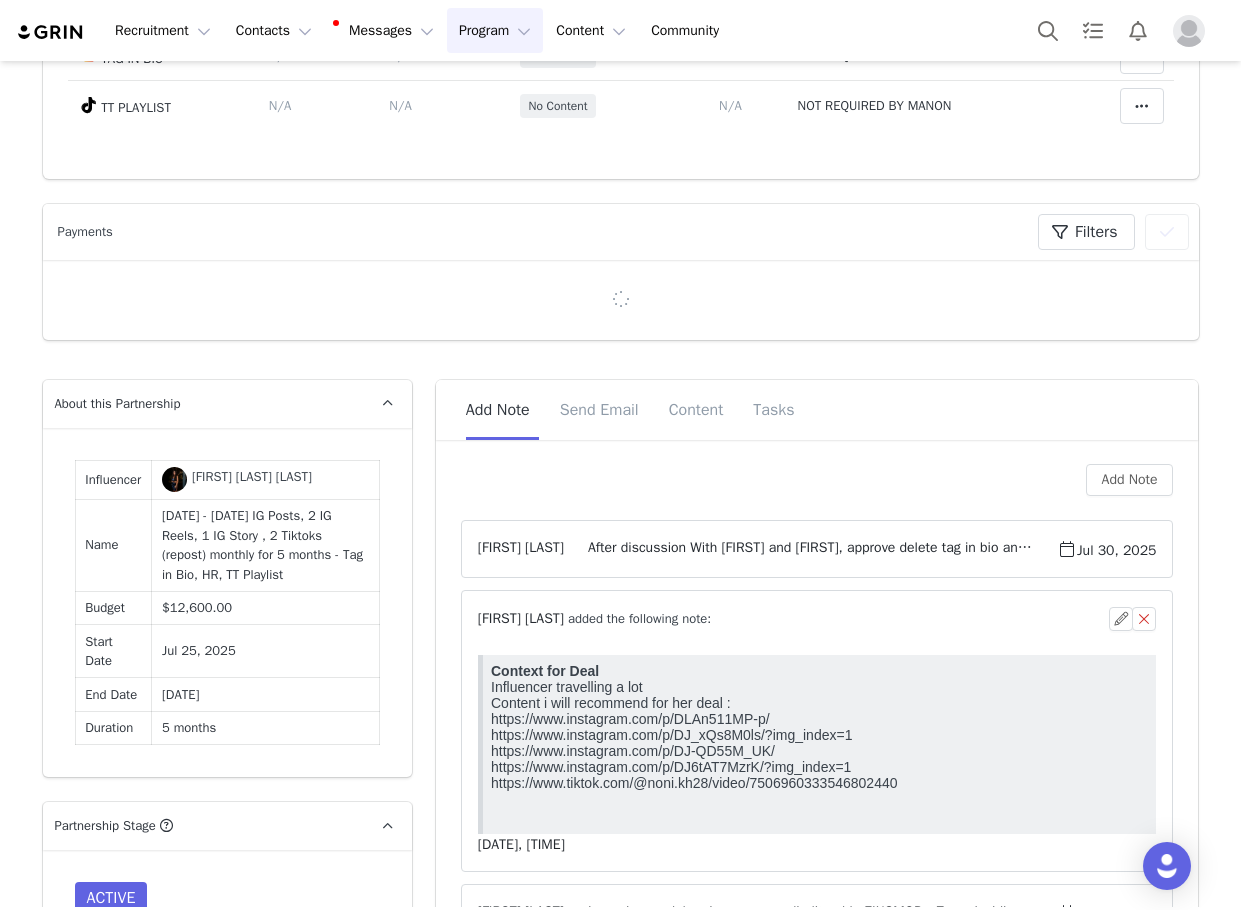 scroll, scrollTop: 0, scrollLeft: 0, axis: both 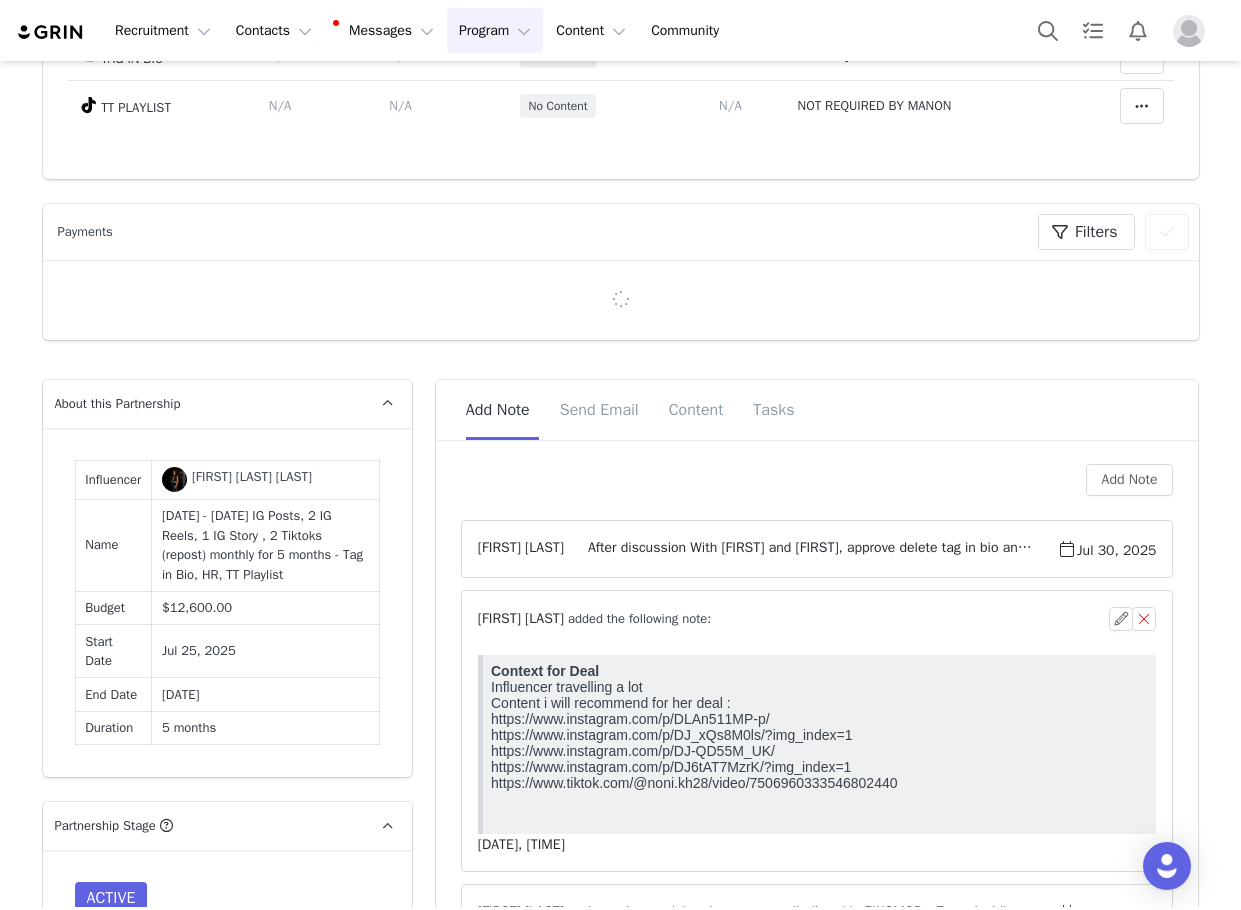 click on "[FIRST] [LAST] added the following note: [DATE], [TIME]" at bounding box center (817, 731) 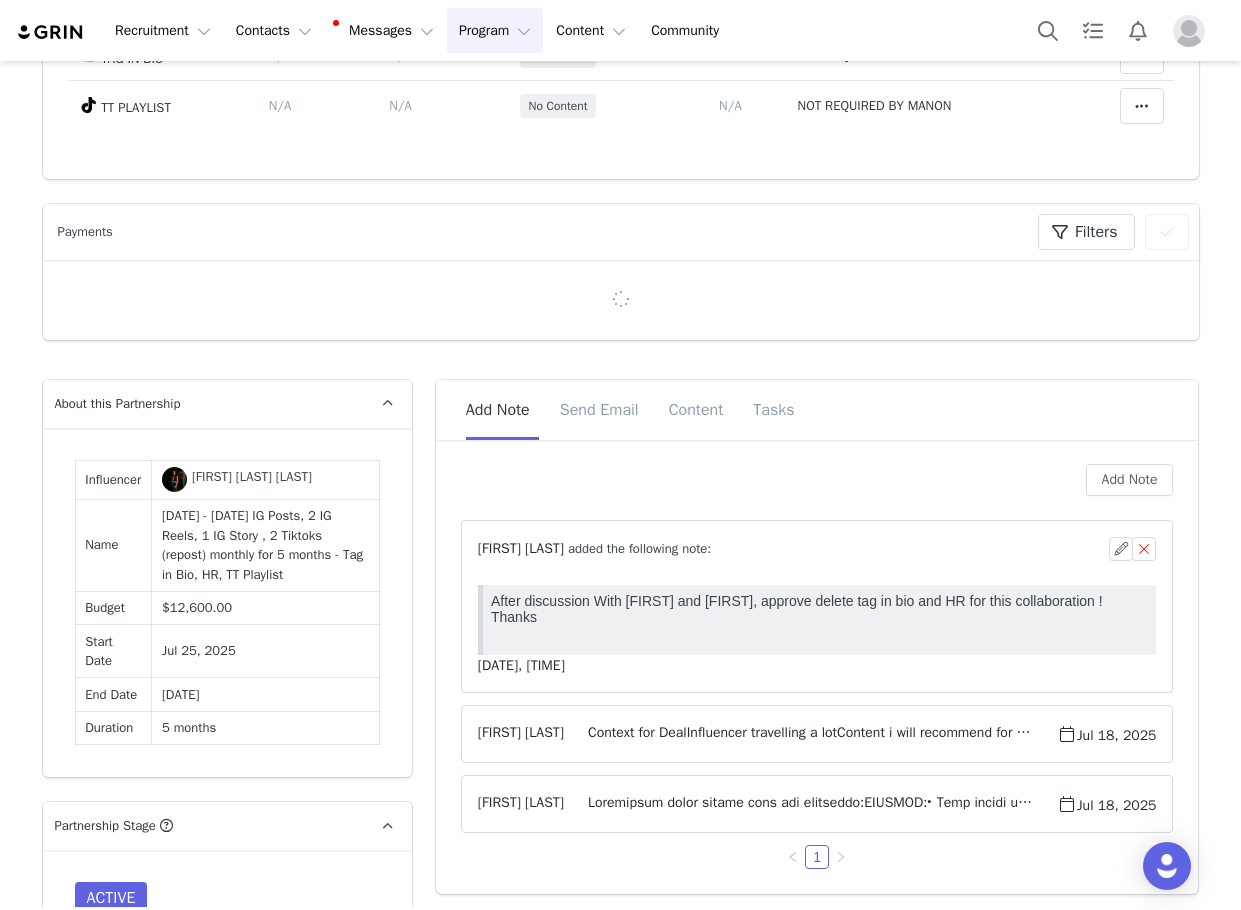 scroll, scrollTop: 0, scrollLeft: 0, axis: both 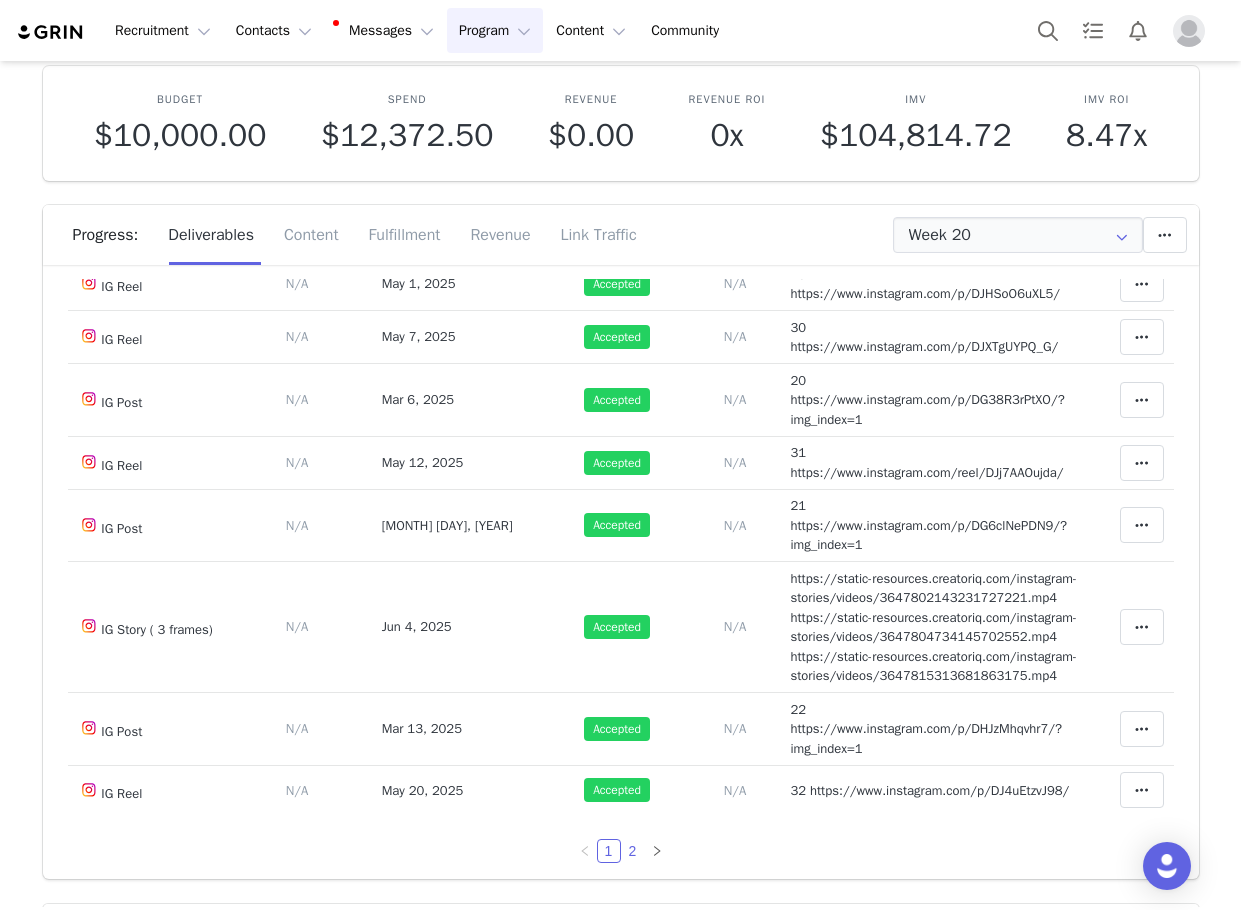 click on "2" at bounding box center [633, 851] 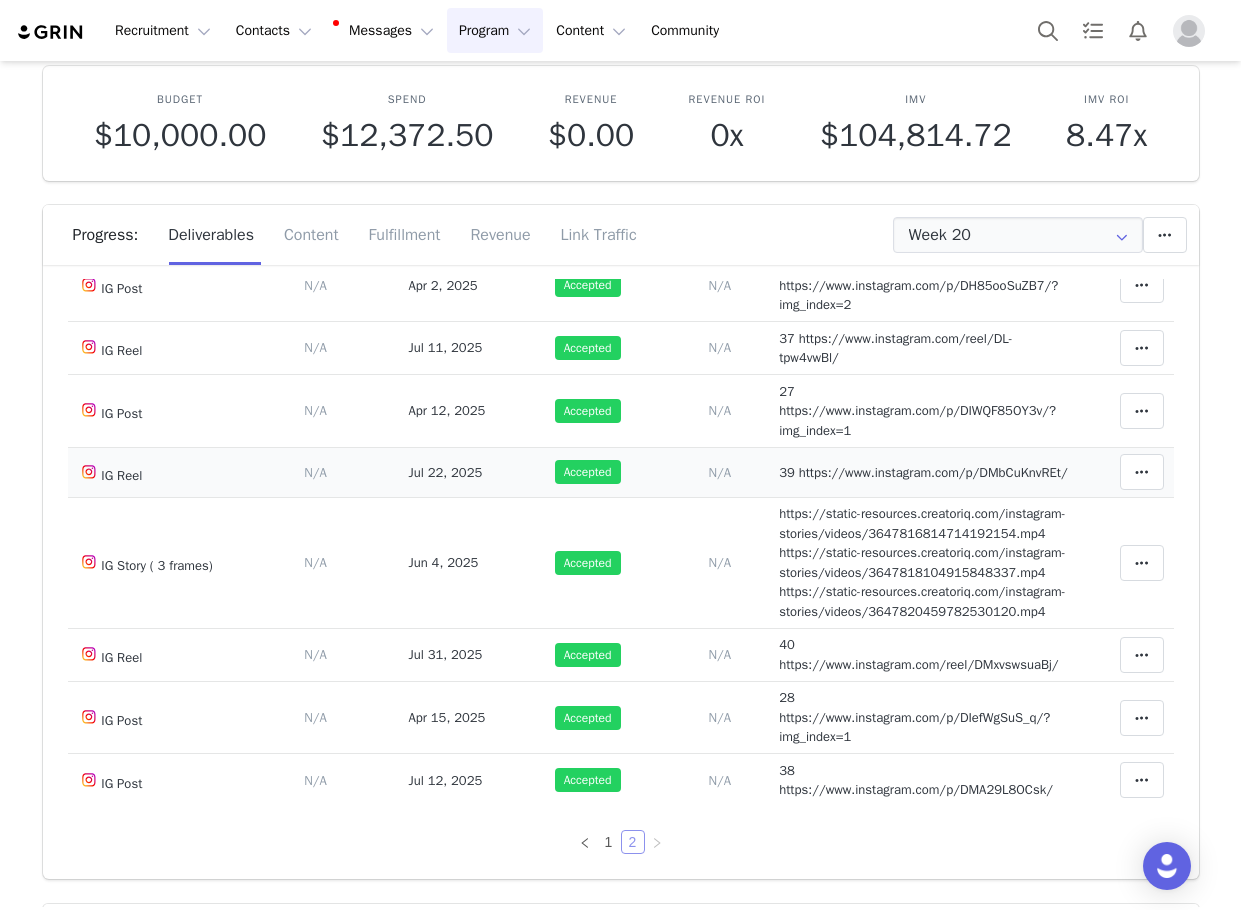 scroll, scrollTop: 478, scrollLeft: 0, axis: vertical 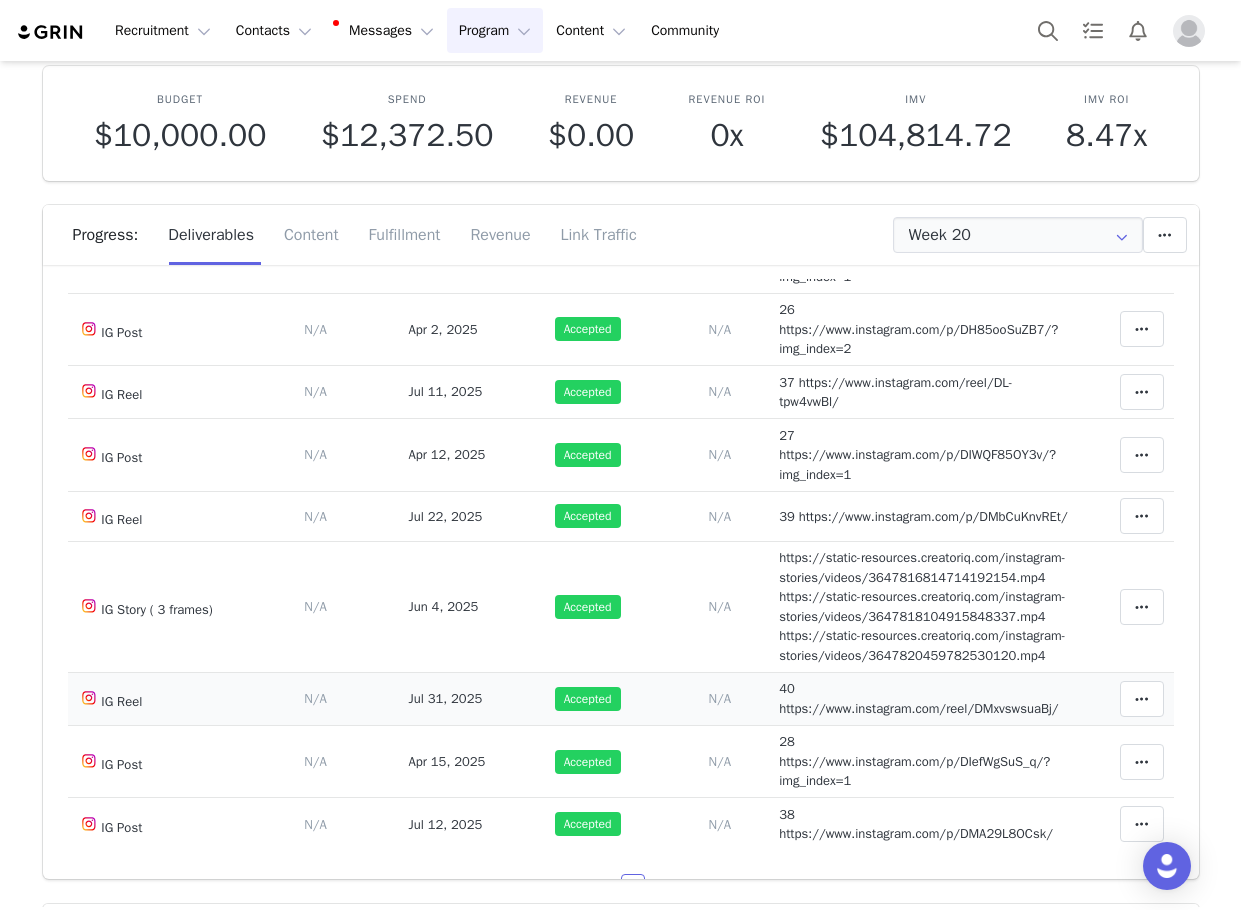 click on "40 https://www.instagram.com/reel/DMxvswsuaBj/" at bounding box center (918, 698) 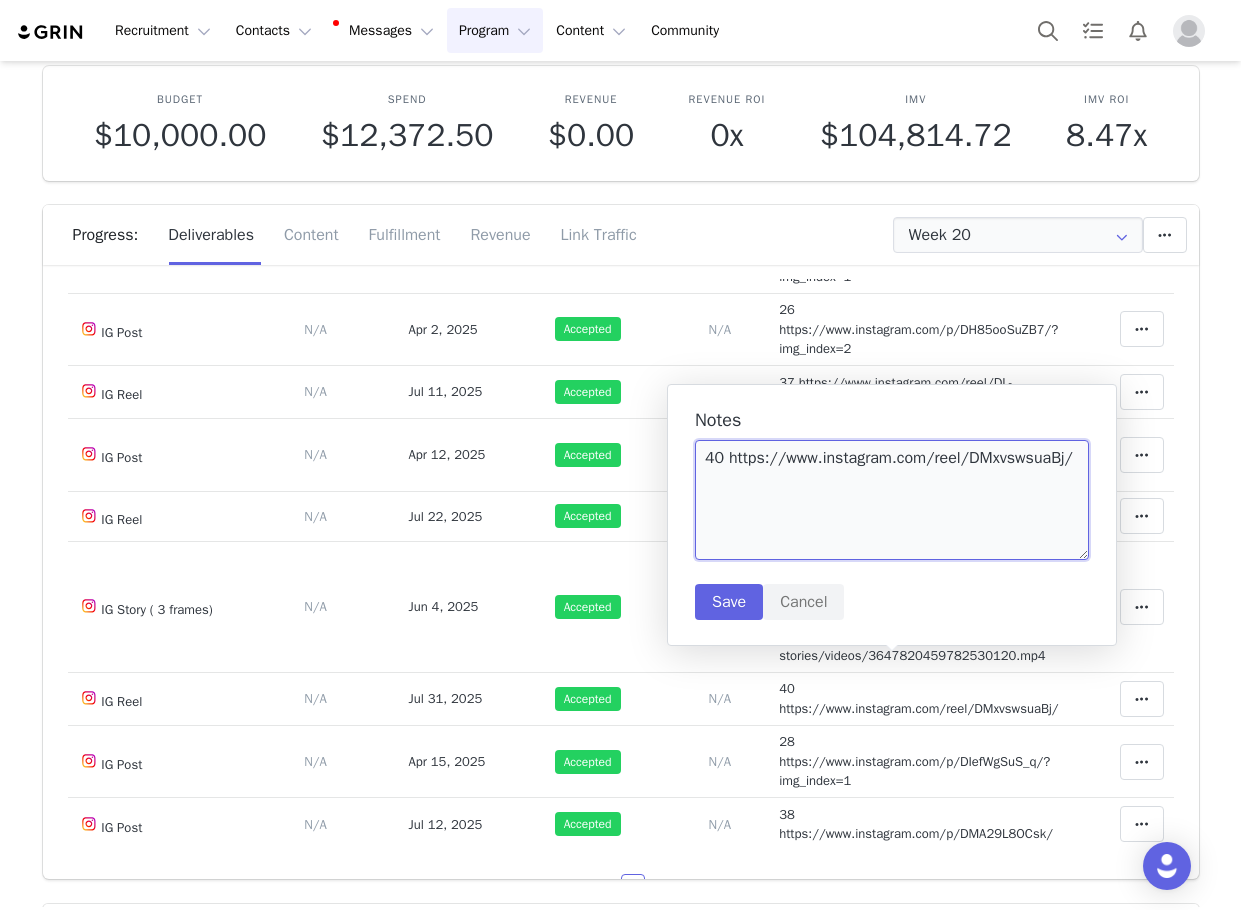 drag, startPoint x: 1069, startPoint y: 464, endPoint x: 727, endPoint y: 465, distance: 342.00146 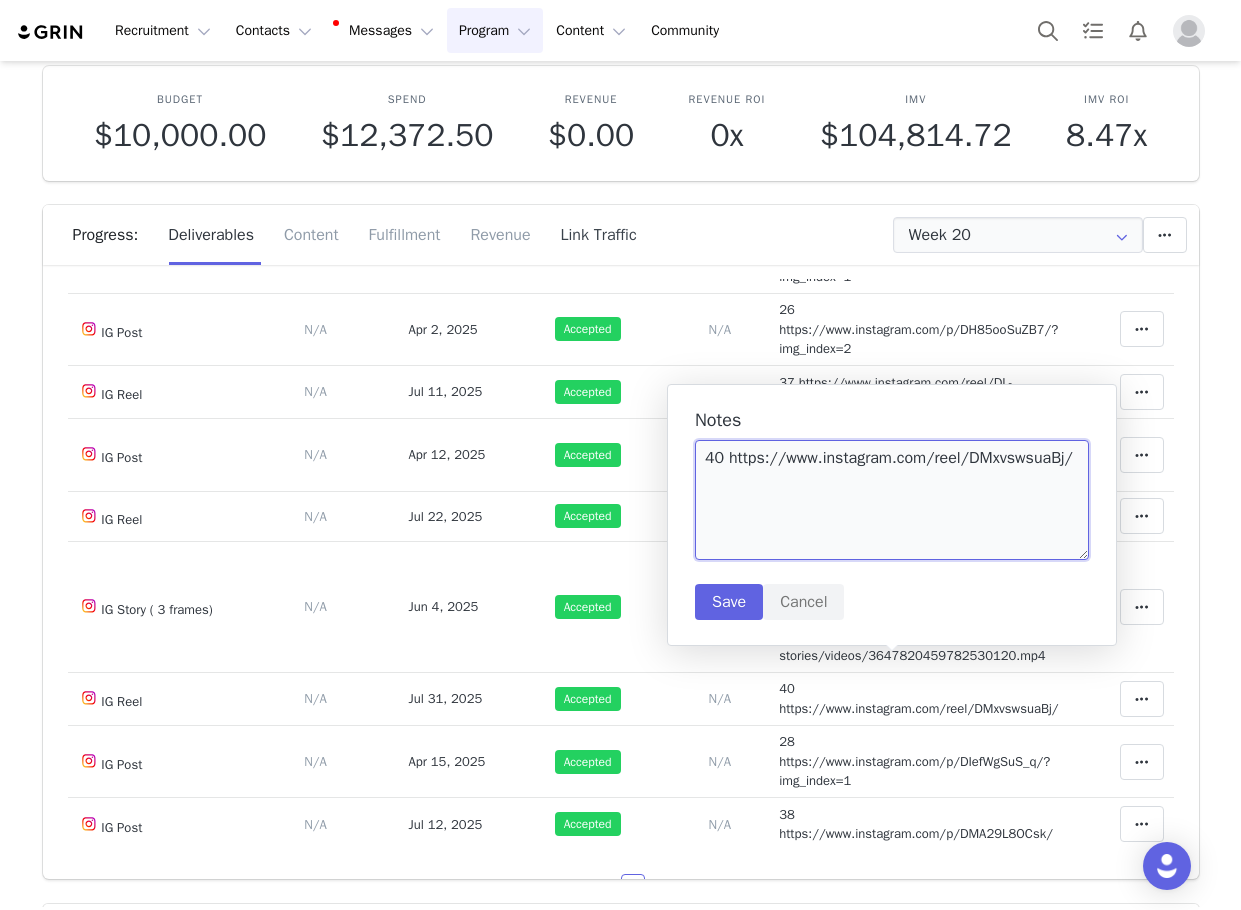 scroll, scrollTop: 0, scrollLeft: 0, axis: both 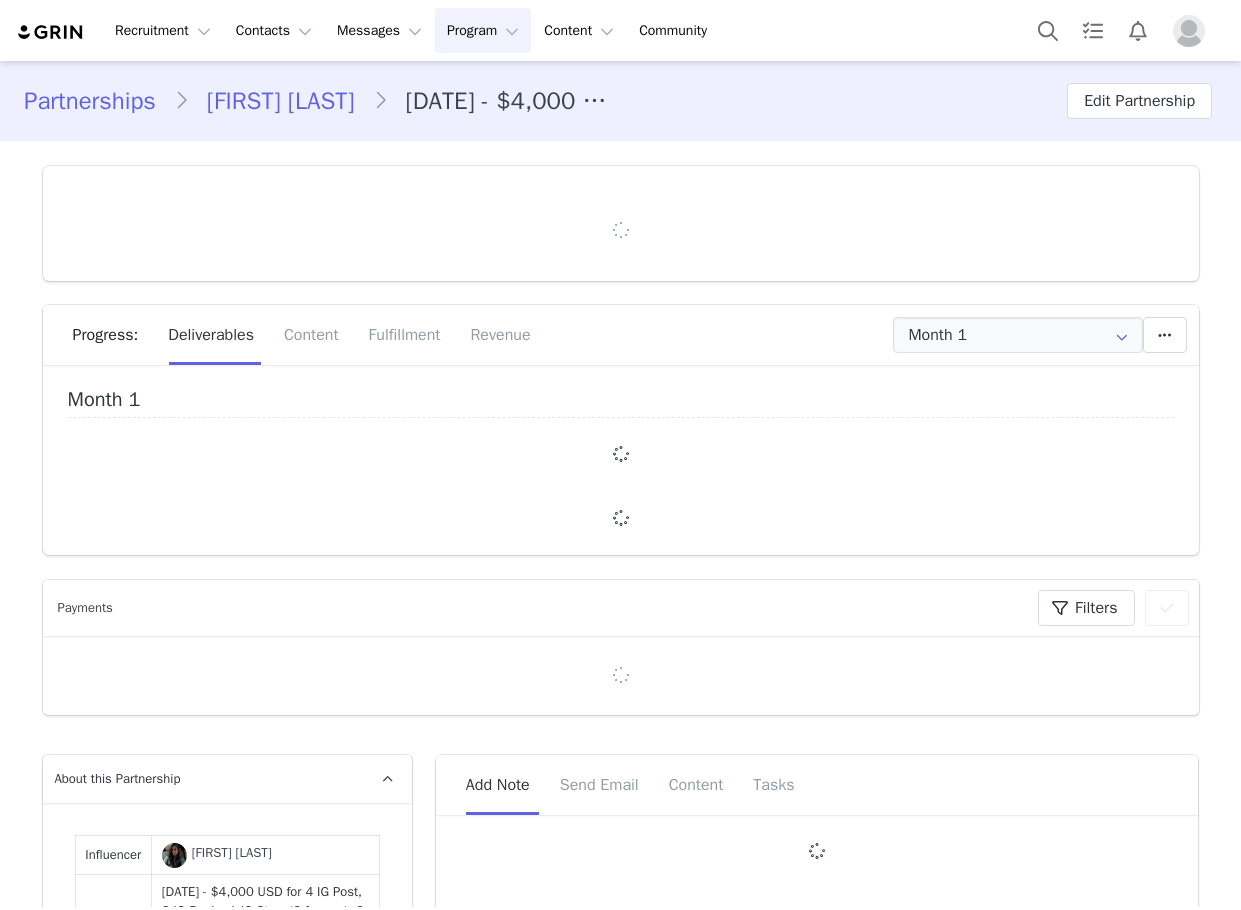 type on "+1 (United States)" 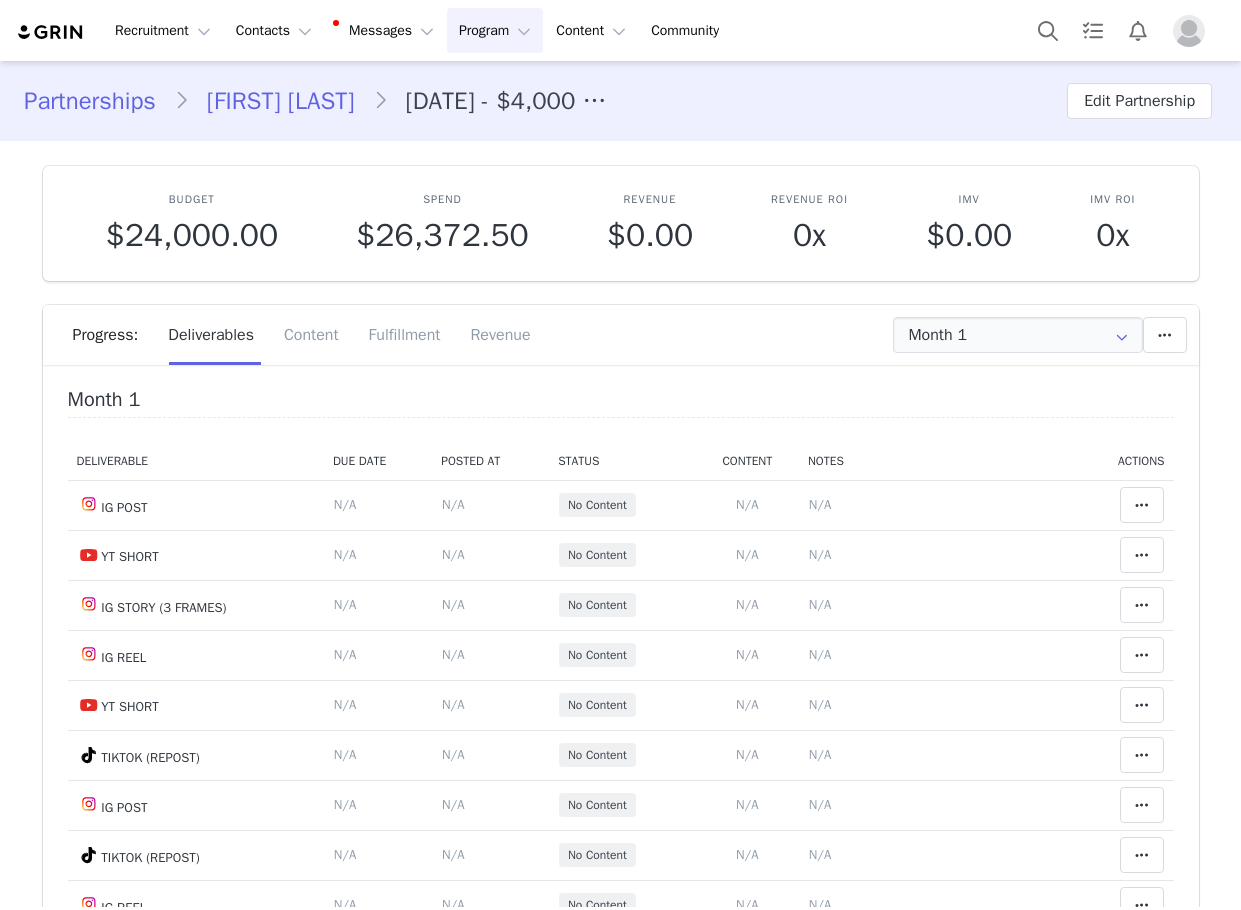scroll, scrollTop: 0, scrollLeft: 0, axis: both 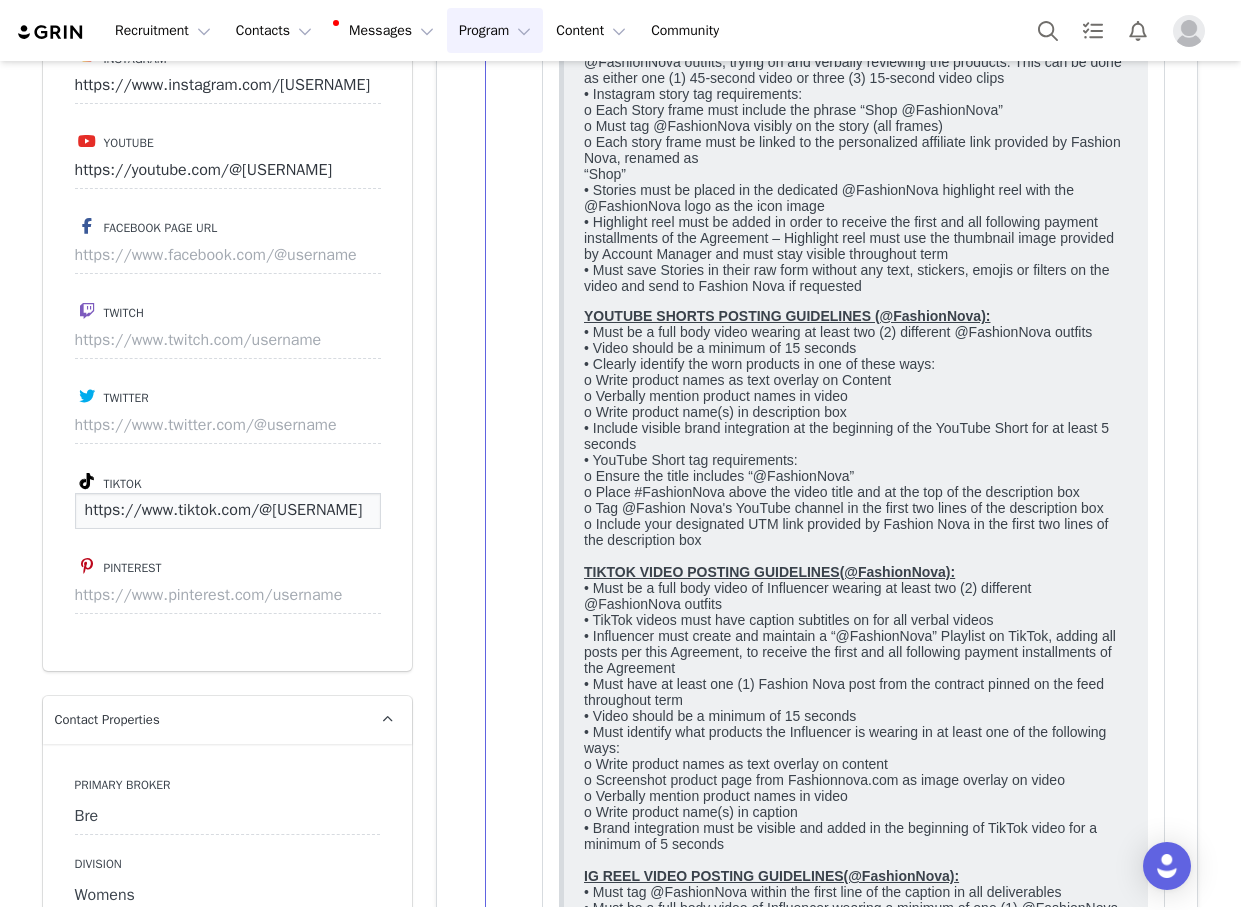 click on "https://www.tiktok.com/@[USERNAME]" at bounding box center (228, 511) 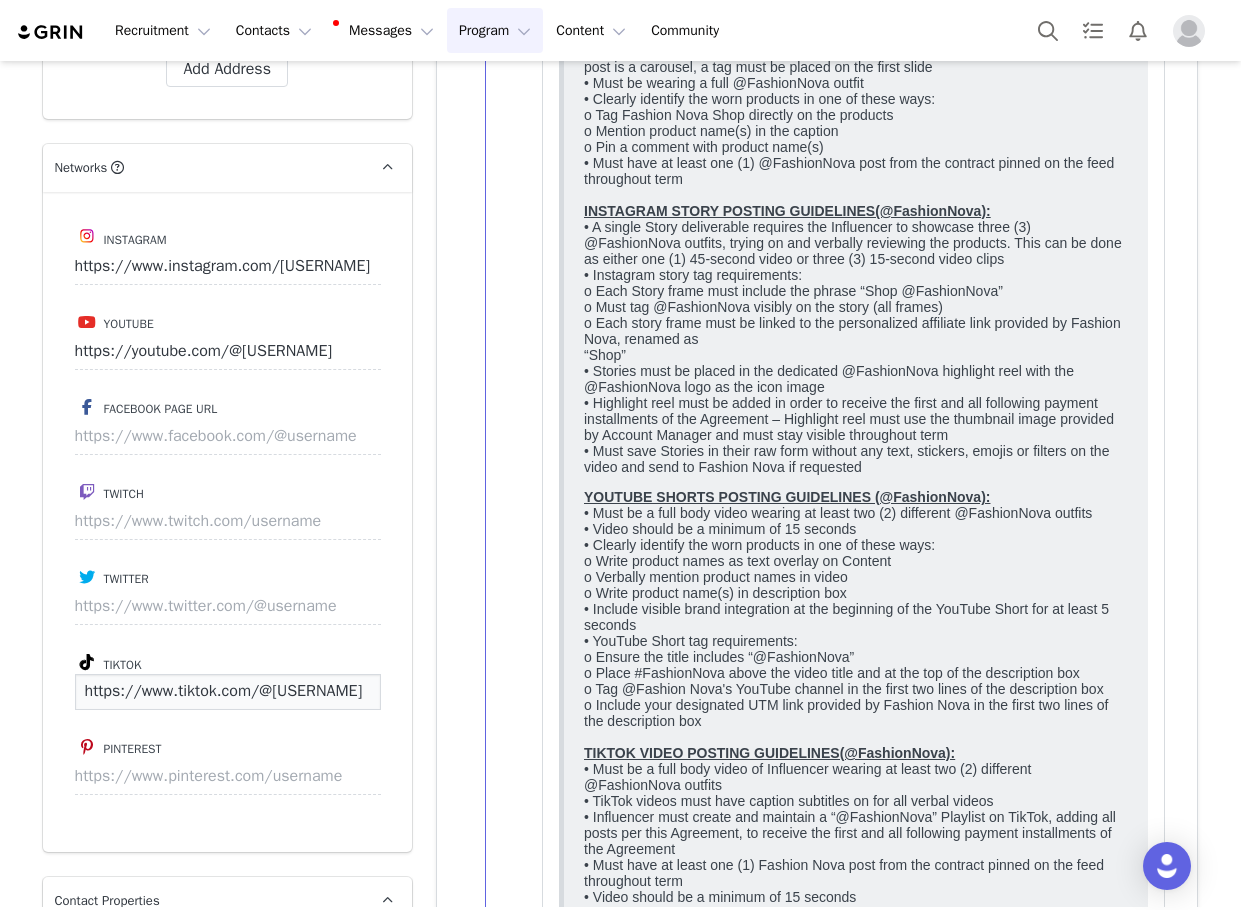scroll, scrollTop: 3500, scrollLeft: 0, axis: vertical 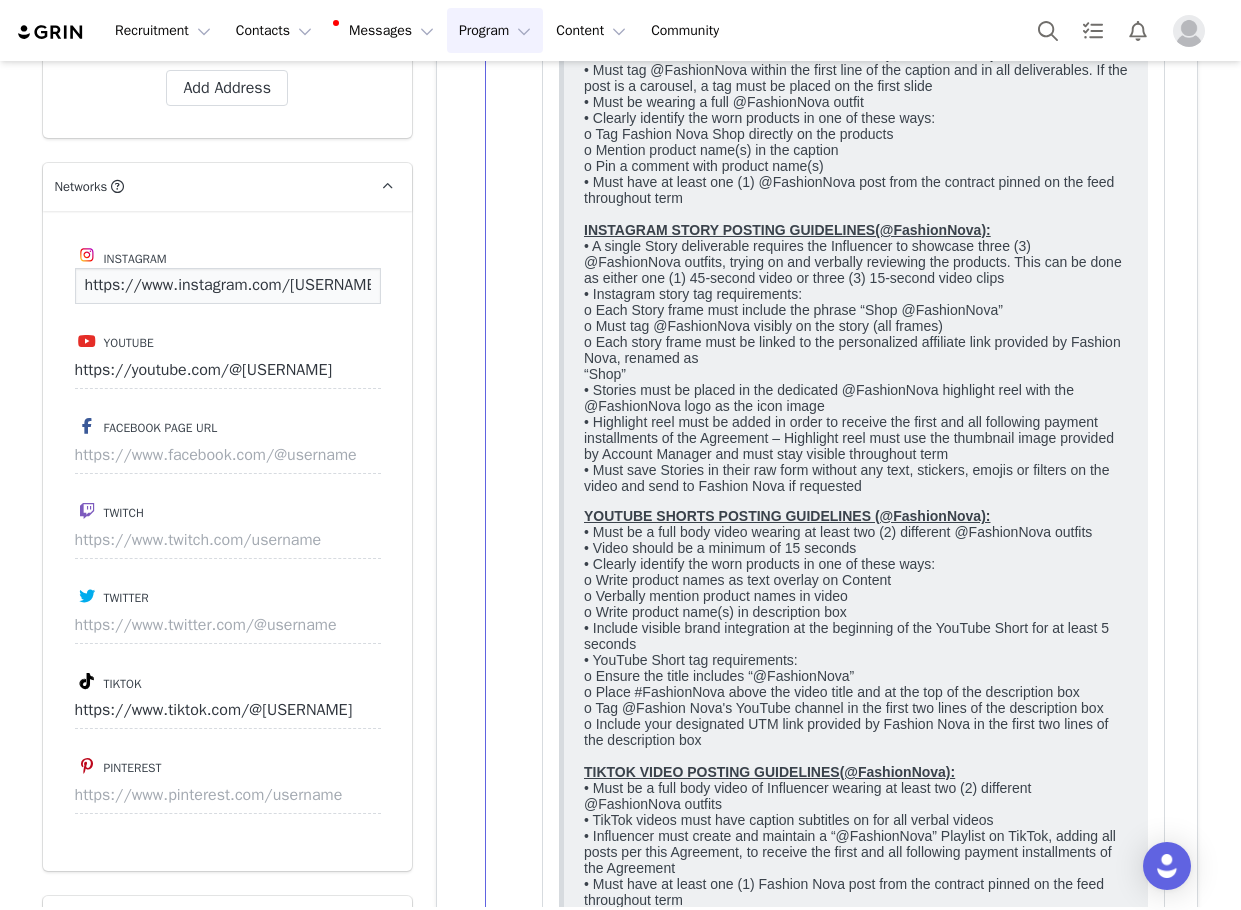 click on "https://www.instagram.com/[USERNAME]" at bounding box center [228, 286] 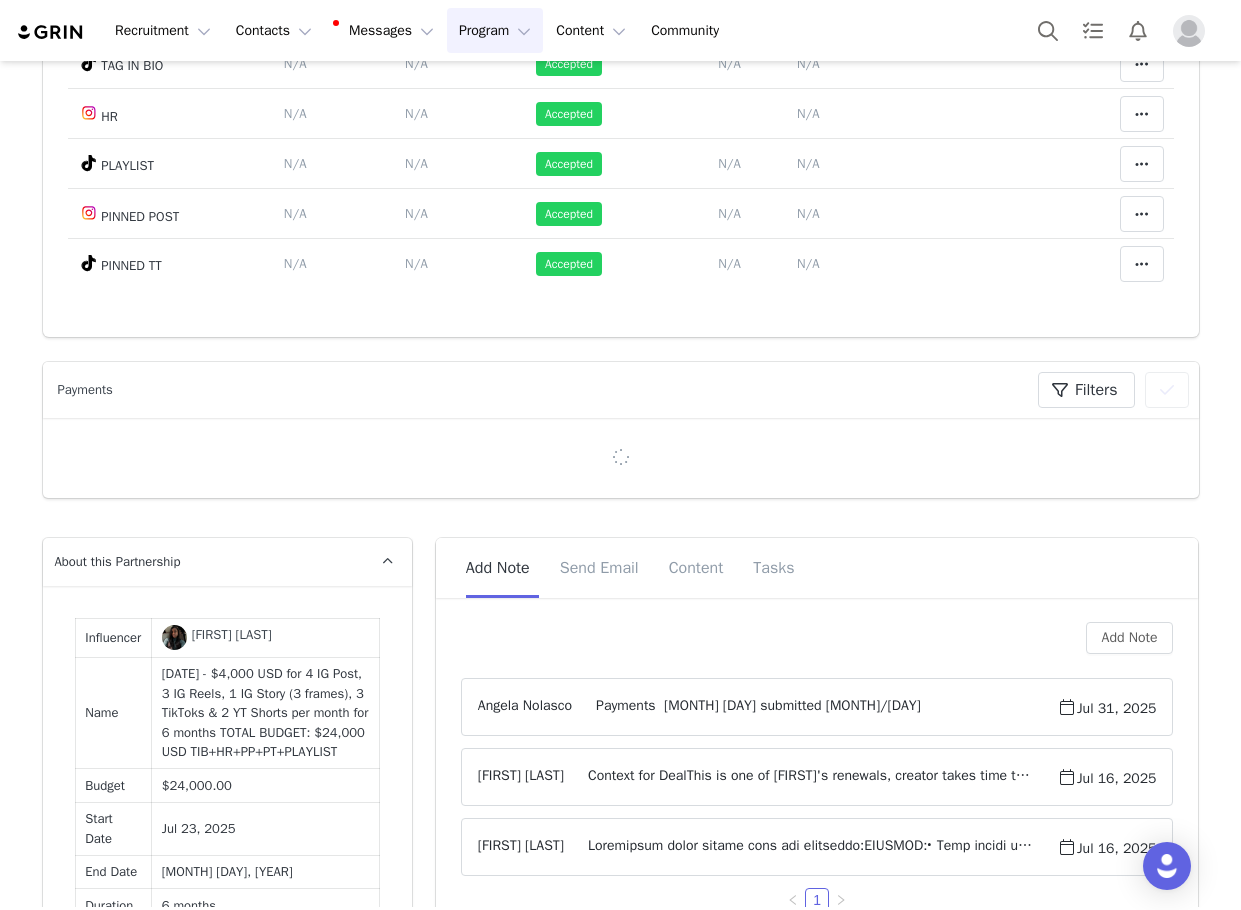 scroll, scrollTop: 605, scrollLeft: 0, axis: vertical 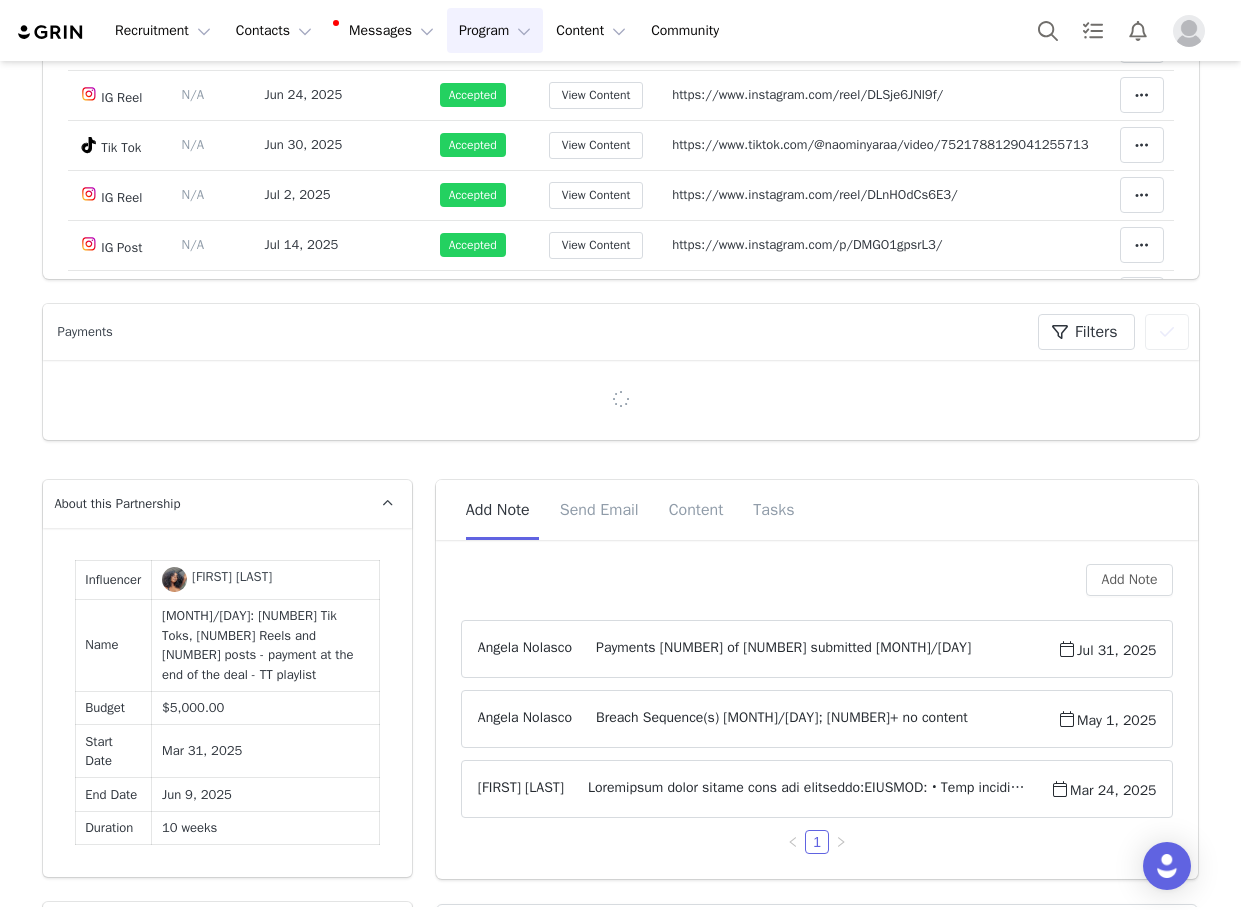 click on "Breach Sequence(s)
[MONTH]/[DAY]; [NUMBER]+ no content" at bounding box center (814, 719) 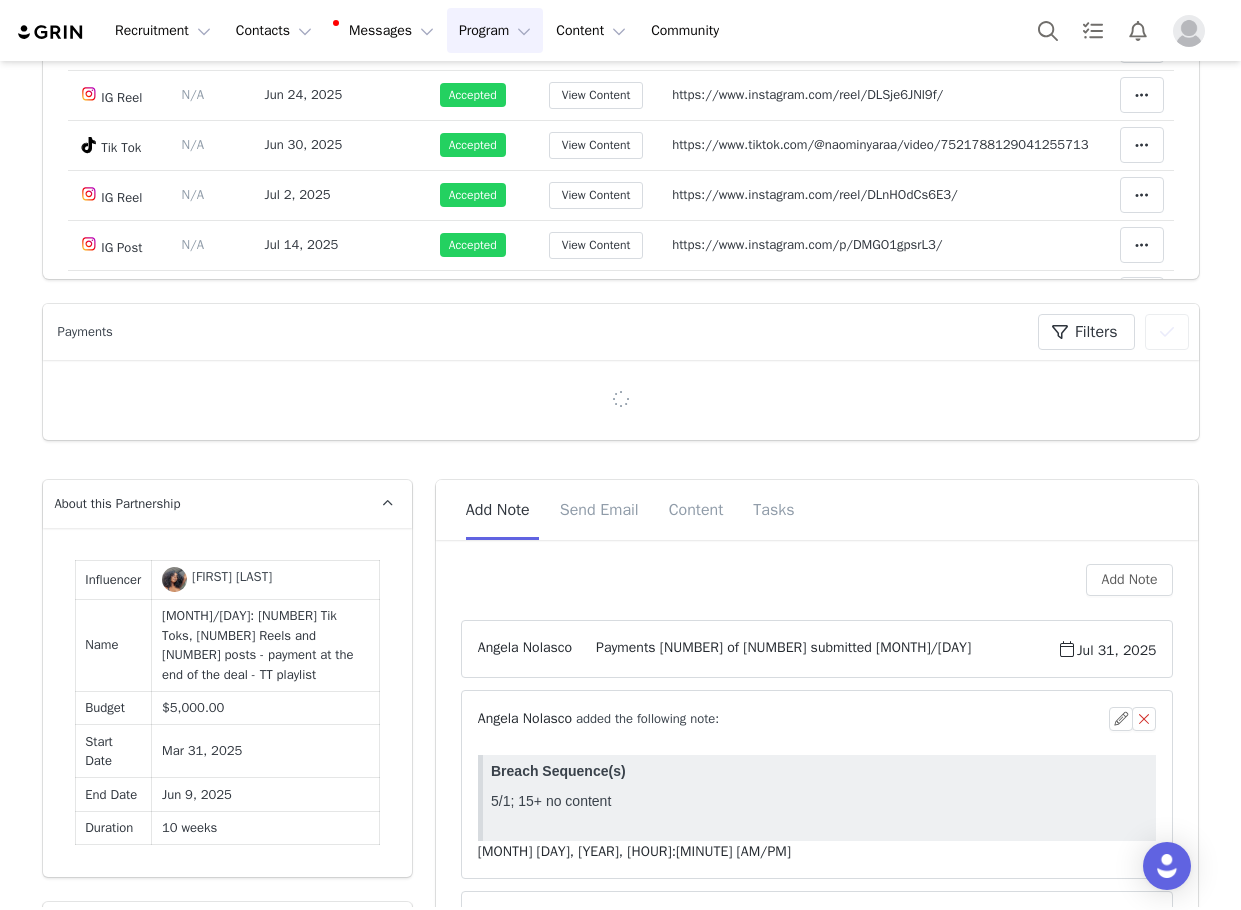 scroll, scrollTop: 0, scrollLeft: 0, axis: both 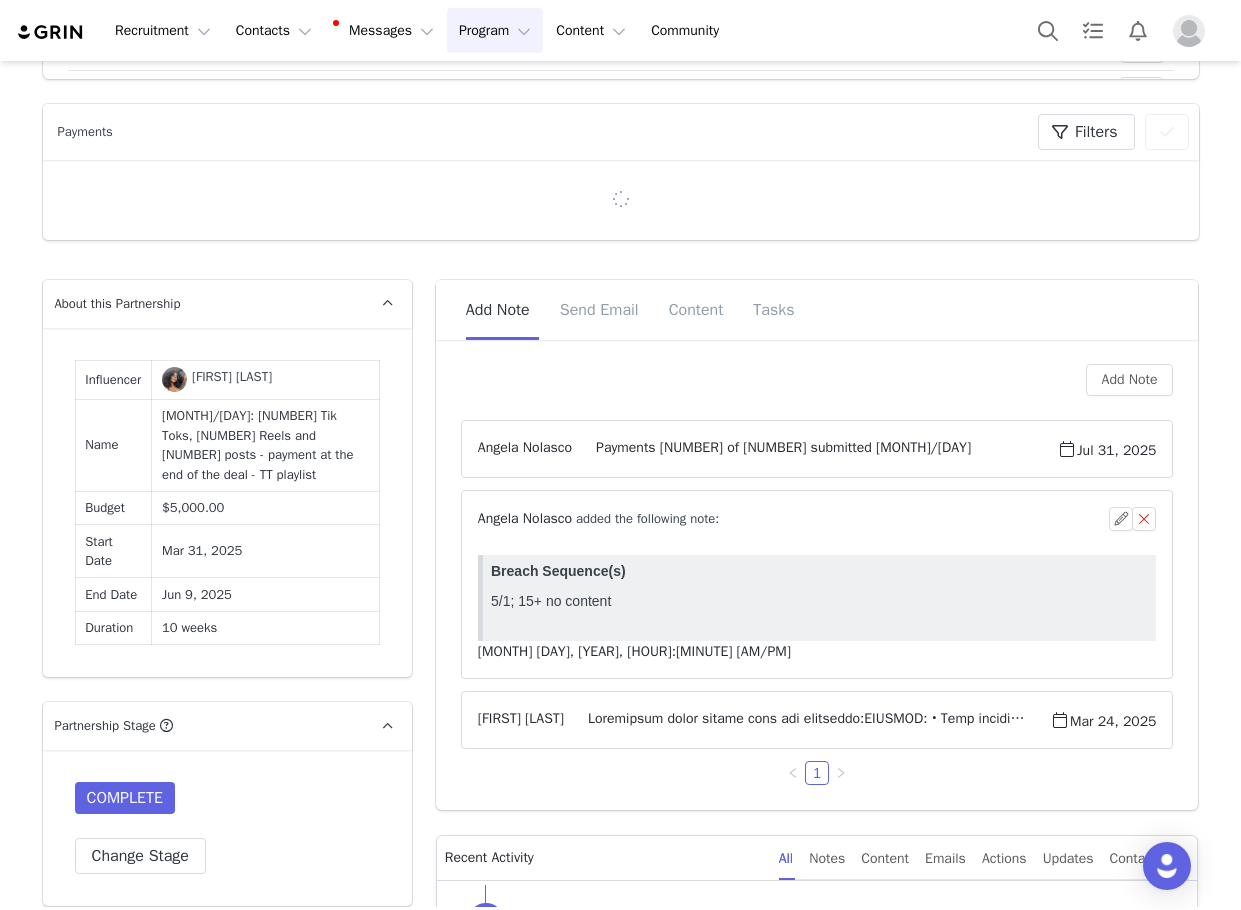 click on "Ashley Ritchie  Mar 24, 2025" at bounding box center [817, 720] 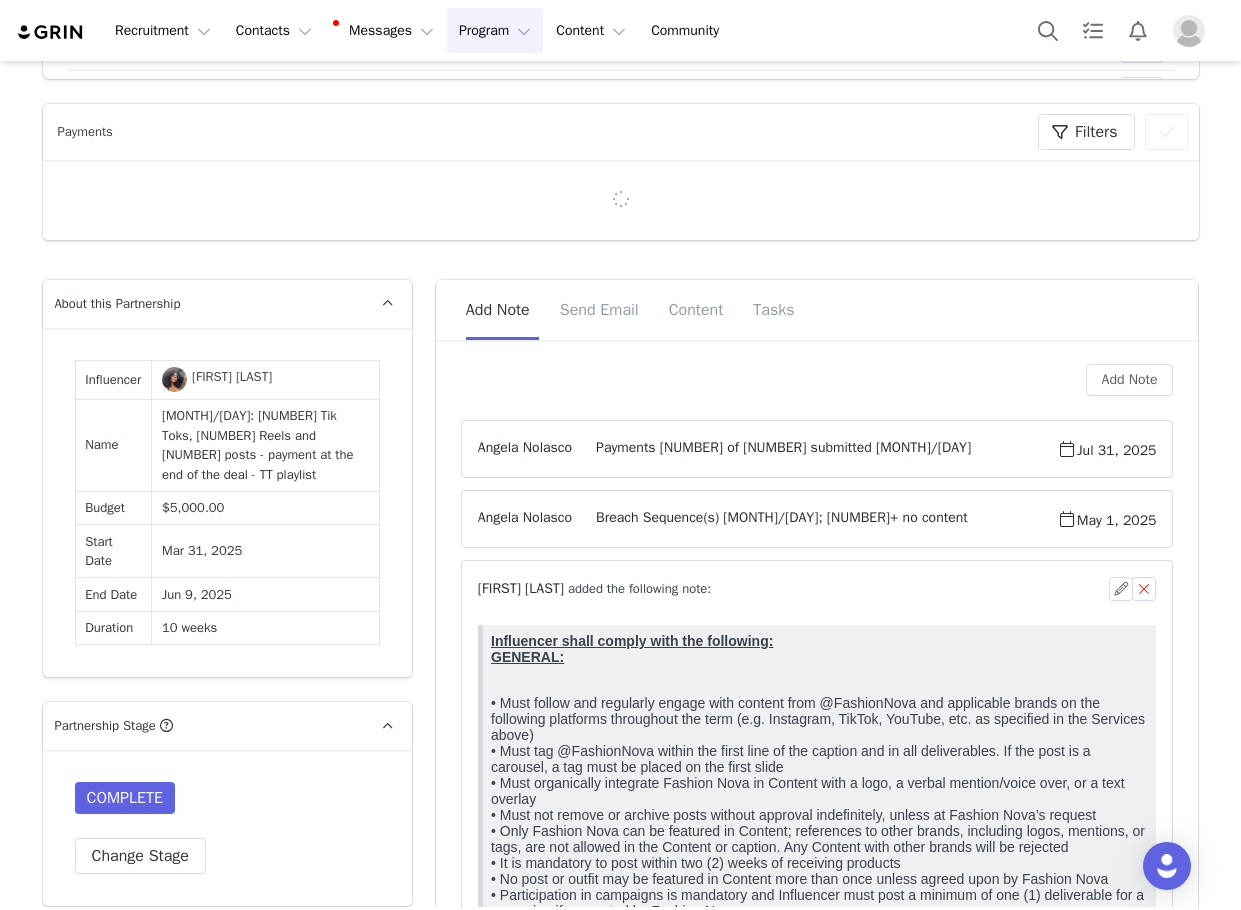 scroll, scrollTop: 0, scrollLeft: 0, axis: both 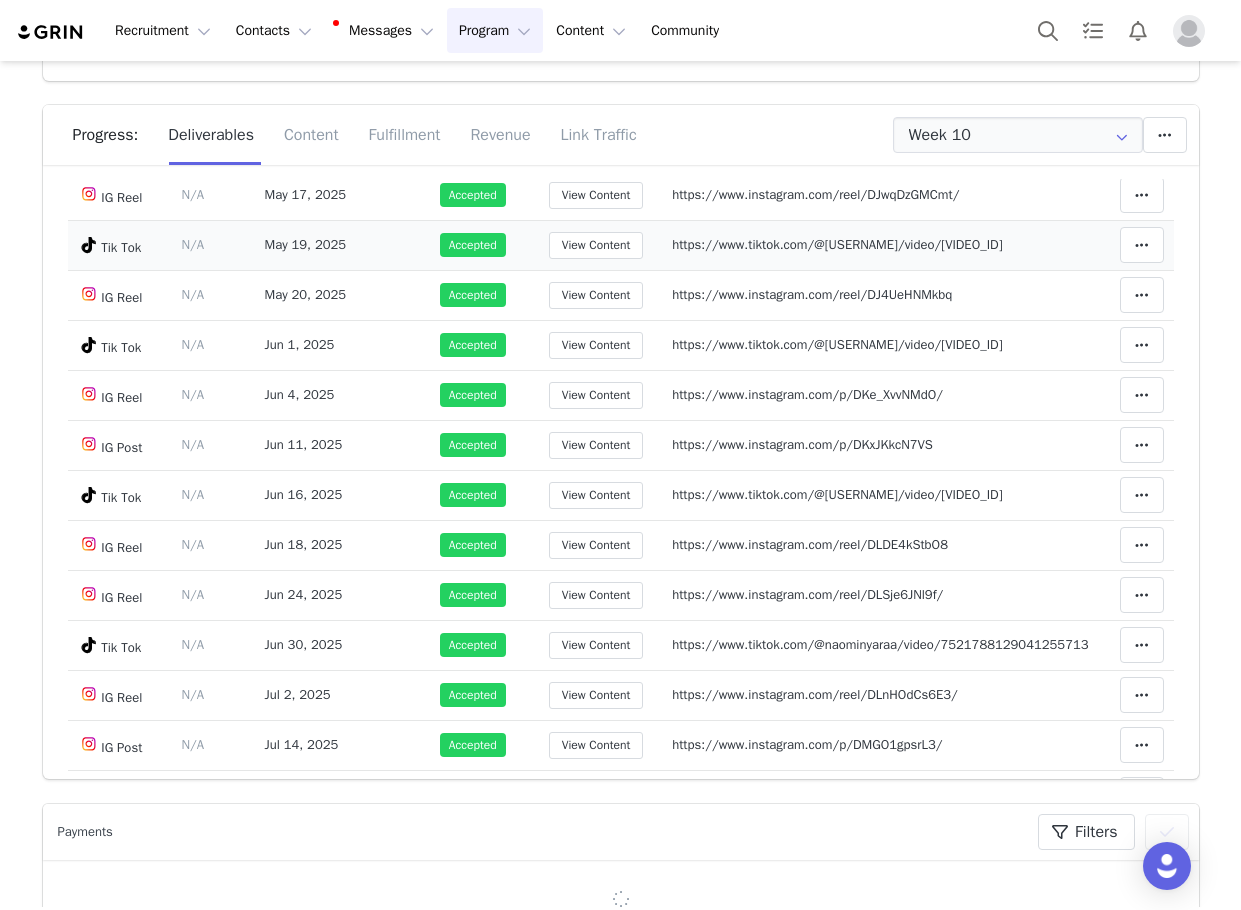 click on "https://www.tiktok.com/@naominyaraa/video/7506258283930389793" at bounding box center (837, 244) 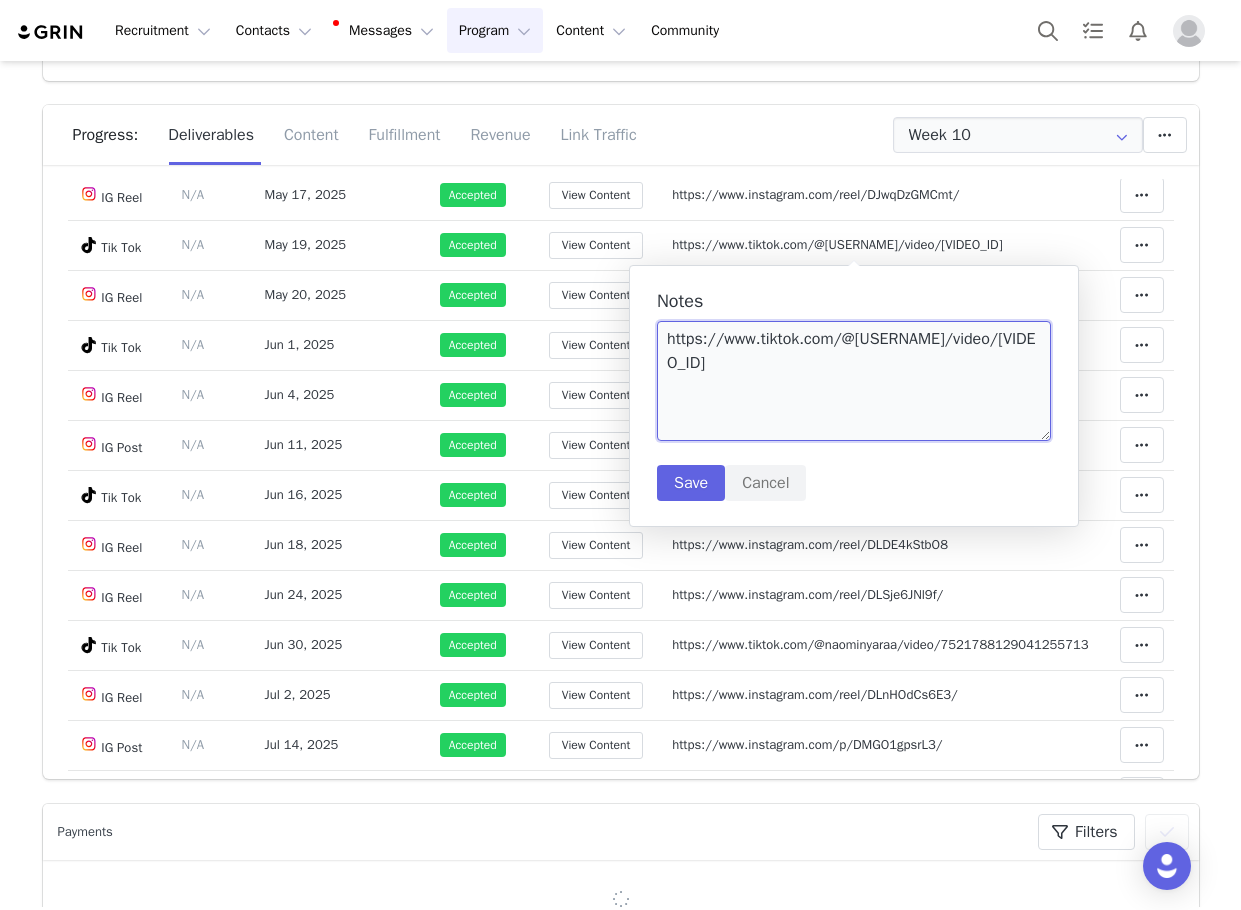 click on "https://www.tiktok.com/@naominyaraa/video/7506258283930389793" at bounding box center [854, 381] 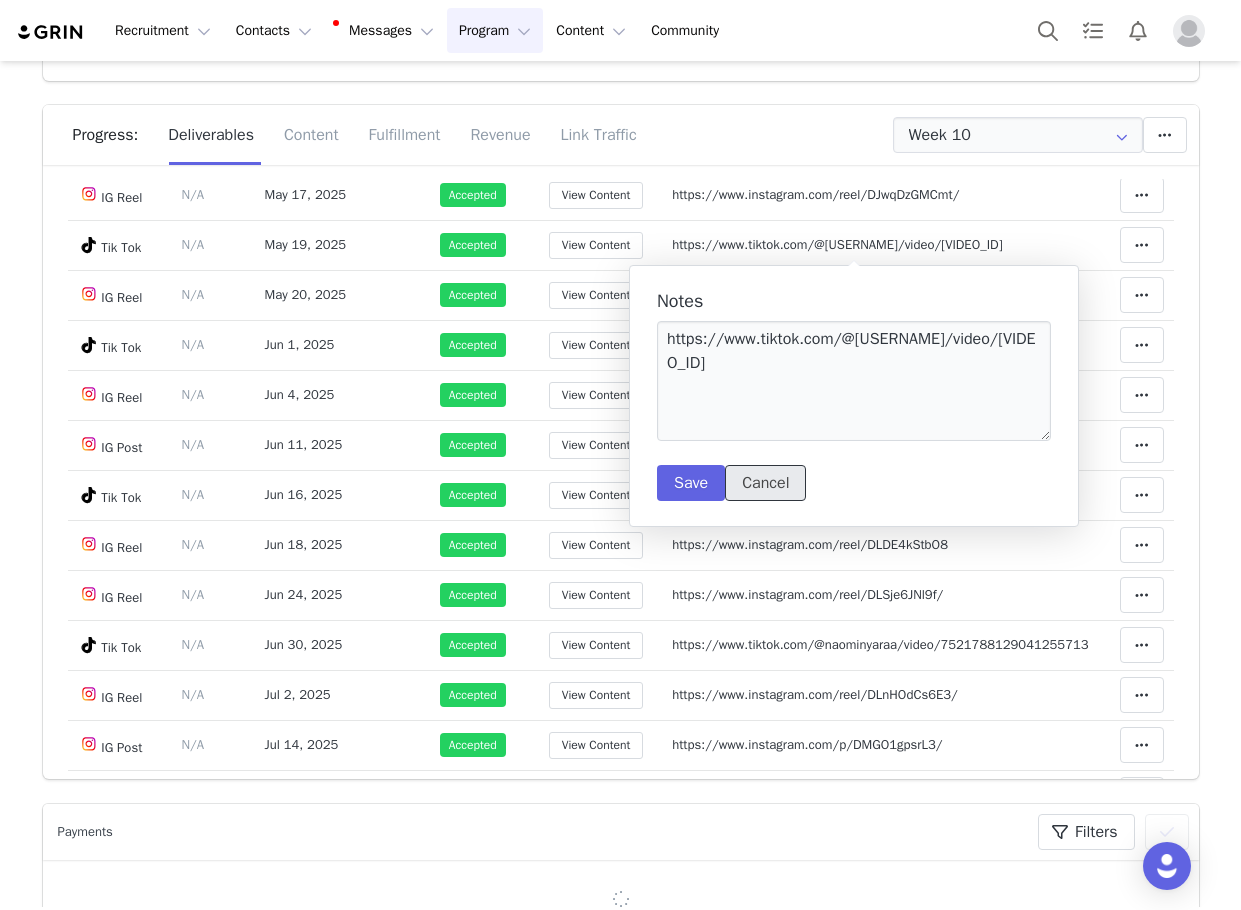 click on "Cancel" at bounding box center [765, 483] 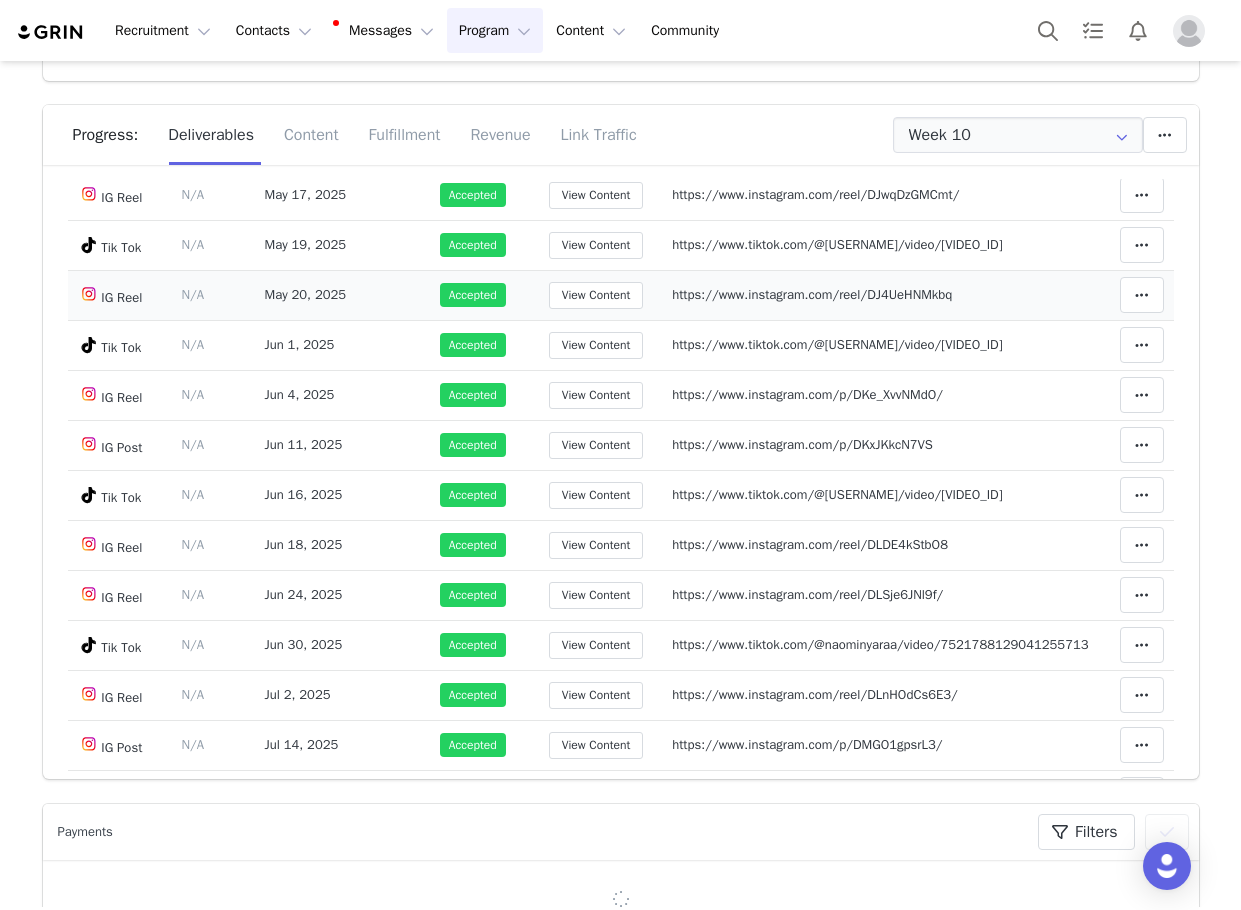 click on "https://www.instagram.com/reel/DJ4UeHNMkbq" at bounding box center [812, 294] 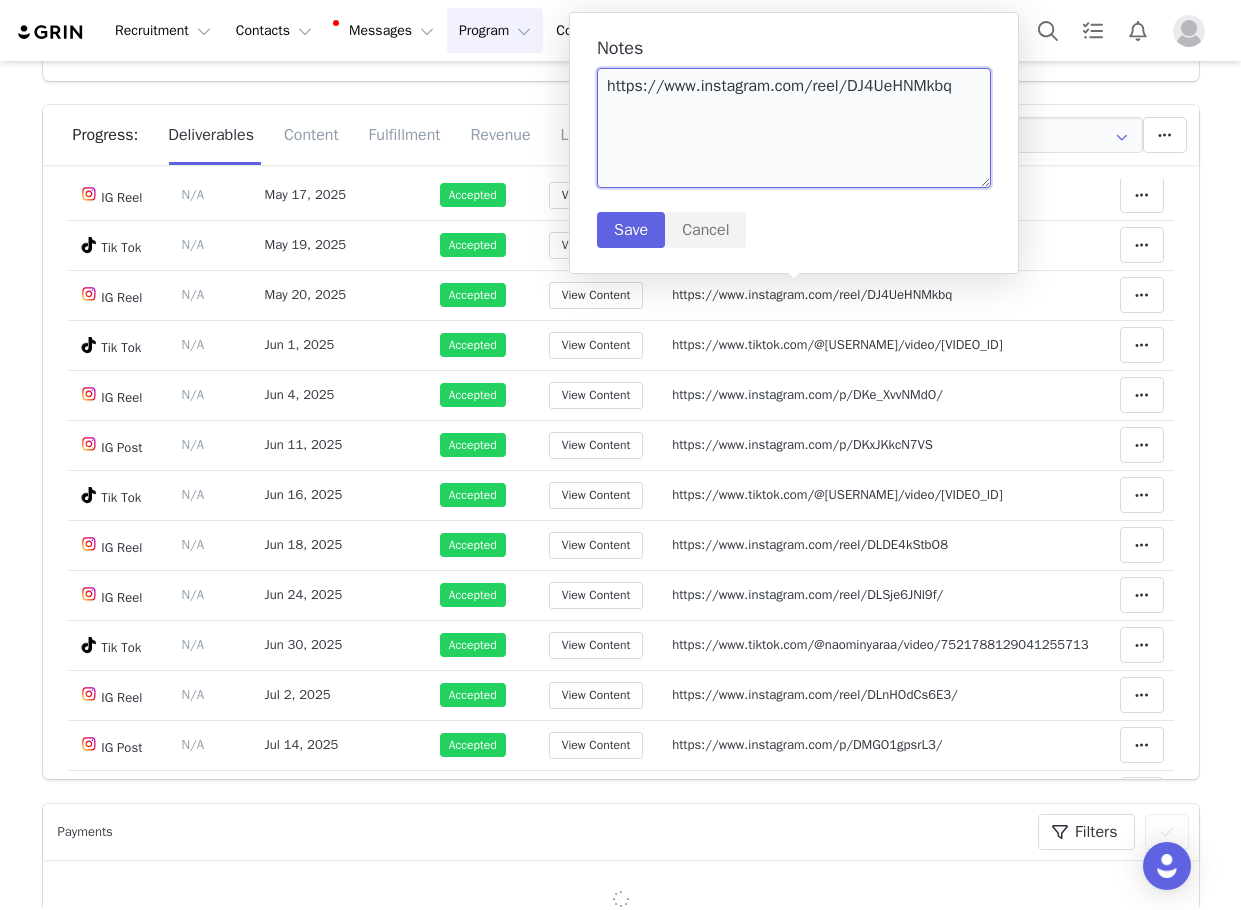 click on "https://www.instagram.com/reel/DJ4UeHNMkbq" at bounding box center (794, 128) 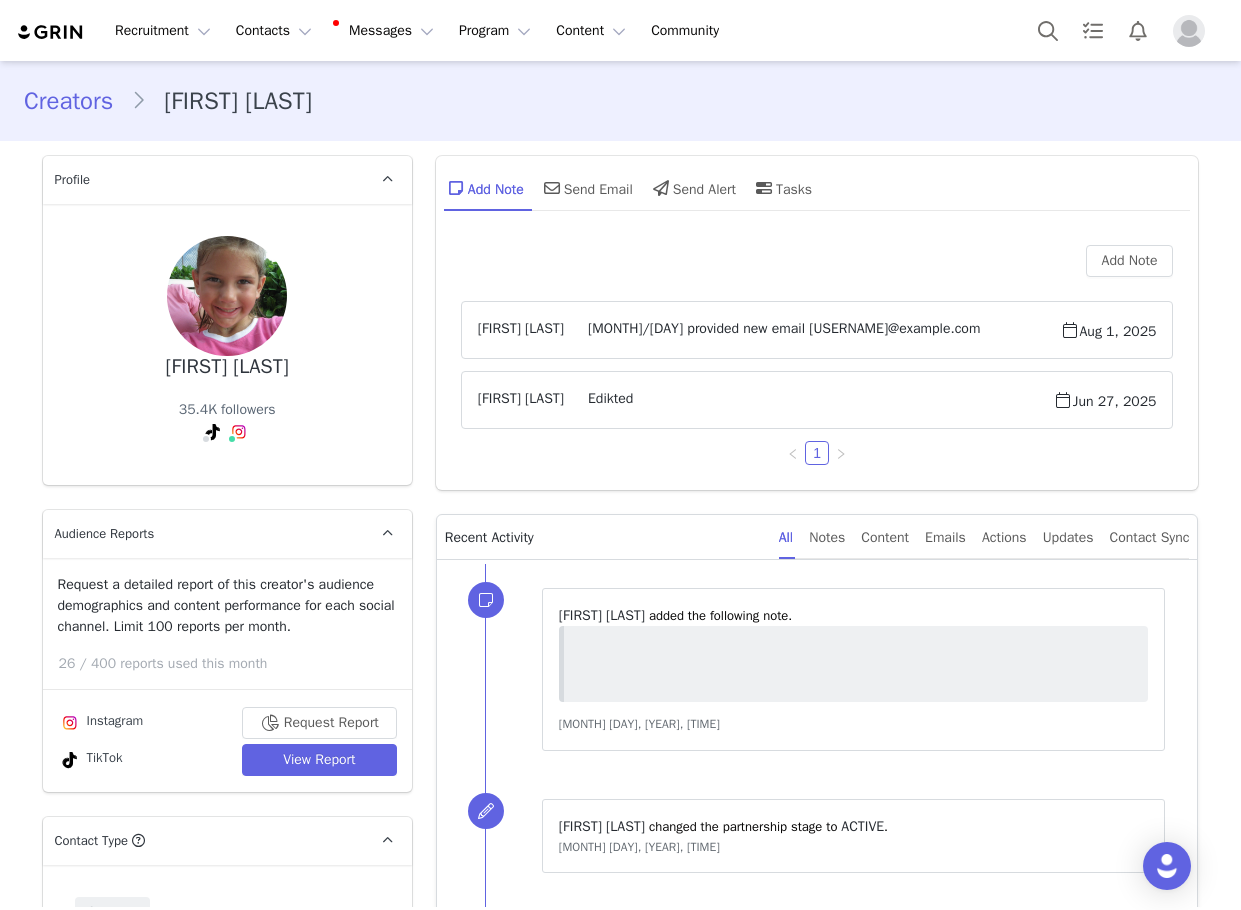 scroll, scrollTop: 0, scrollLeft: 0, axis: both 